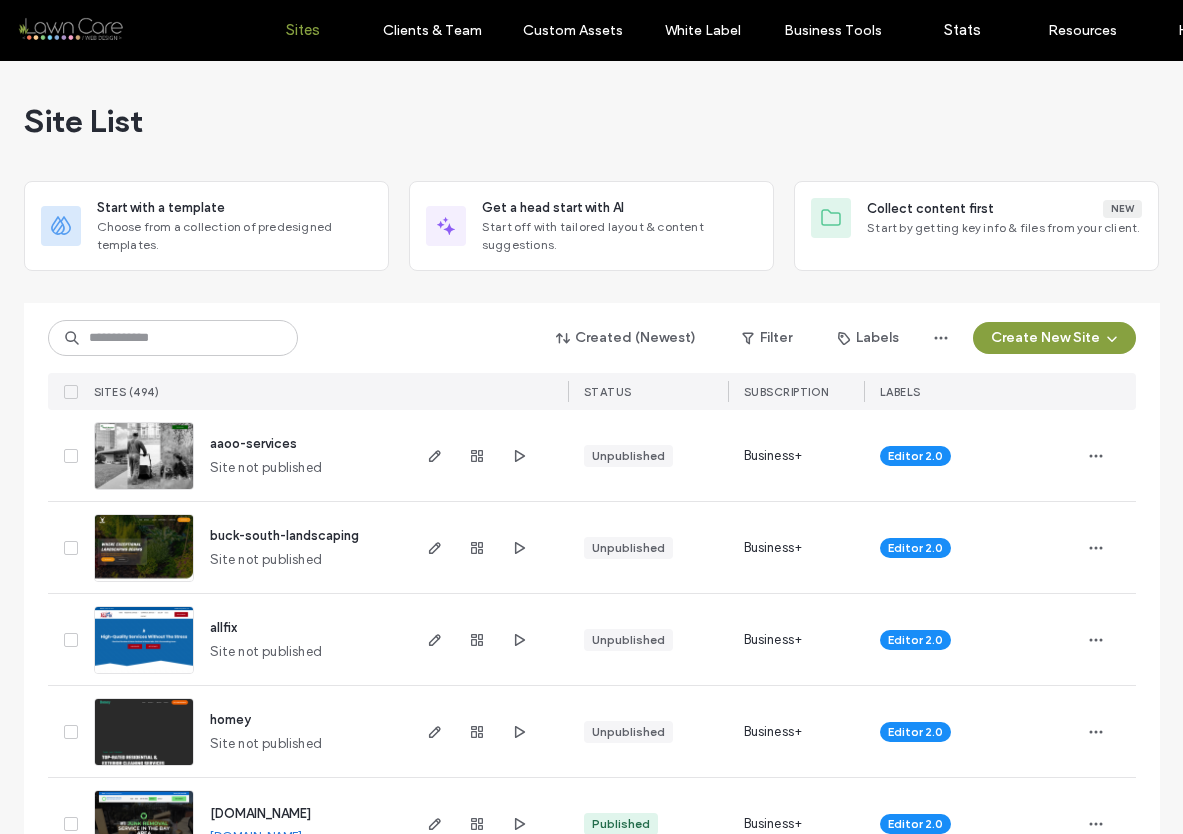 scroll, scrollTop: 0, scrollLeft: 0, axis: both 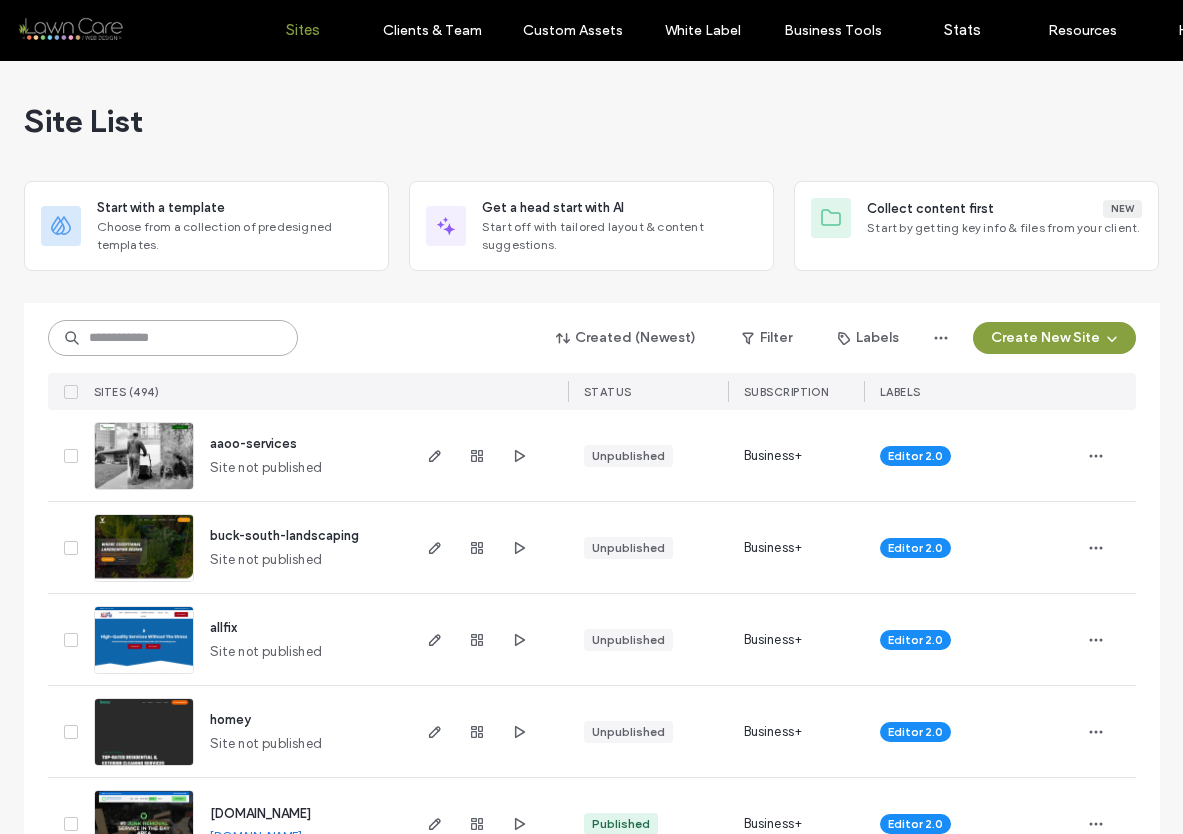 click at bounding box center (173, 338) 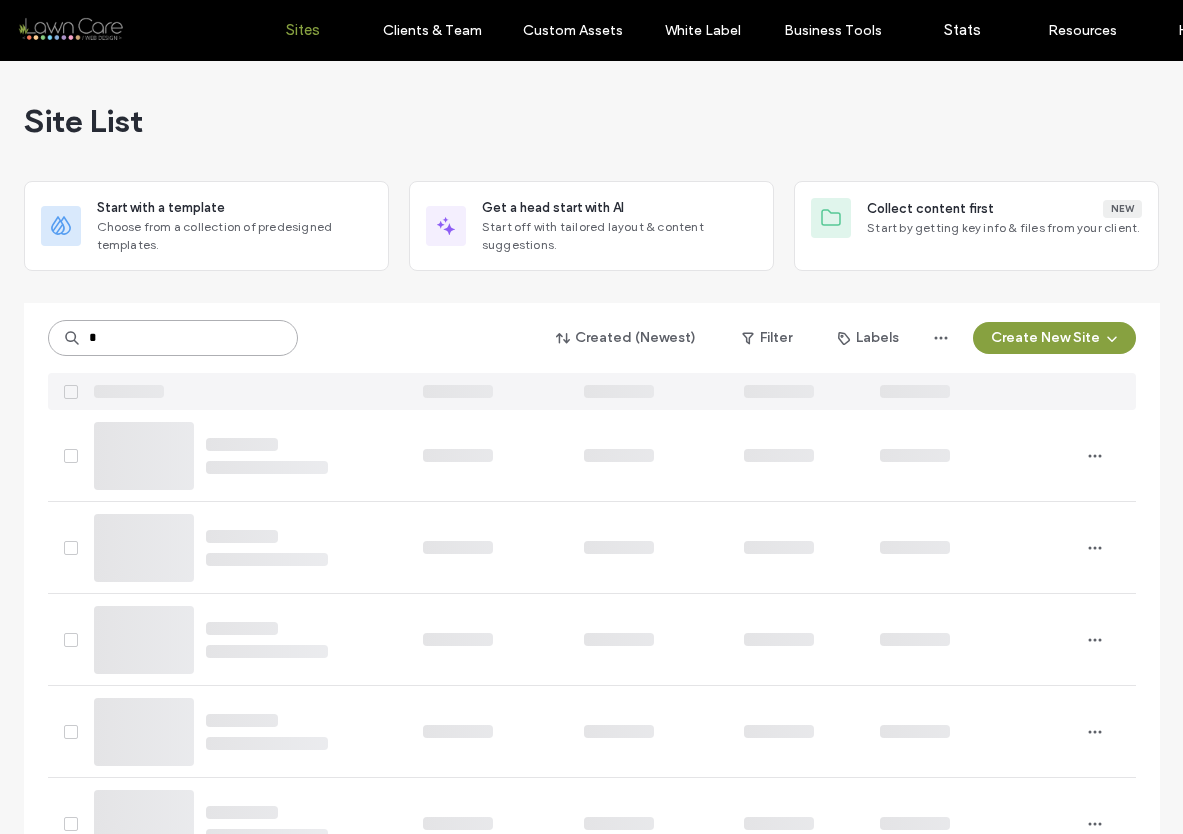 type on "*" 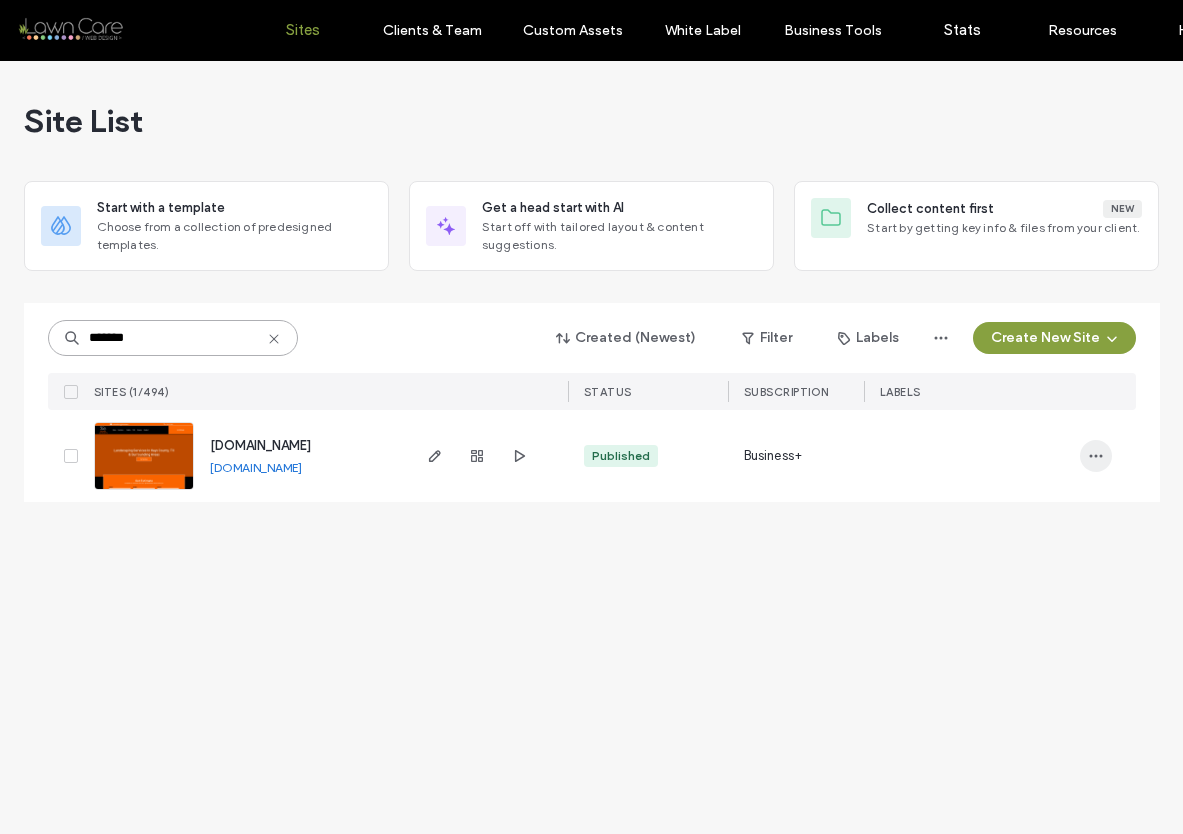 type on "*******" 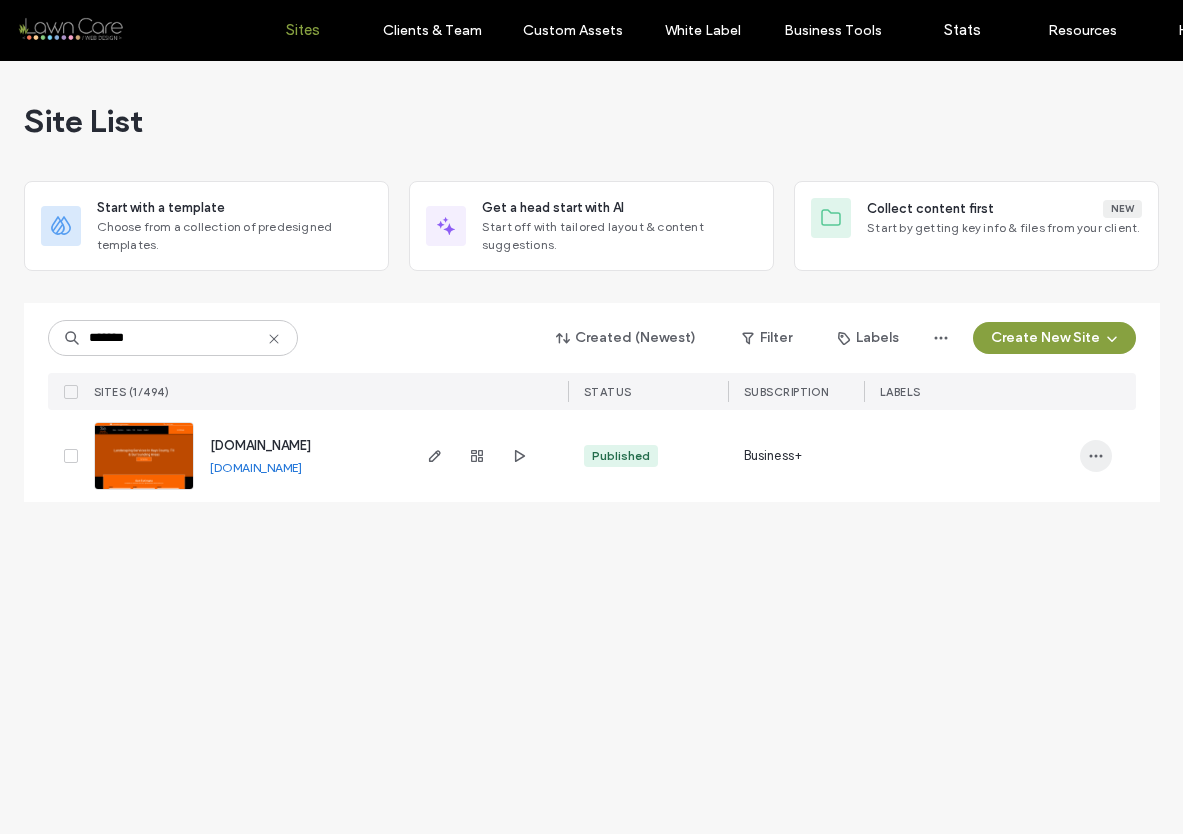 click 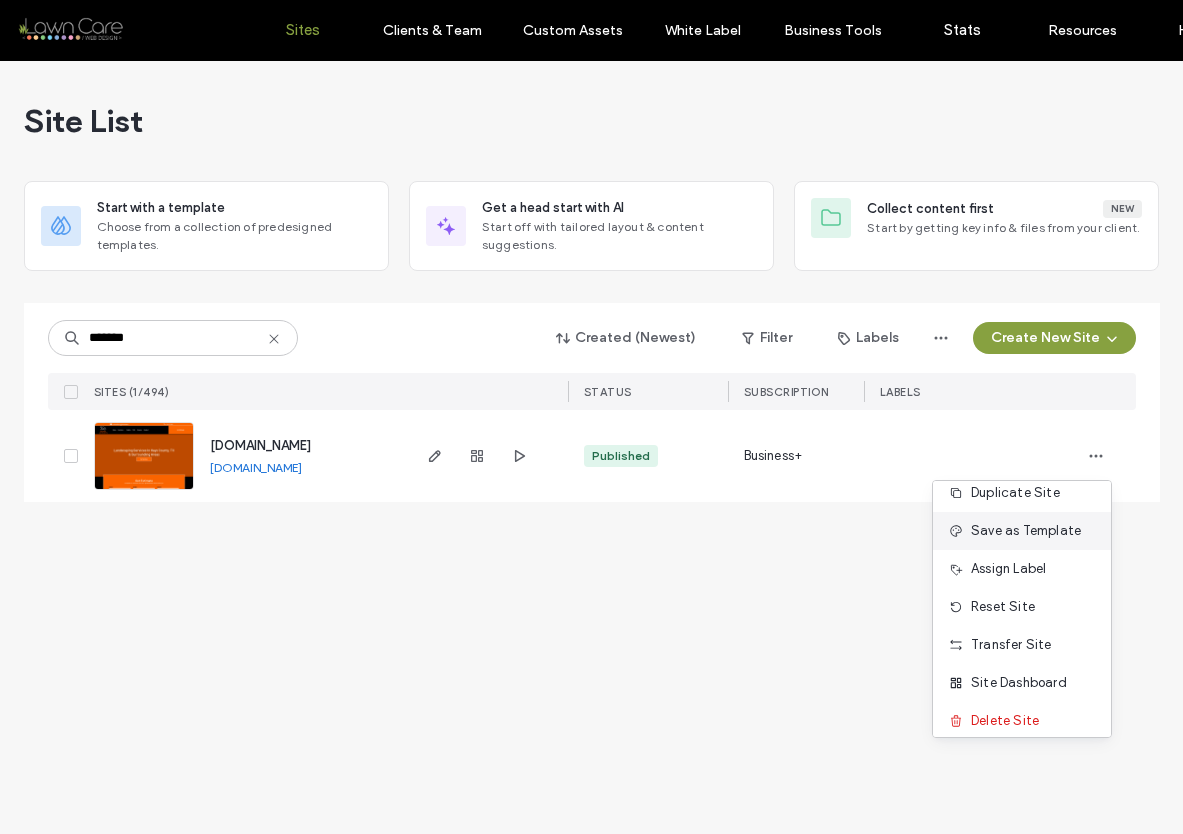 scroll, scrollTop: 26, scrollLeft: 0, axis: vertical 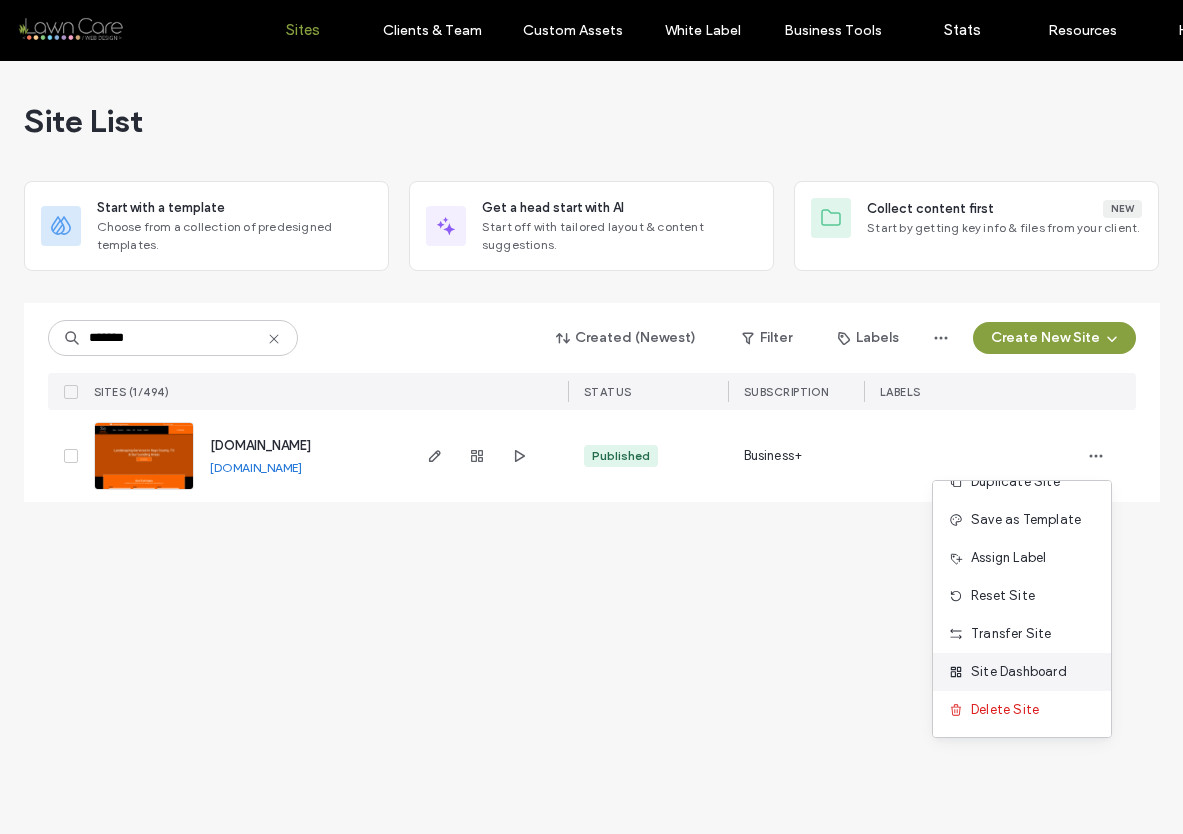 click on "Site Dashboard" at bounding box center (1019, 672) 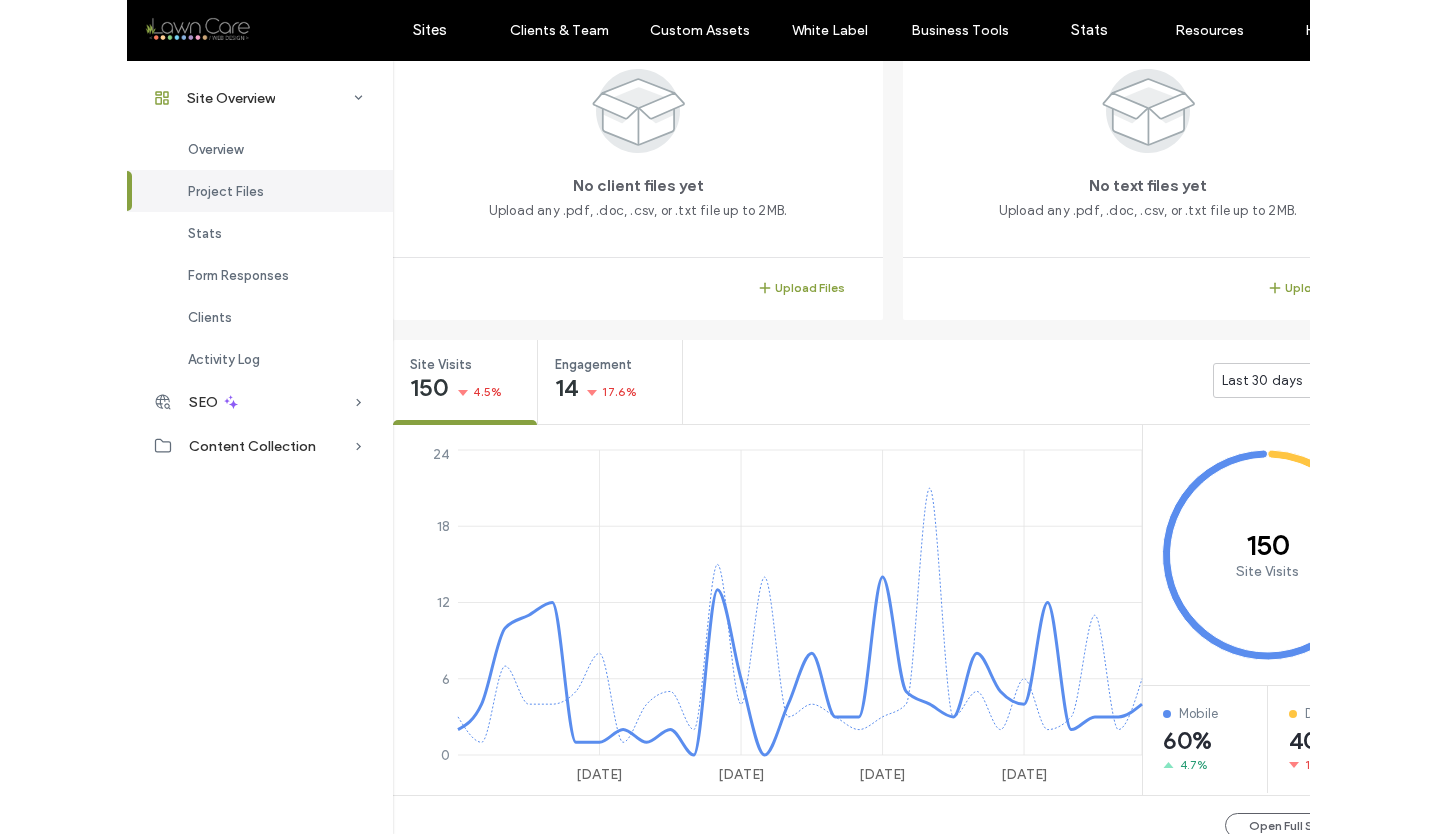 scroll, scrollTop: 484, scrollLeft: 0, axis: vertical 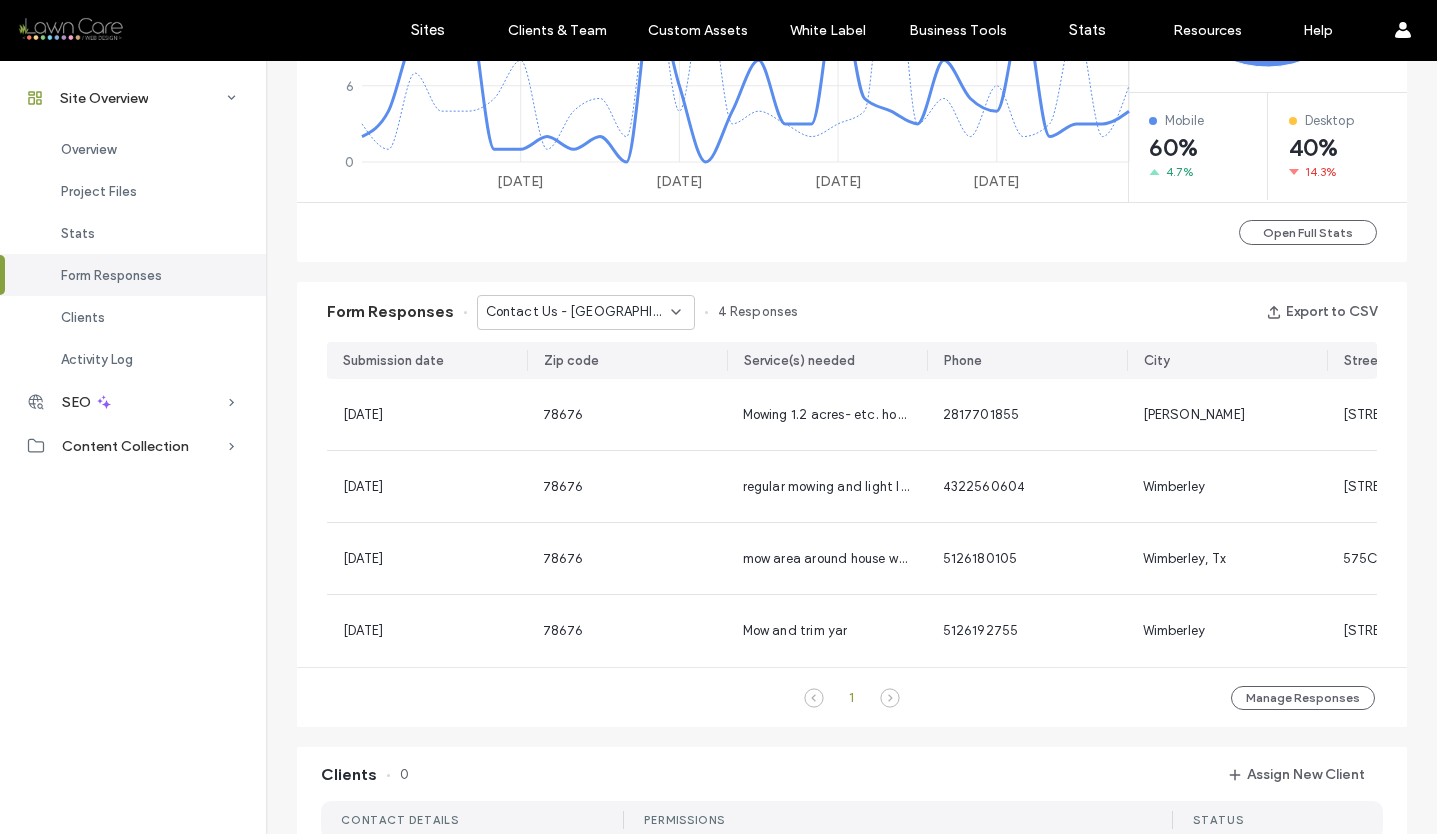 click 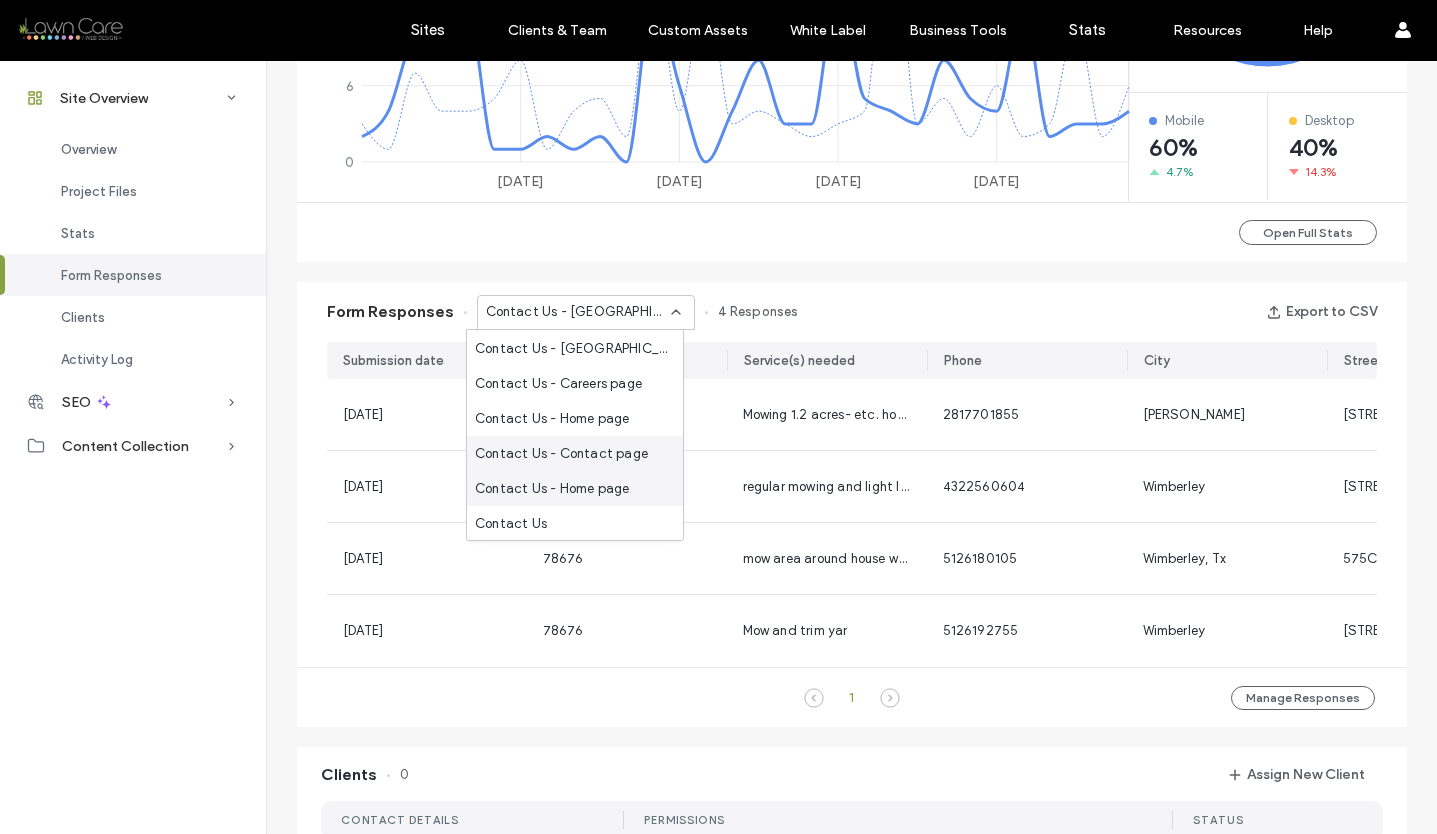 scroll, scrollTop: 73, scrollLeft: 0, axis: vertical 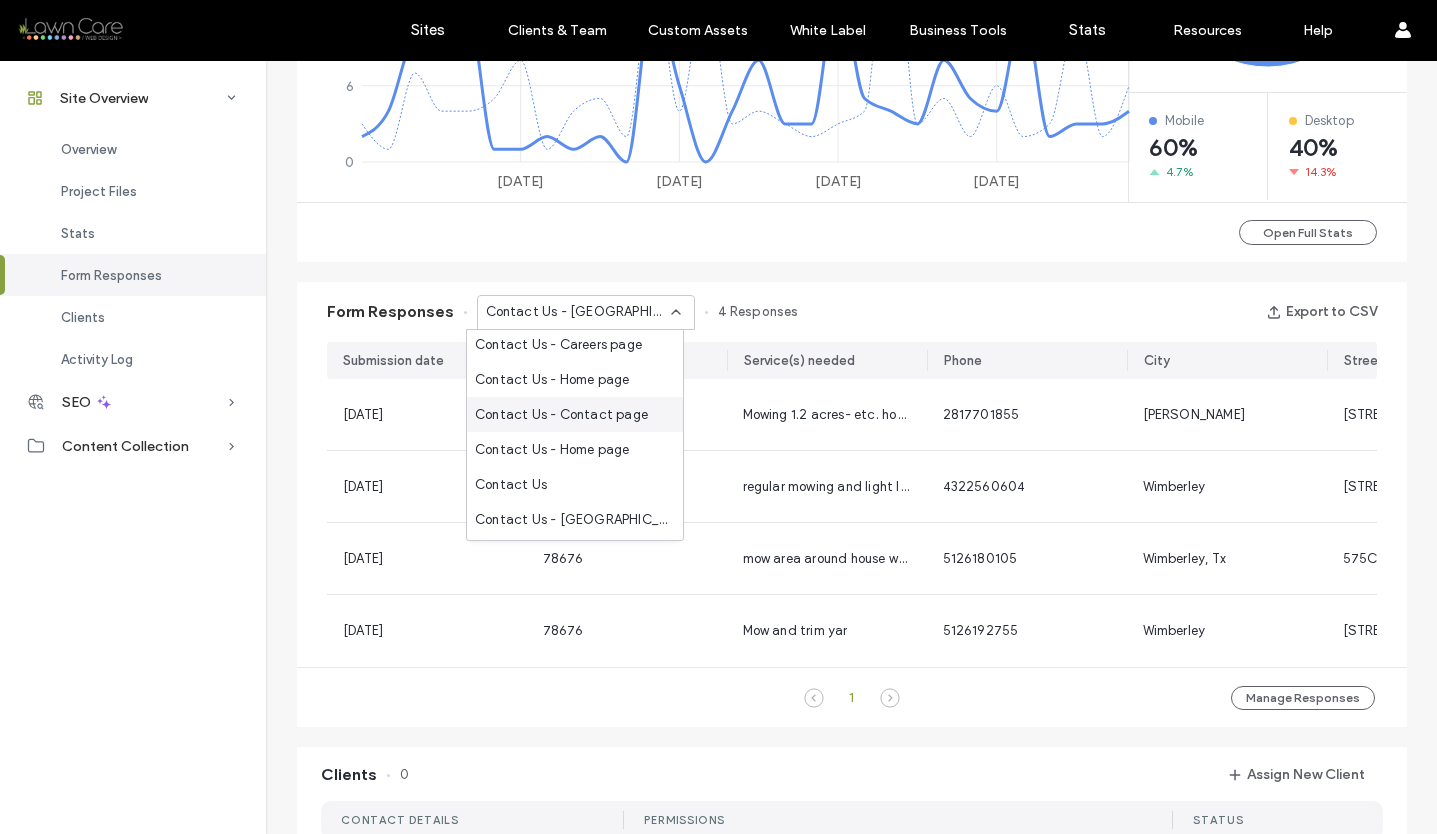 click on "Contact Us - Contact page" at bounding box center [561, 415] 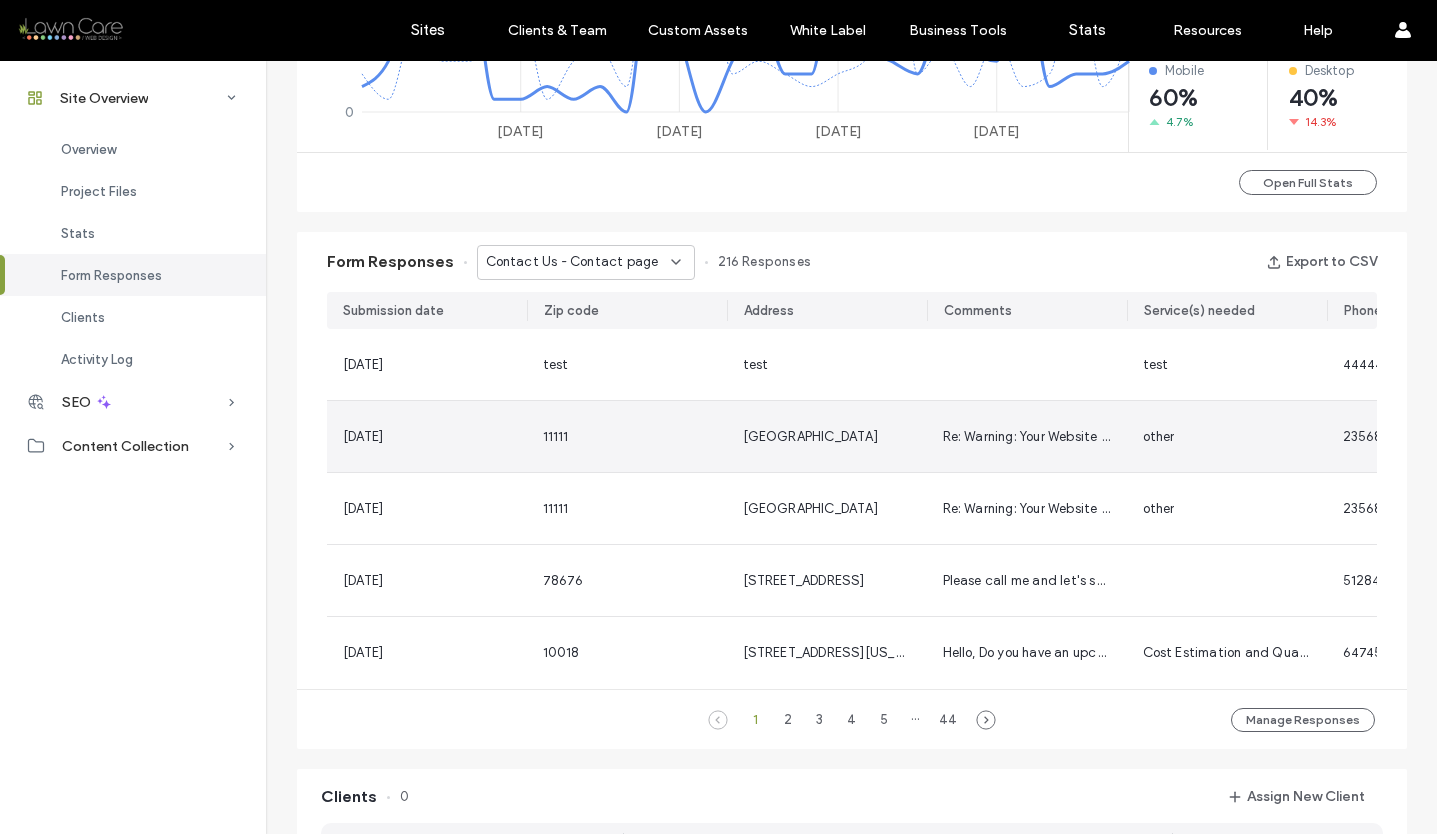 scroll, scrollTop: 1153, scrollLeft: 0, axis: vertical 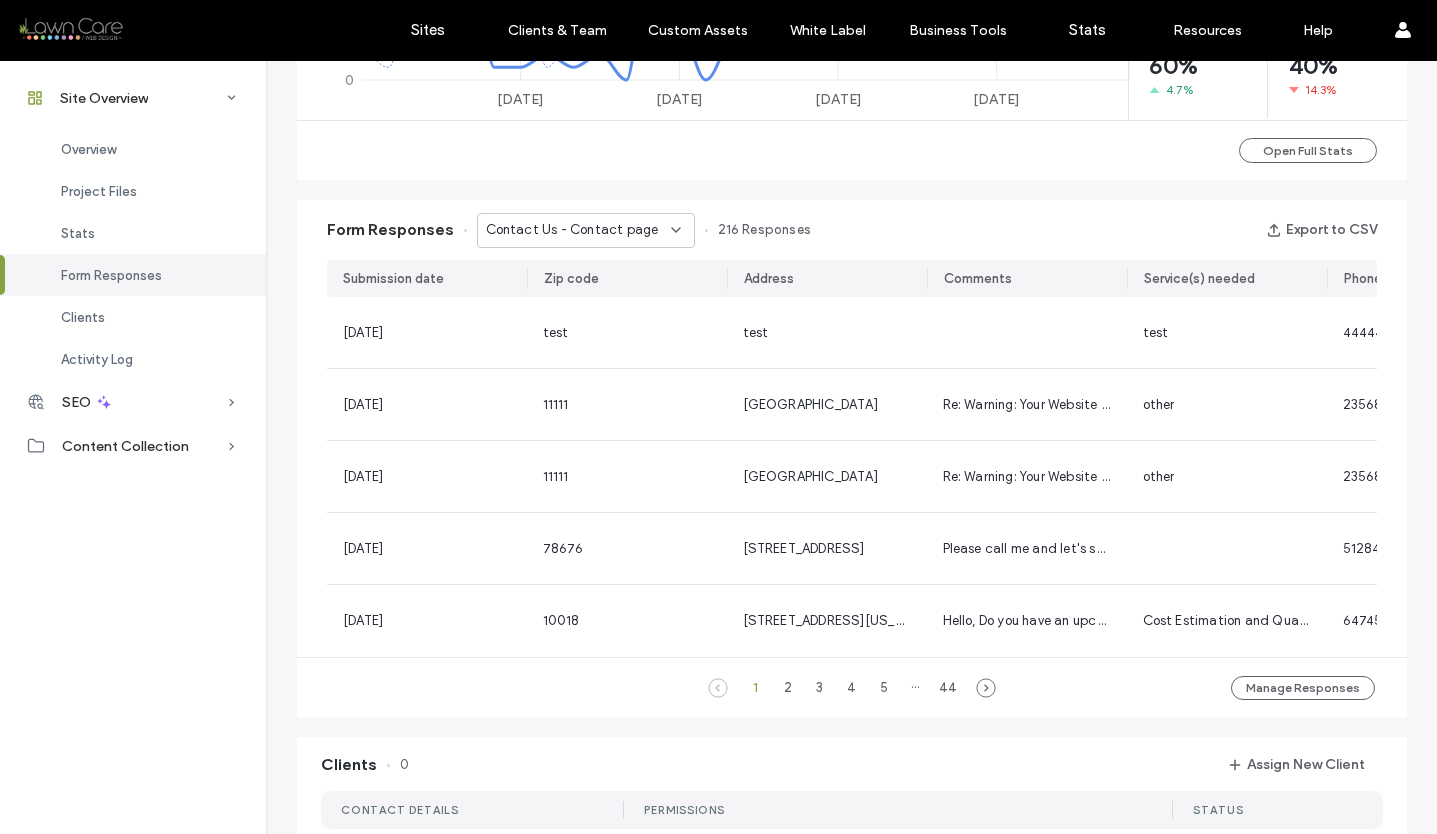 click 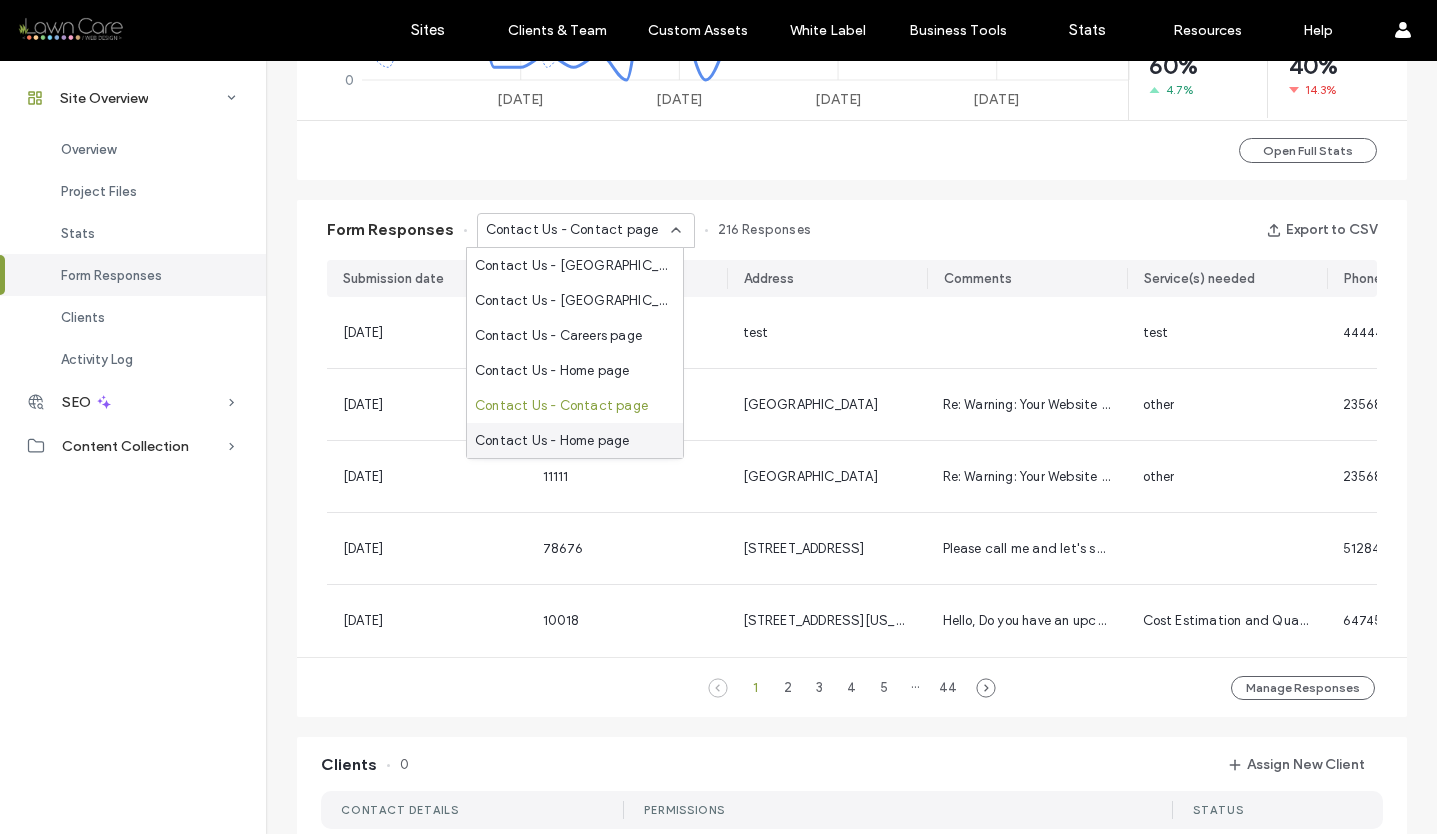 click on "Contact Us - Home page" at bounding box center (552, 441) 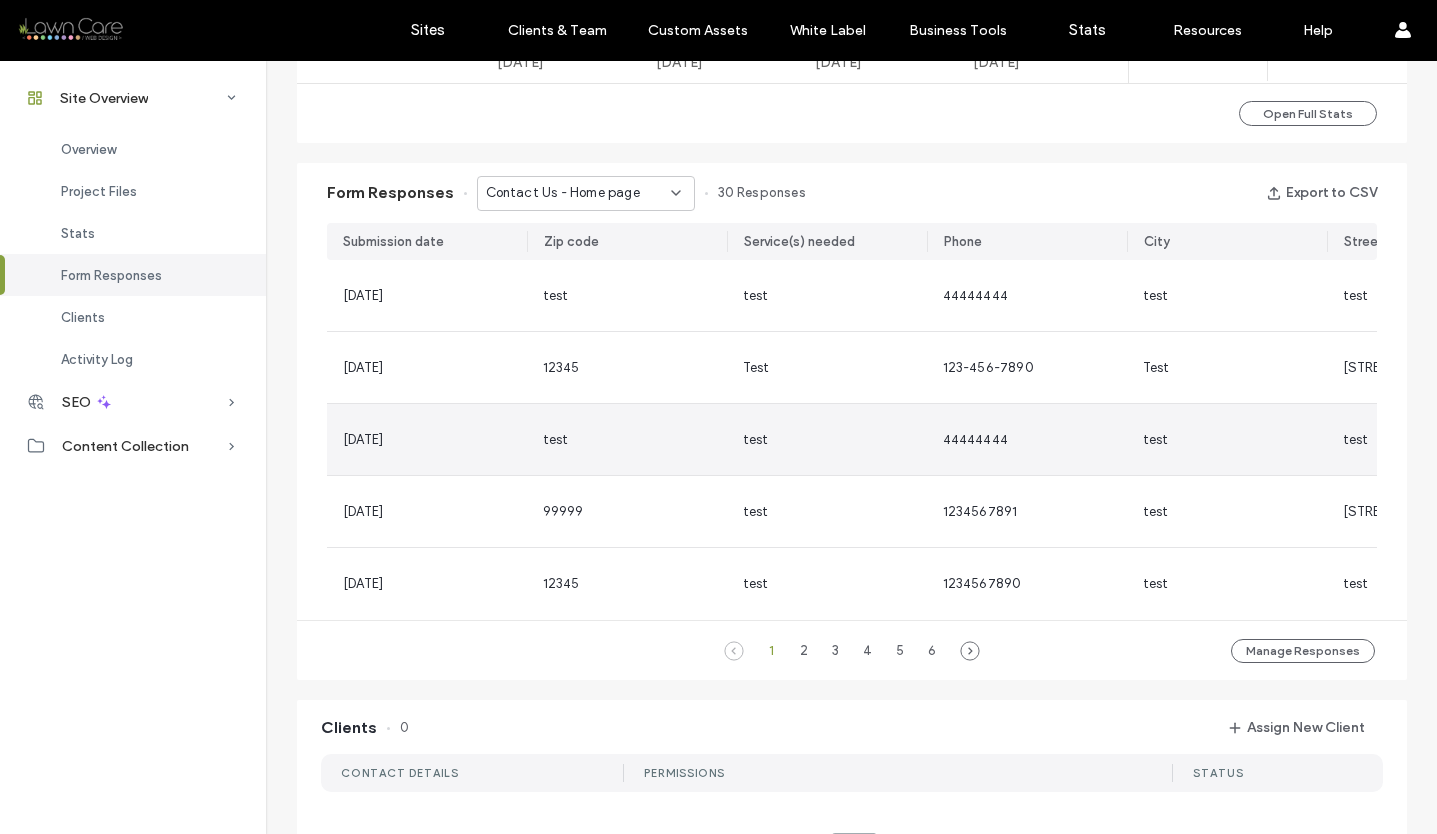 scroll, scrollTop: 1174, scrollLeft: 0, axis: vertical 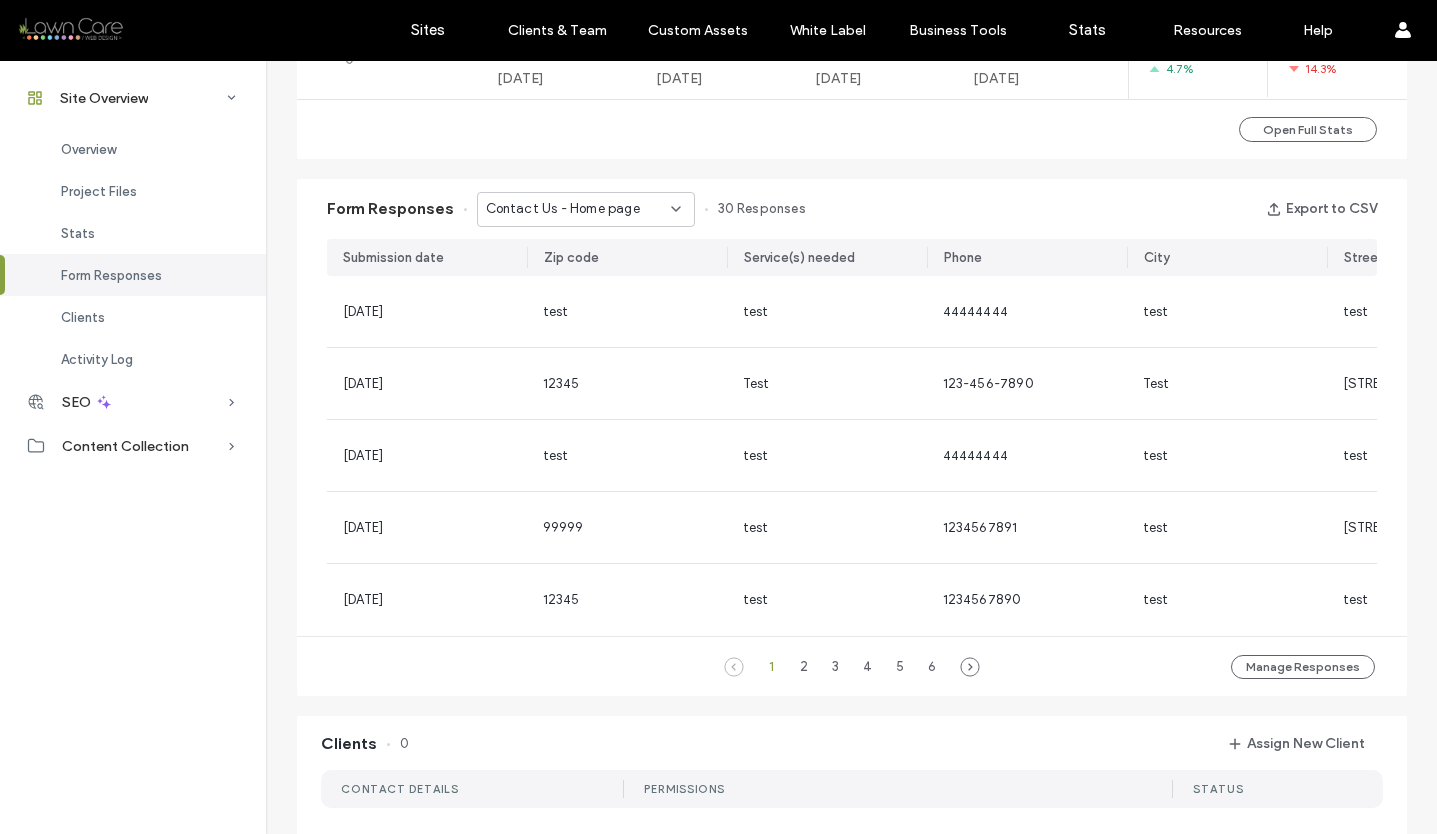 click 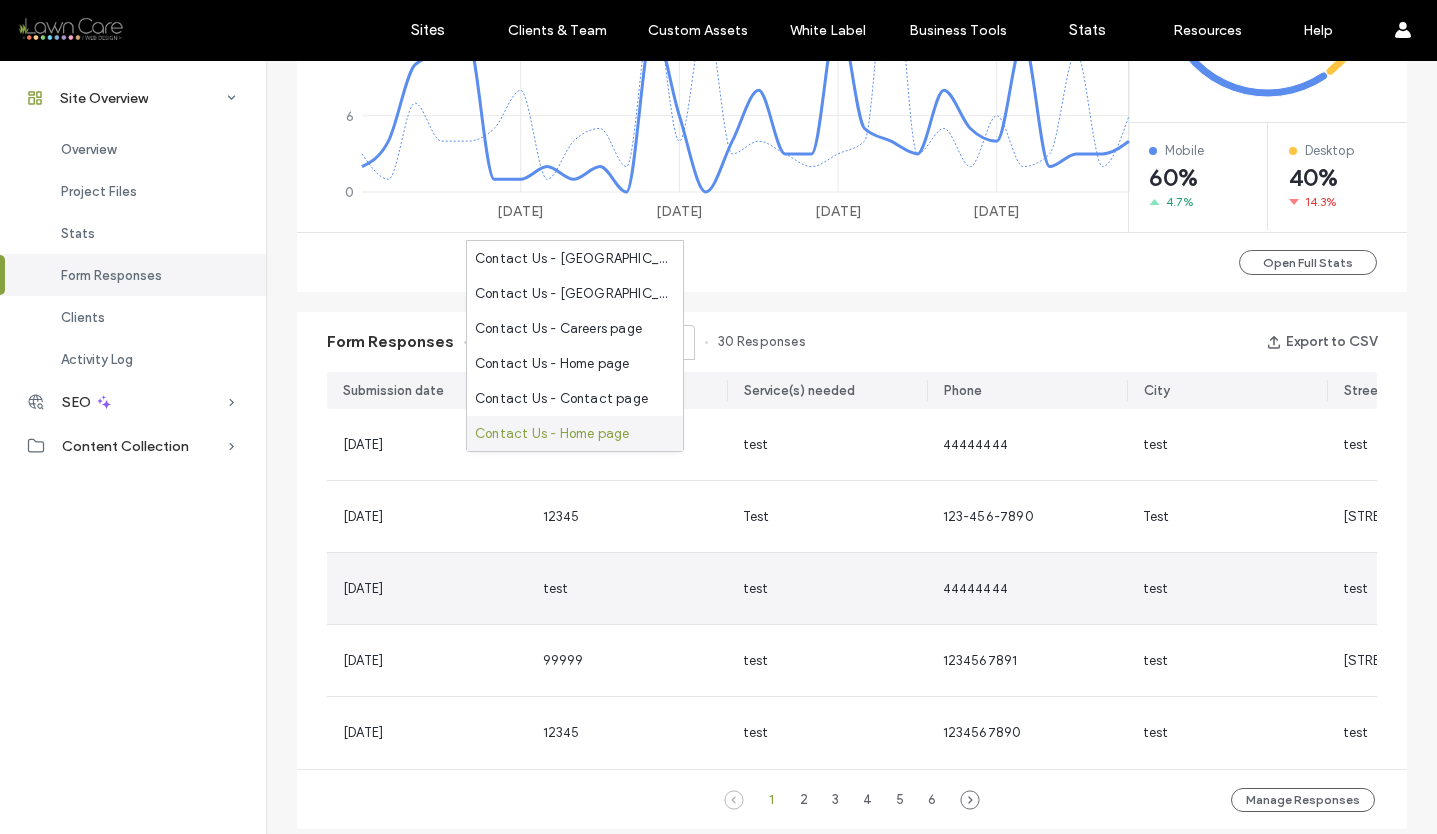 scroll, scrollTop: 1029, scrollLeft: 0, axis: vertical 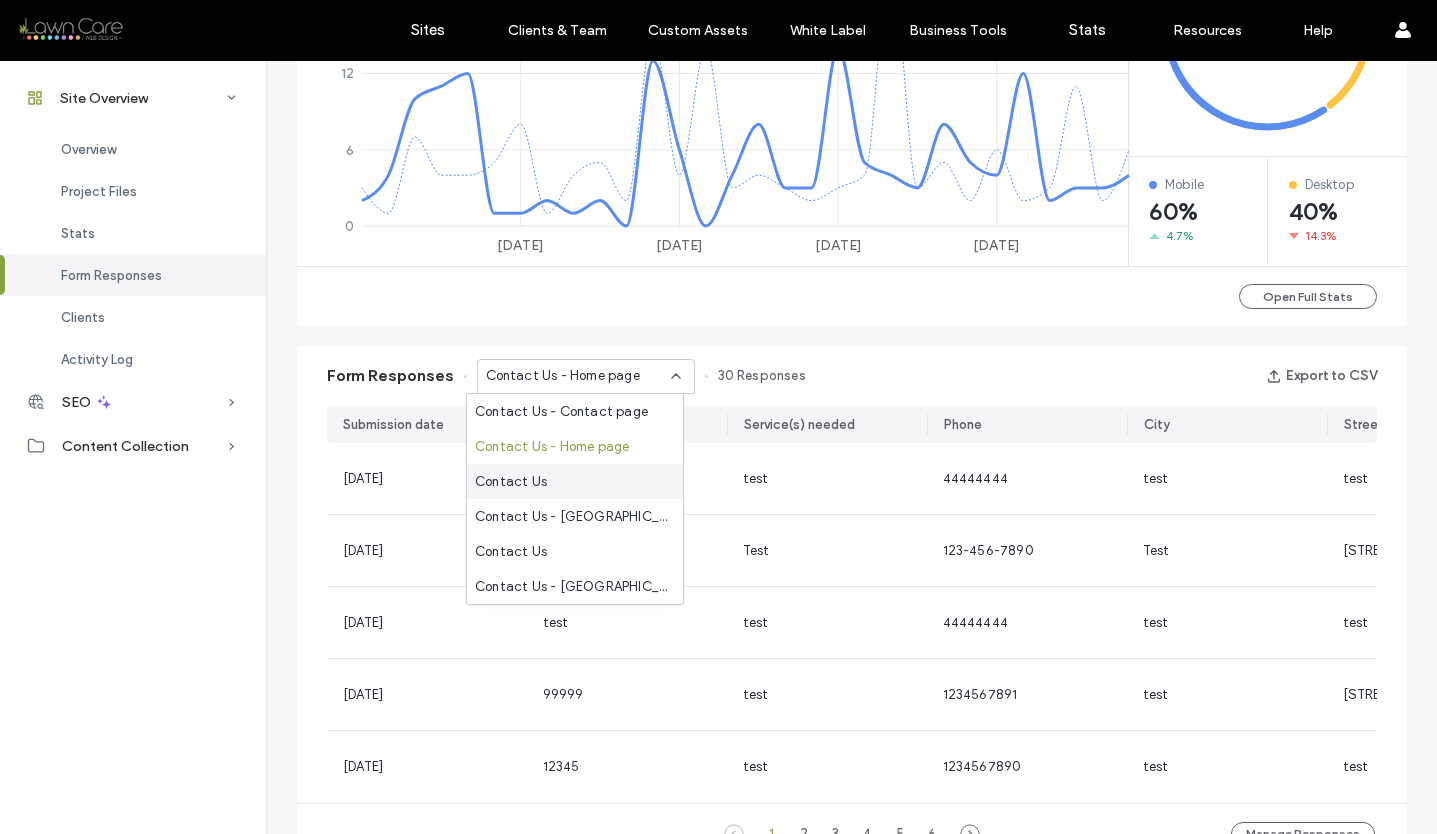 click on "Open Full Stats" at bounding box center (852, 296) 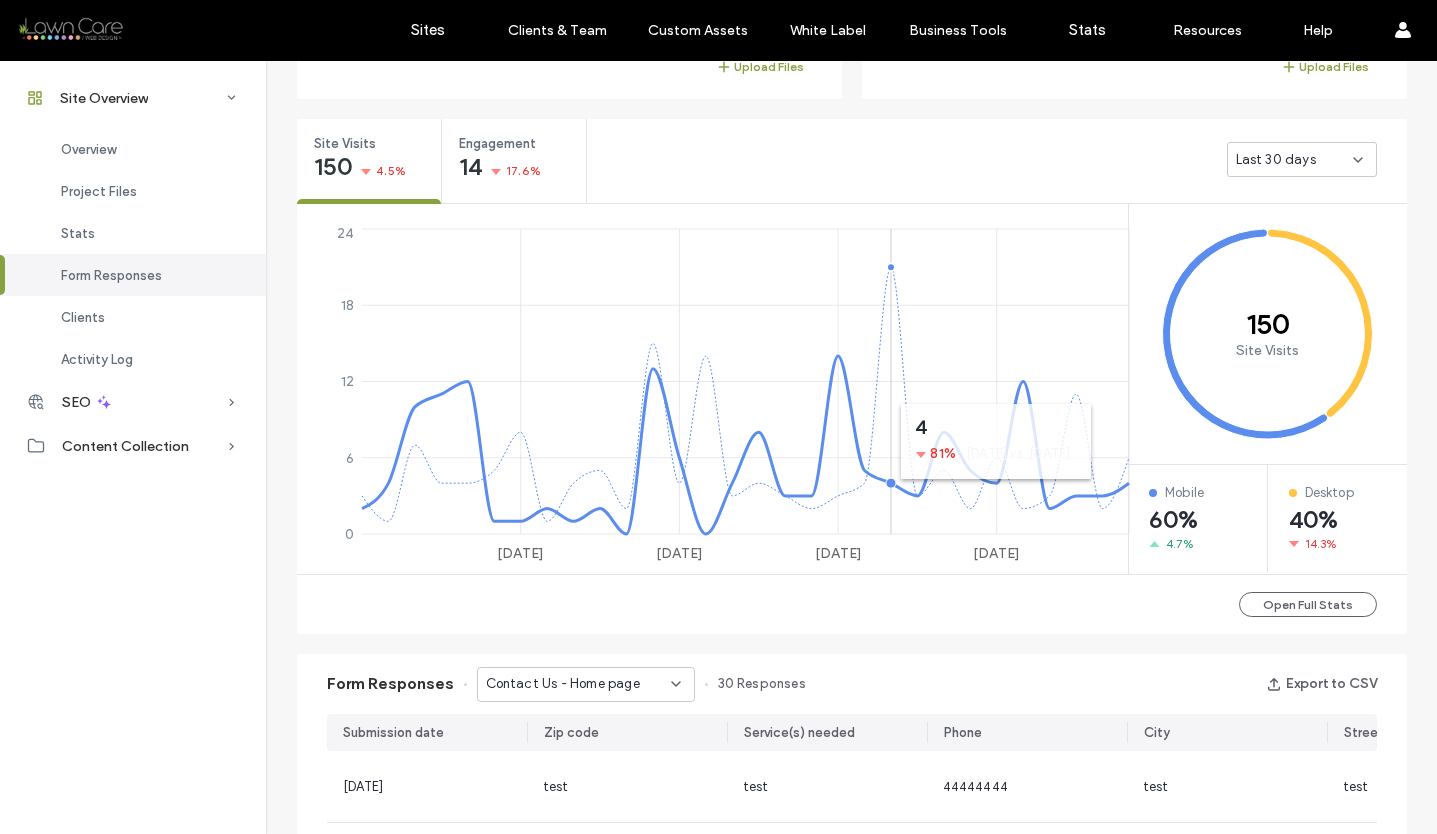 scroll, scrollTop: 663, scrollLeft: 0, axis: vertical 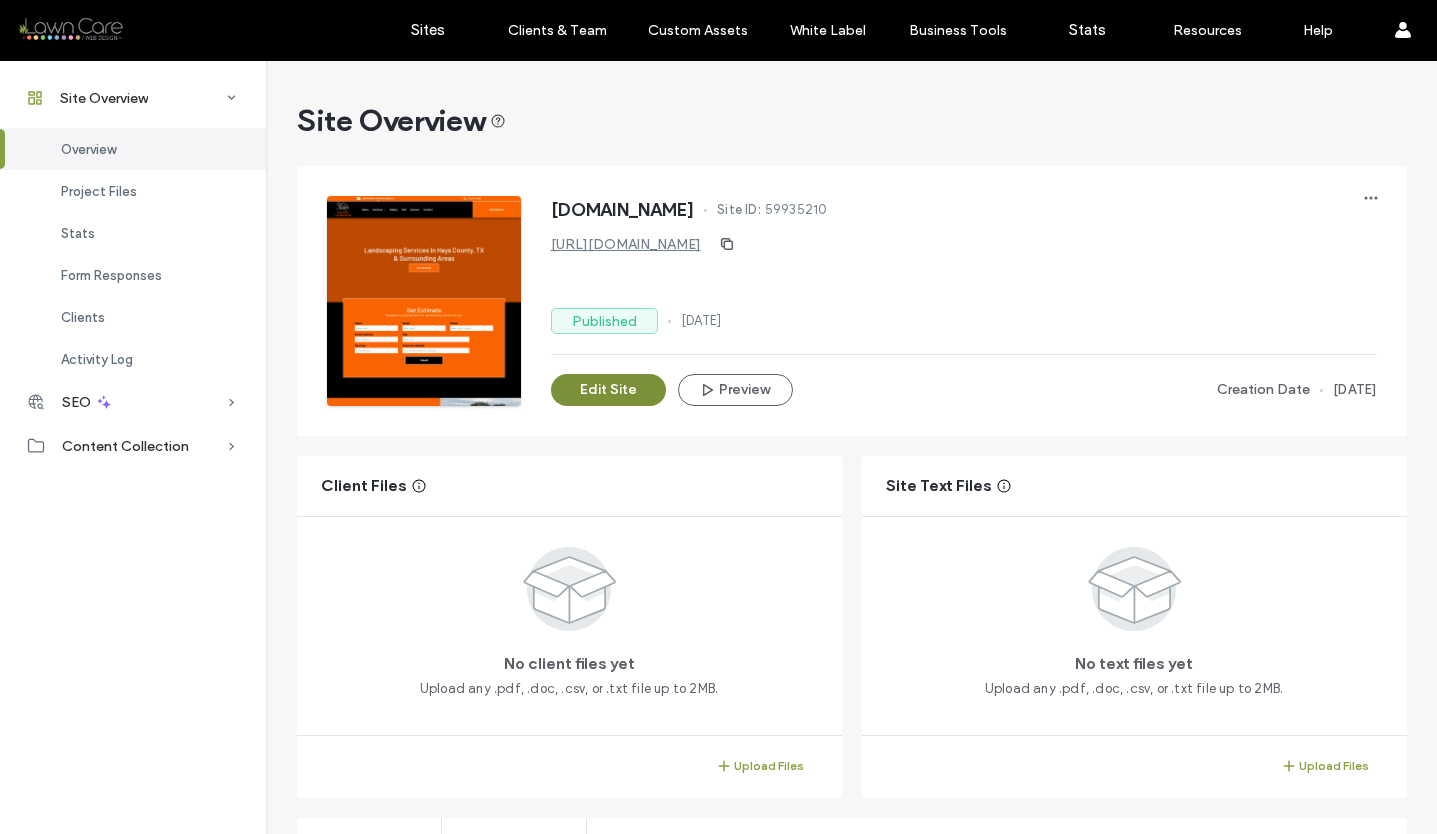 click on "Edit Site" at bounding box center [608, 390] 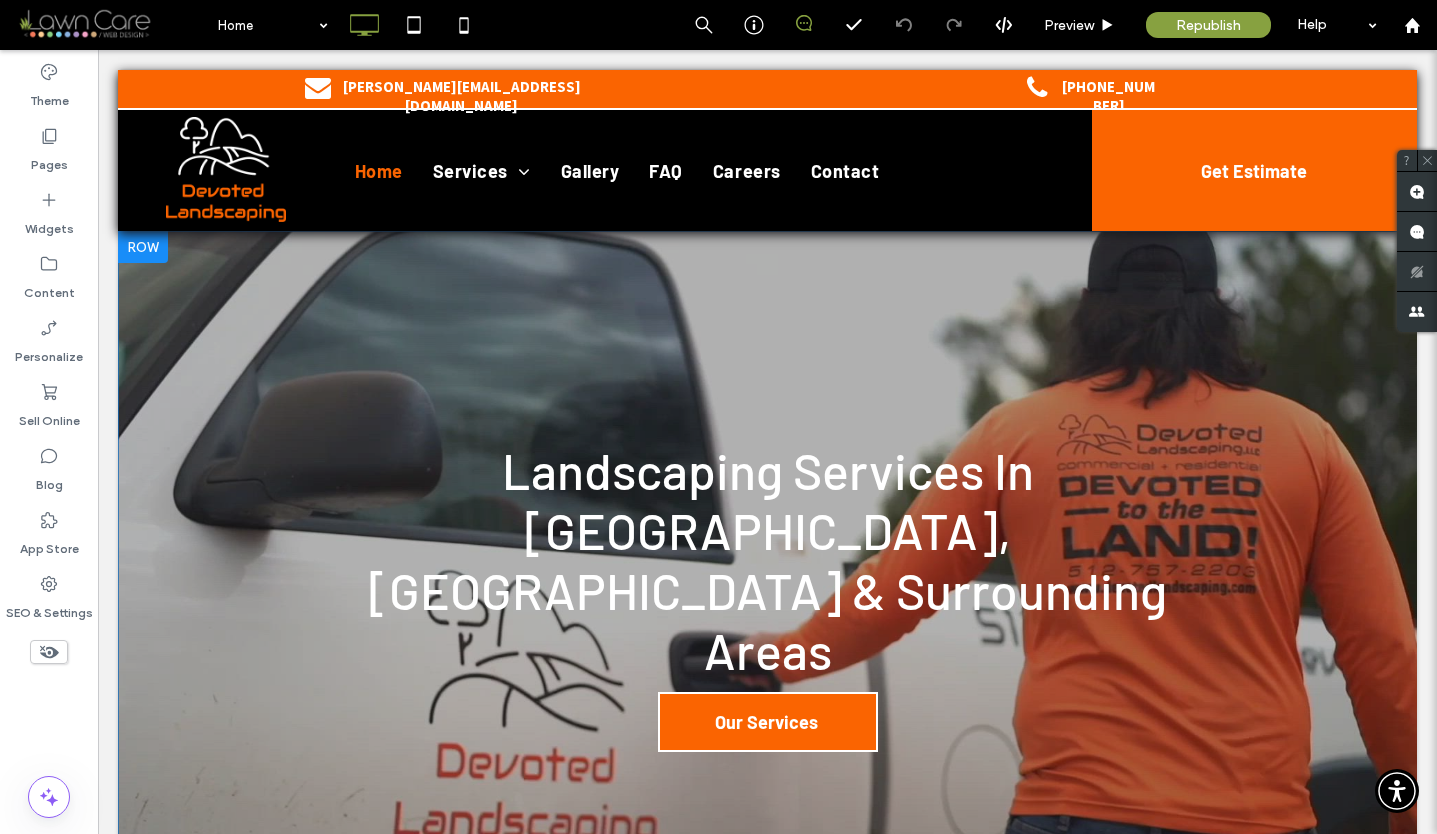 scroll, scrollTop: 0, scrollLeft: 0, axis: both 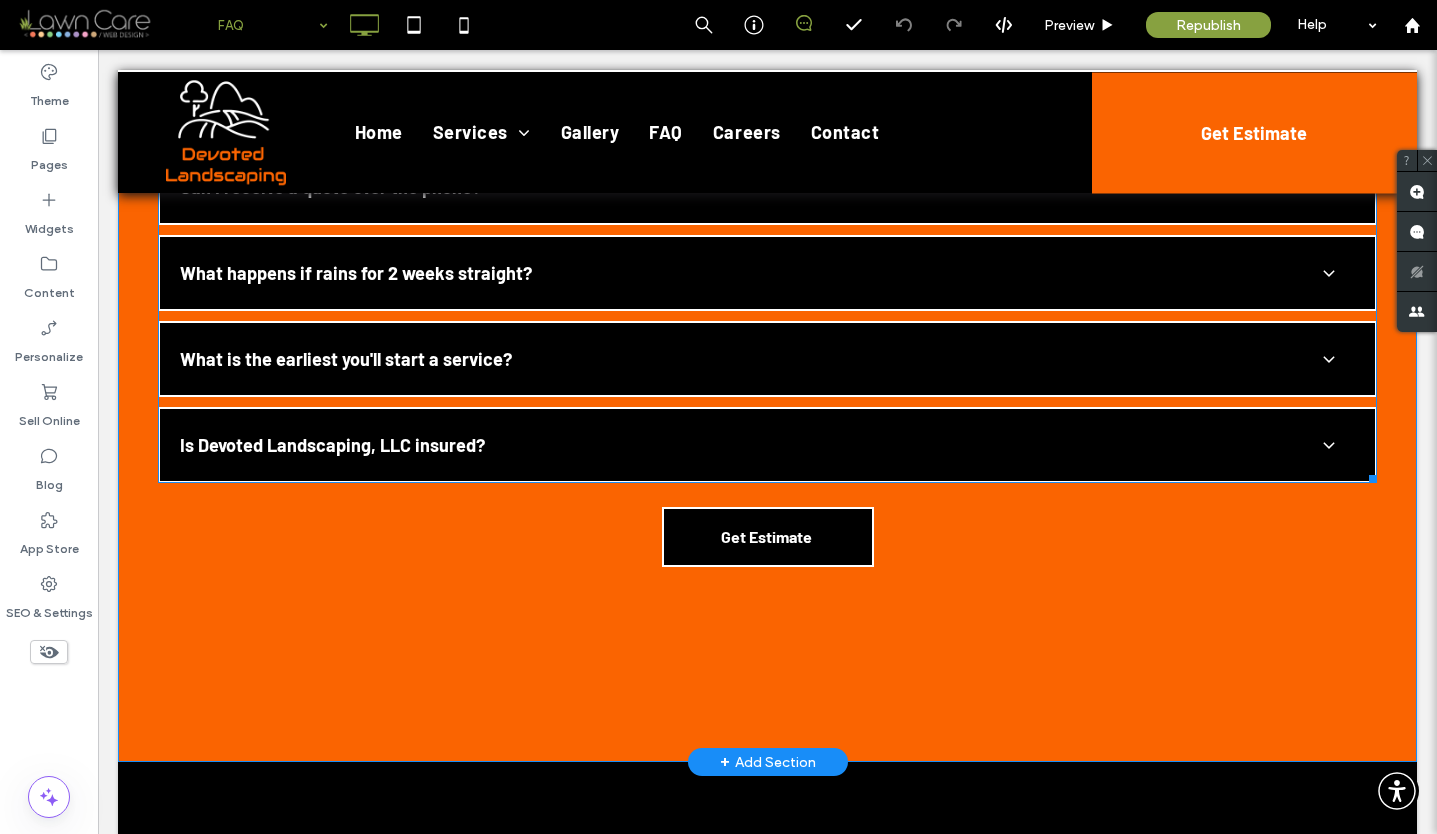 click at bounding box center (767, 58) 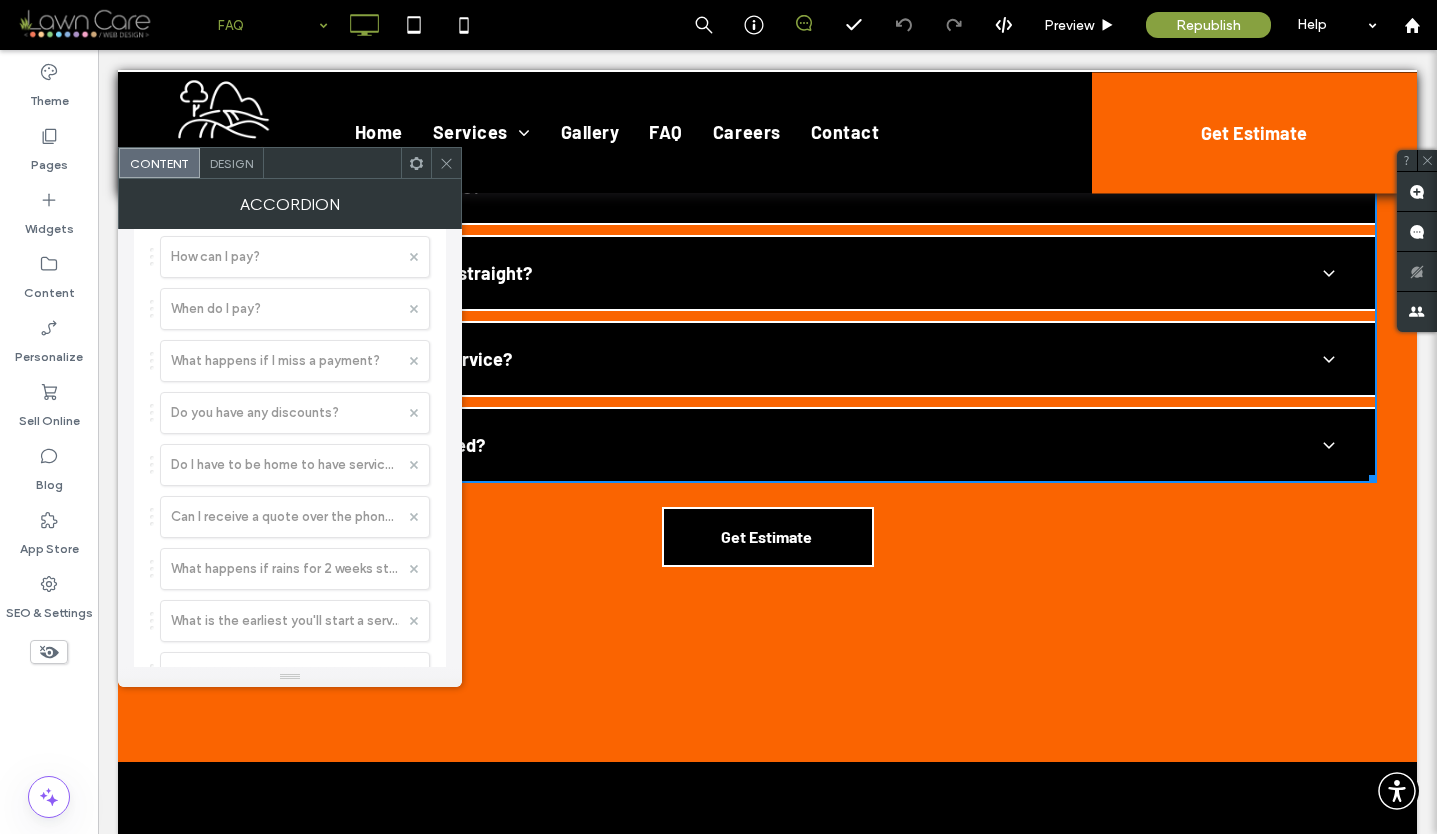 scroll, scrollTop: 11, scrollLeft: 0, axis: vertical 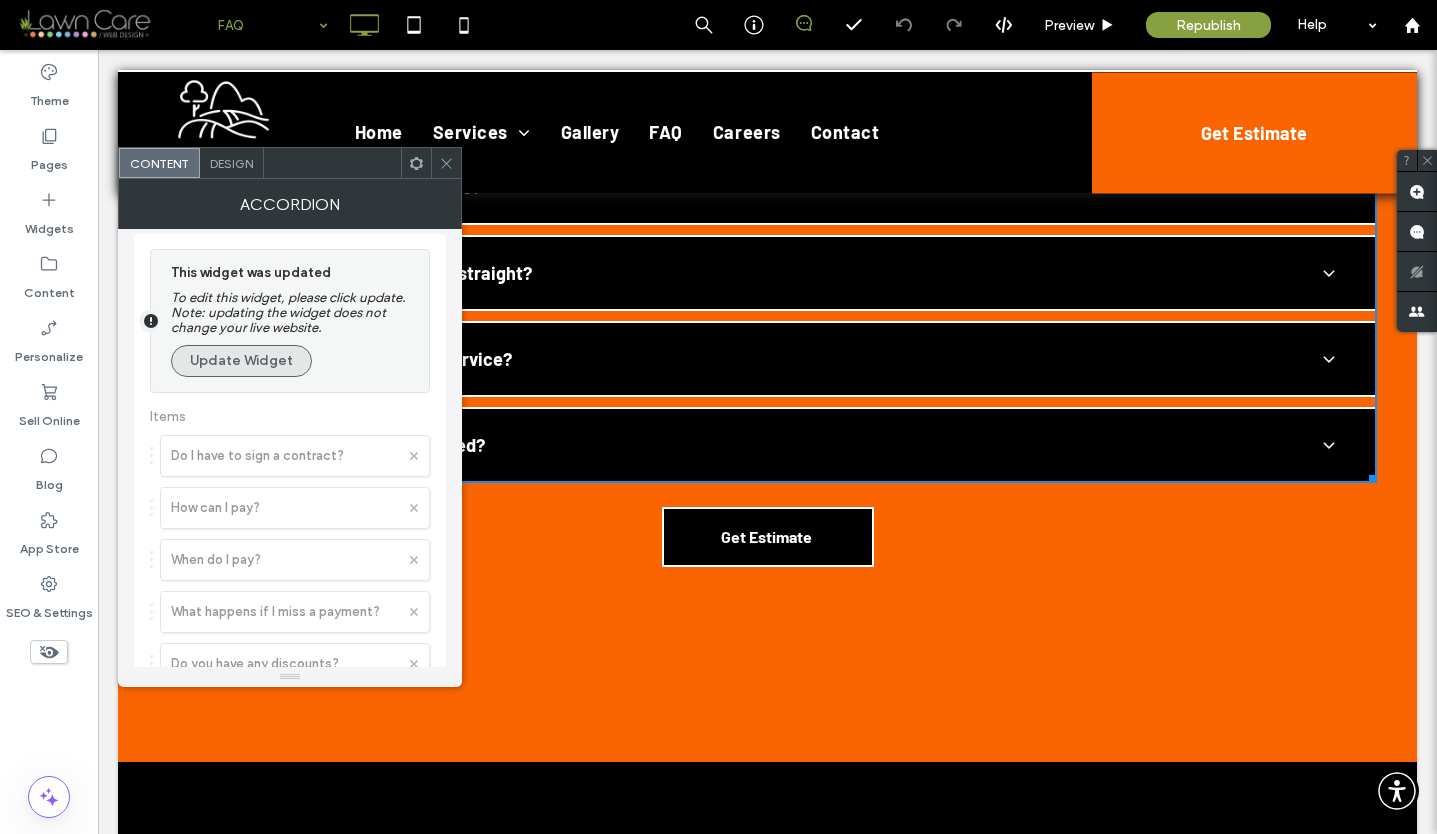 click on "Update Widget" at bounding box center (241, 361) 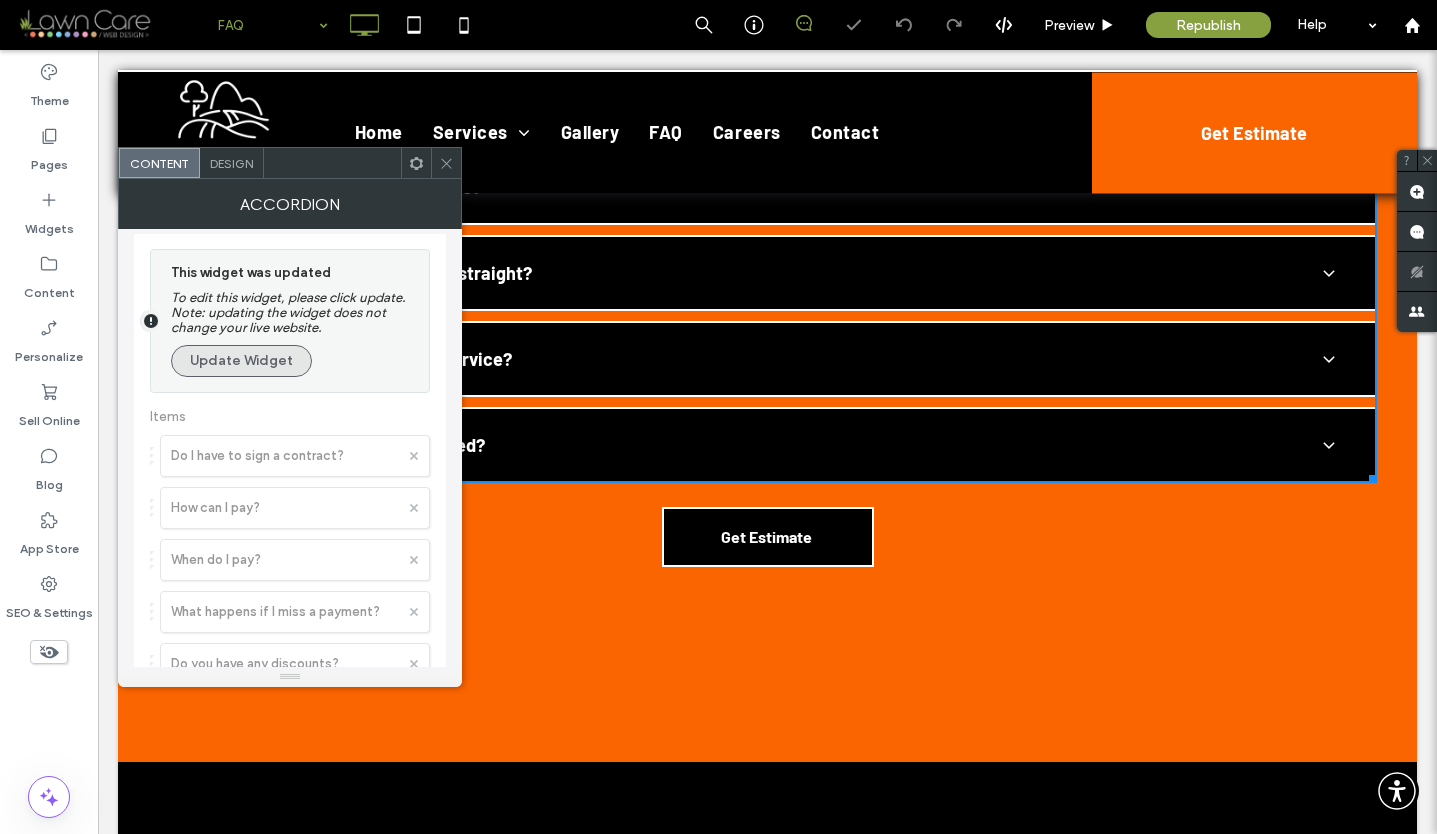 scroll, scrollTop: 14, scrollLeft: 0, axis: vertical 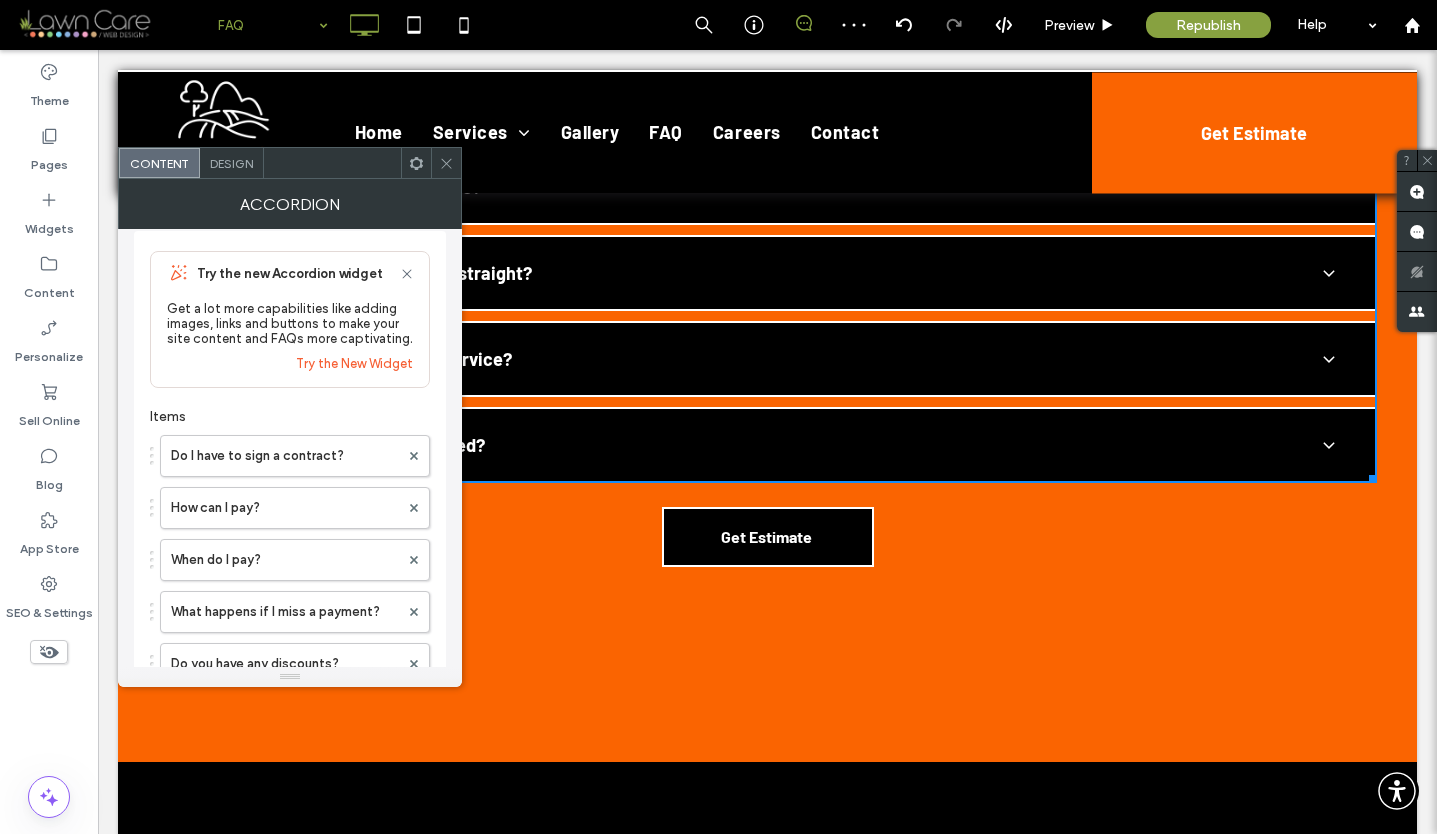 click 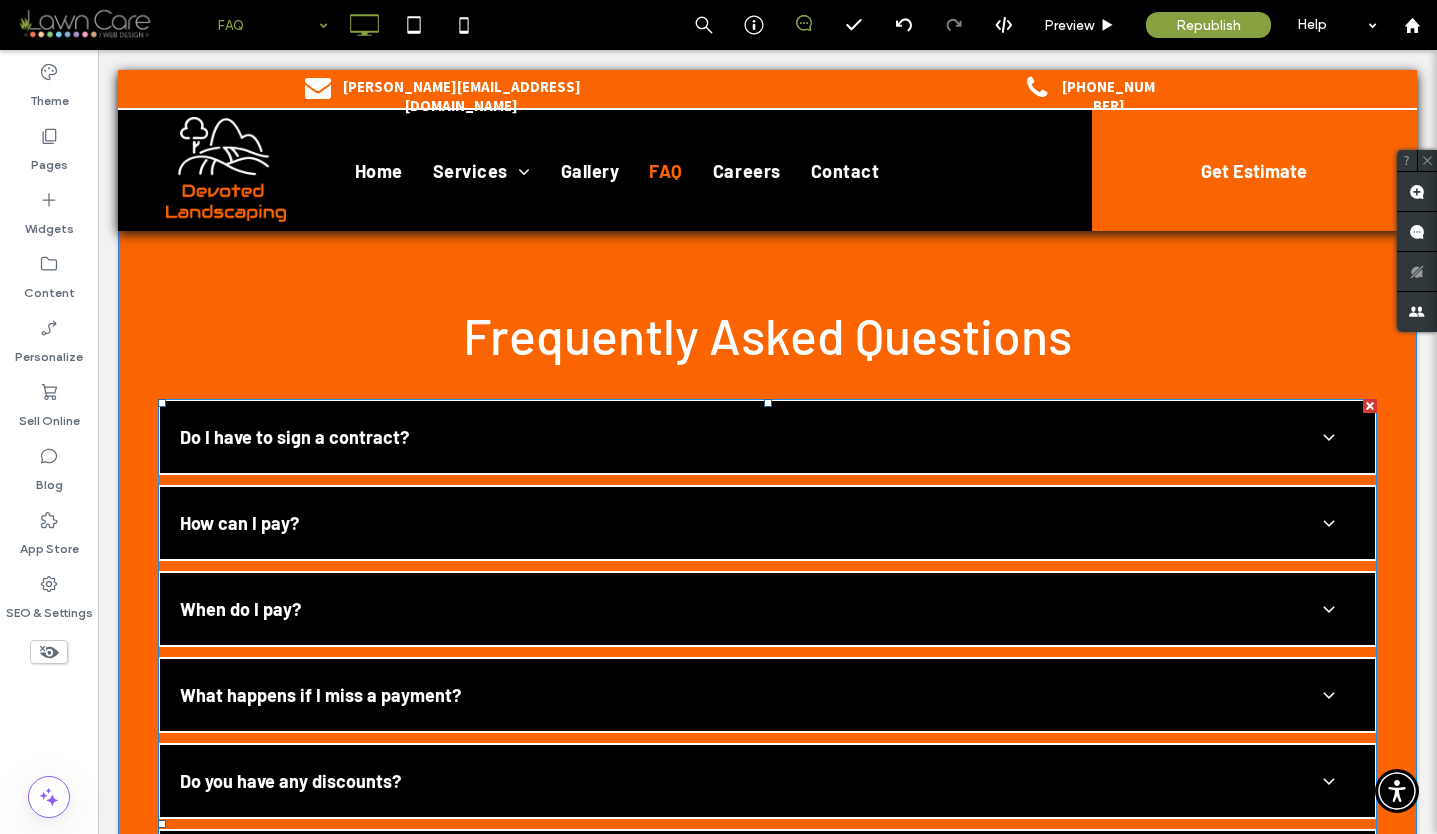 scroll, scrollTop: 0, scrollLeft: 0, axis: both 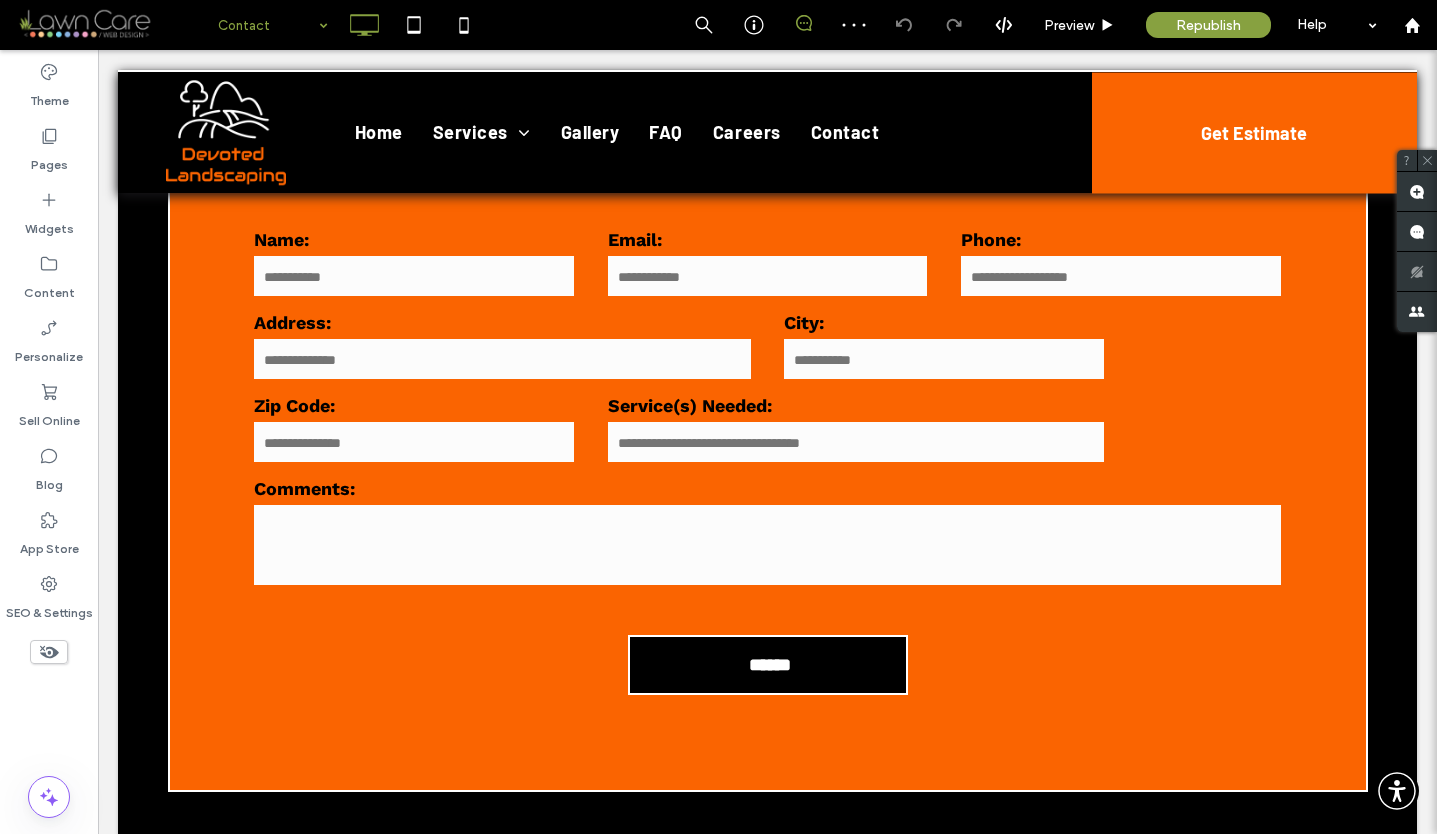click at bounding box center [268, 25] 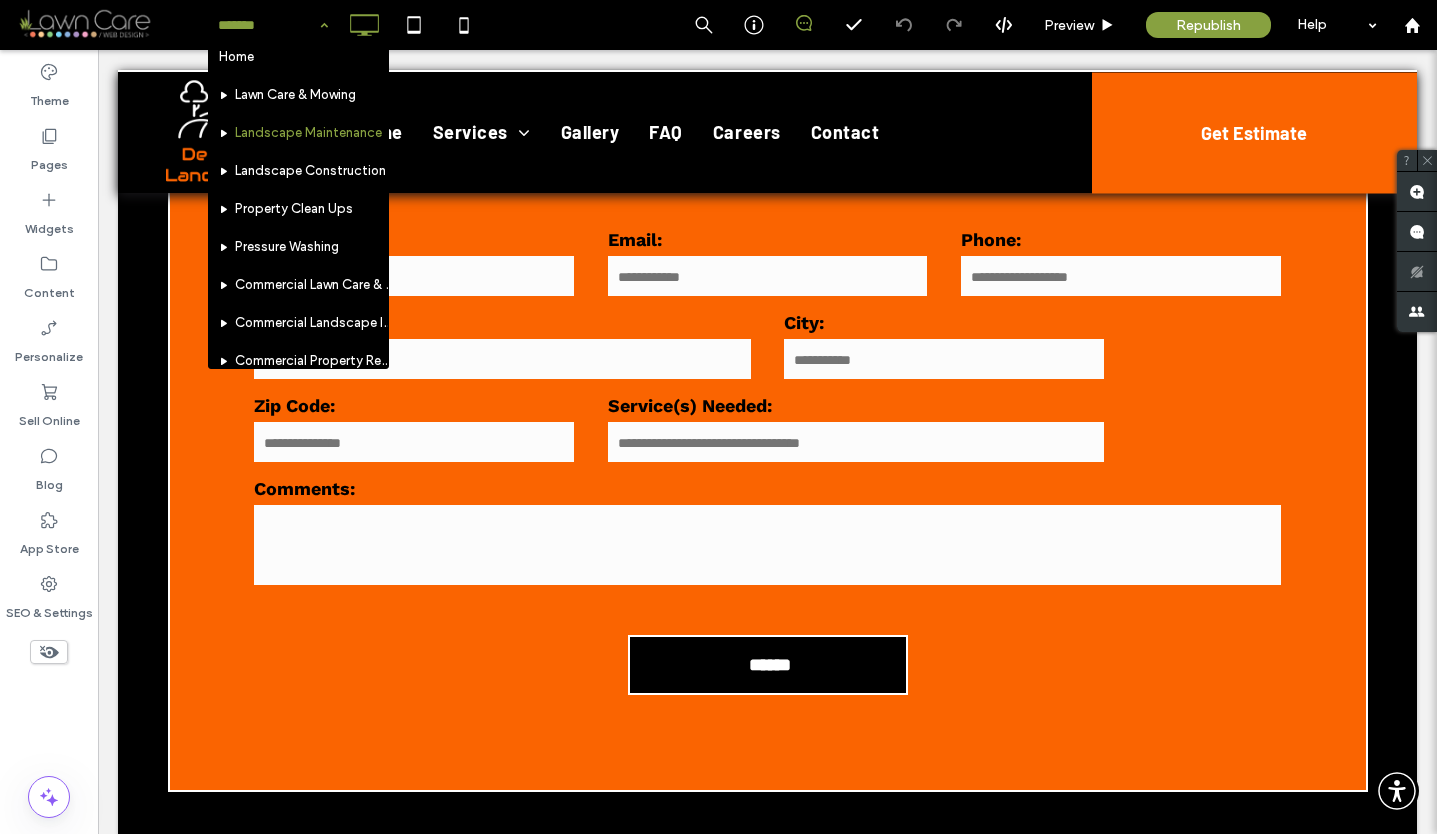 scroll, scrollTop: 0, scrollLeft: 0, axis: both 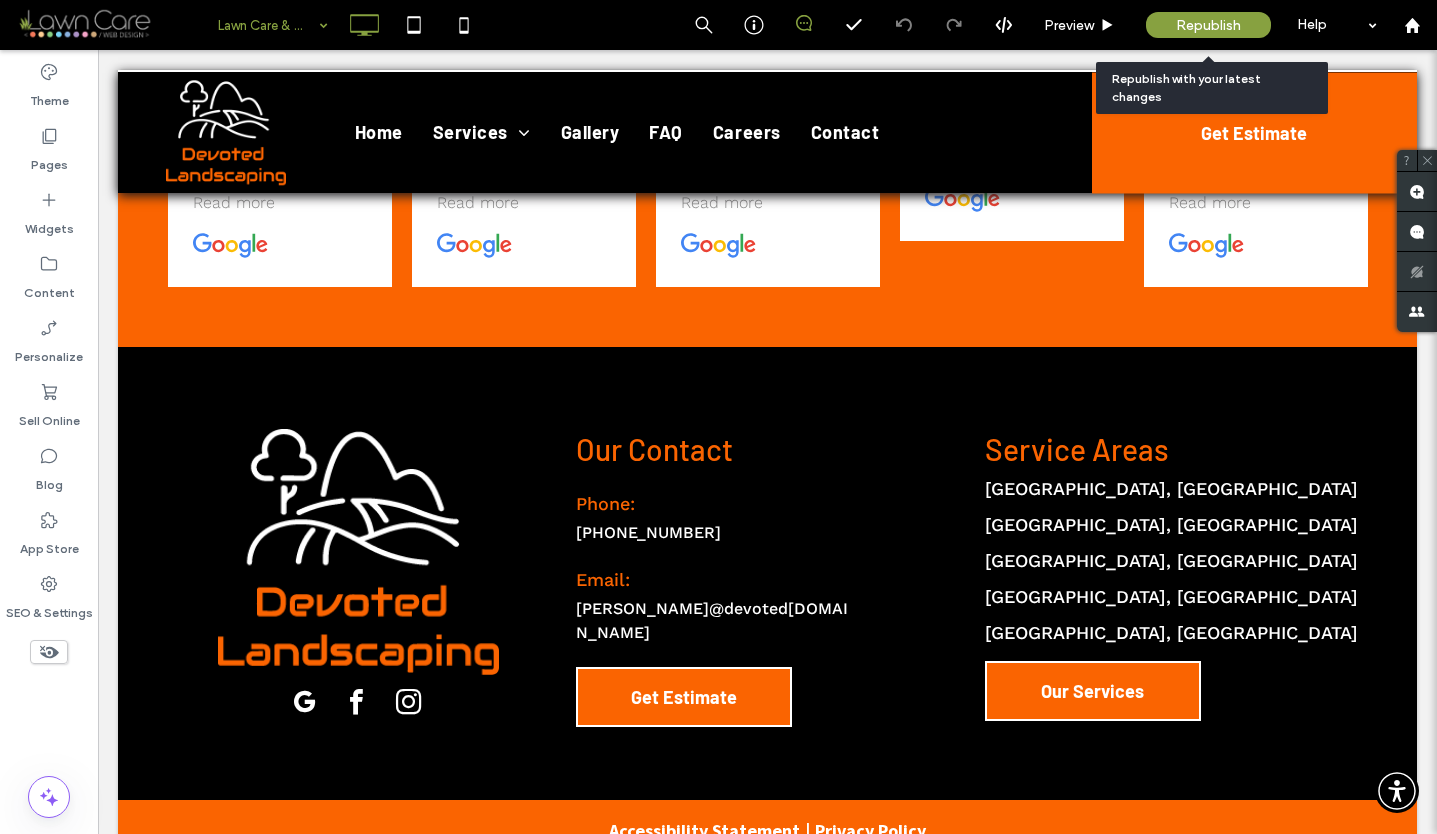 click on "Republish" at bounding box center (1208, 25) 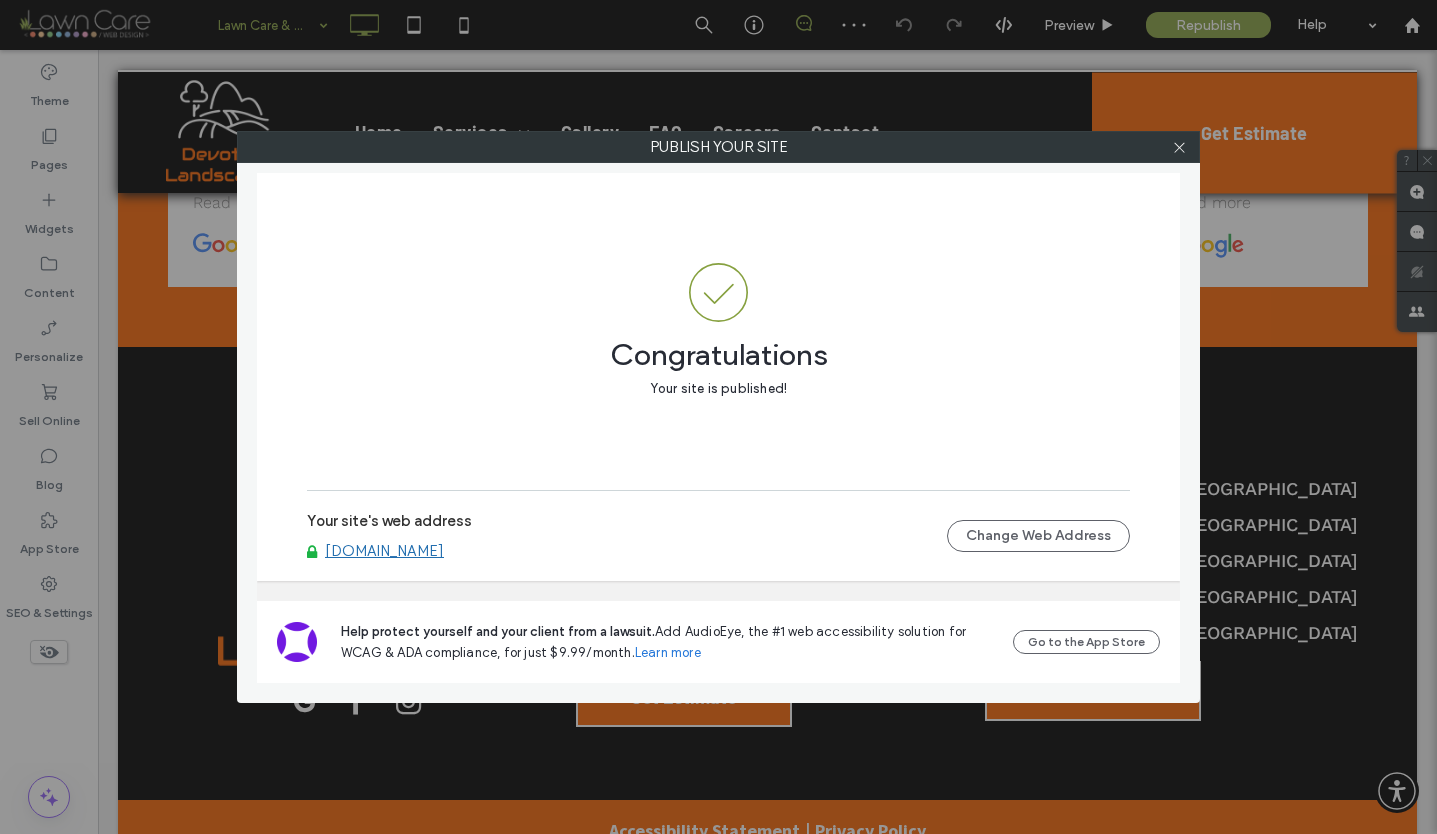 click on "[DOMAIN_NAME]" at bounding box center [384, 551] 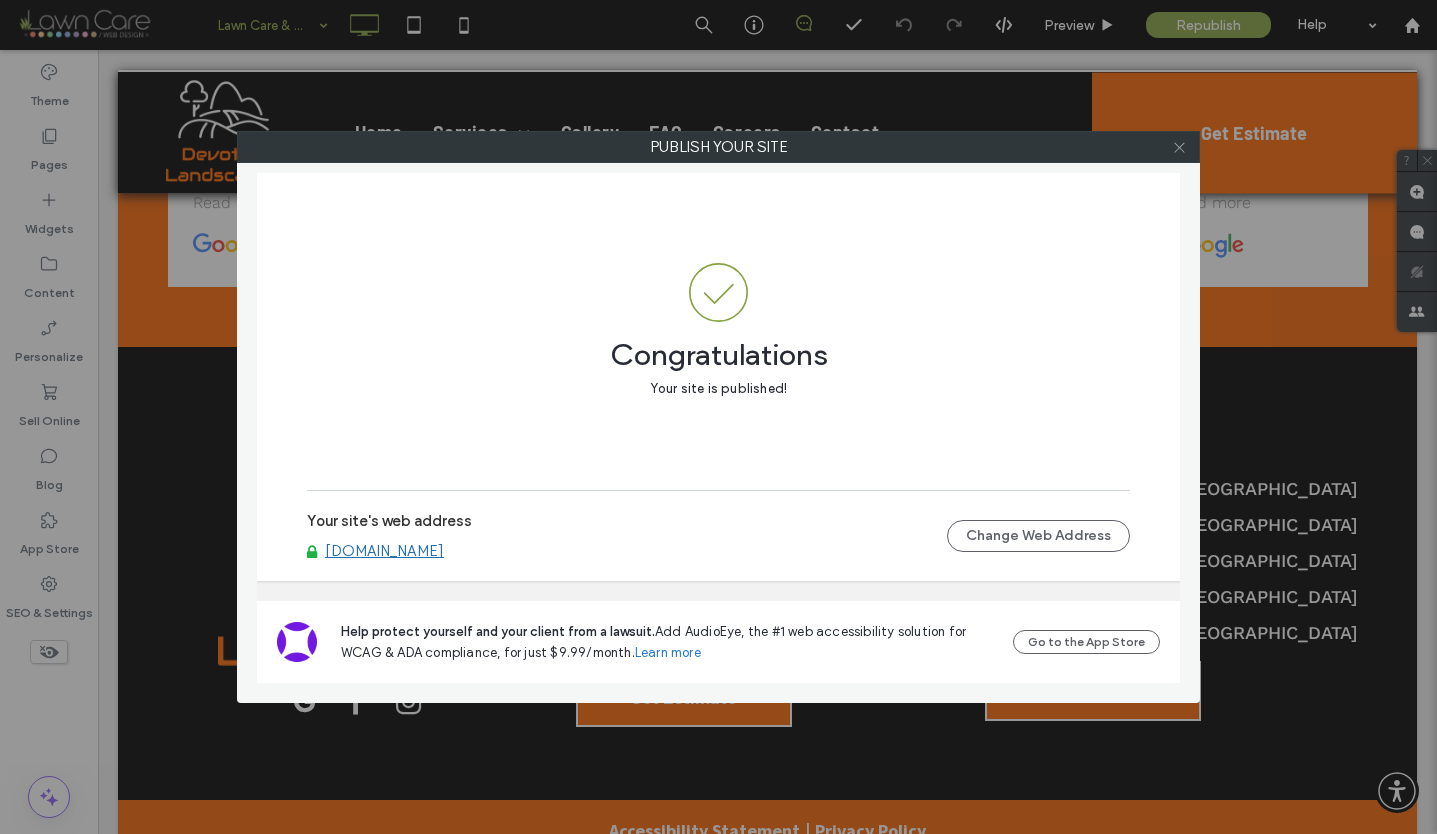 click 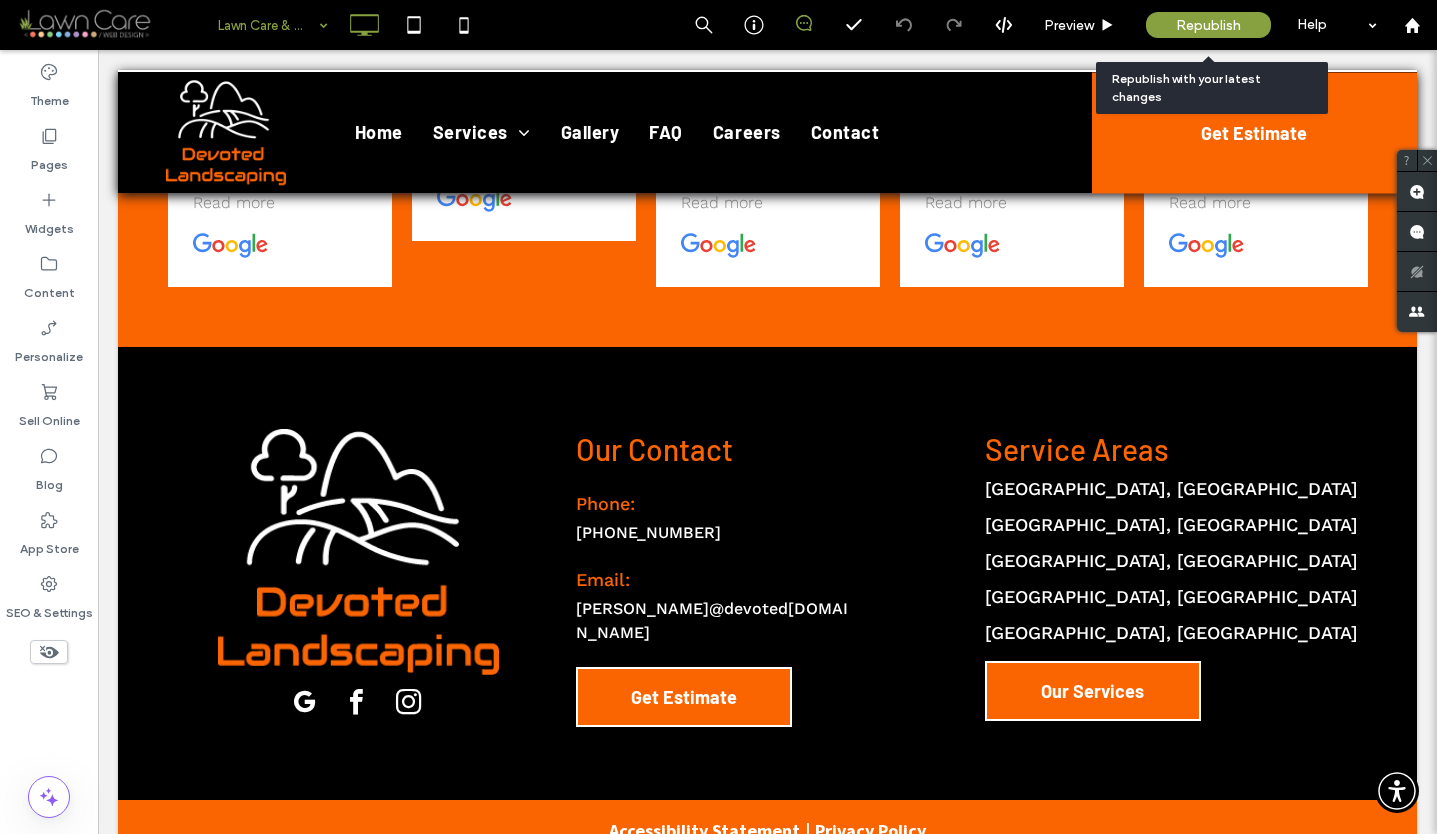 click on "Republish" at bounding box center (1208, 25) 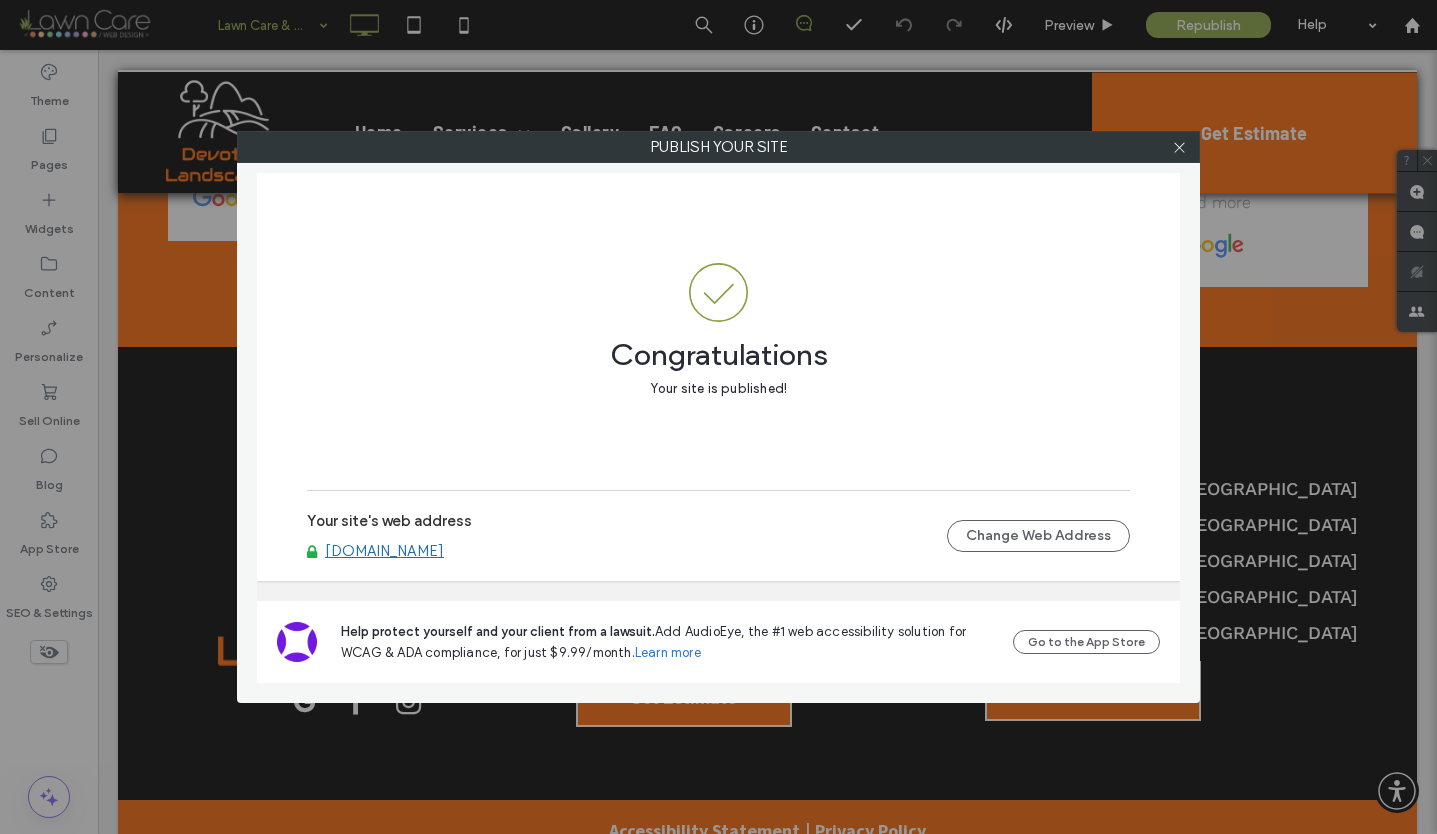 click on "[DOMAIN_NAME]" at bounding box center [384, 551] 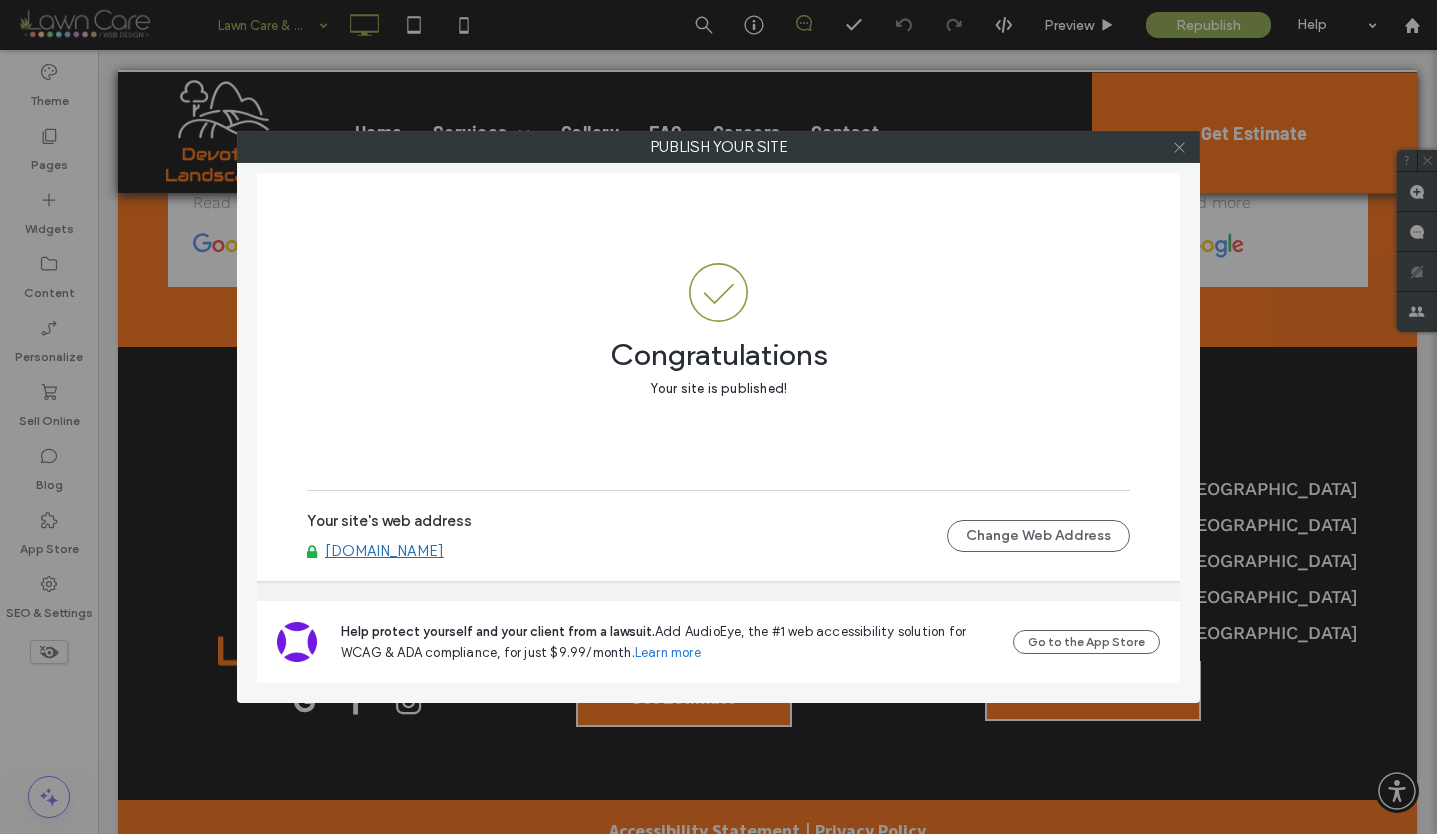 click 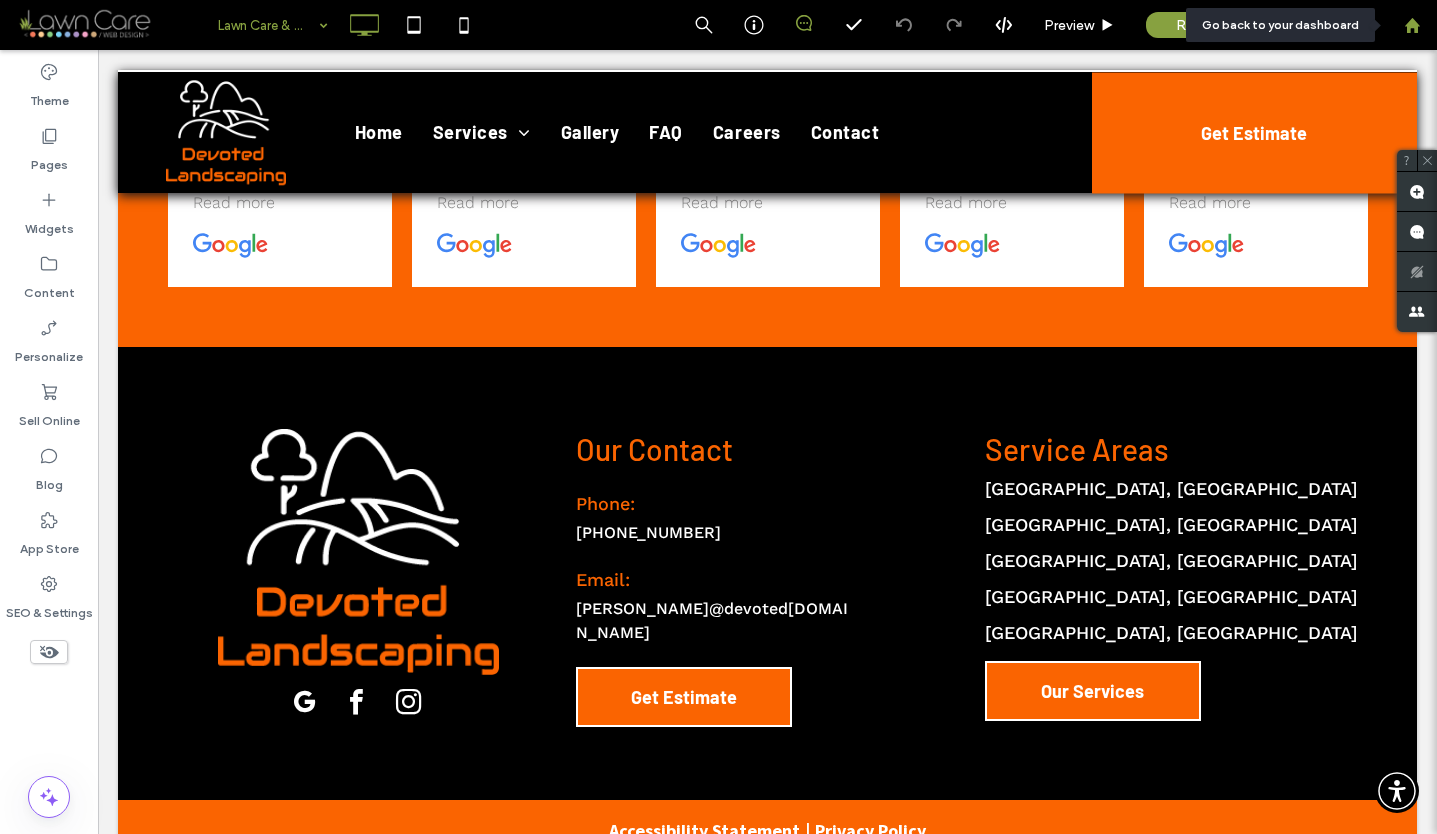 click 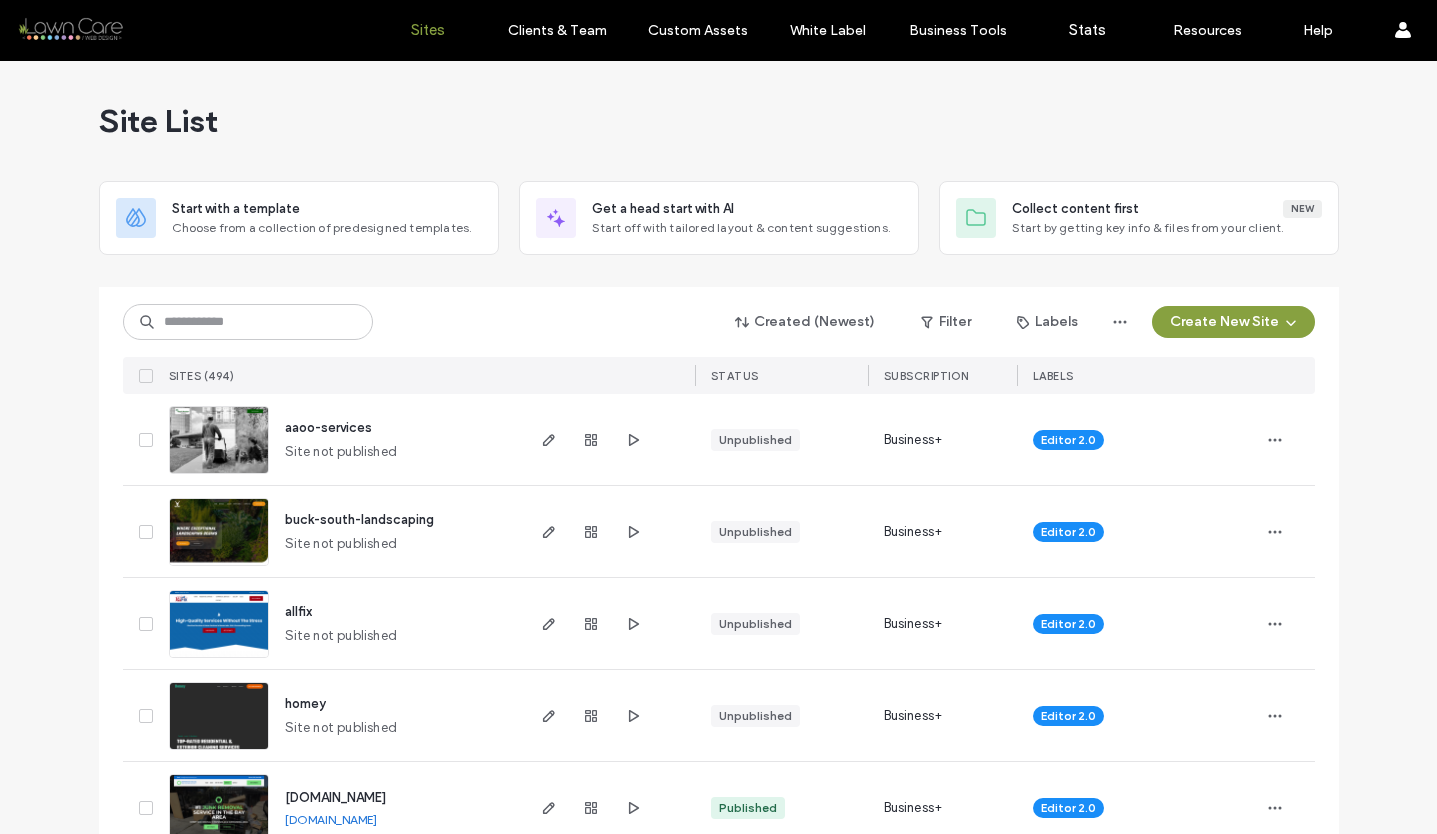 scroll, scrollTop: 0, scrollLeft: 0, axis: both 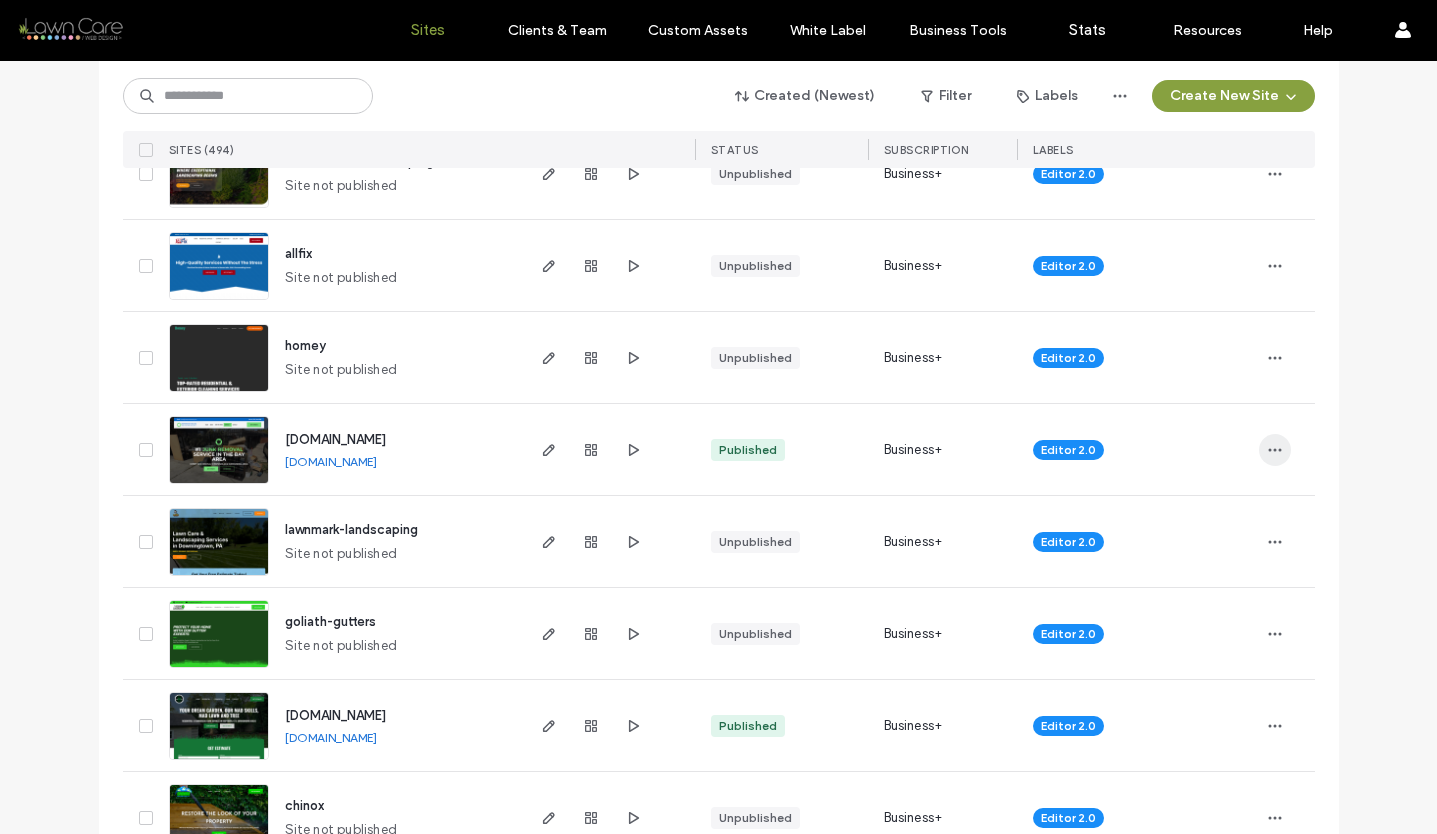 click at bounding box center [1275, 450] 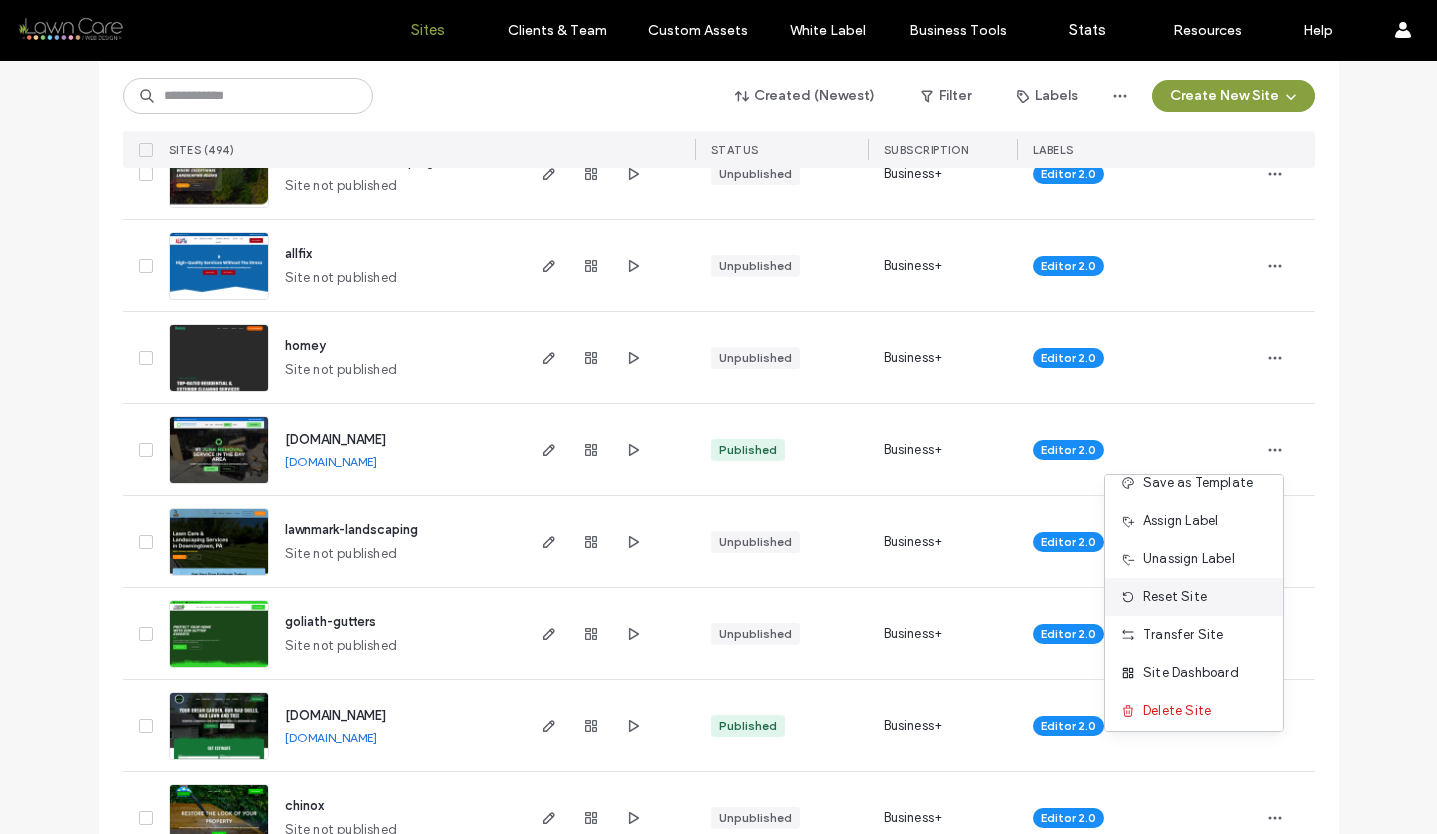 scroll, scrollTop: 64, scrollLeft: 0, axis: vertical 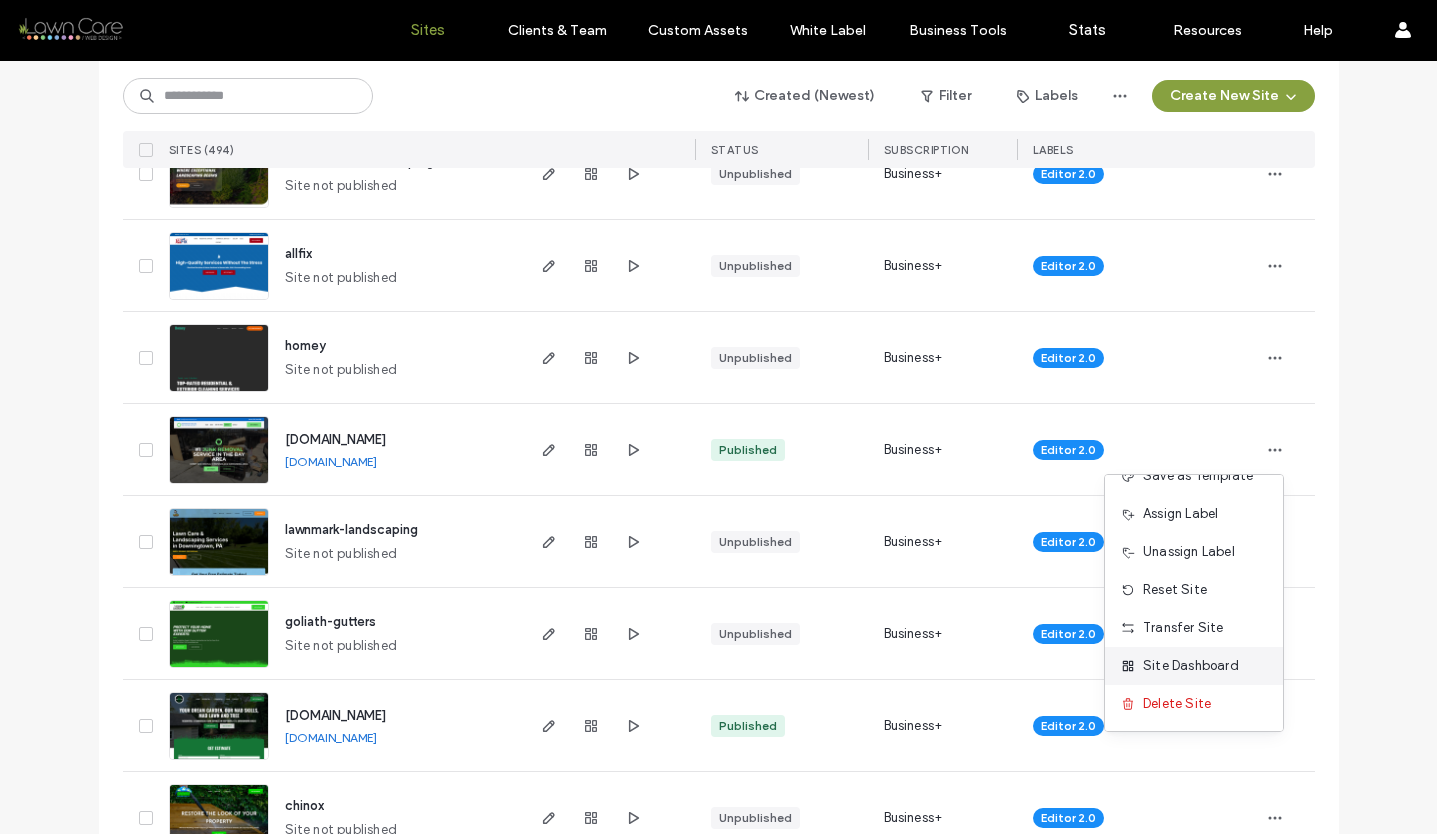 click on "Site Dashboard" at bounding box center (1191, 666) 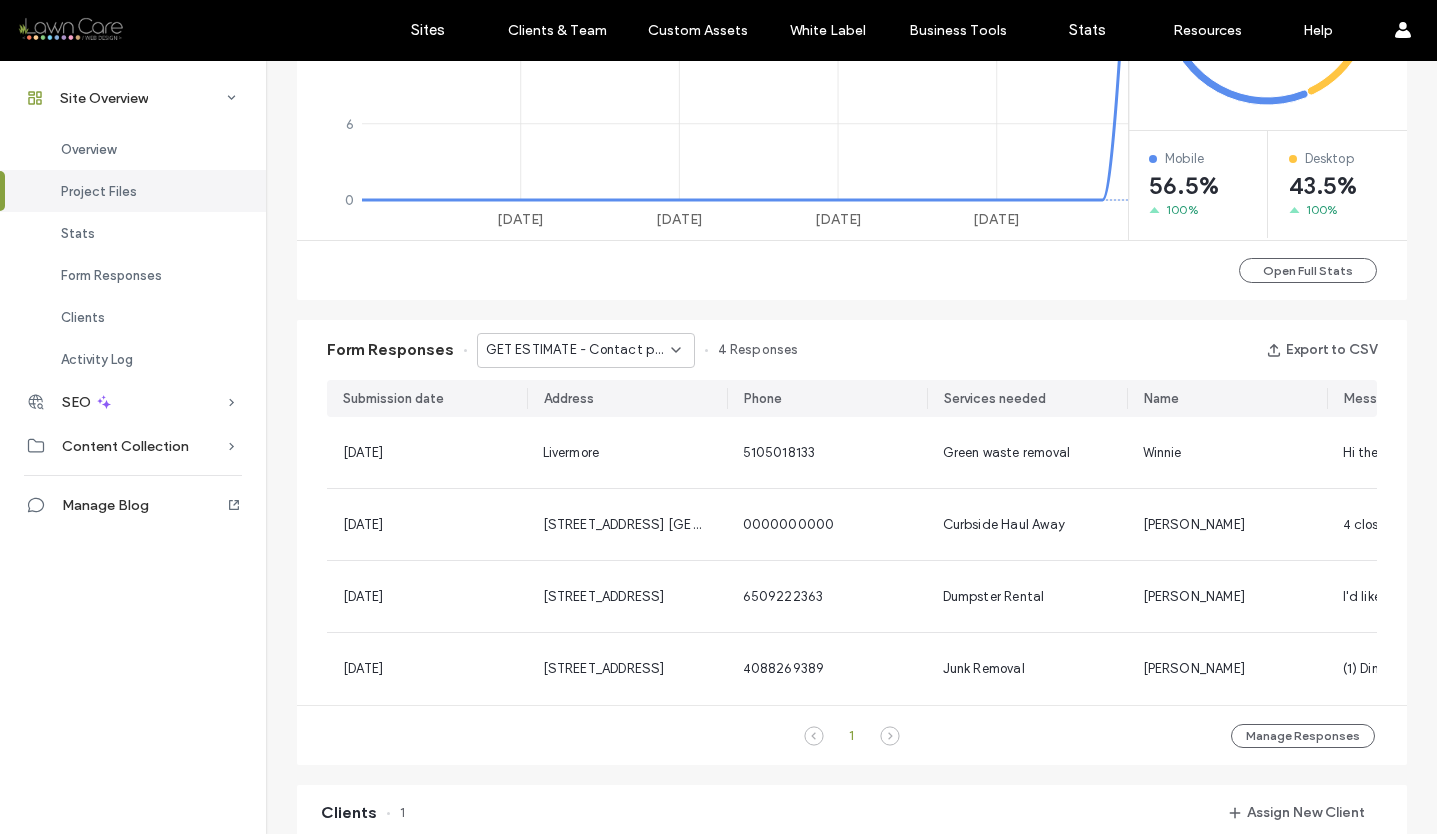 scroll, scrollTop: 1034, scrollLeft: 0, axis: vertical 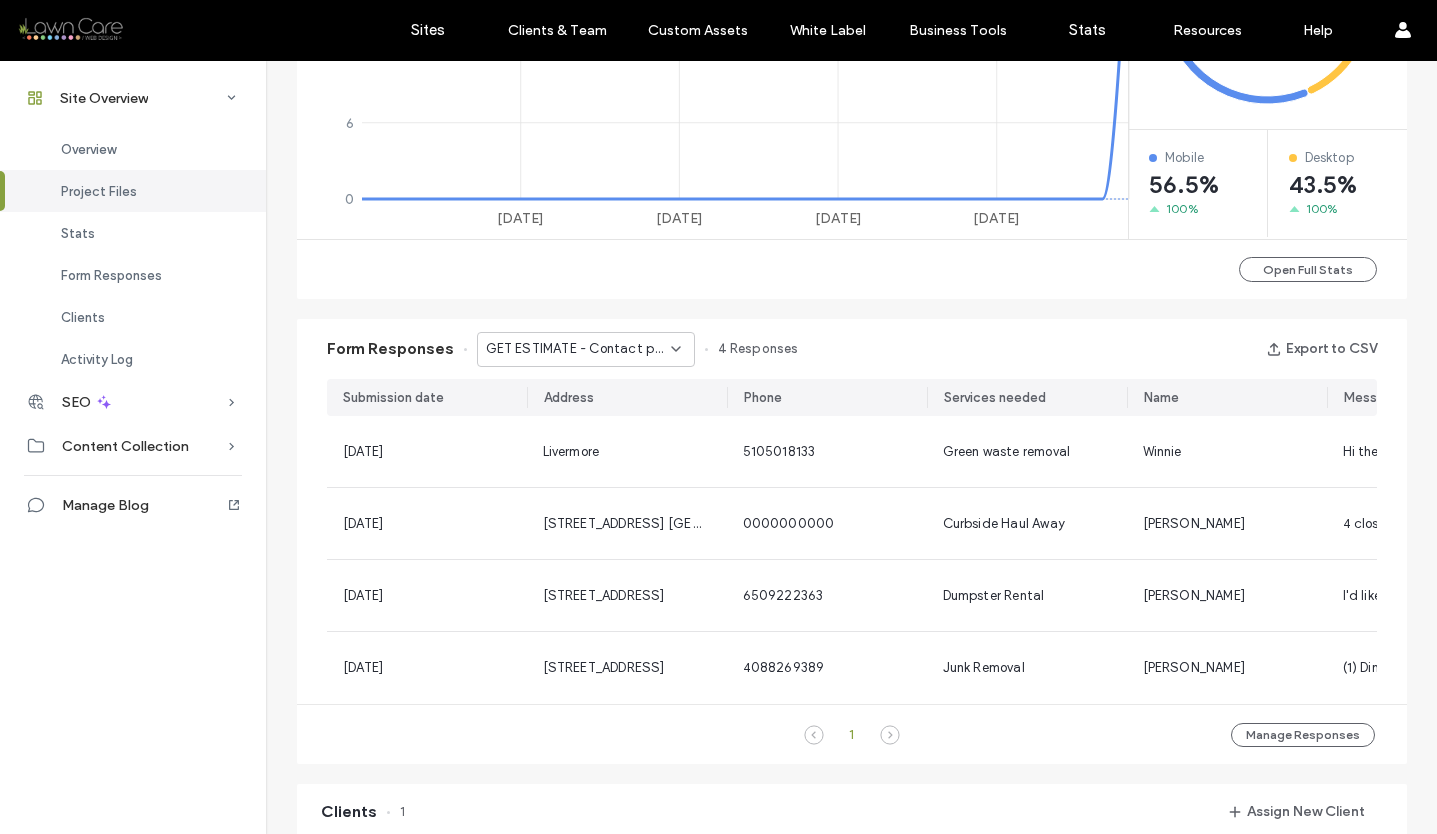 click 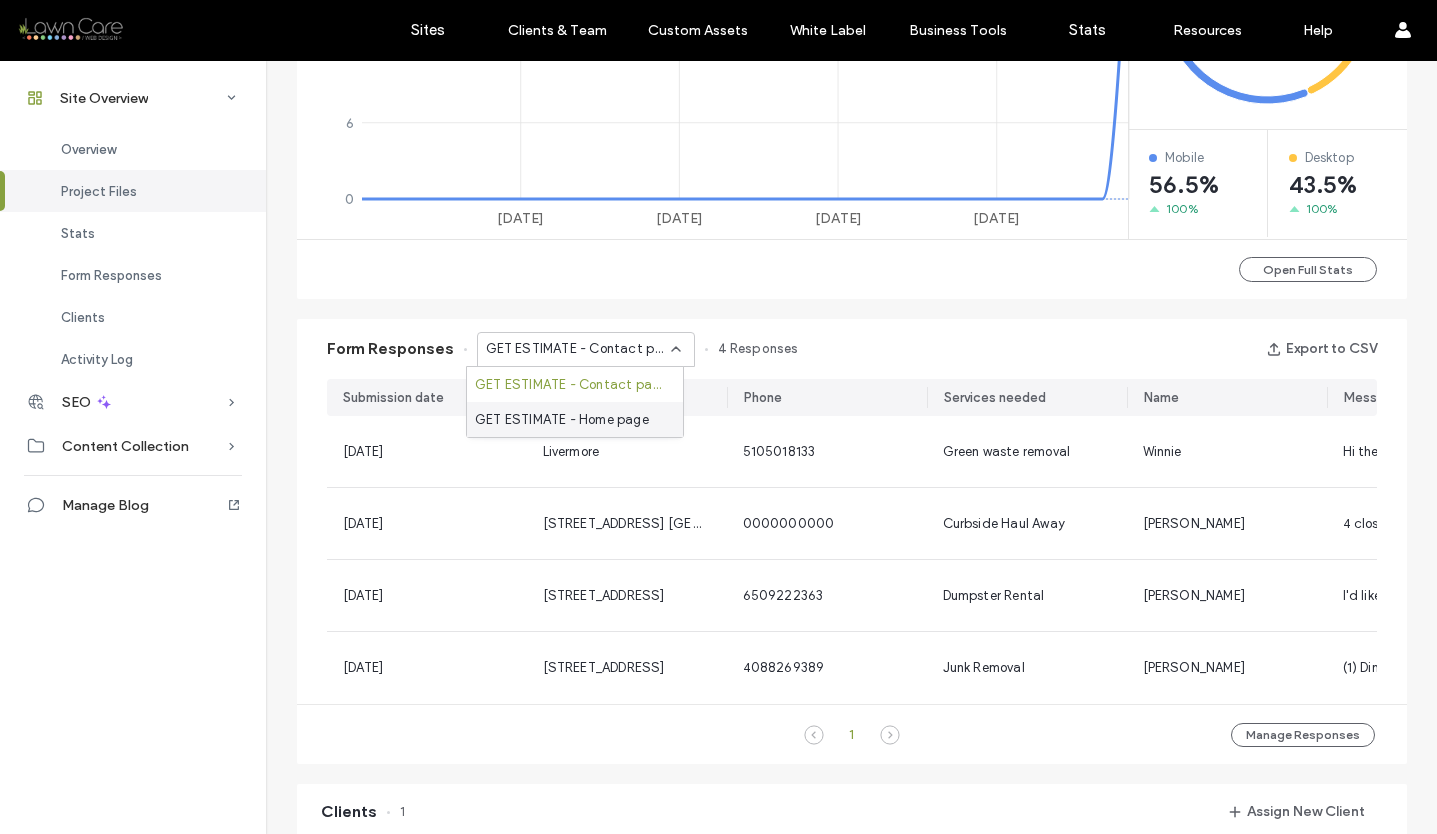 click on "GET ESTIMATE - Home page" at bounding box center (562, 420) 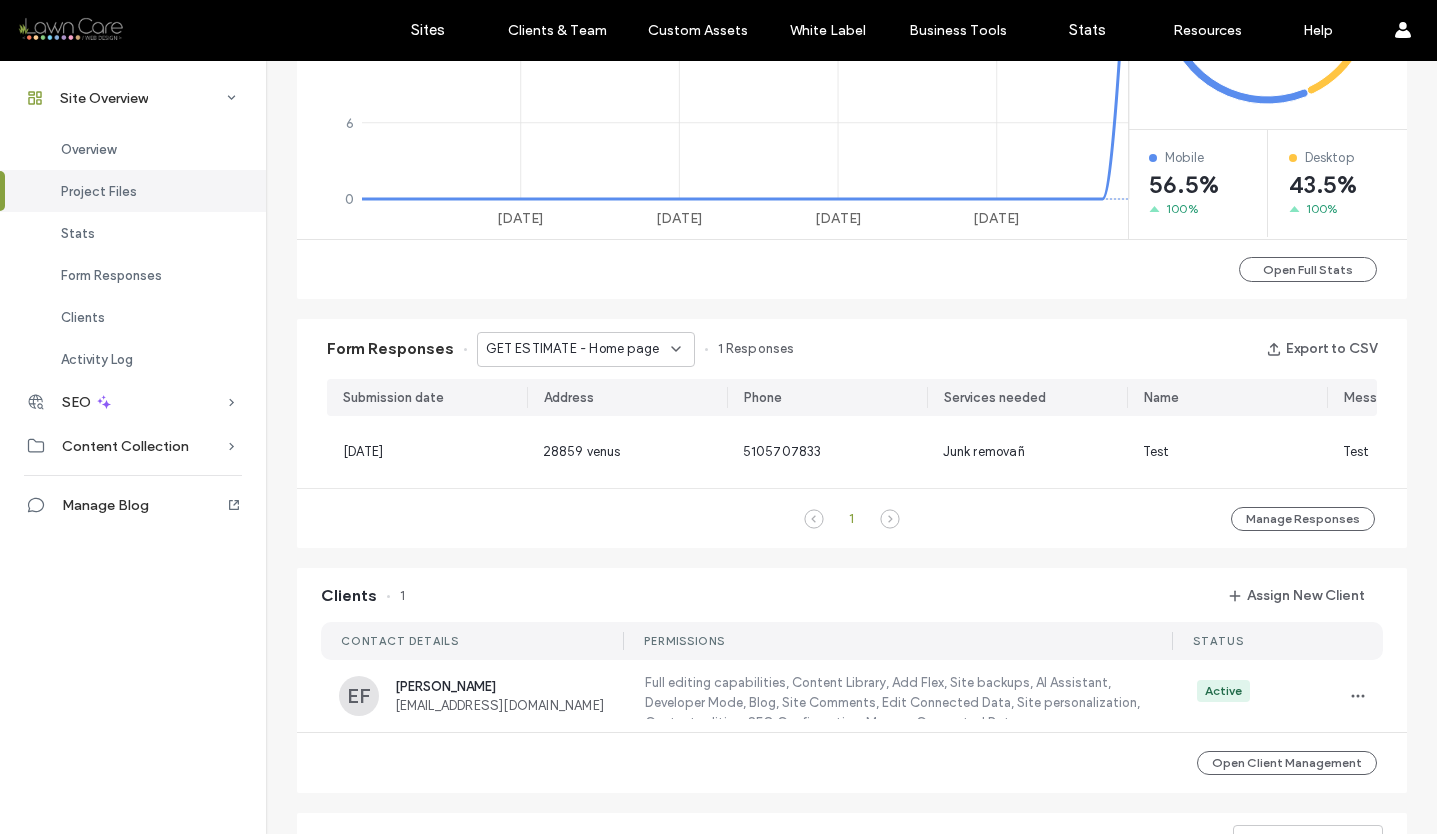 click 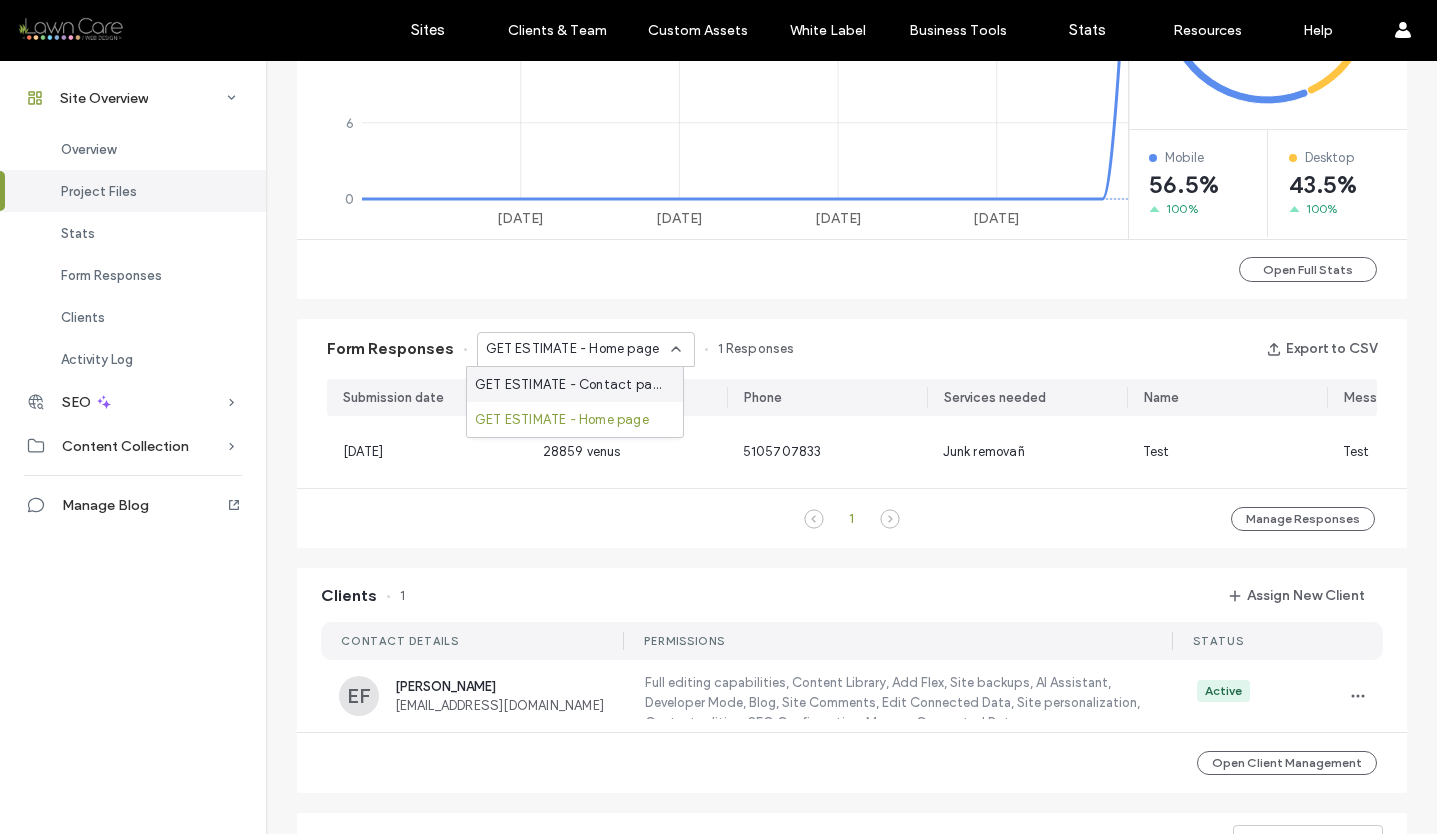 click on "GET ESTIMATE - Contact page" at bounding box center [575, 384] 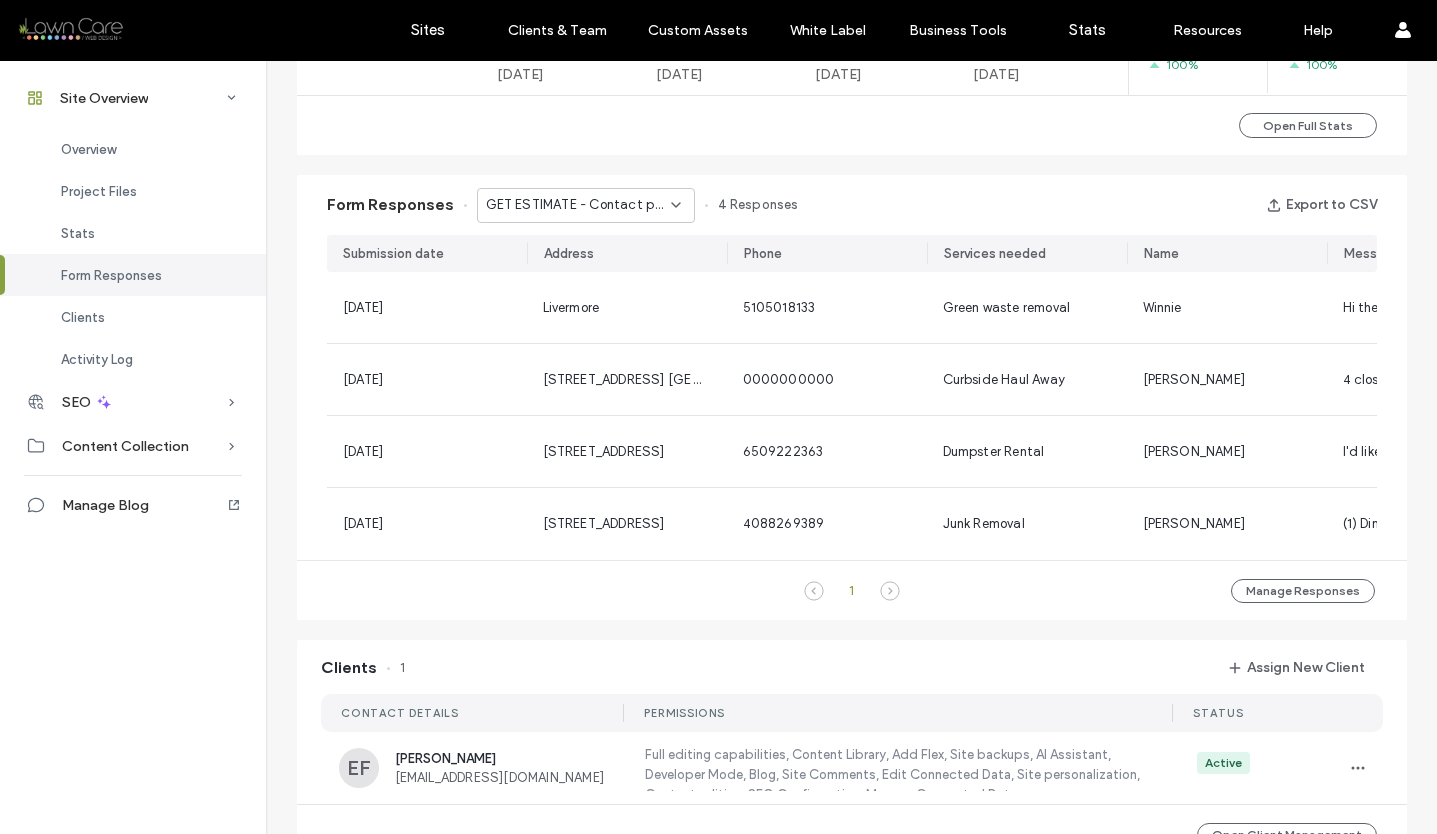scroll, scrollTop: 924, scrollLeft: 0, axis: vertical 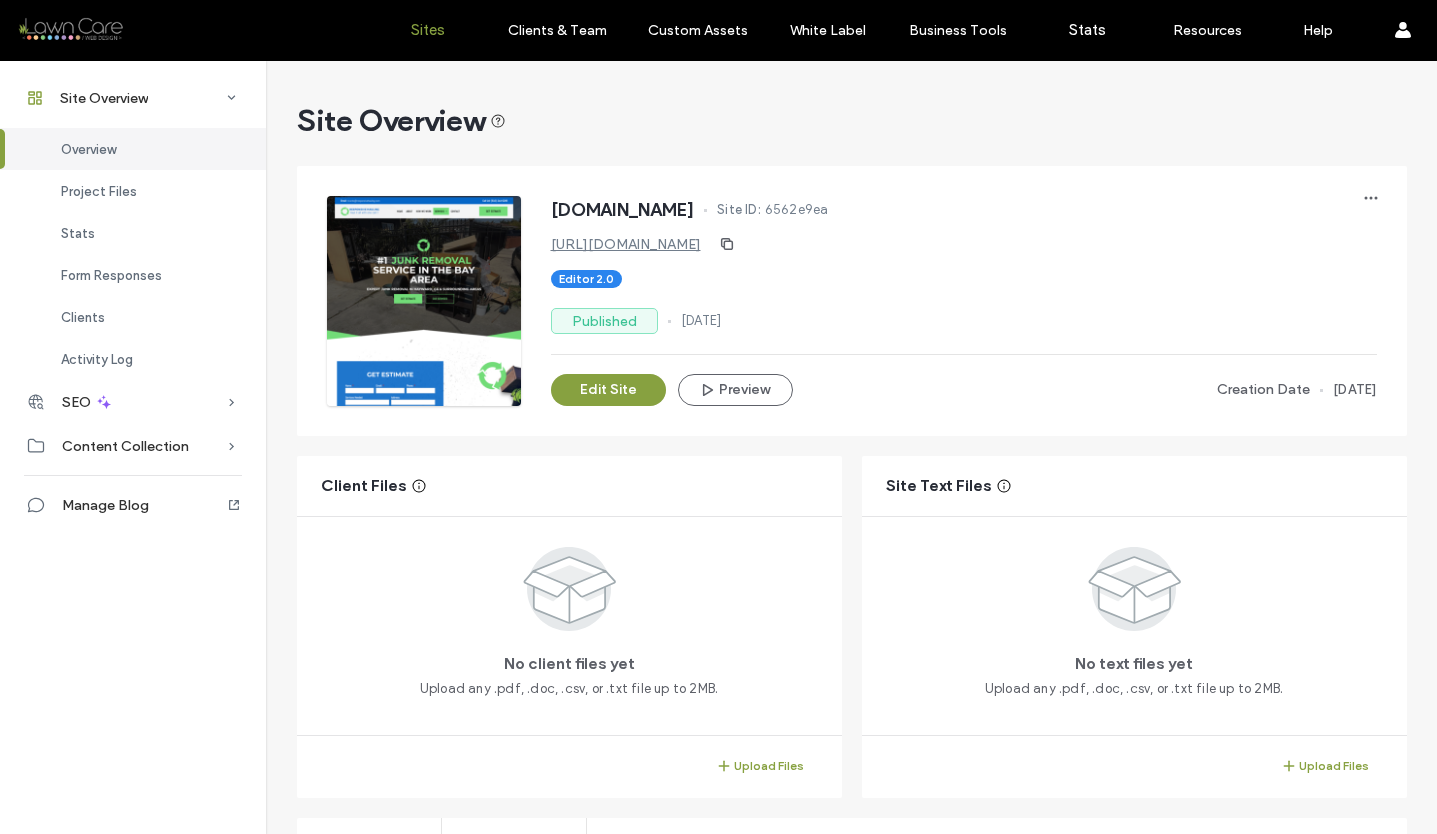 click on "Sites" at bounding box center (428, 30) 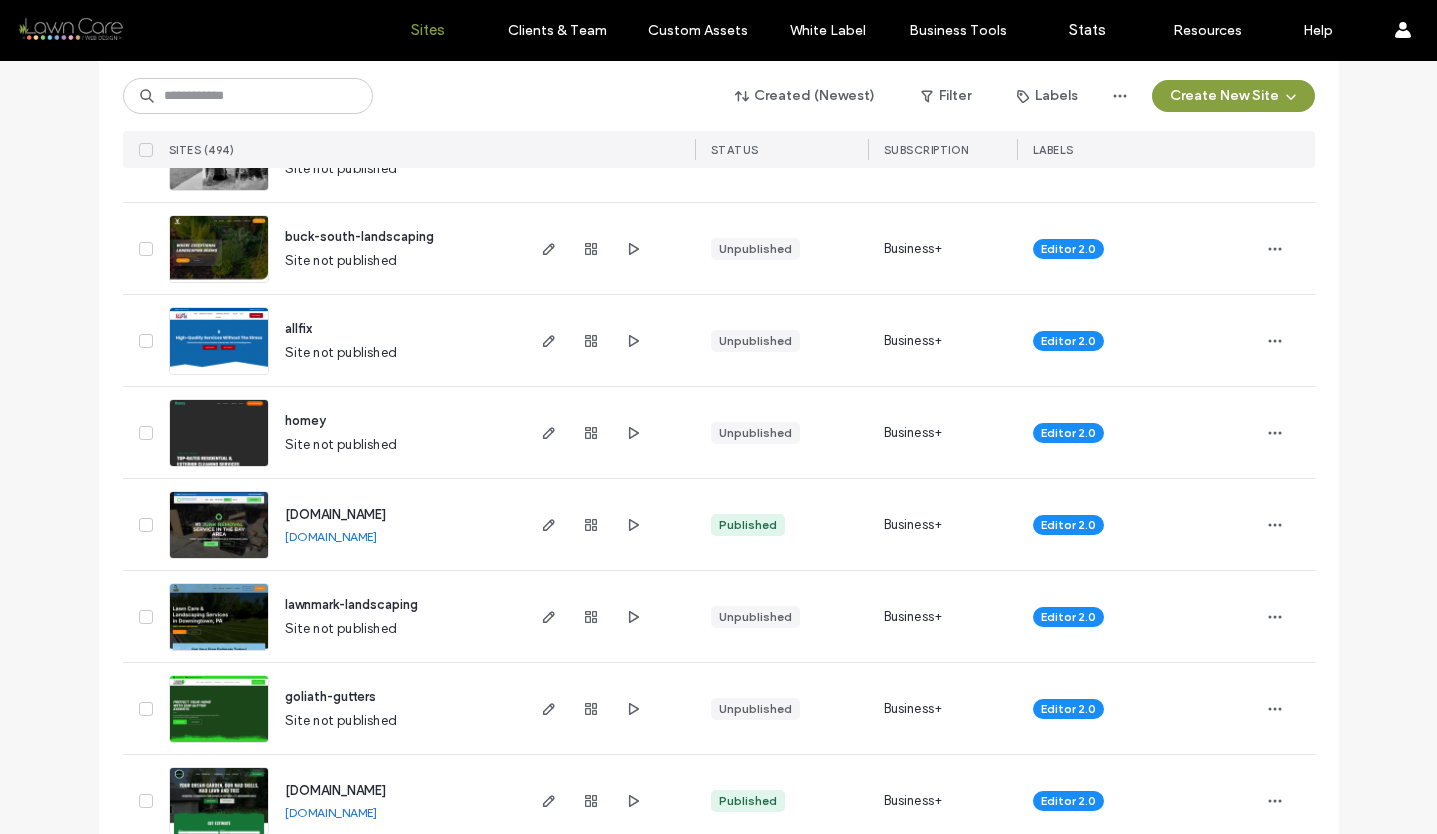 scroll, scrollTop: 288, scrollLeft: 0, axis: vertical 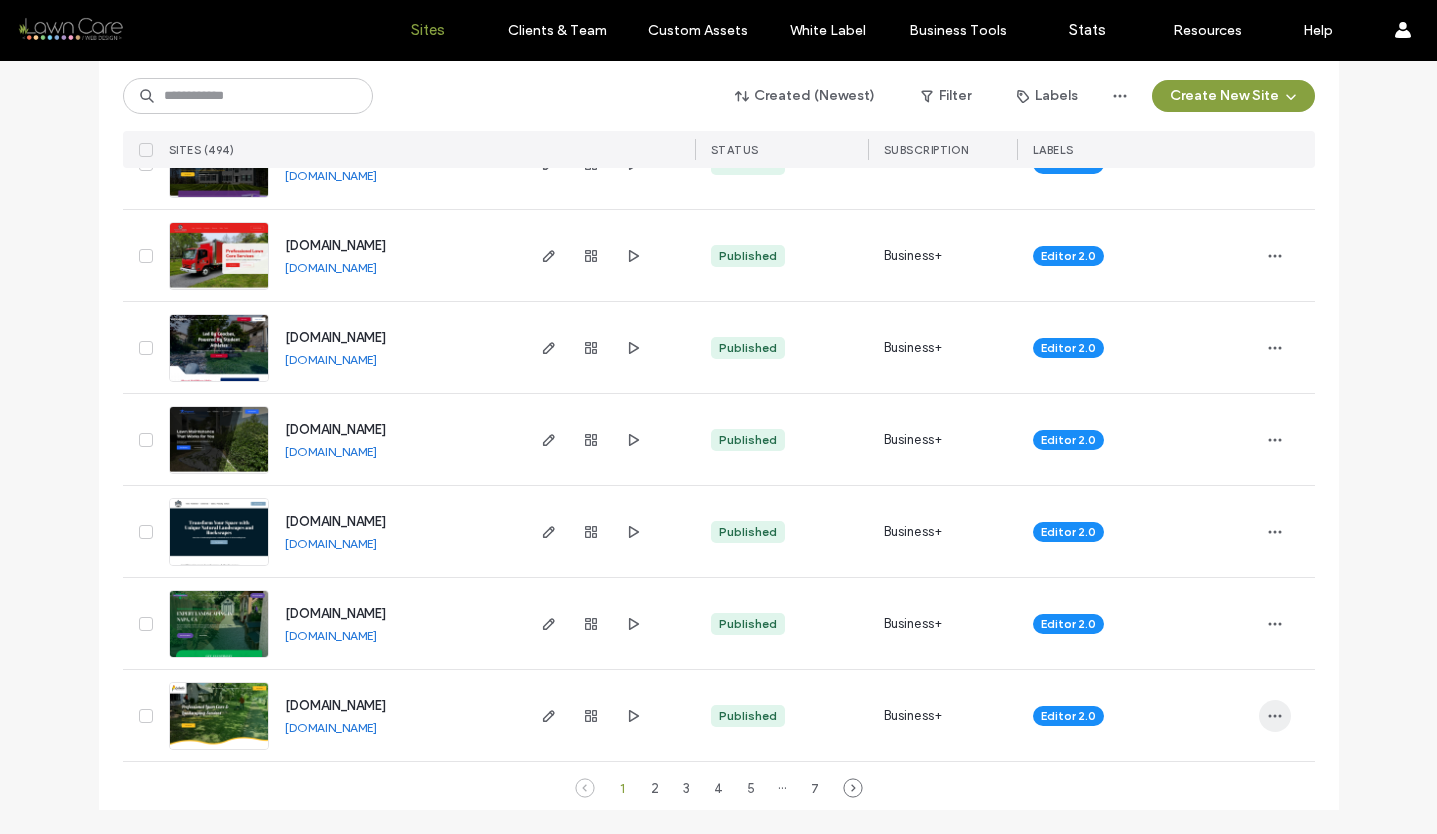 click at bounding box center (1275, 716) 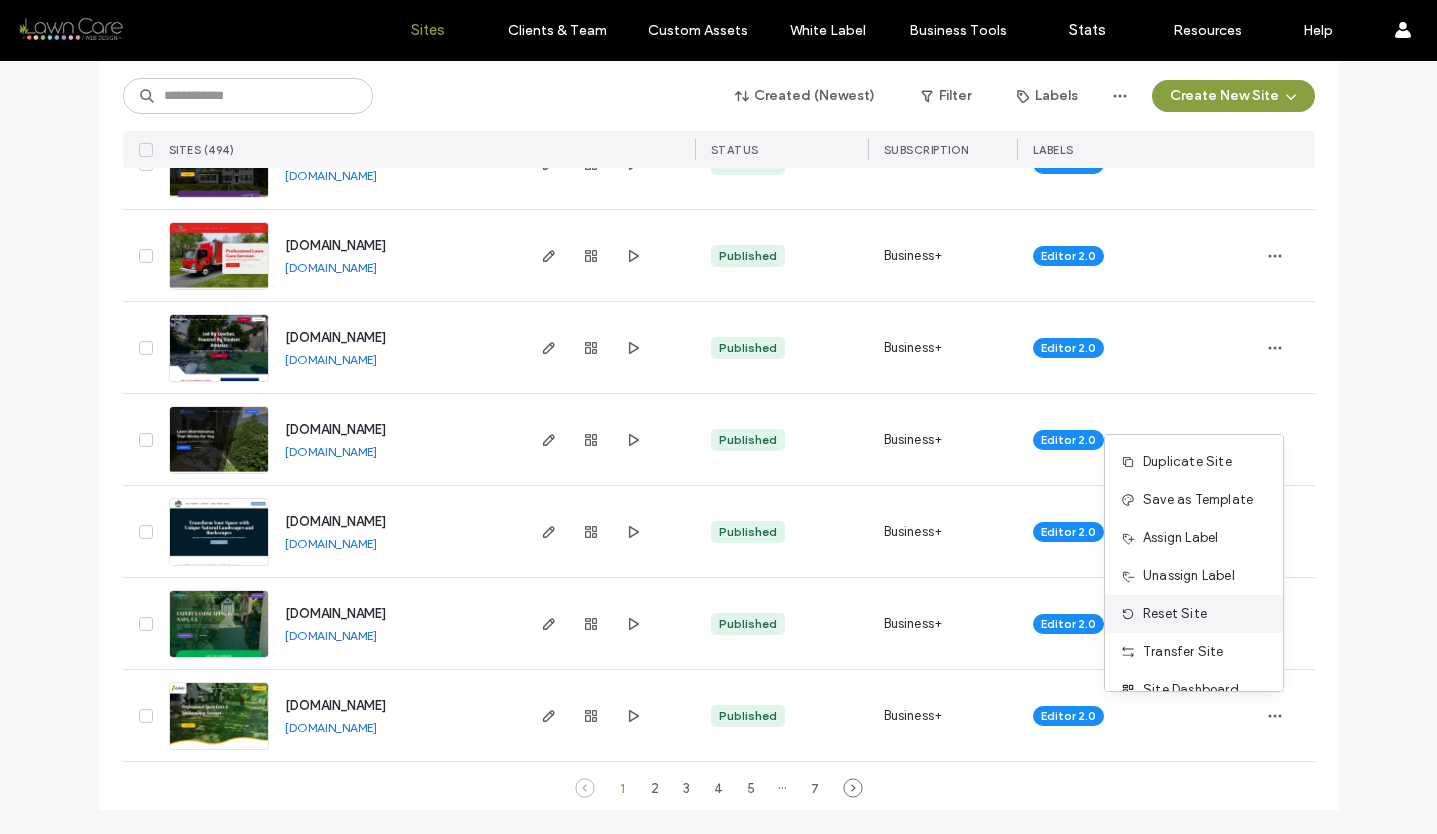 scroll, scrollTop: 64, scrollLeft: 0, axis: vertical 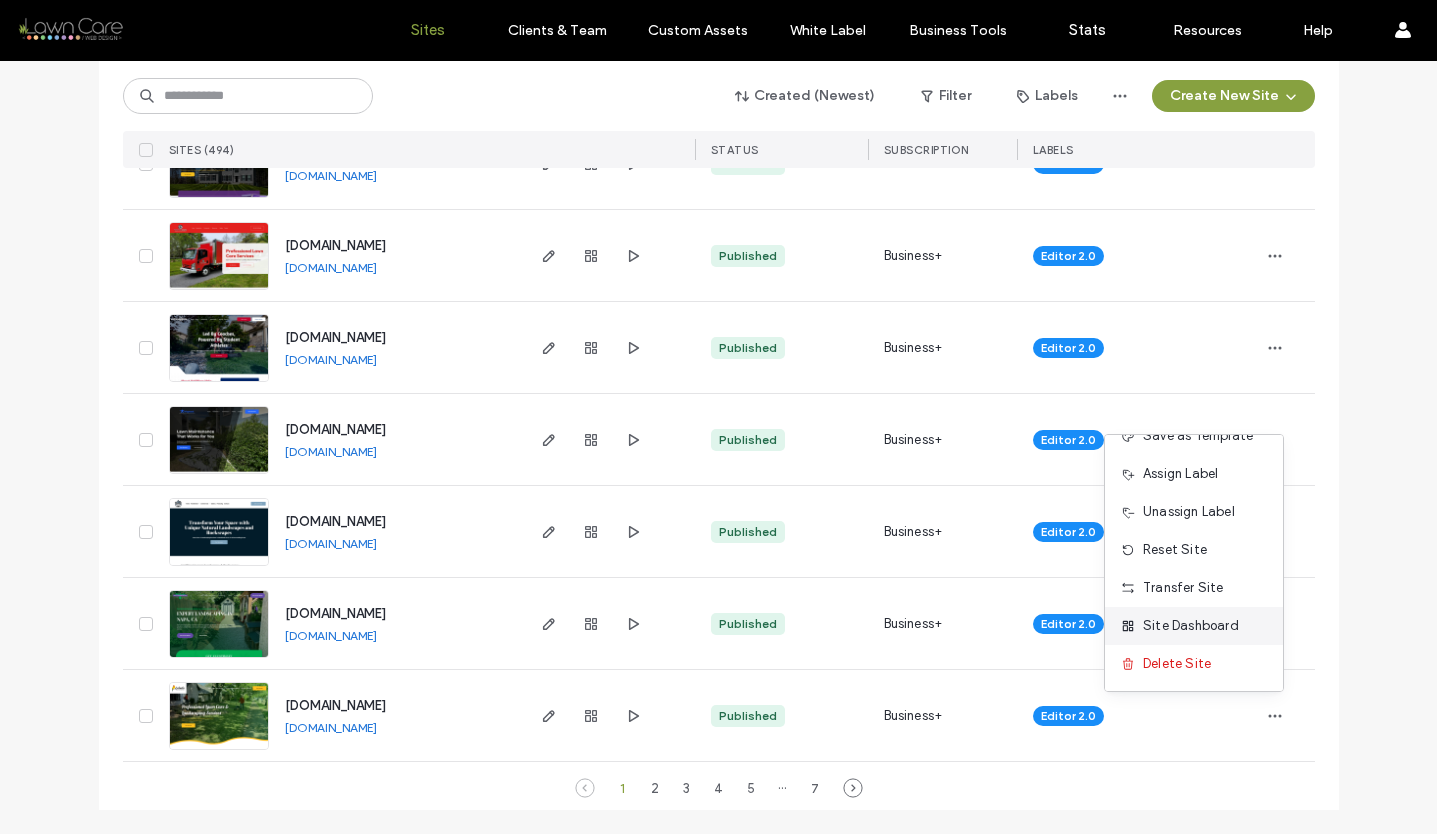 click on "Site Dashboard" at bounding box center [1191, 626] 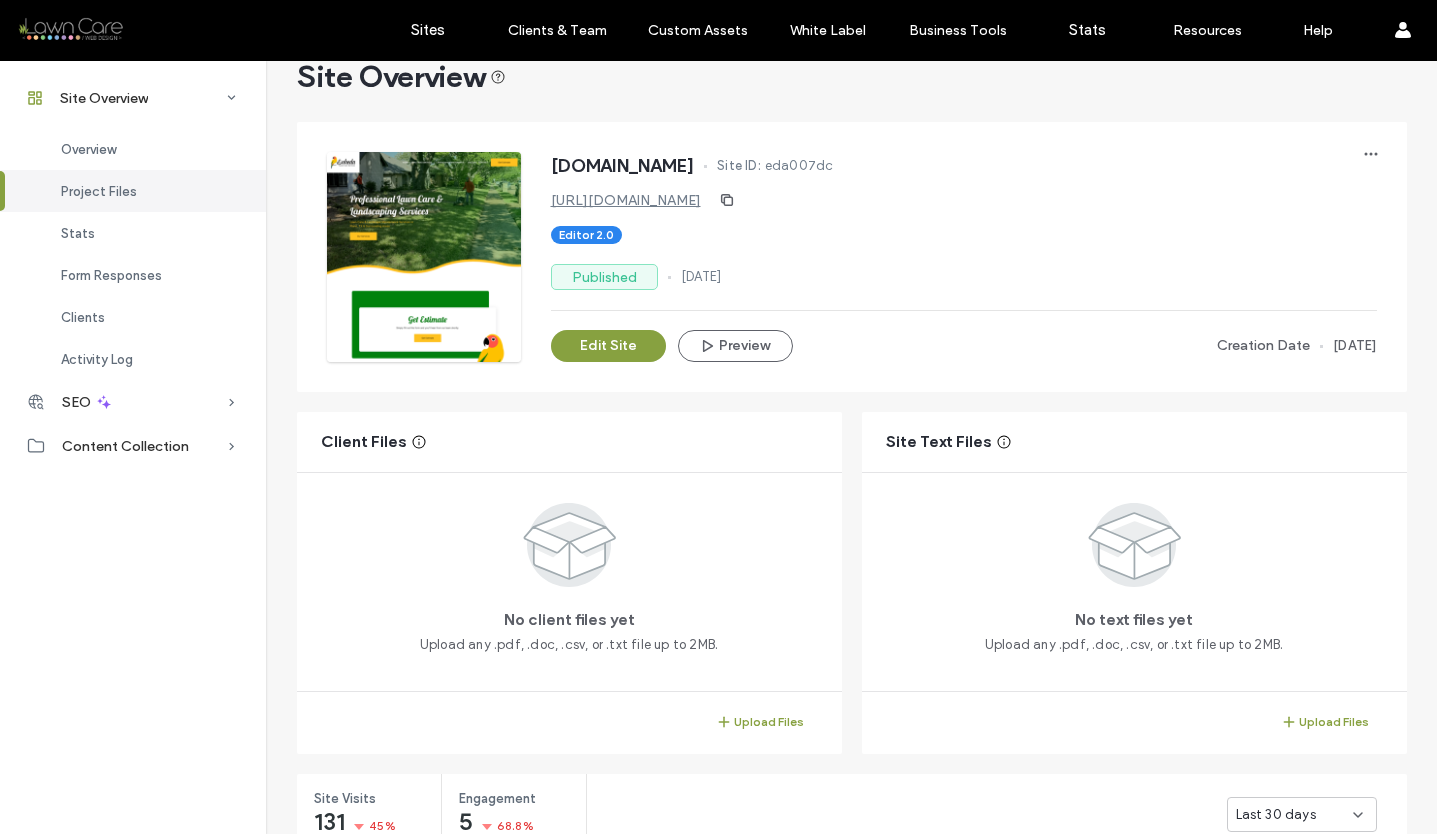 scroll, scrollTop: 0, scrollLeft: 0, axis: both 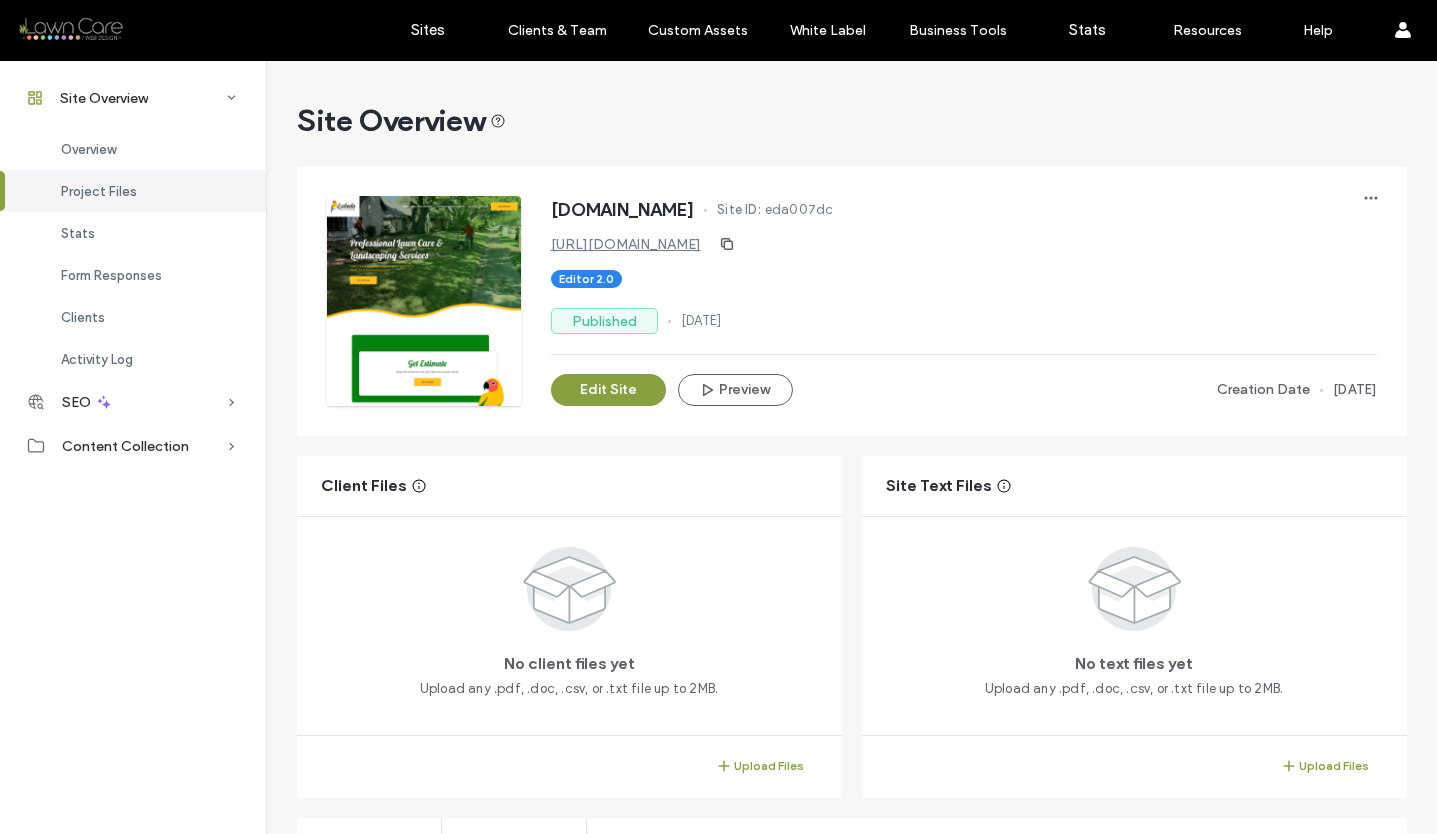 click on "https://www.enhedalawncareservices.com" at bounding box center [626, 244] 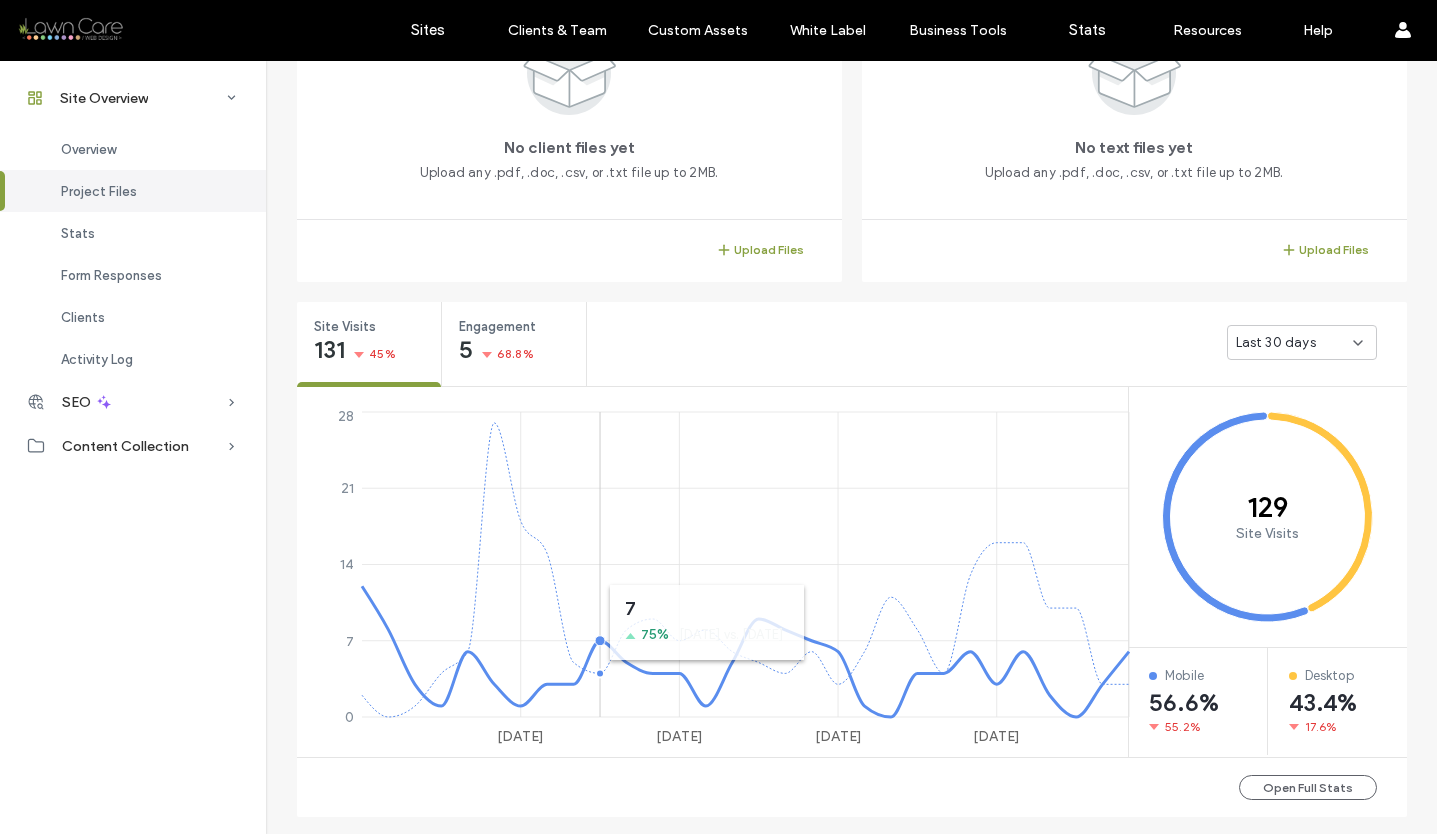 scroll, scrollTop: 513, scrollLeft: 0, axis: vertical 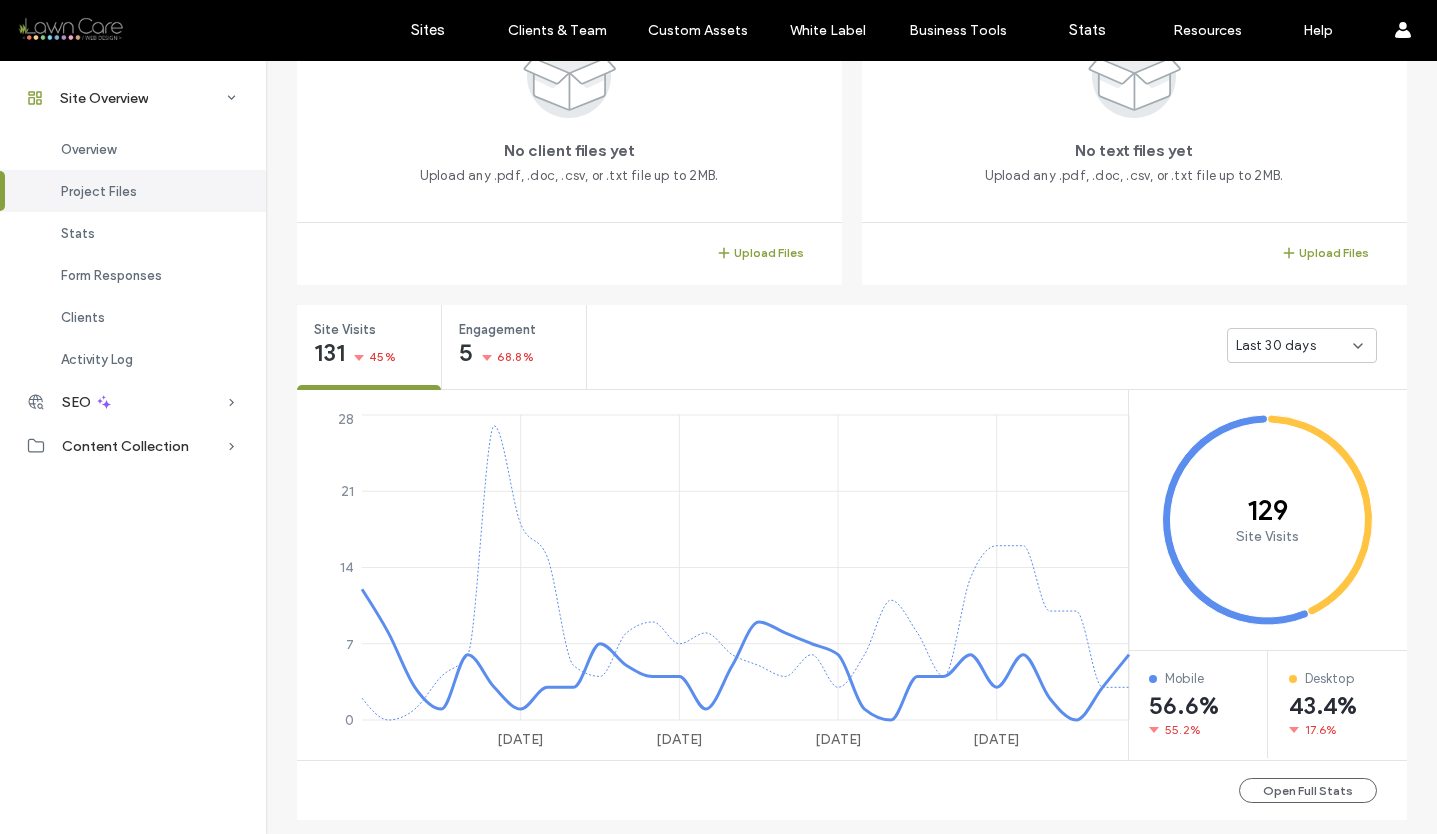 click on "Last 30 days" at bounding box center [1302, 345] 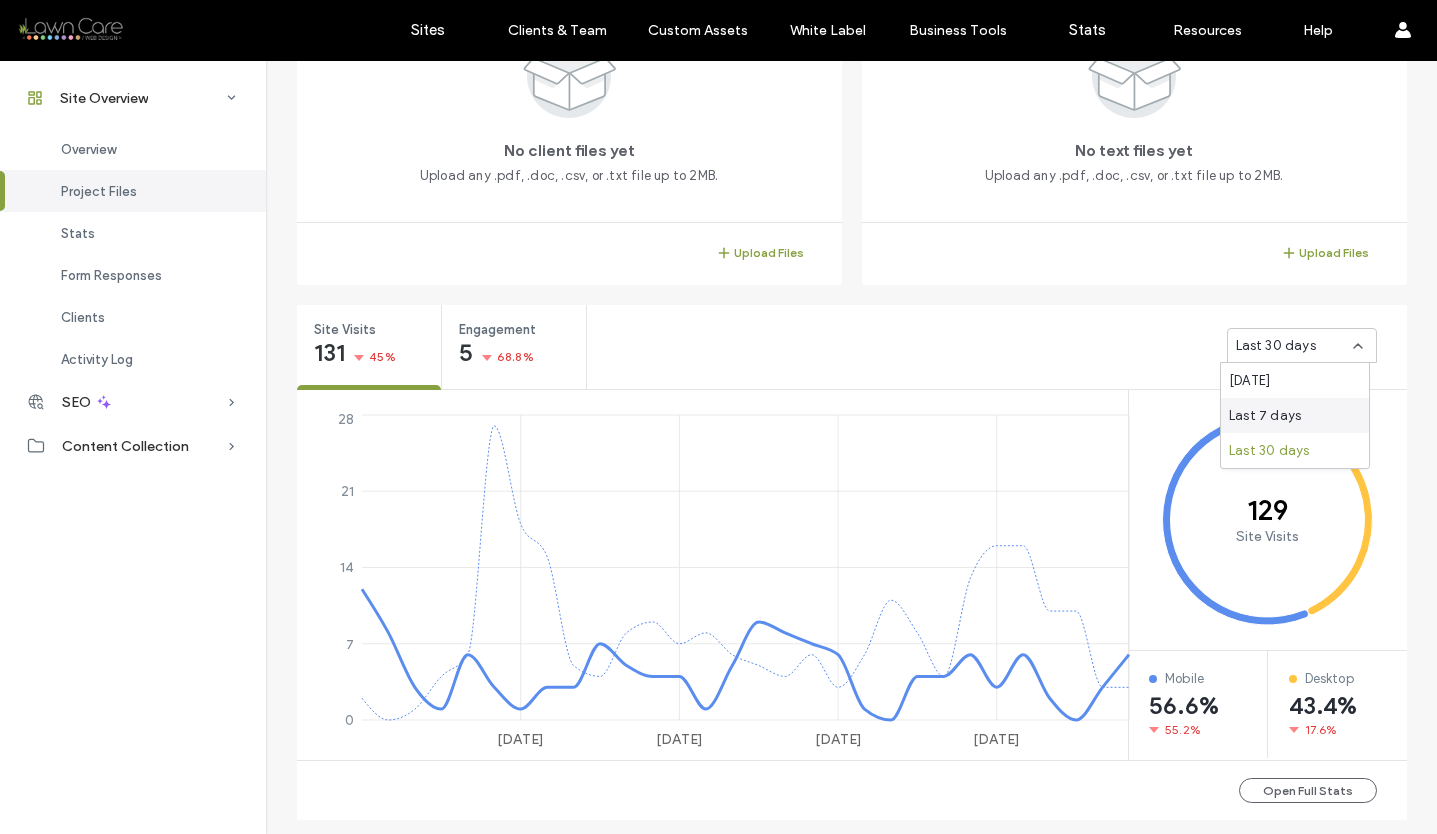 click on "Last 7 days" at bounding box center [1265, 416] 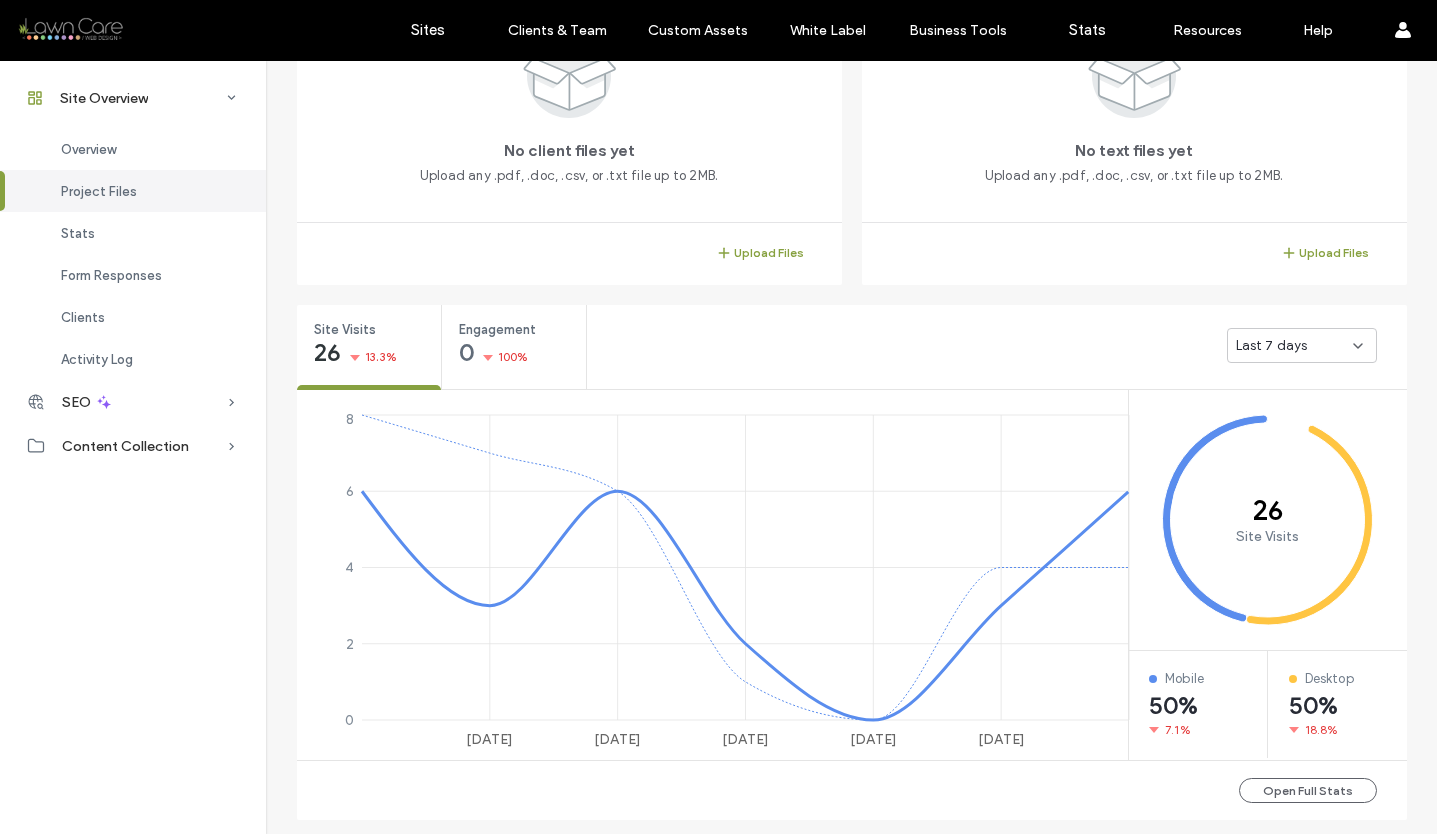 click on "Last 7 days" at bounding box center (1272, 346) 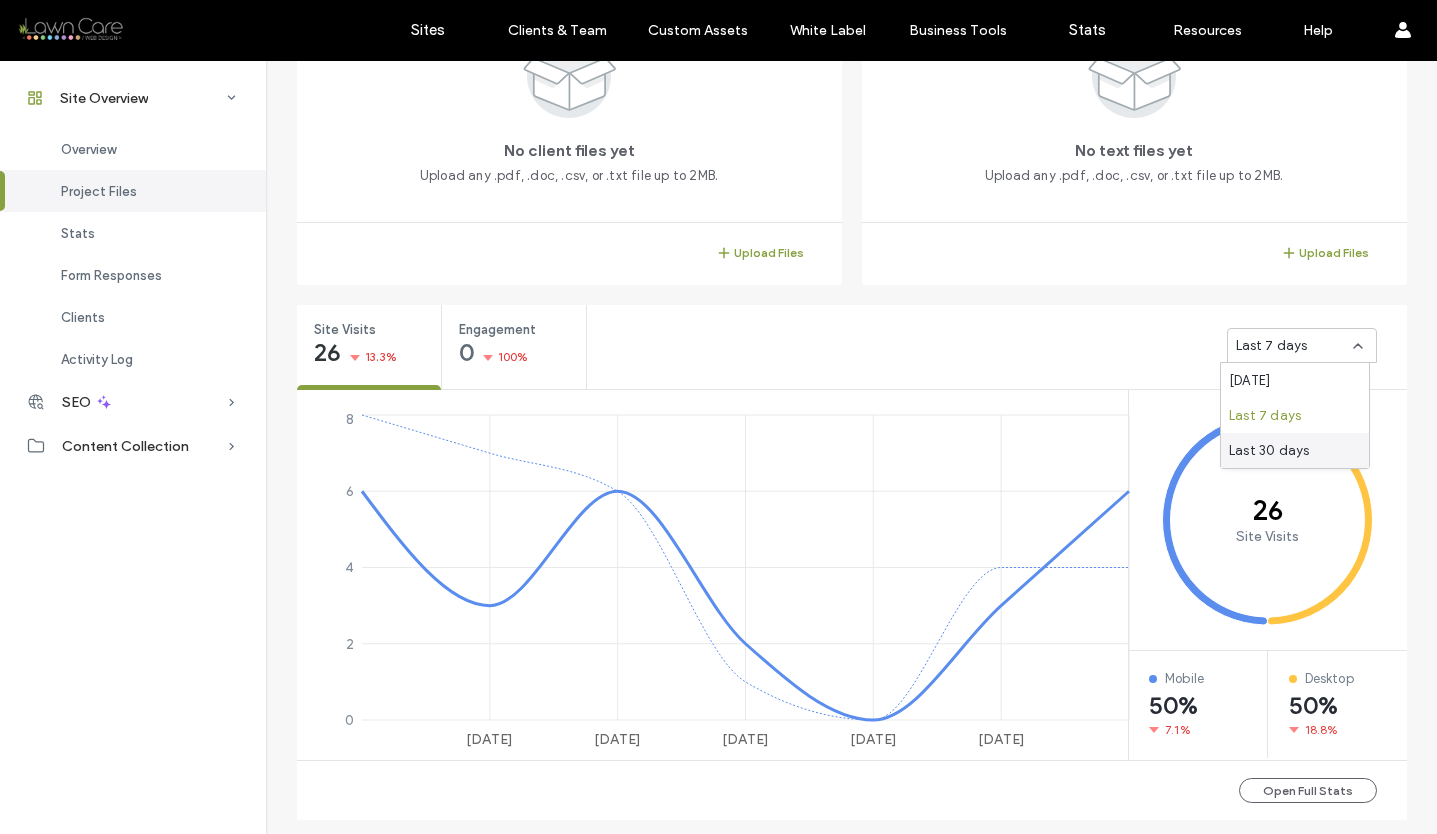 click on "Last 30 days" at bounding box center [1269, 451] 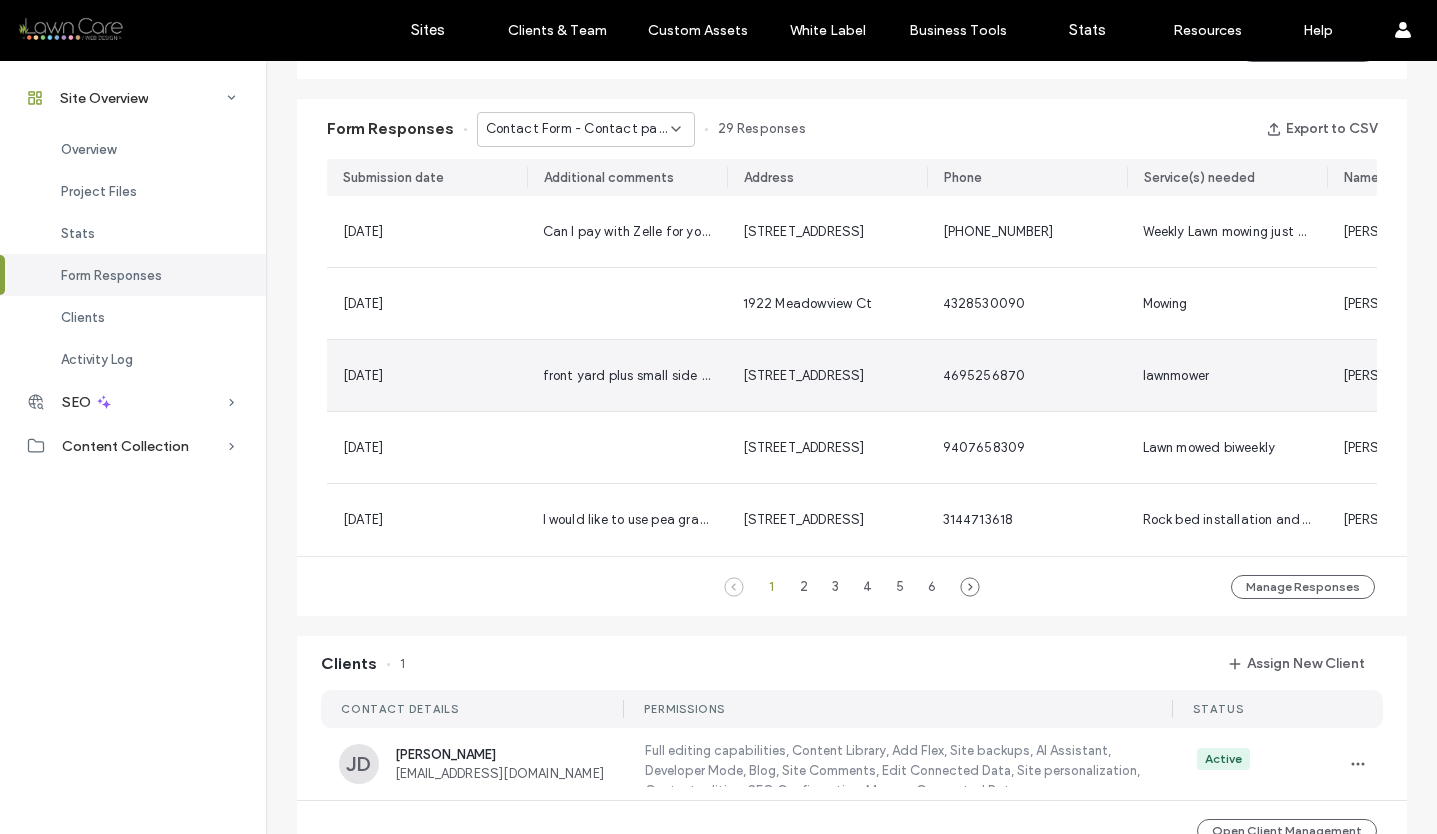 scroll, scrollTop: 1262, scrollLeft: 0, axis: vertical 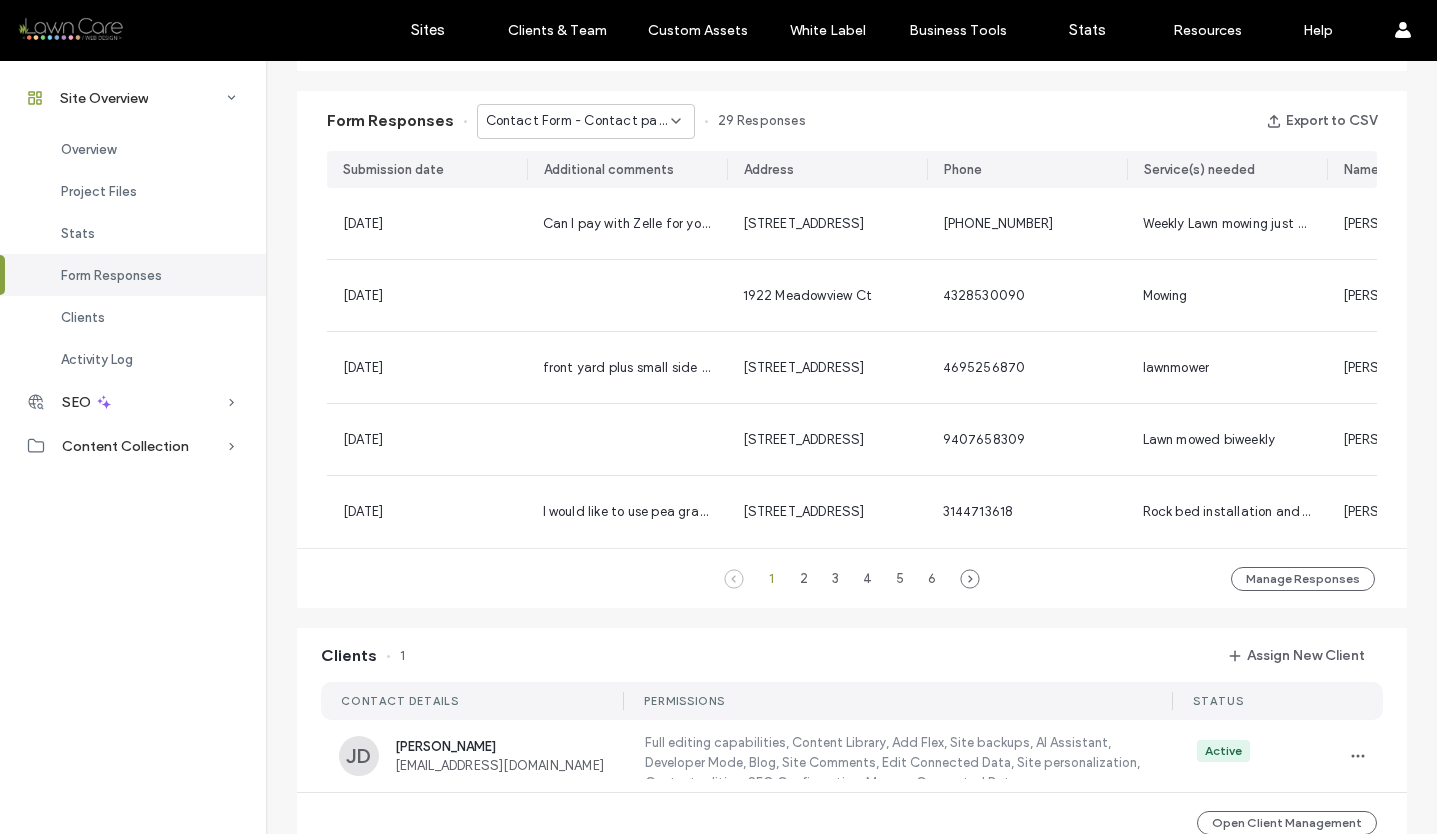 click 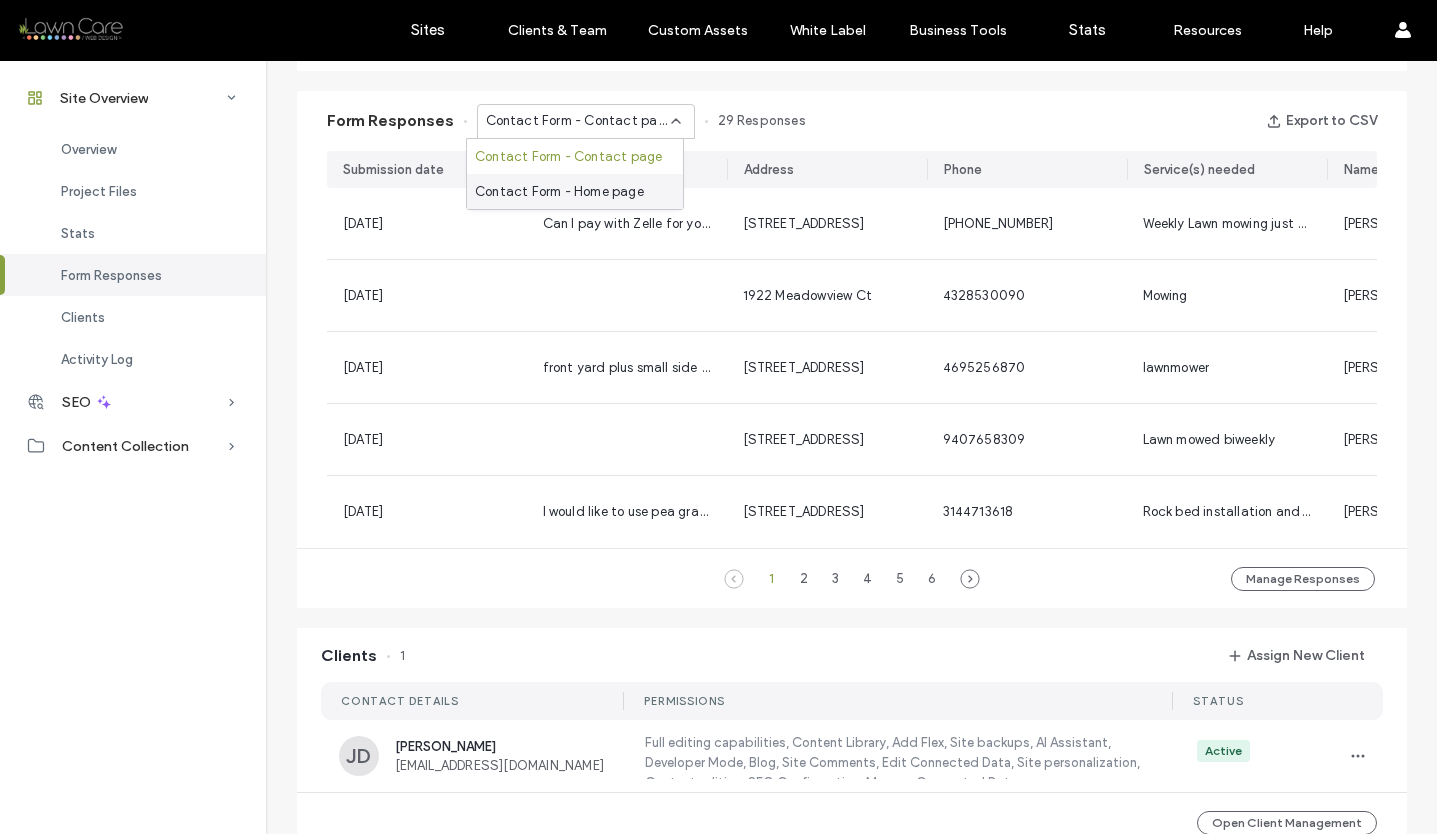 click on "Contact Form - Home page" at bounding box center [559, 192] 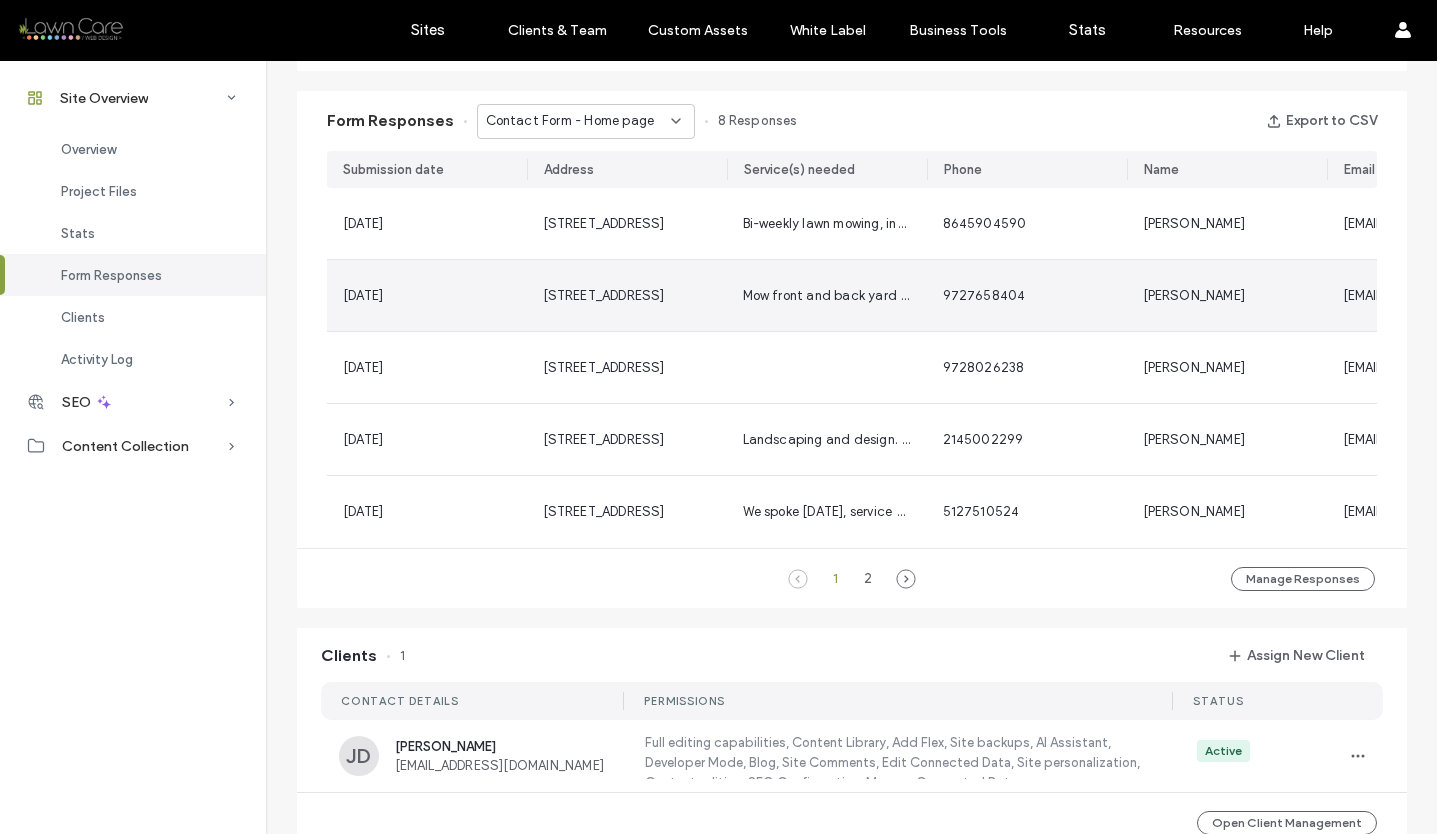 scroll, scrollTop: 0, scrollLeft: 0, axis: both 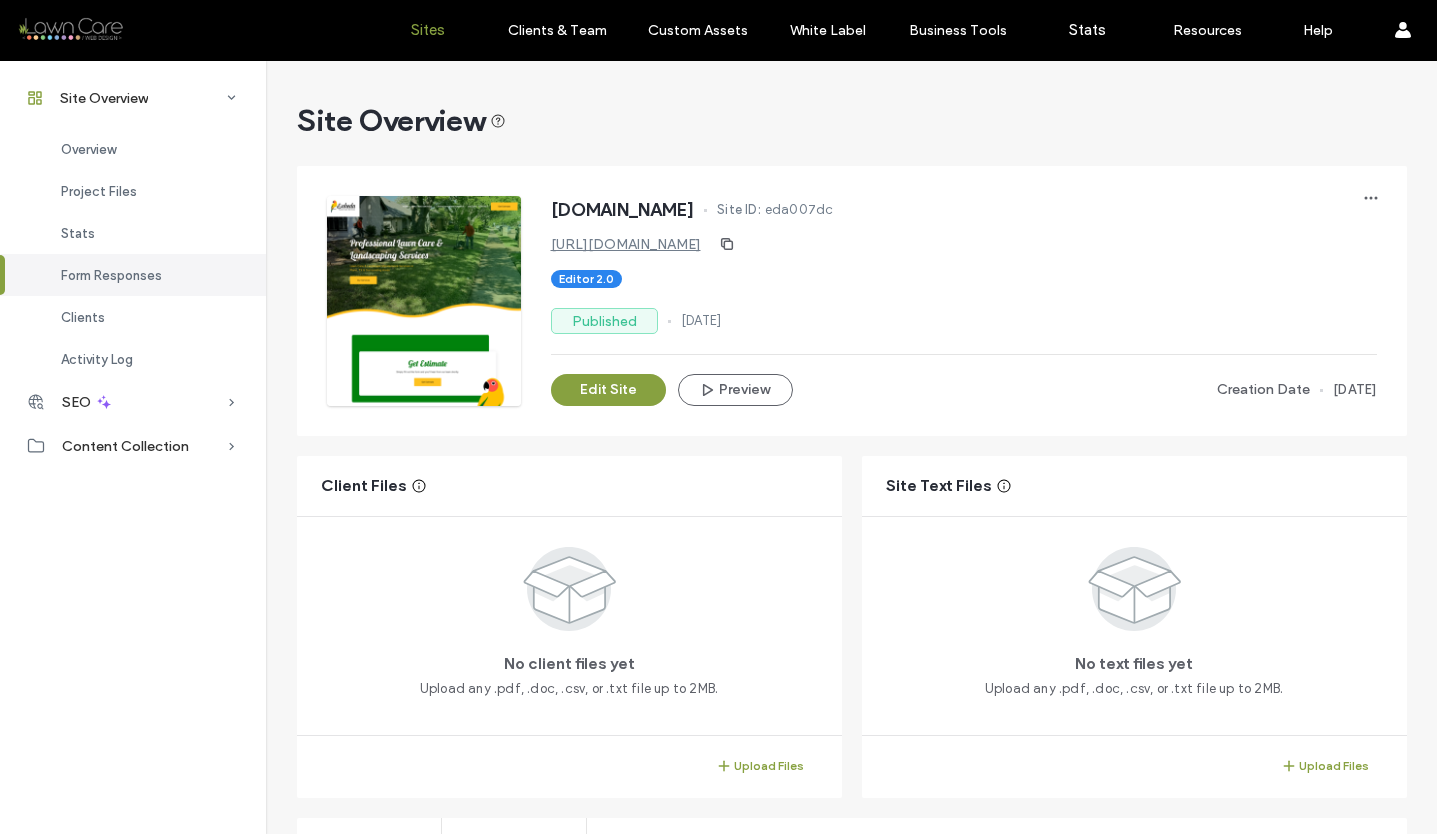 click on "Sites" at bounding box center (427, 30) 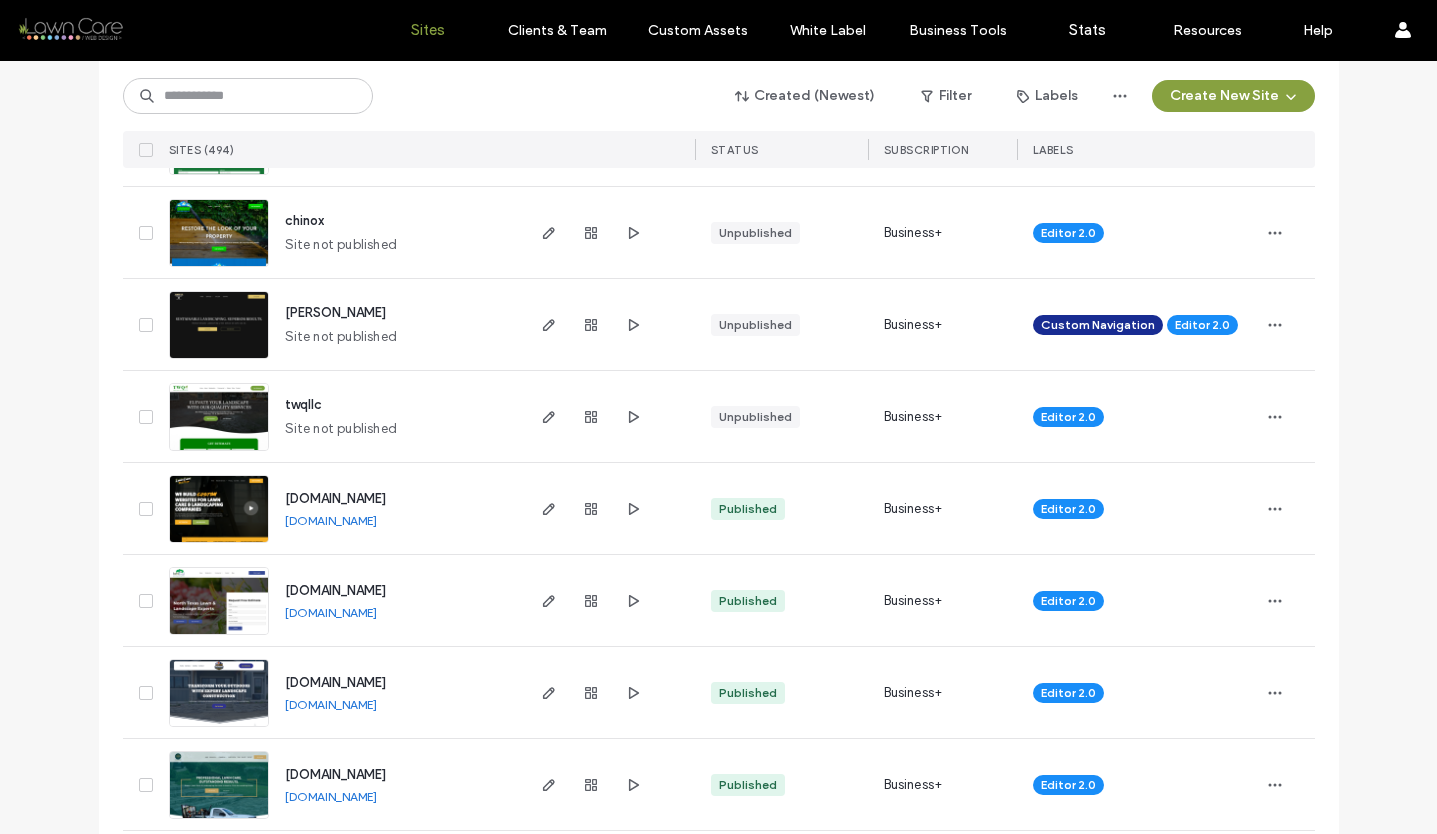 scroll, scrollTop: 762, scrollLeft: 0, axis: vertical 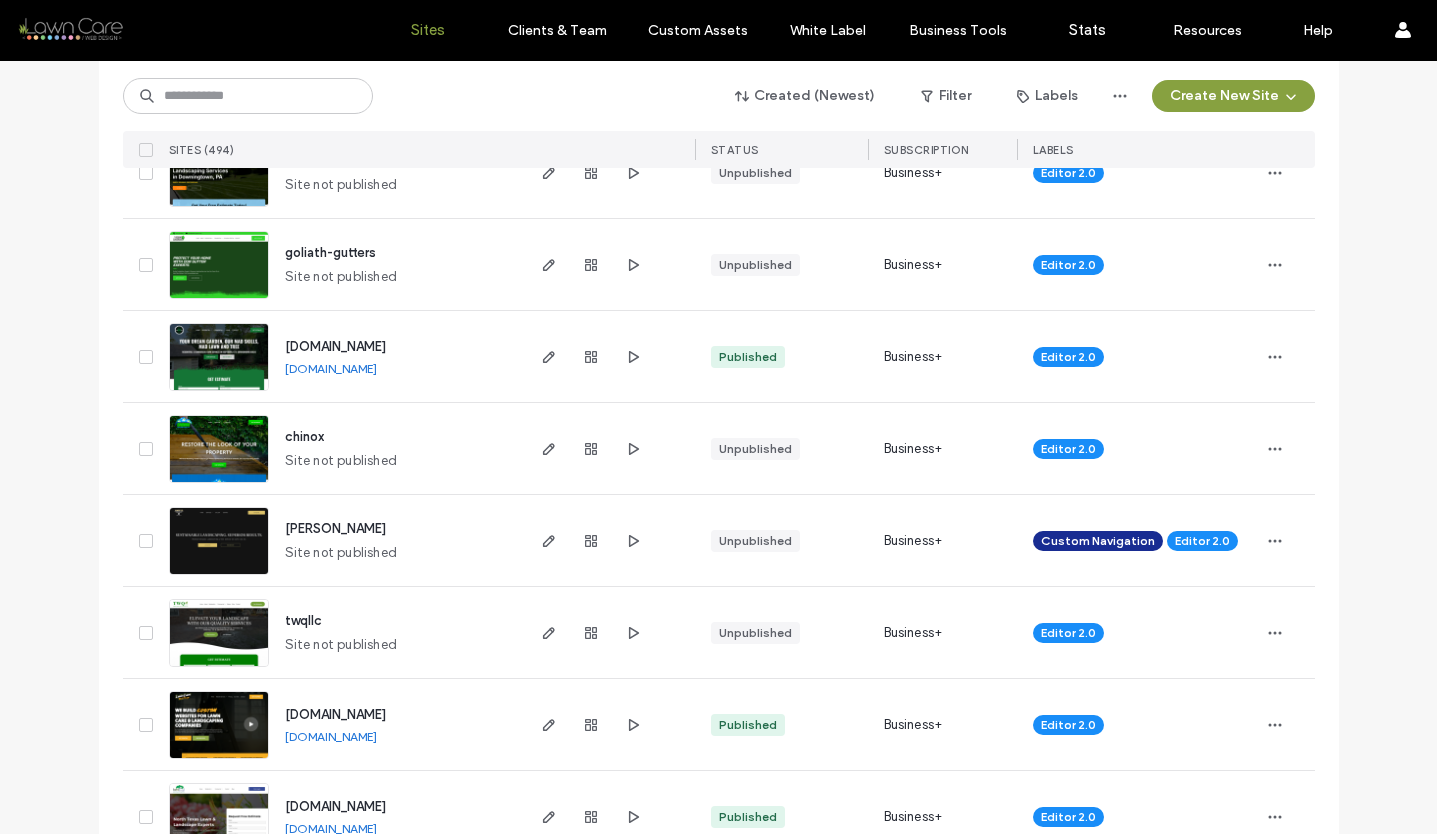 click on "[DOMAIN_NAME]" at bounding box center [331, 368] 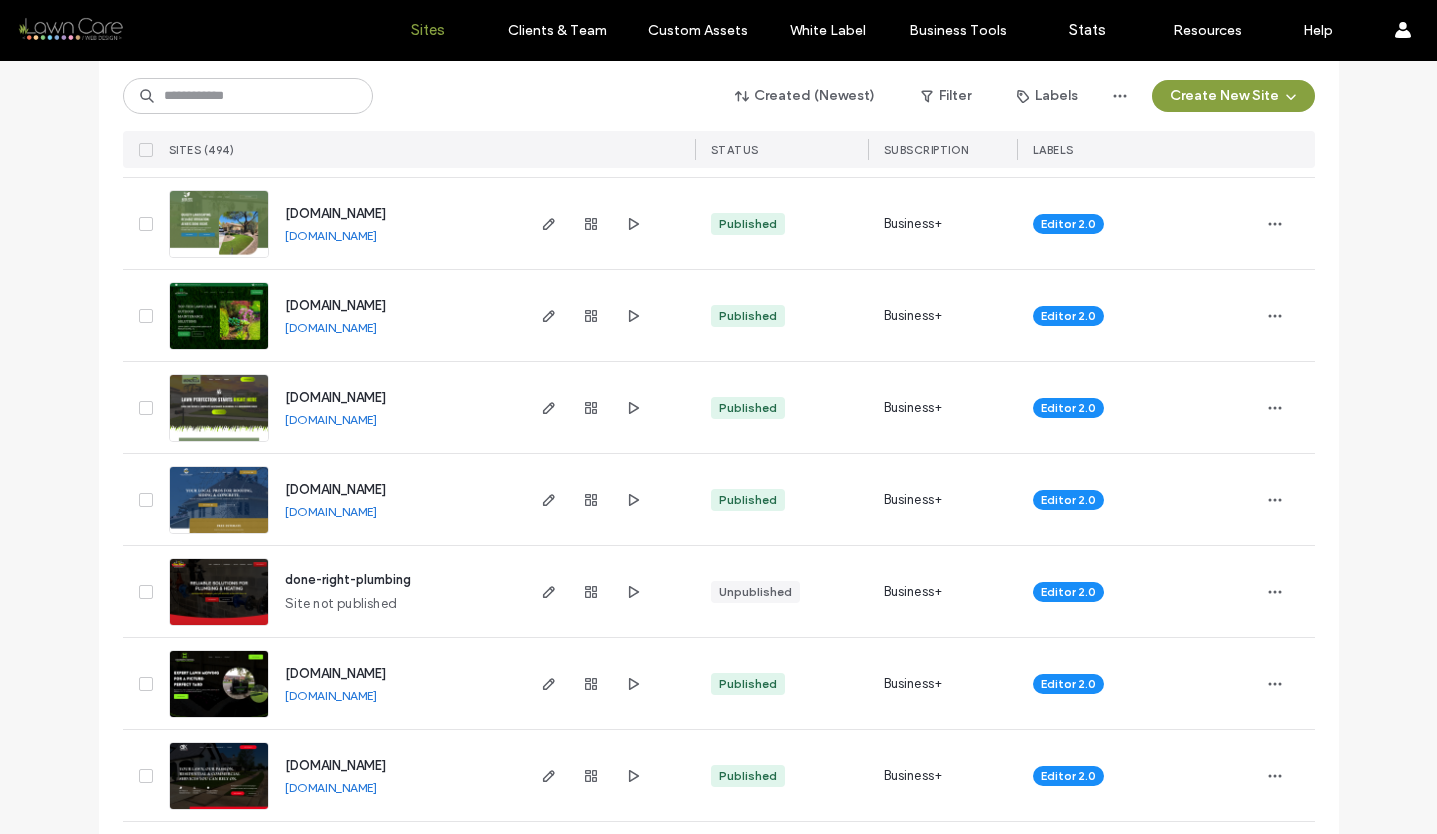 scroll, scrollTop: 2517, scrollLeft: 0, axis: vertical 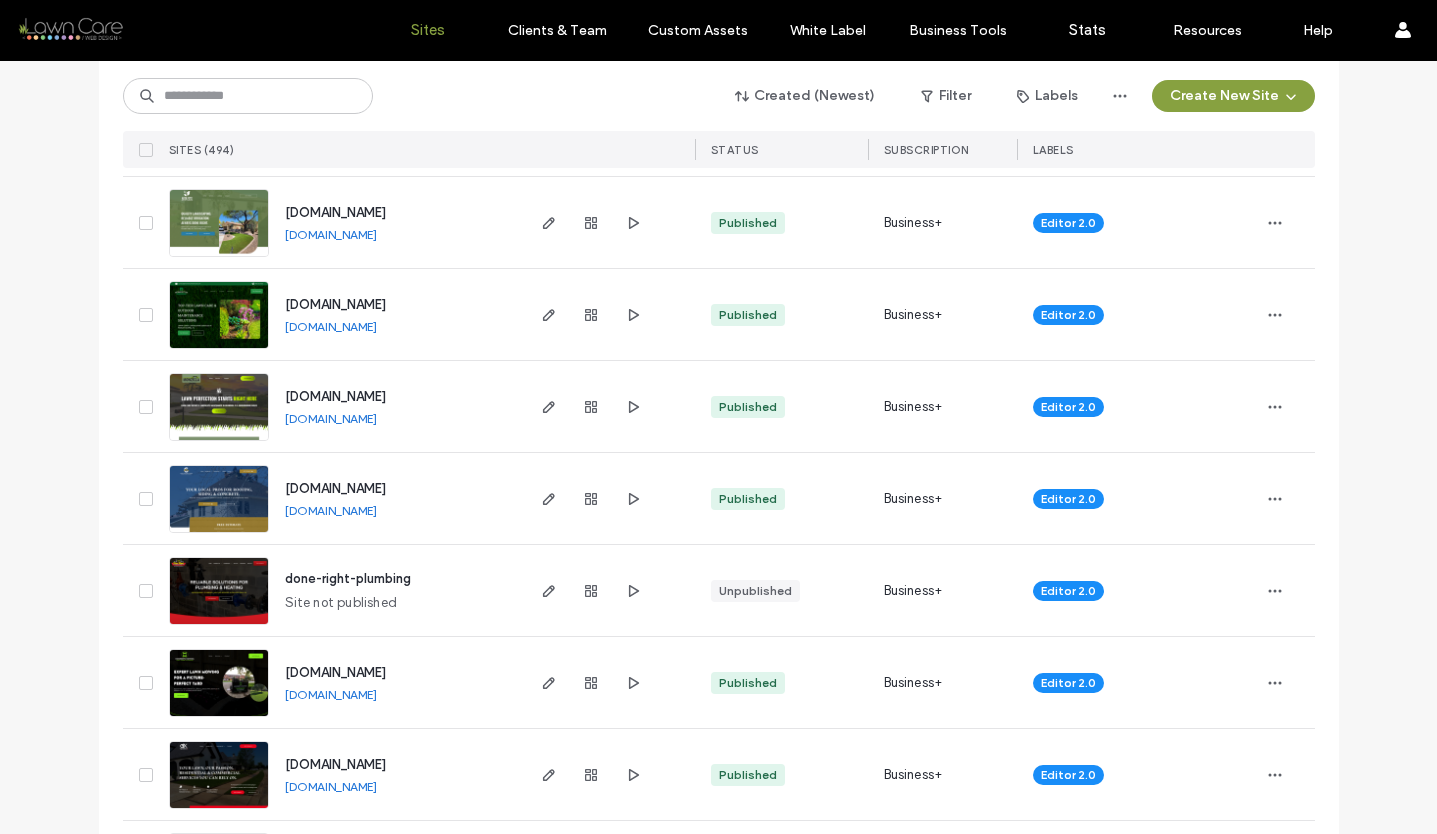 click on "www.mowzillaservices.com" at bounding box center (331, 418) 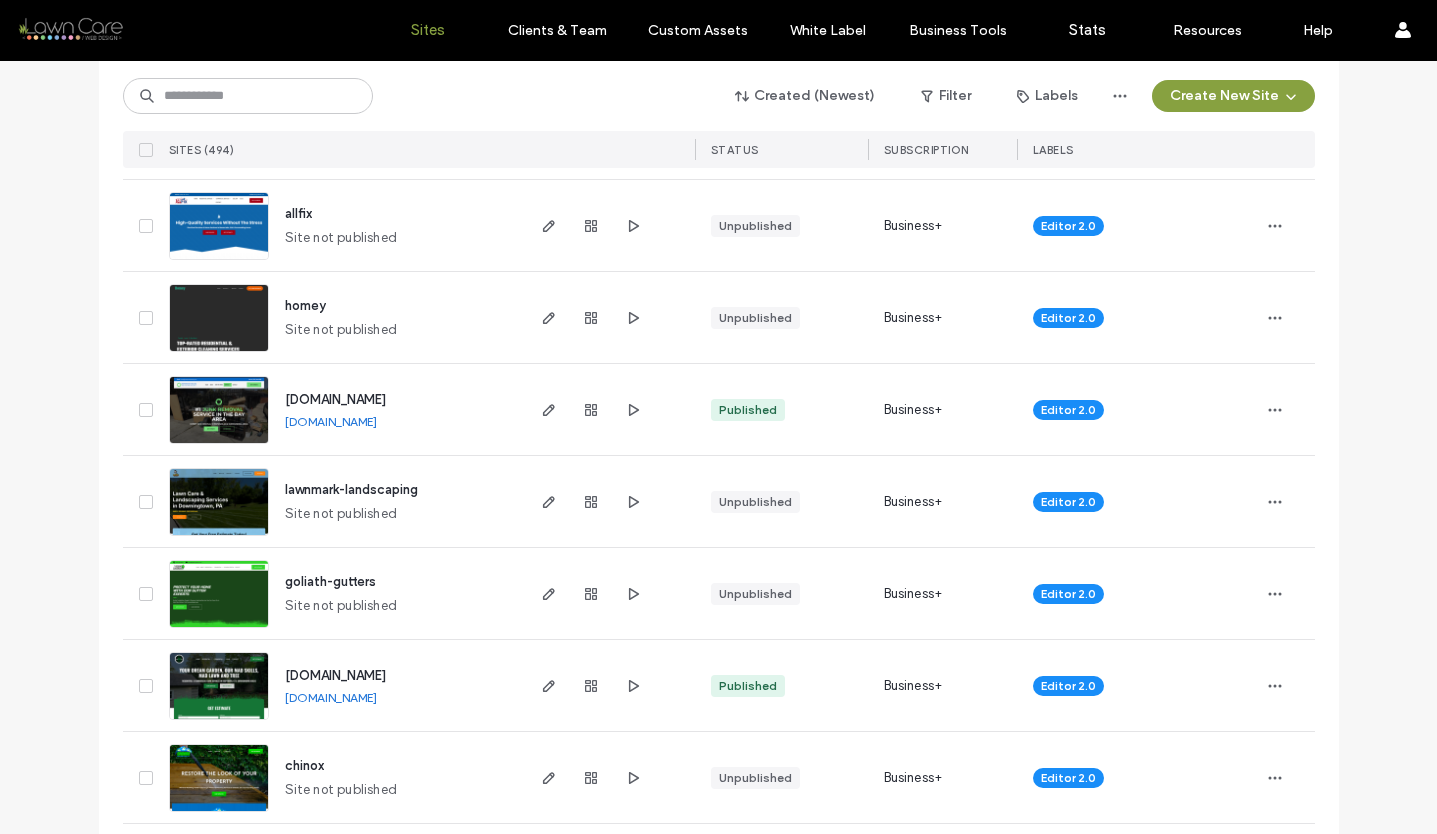 scroll, scrollTop: 0, scrollLeft: 0, axis: both 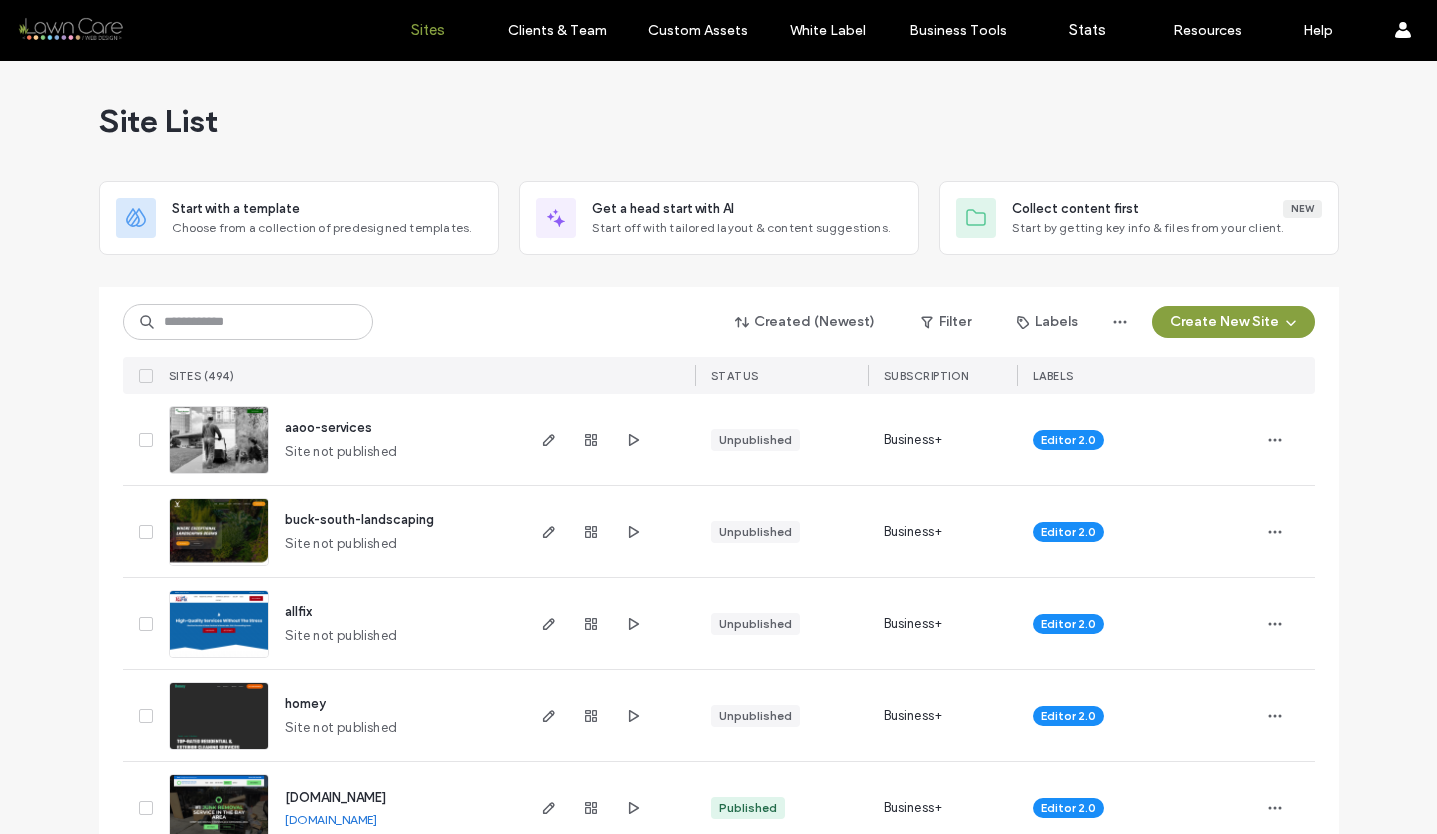 click on "Site List" at bounding box center [719, 121] 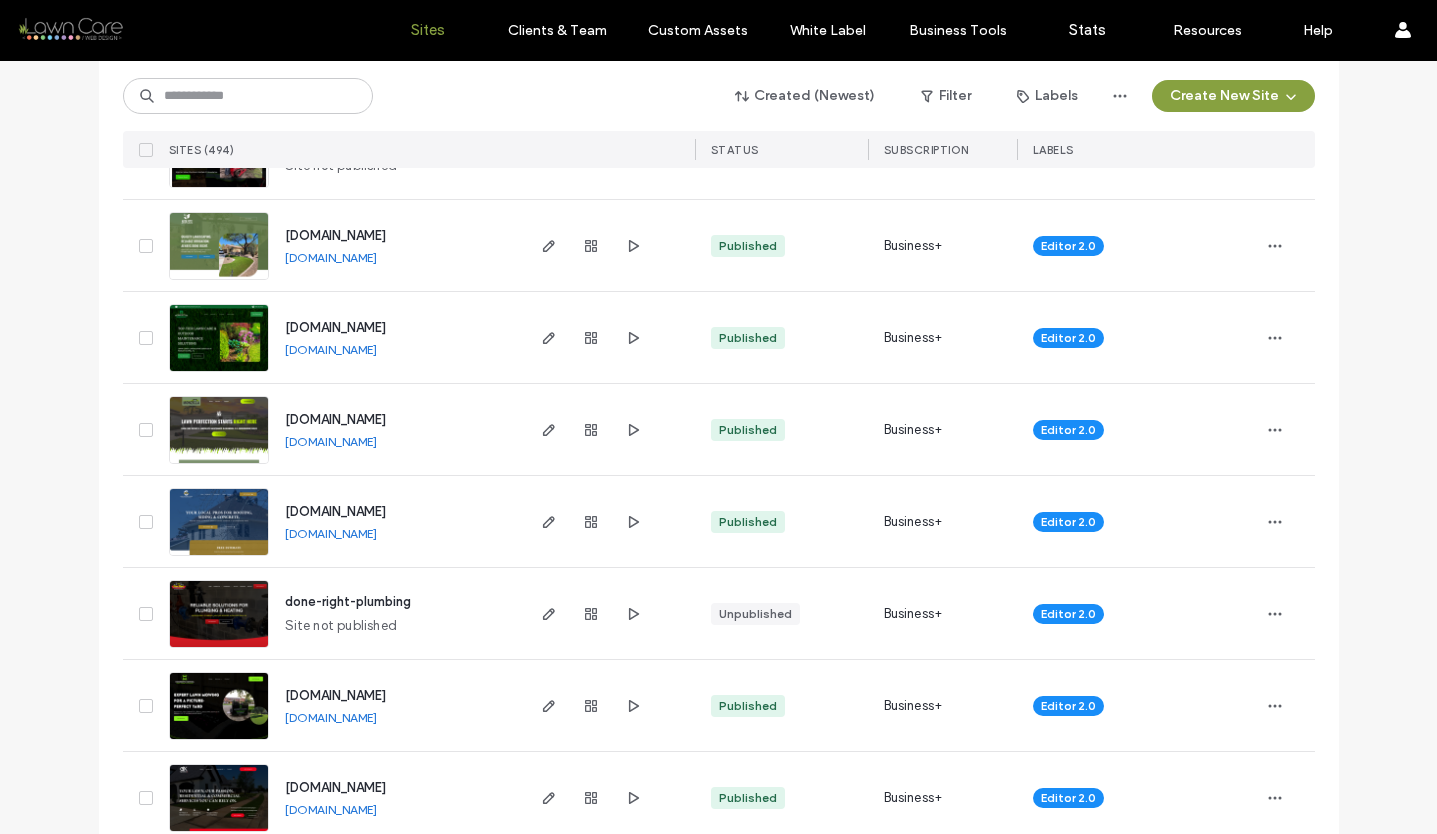 scroll, scrollTop: 2498, scrollLeft: 0, axis: vertical 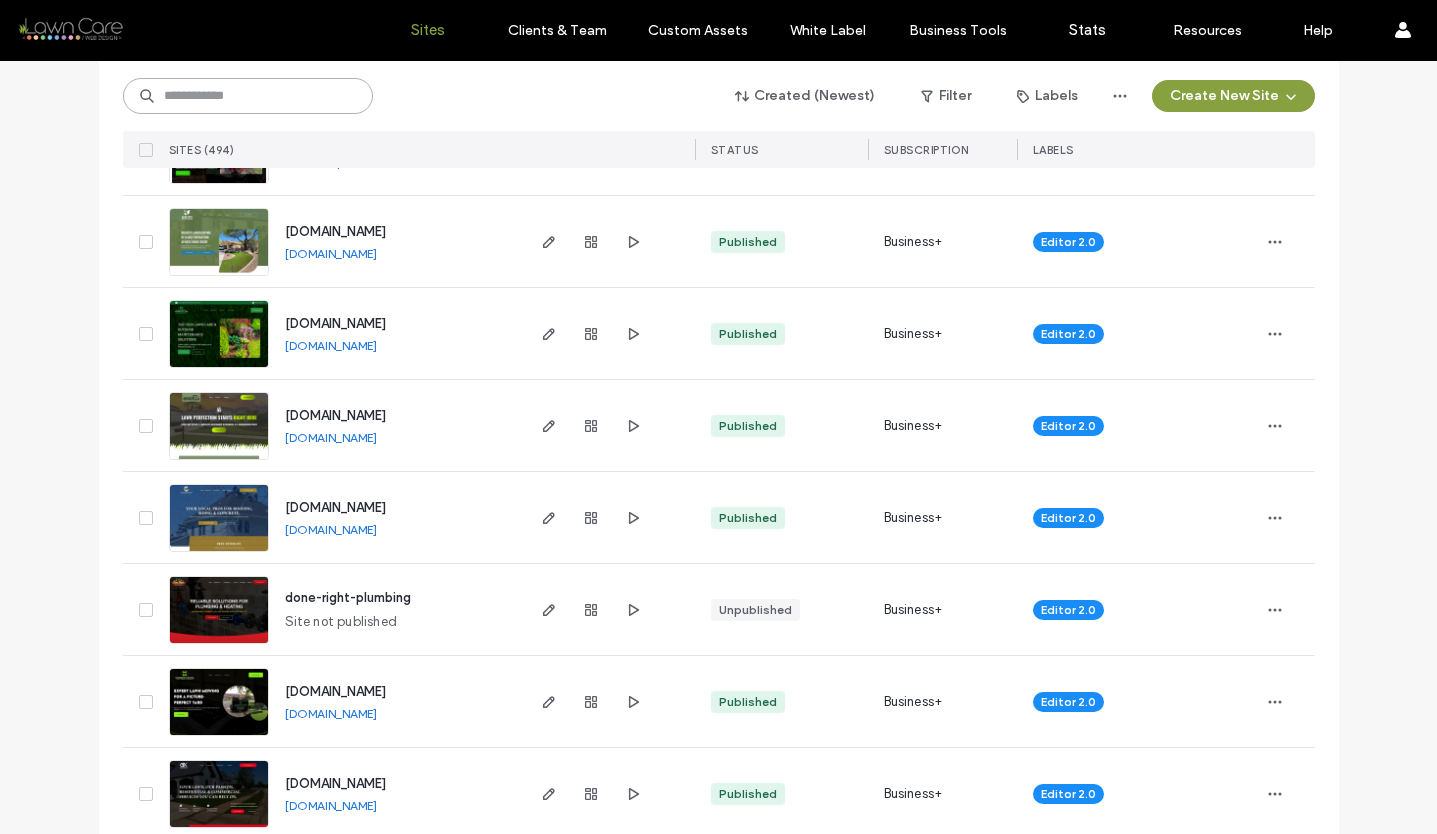 click at bounding box center (248, 96) 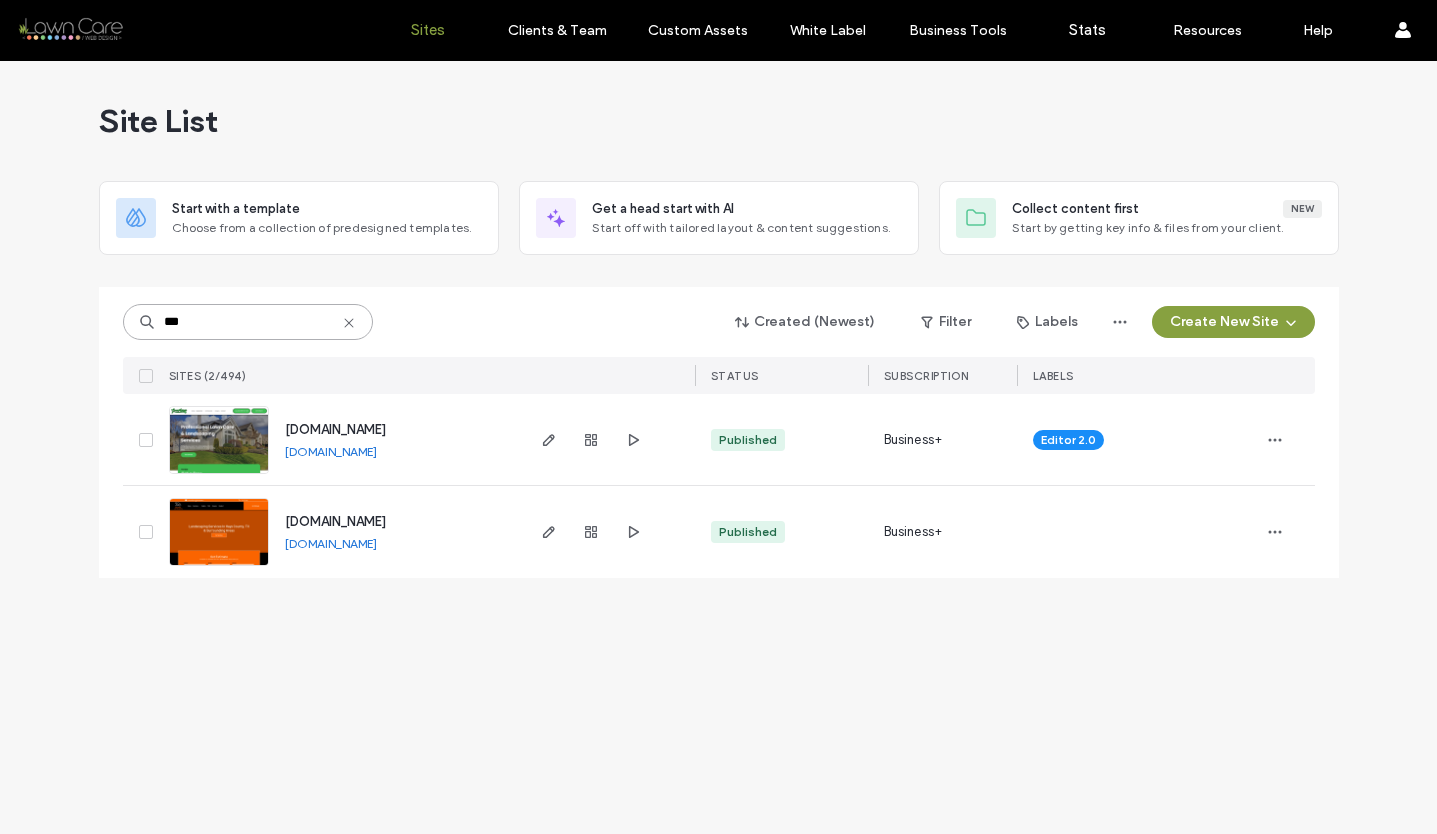 scroll, scrollTop: 0, scrollLeft: 0, axis: both 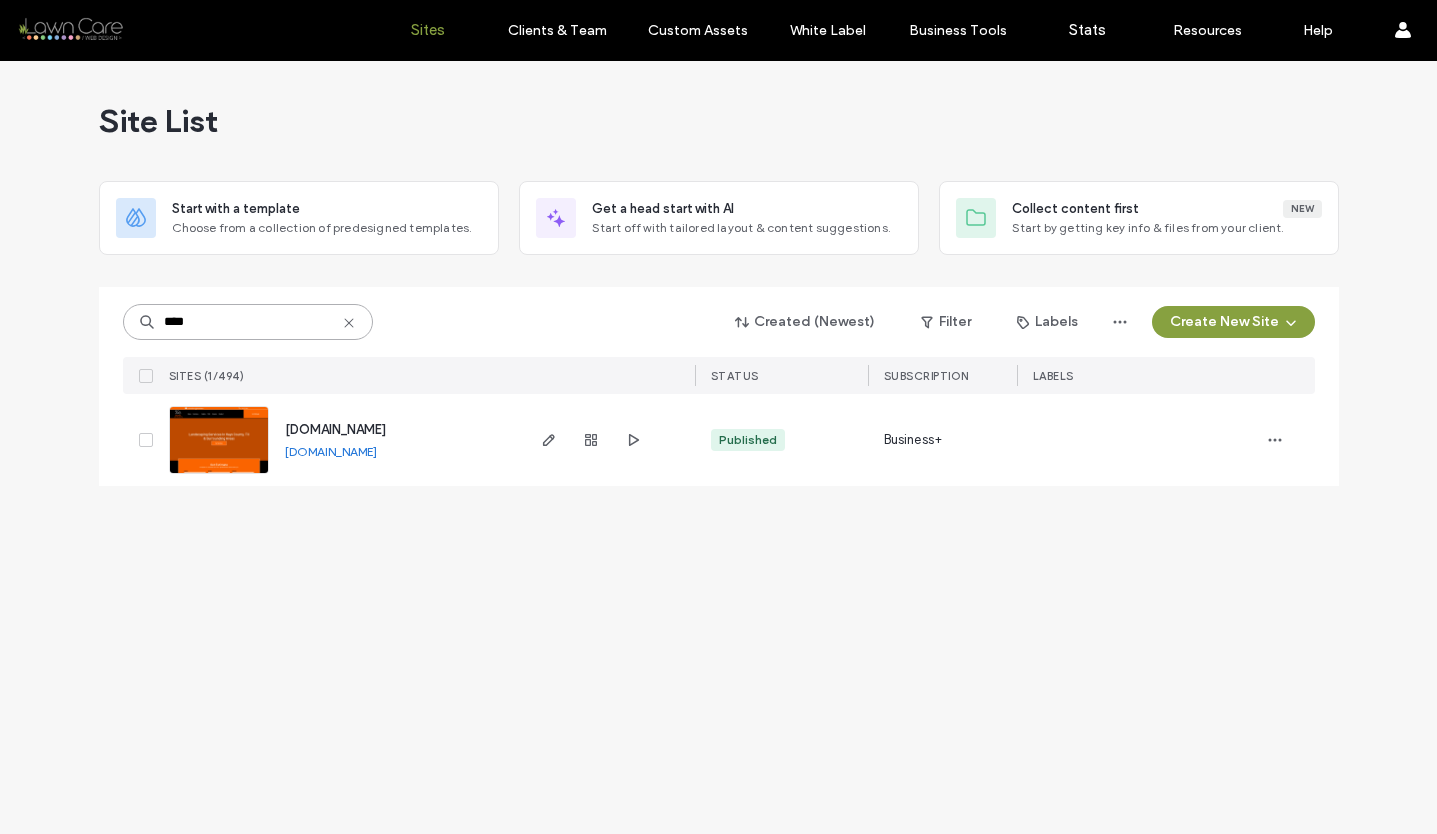 type on "****" 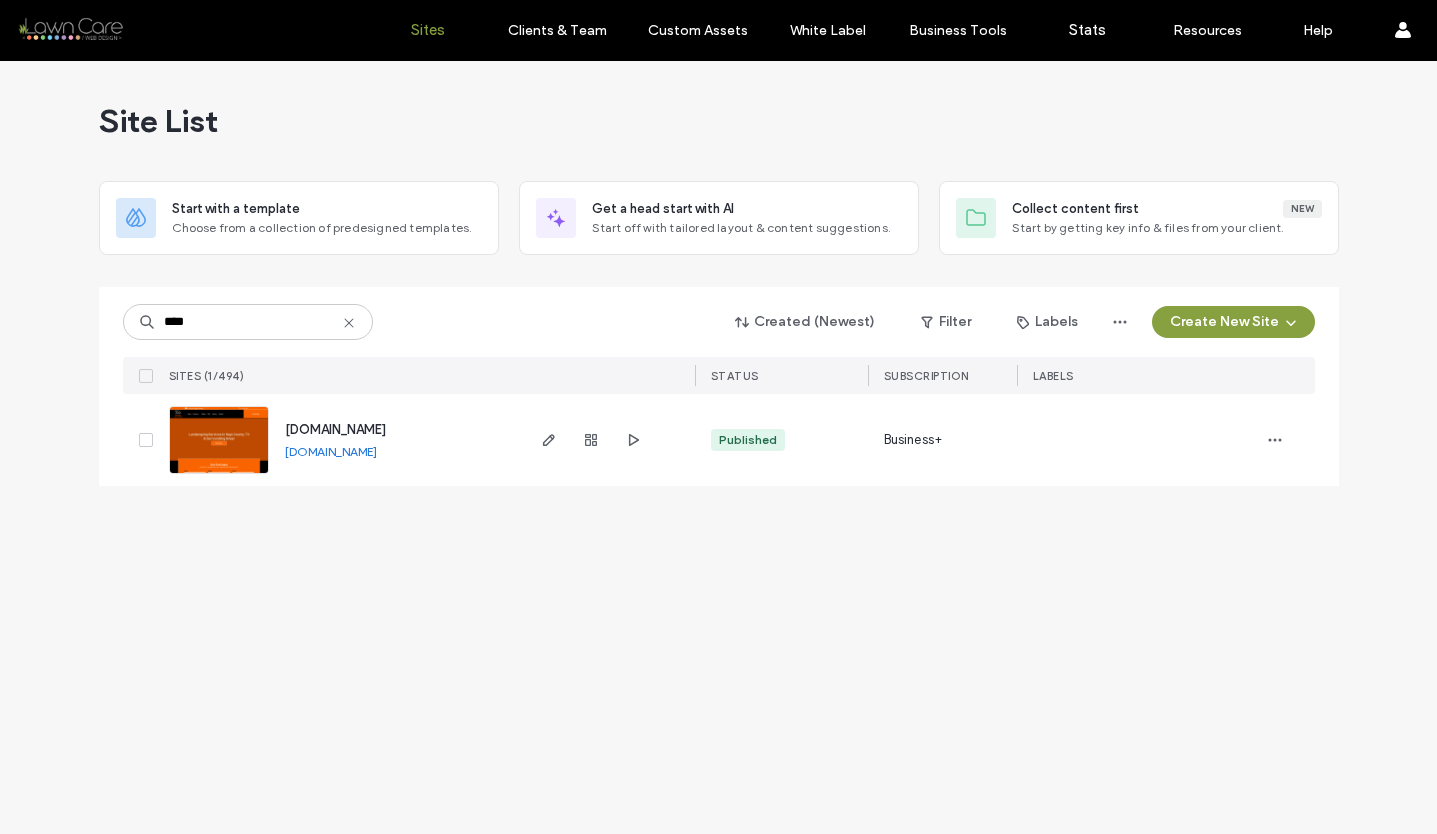 click at bounding box center [219, 475] 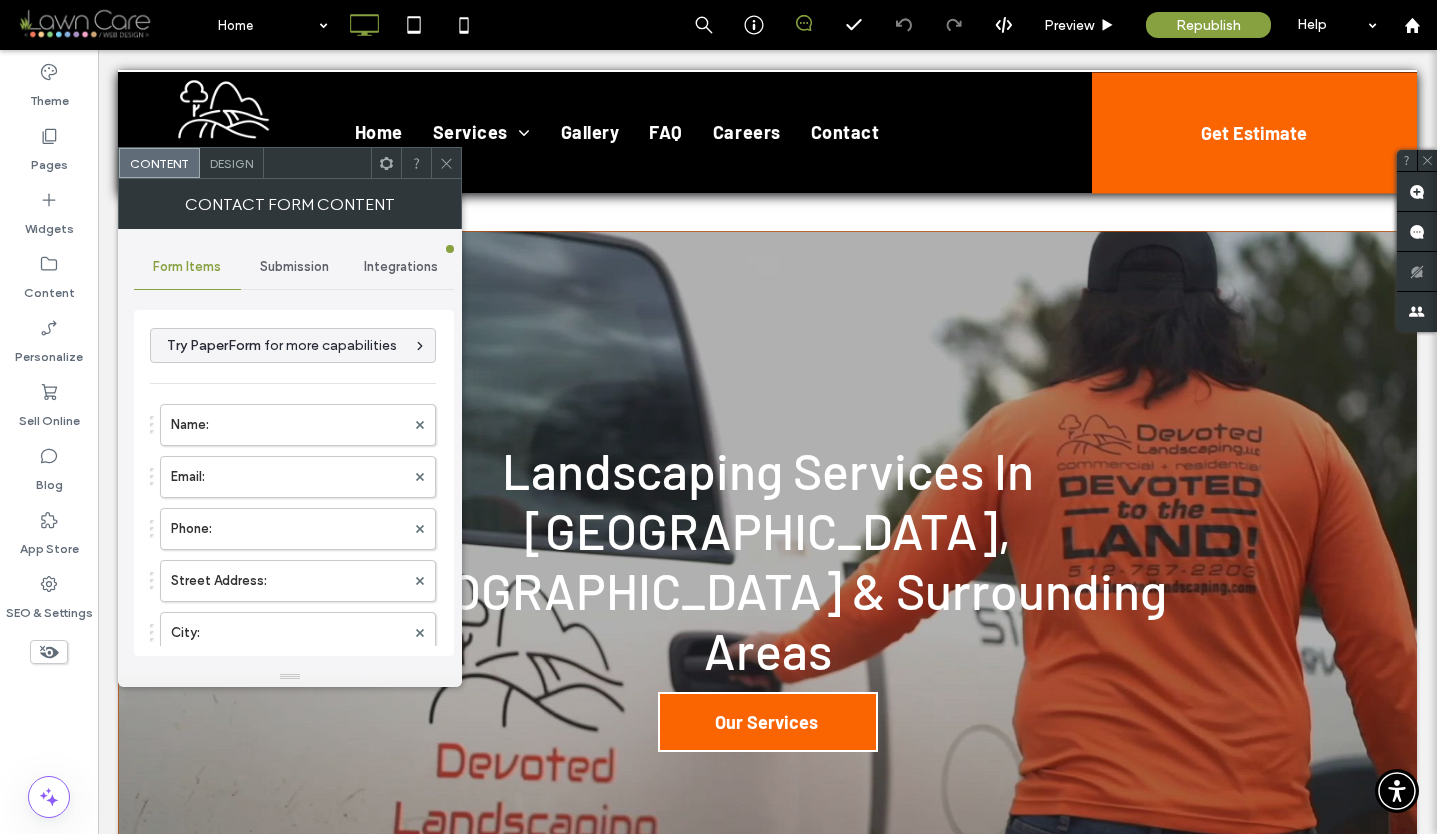 scroll, scrollTop: 524, scrollLeft: 0, axis: vertical 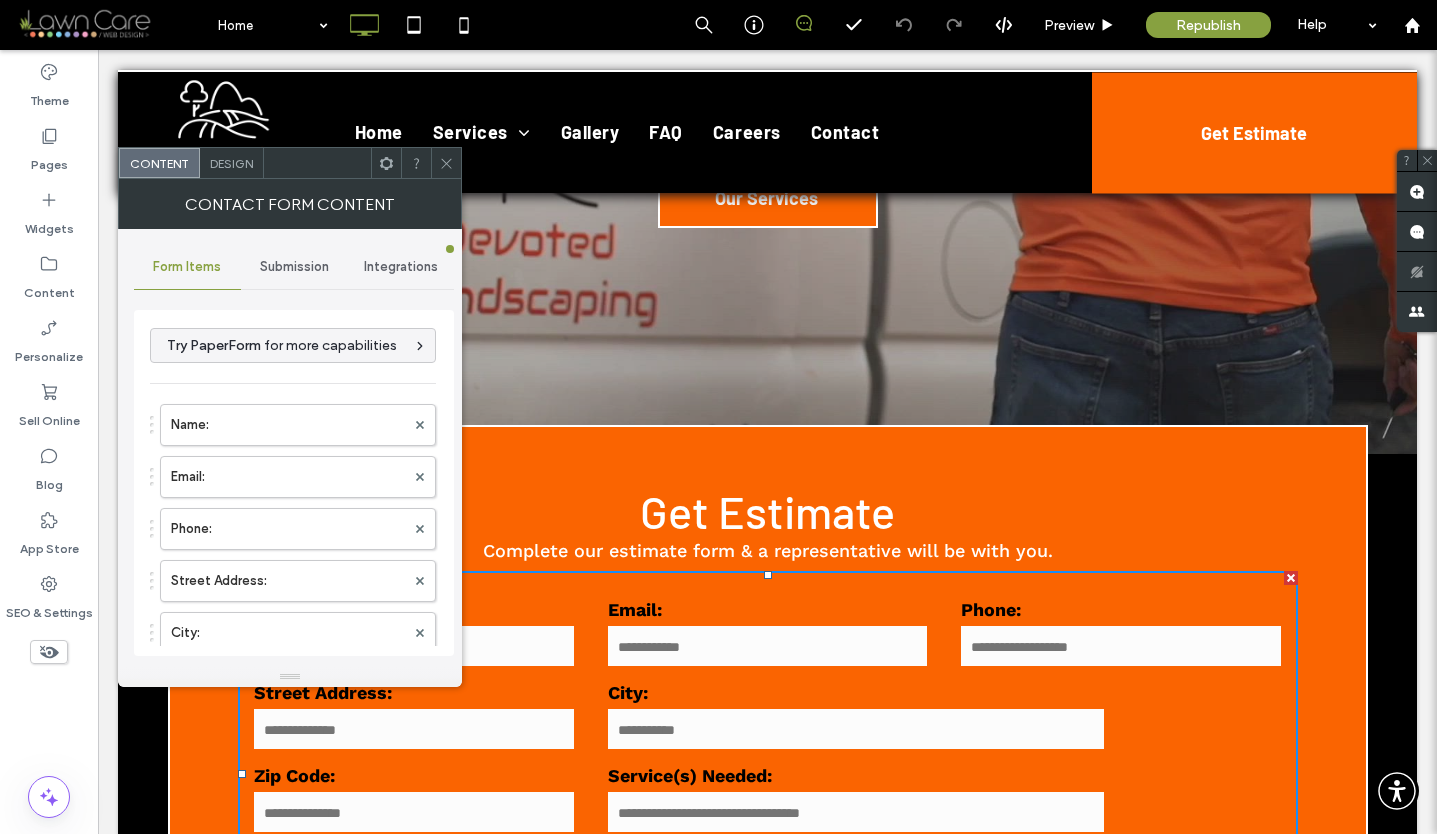click on "Submission" at bounding box center [294, 267] 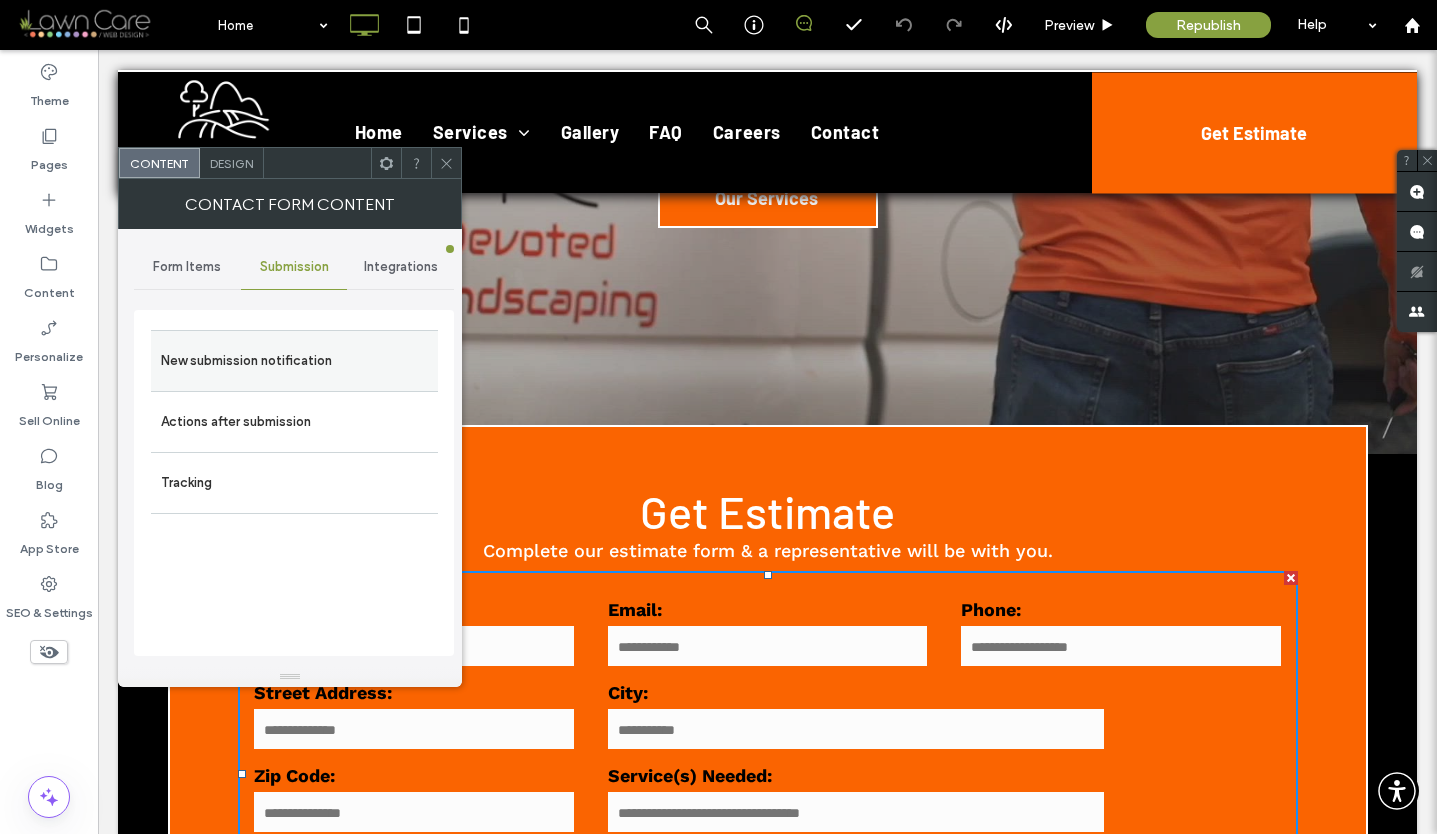 click on "New submission notification" at bounding box center (294, 361) 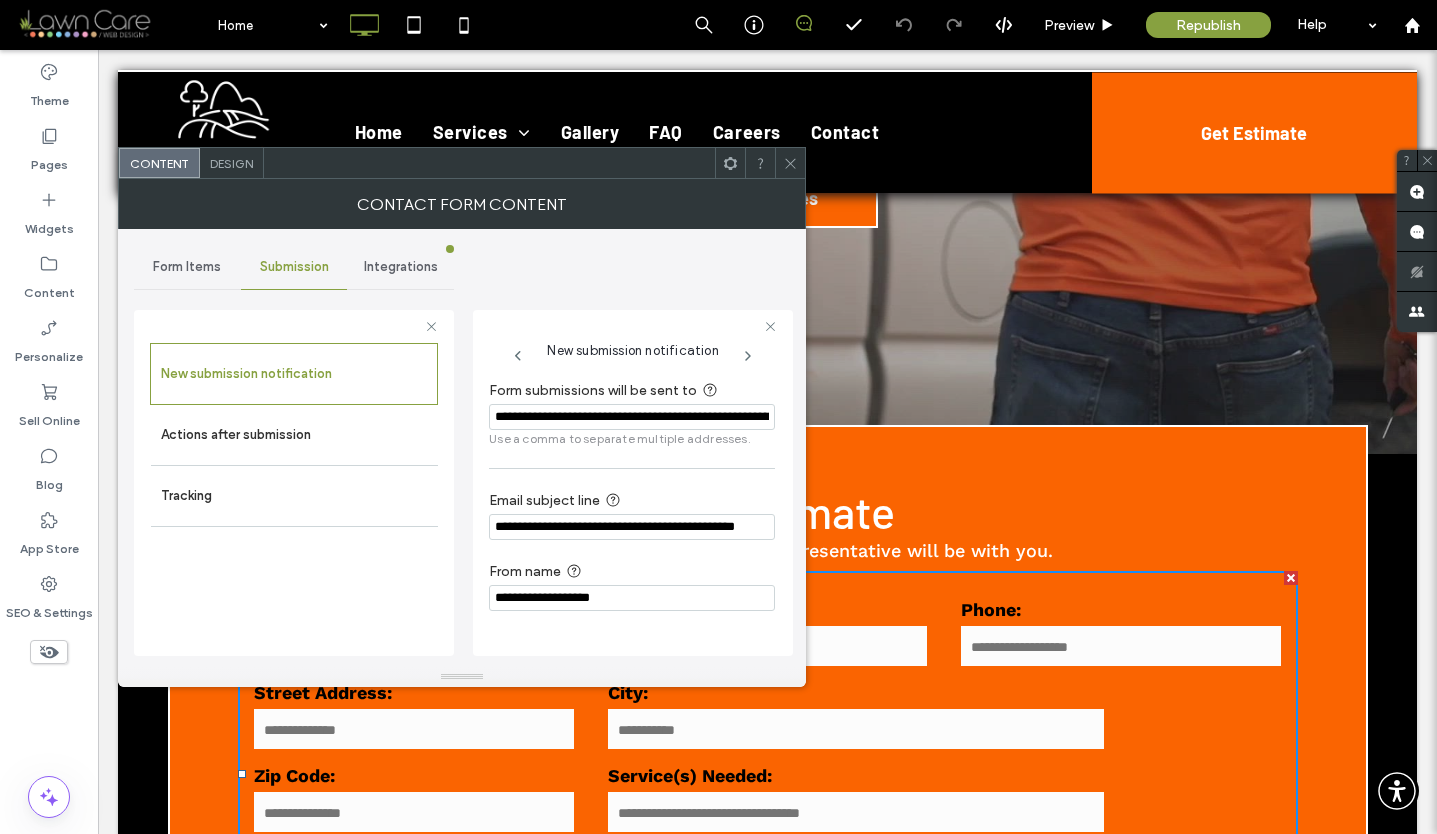 click on "**********" at bounding box center [632, 417] 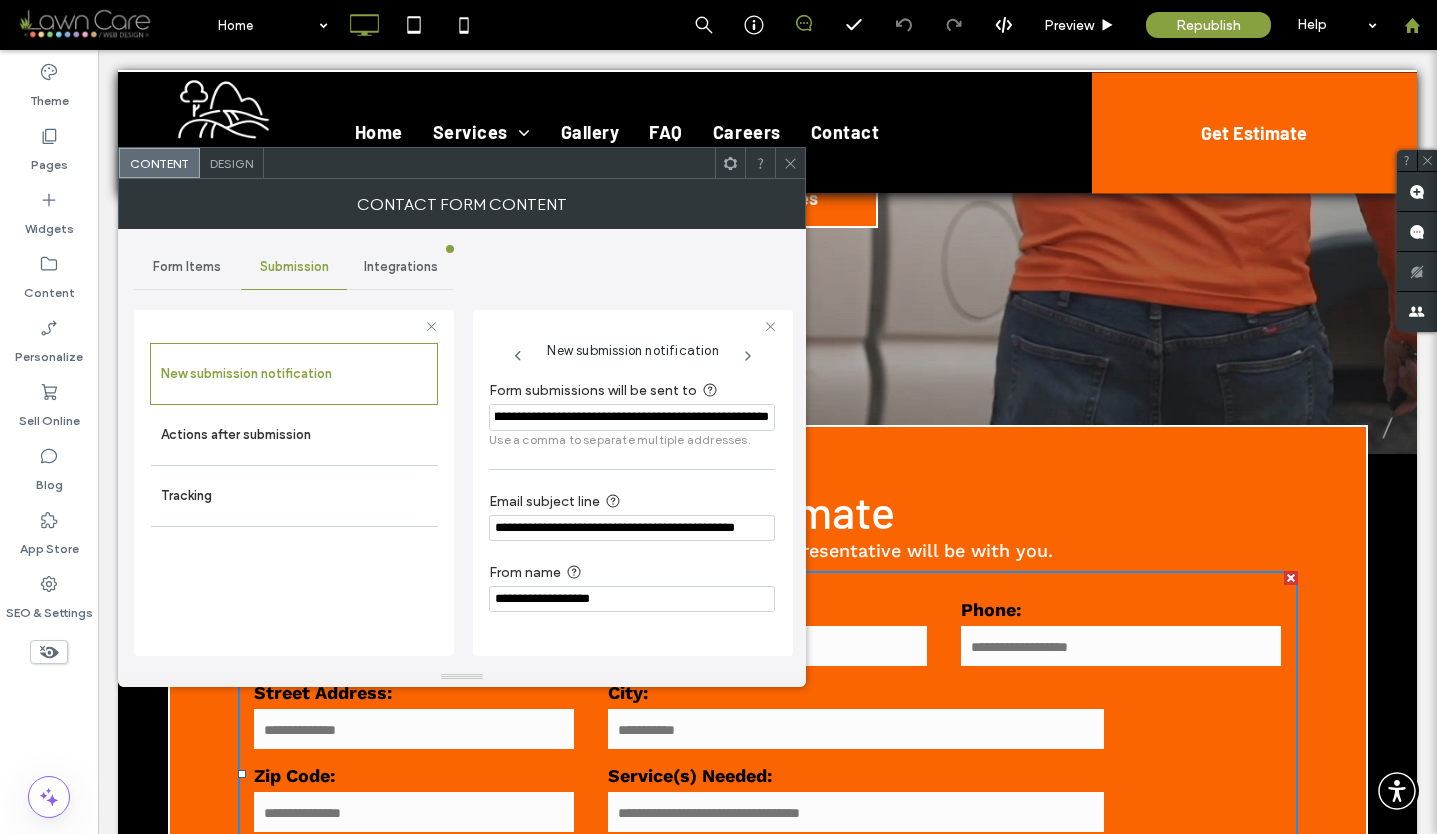 scroll, scrollTop: 0, scrollLeft: 0, axis: both 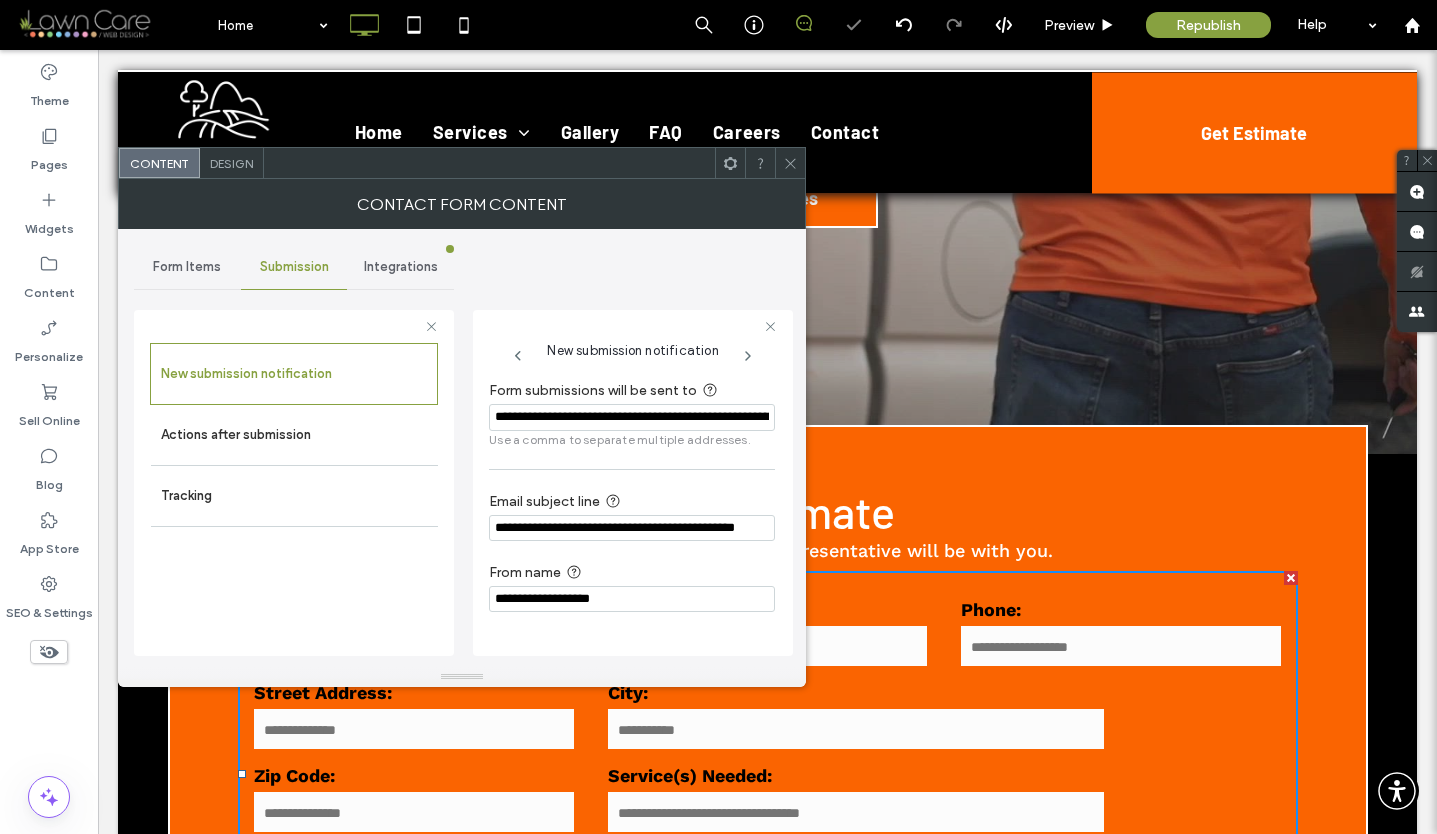 click 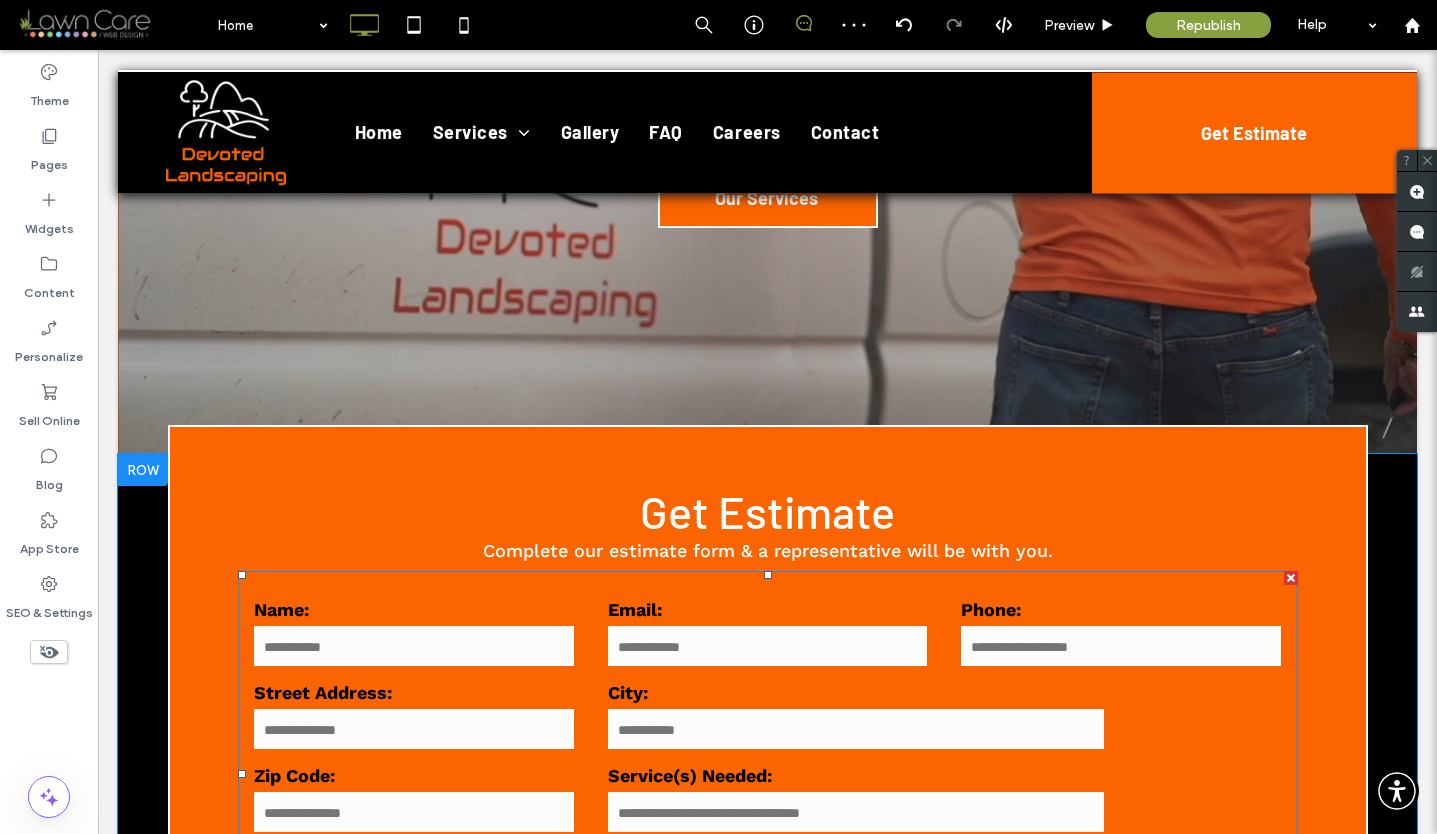 click on "Name:
Email:
Phone:
Street Address:
City:
Zip Code:
Service(s) Needed:
******" at bounding box center (768, 774) 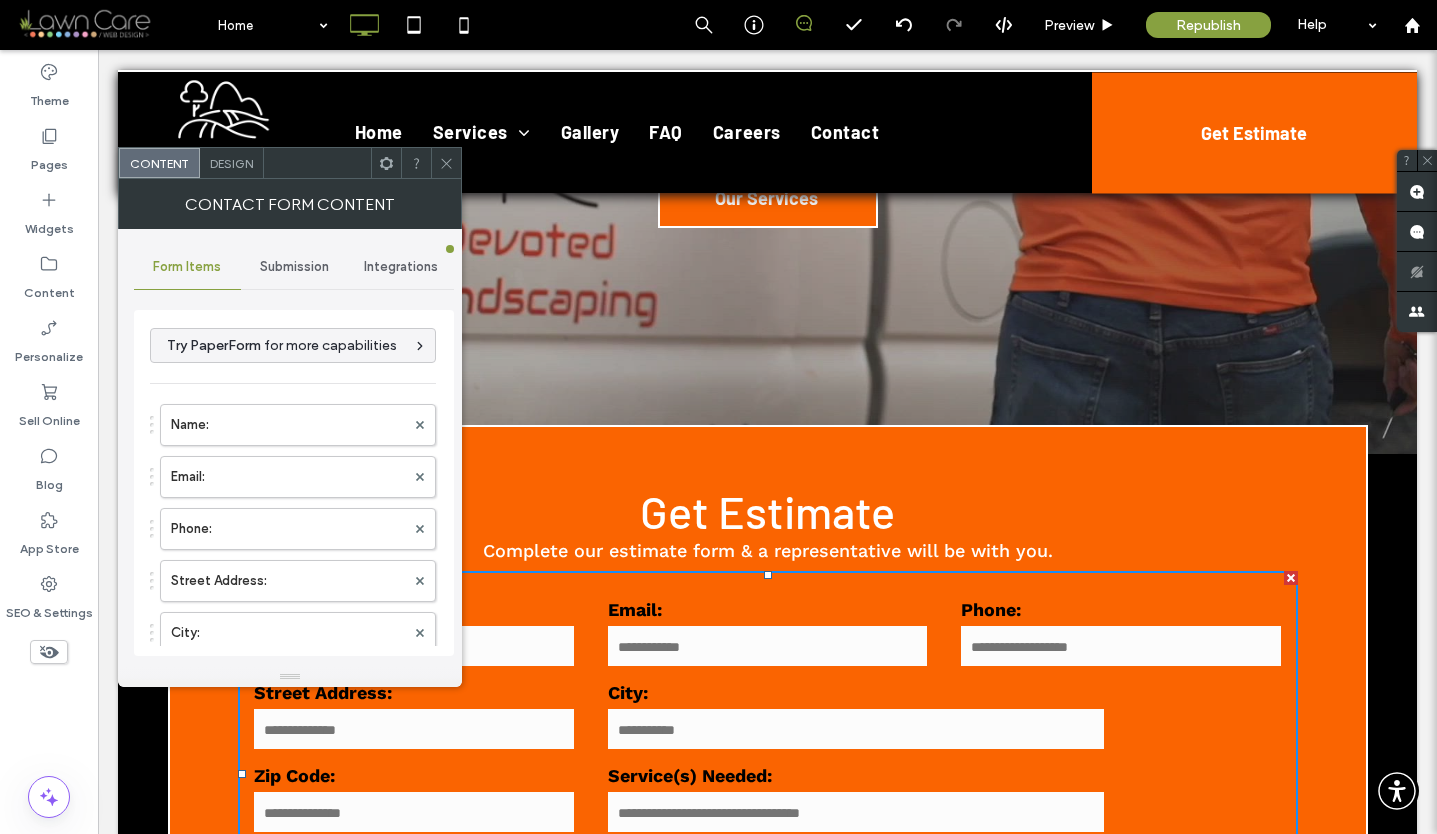 click 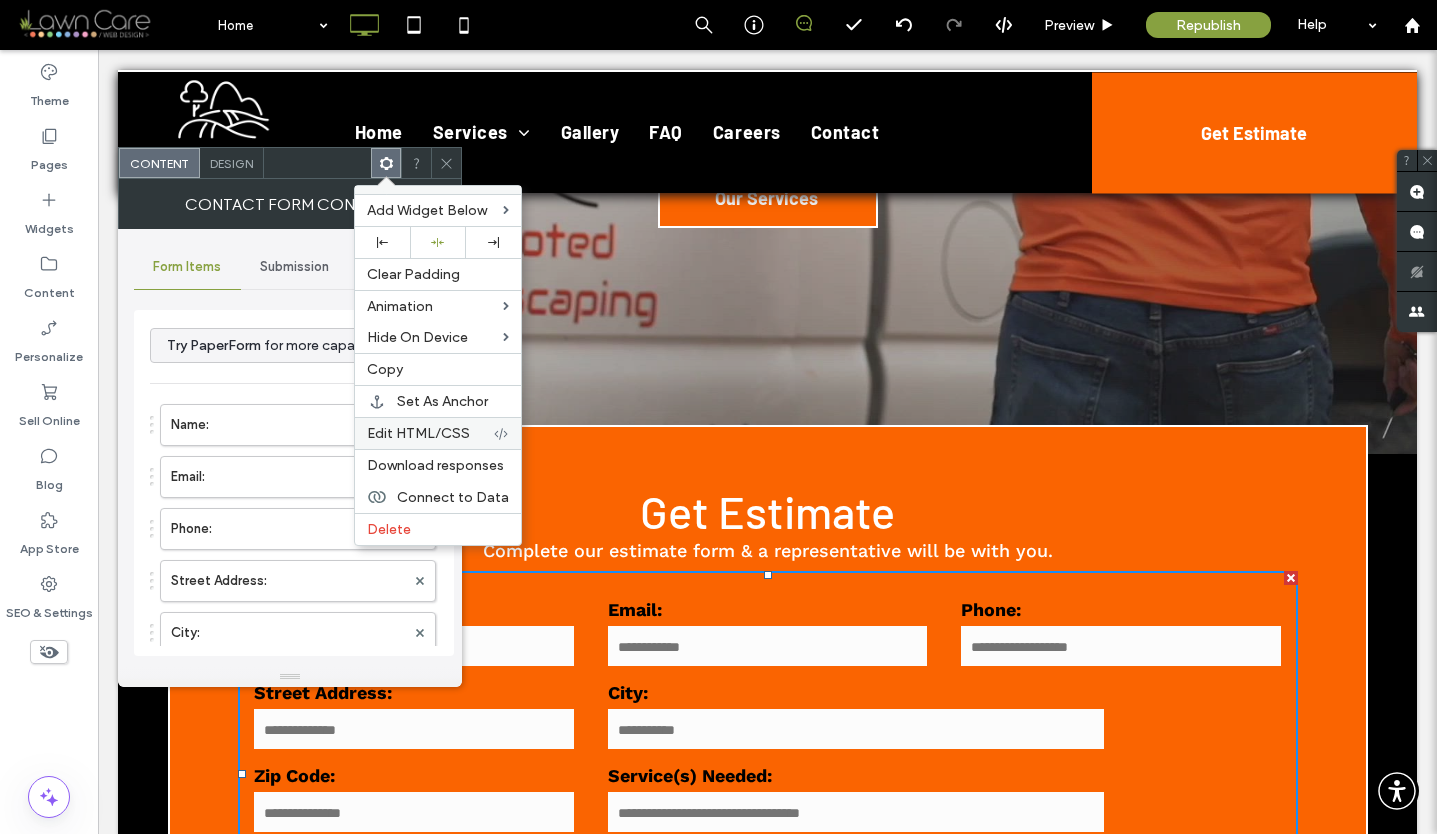 click on "Edit HTML/CSS" at bounding box center (430, 433) 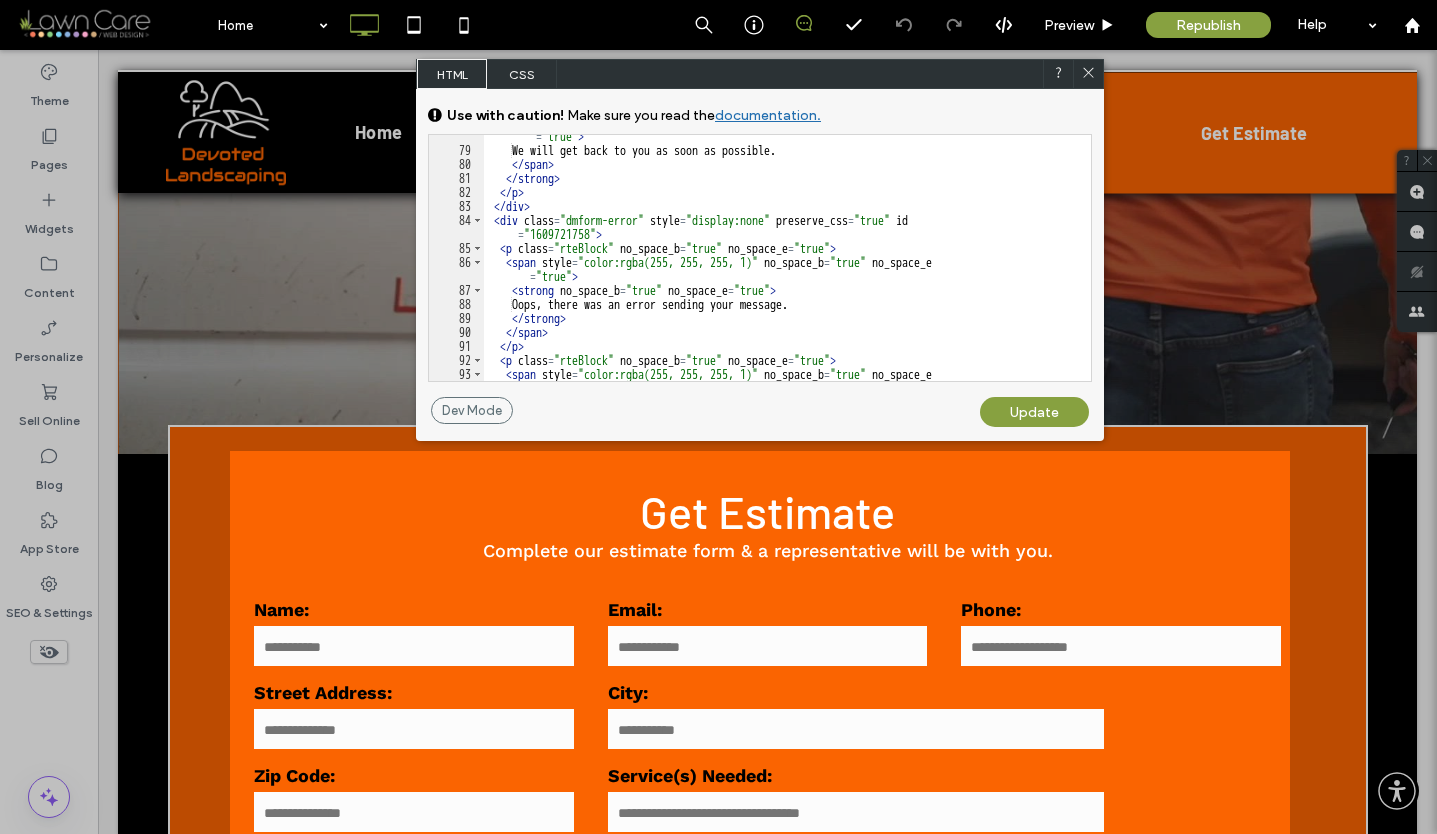 scroll, scrollTop: 1560, scrollLeft: 0, axis: vertical 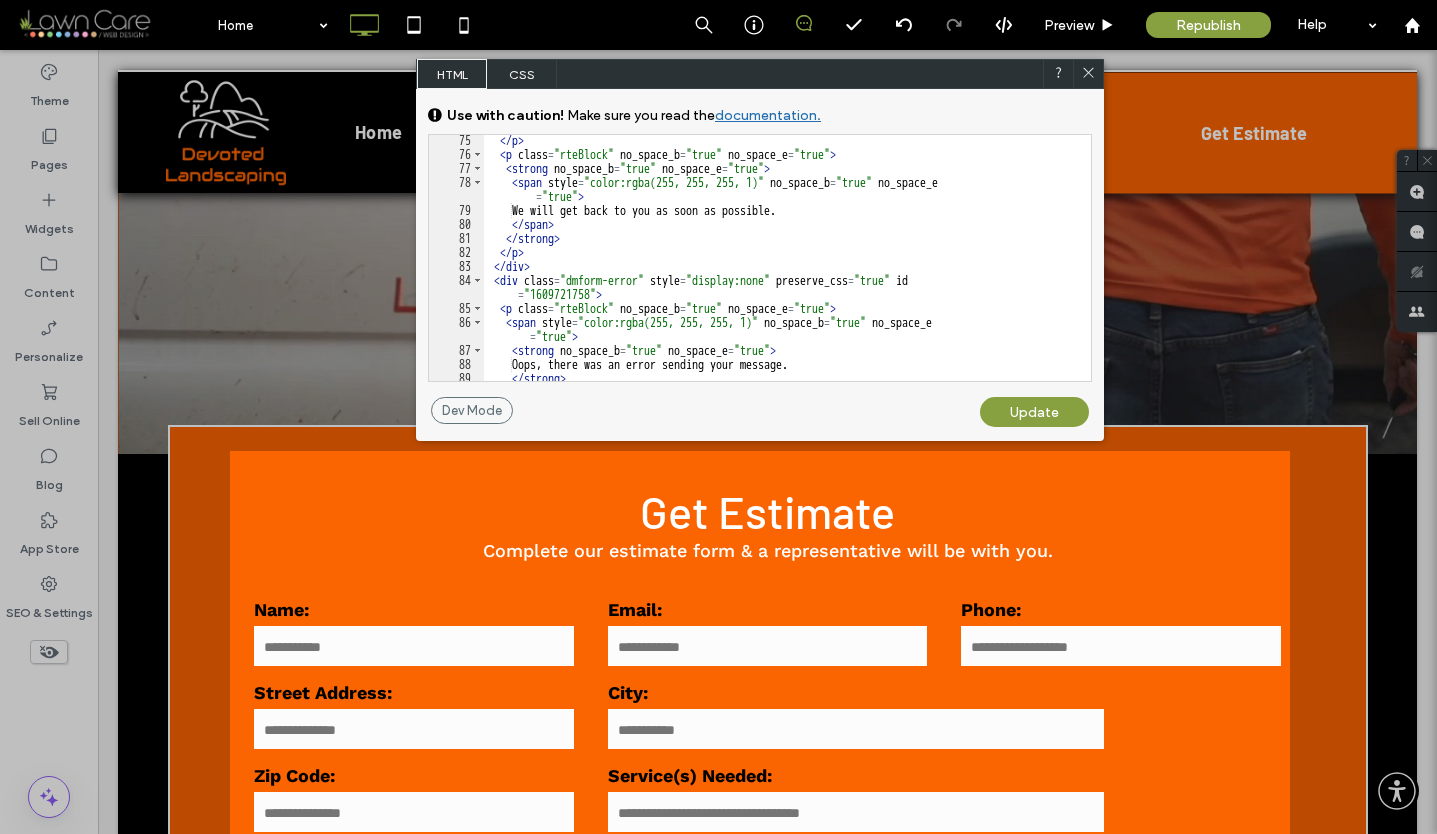 click on "Update" at bounding box center [1034, 412] 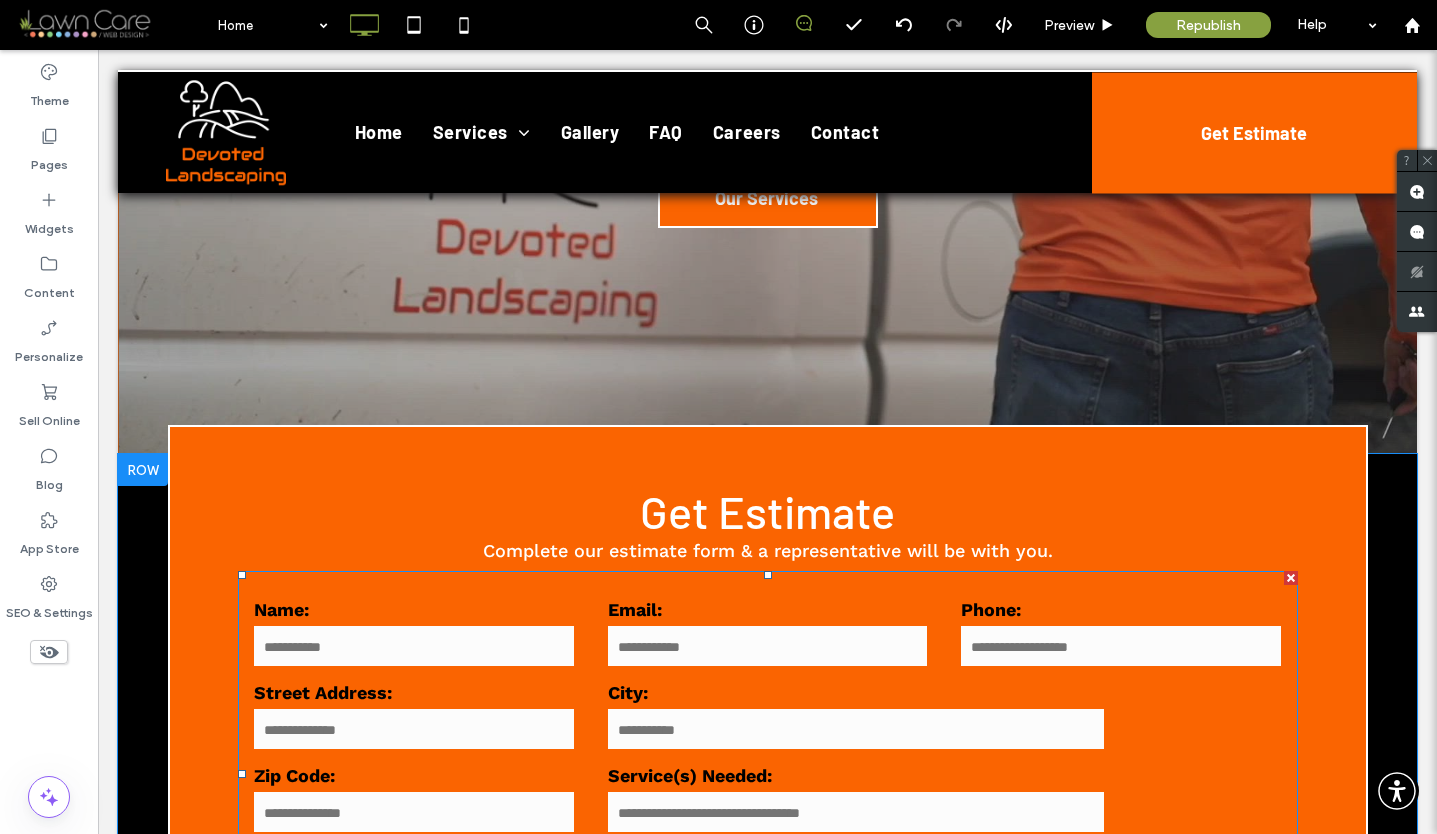 click on "Name:
Email:
Phone:
Street Address:
City:
Zip Code:
Service(s) Needed:
******" at bounding box center [768, 774] 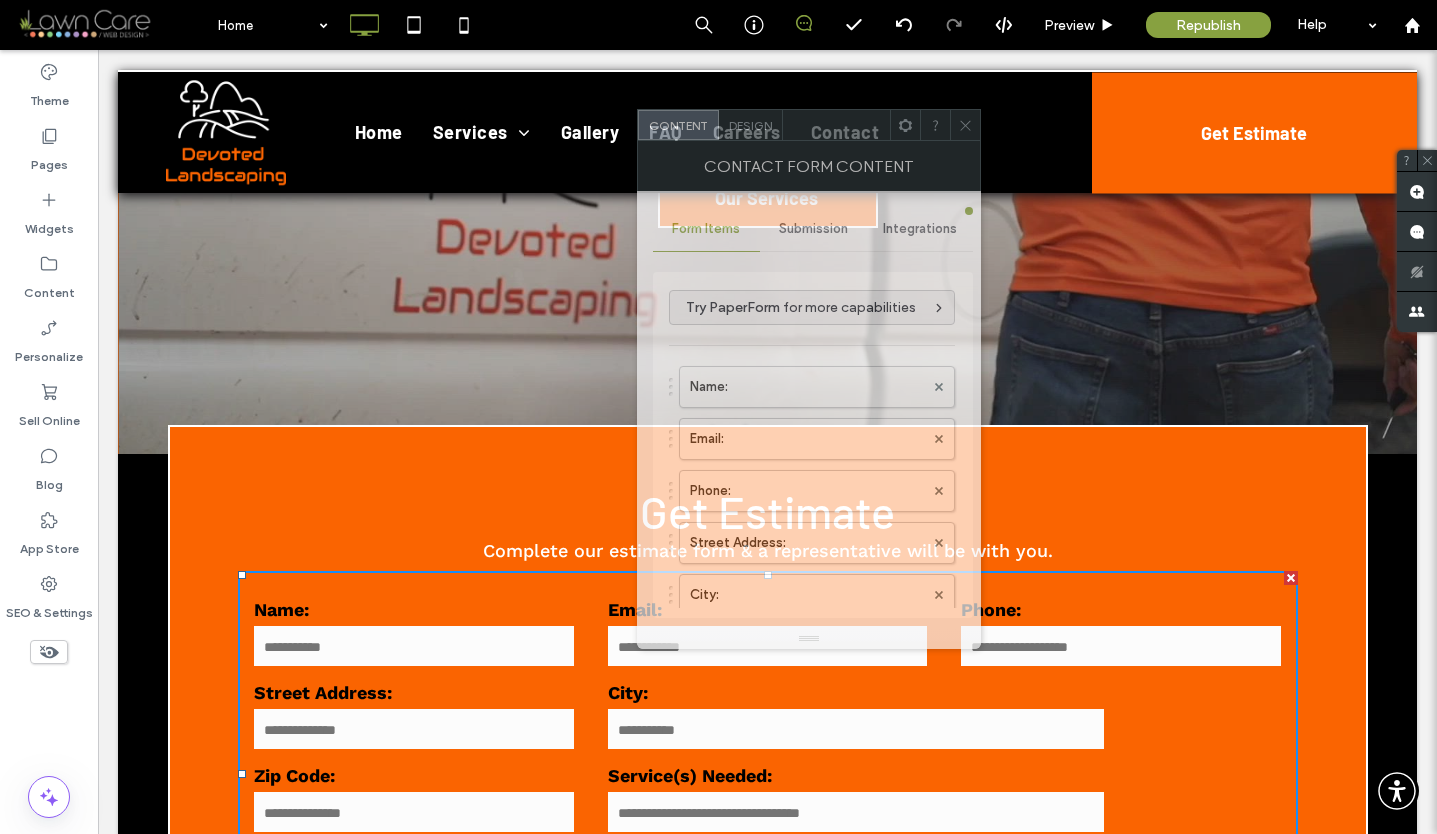 drag, startPoint x: 331, startPoint y: 166, endPoint x: 872, endPoint y: 130, distance: 542.1965 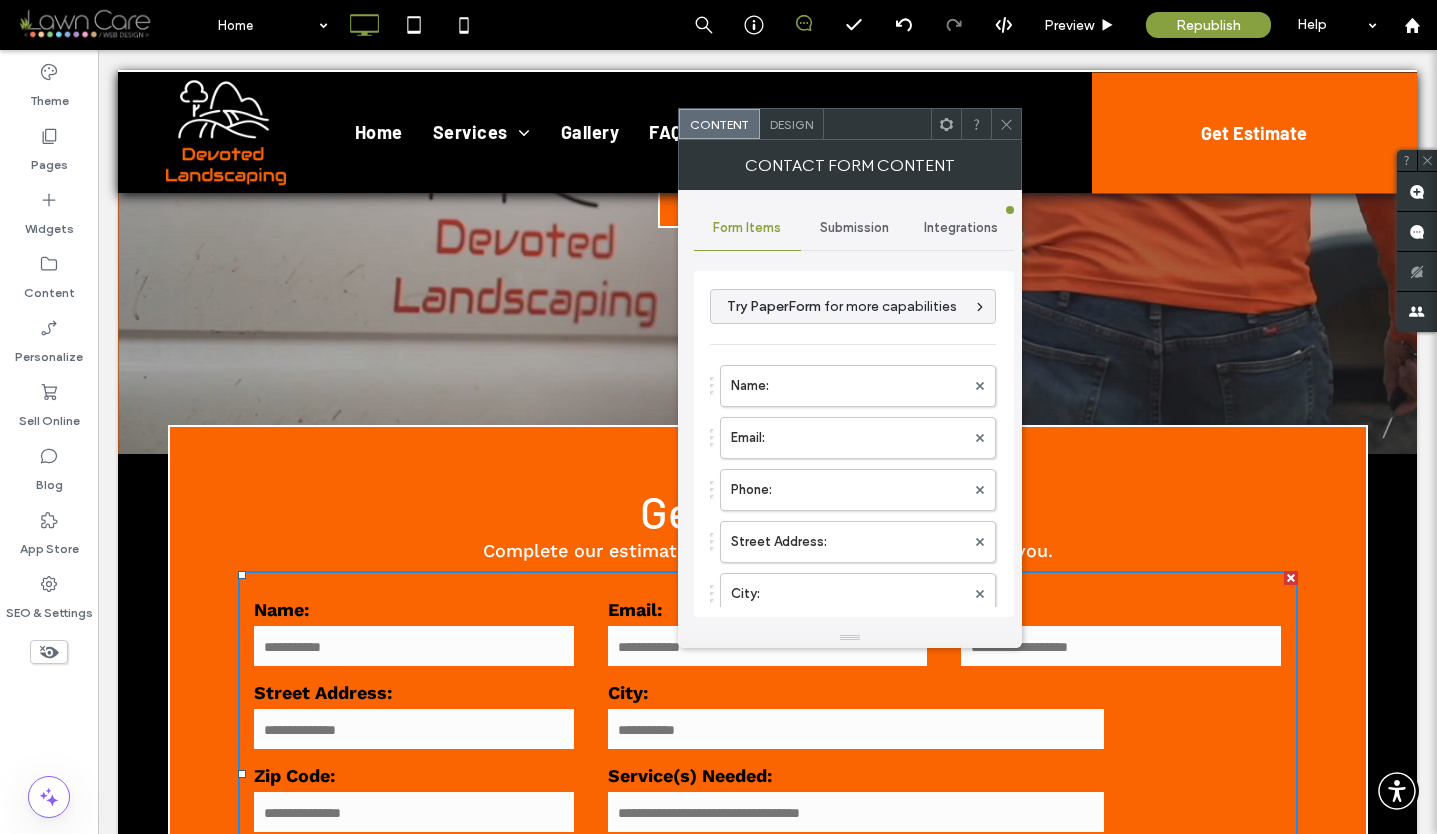 click on "Submission" at bounding box center (854, 228) 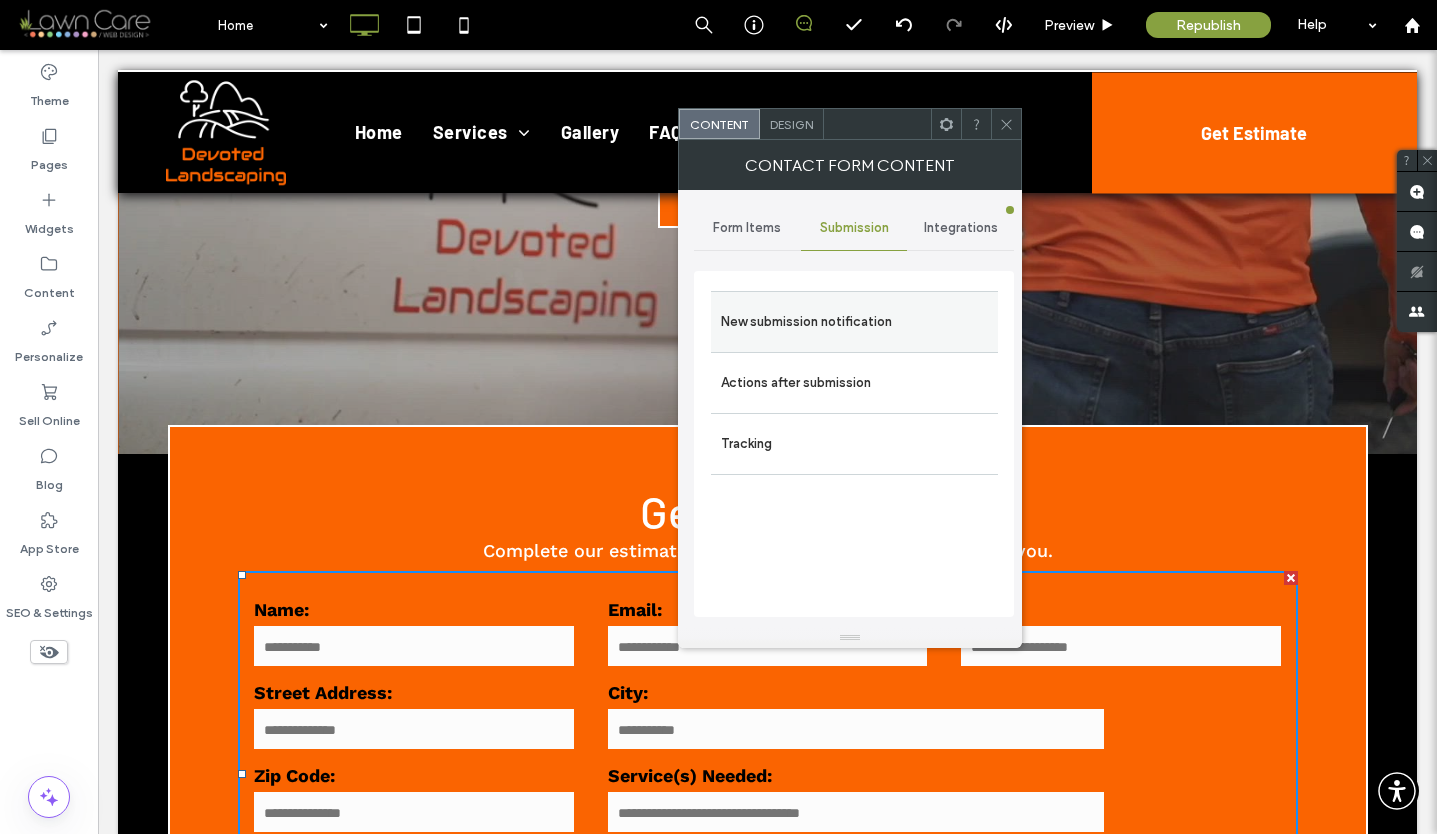 click on "New submission notification" at bounding box center [854, 322] 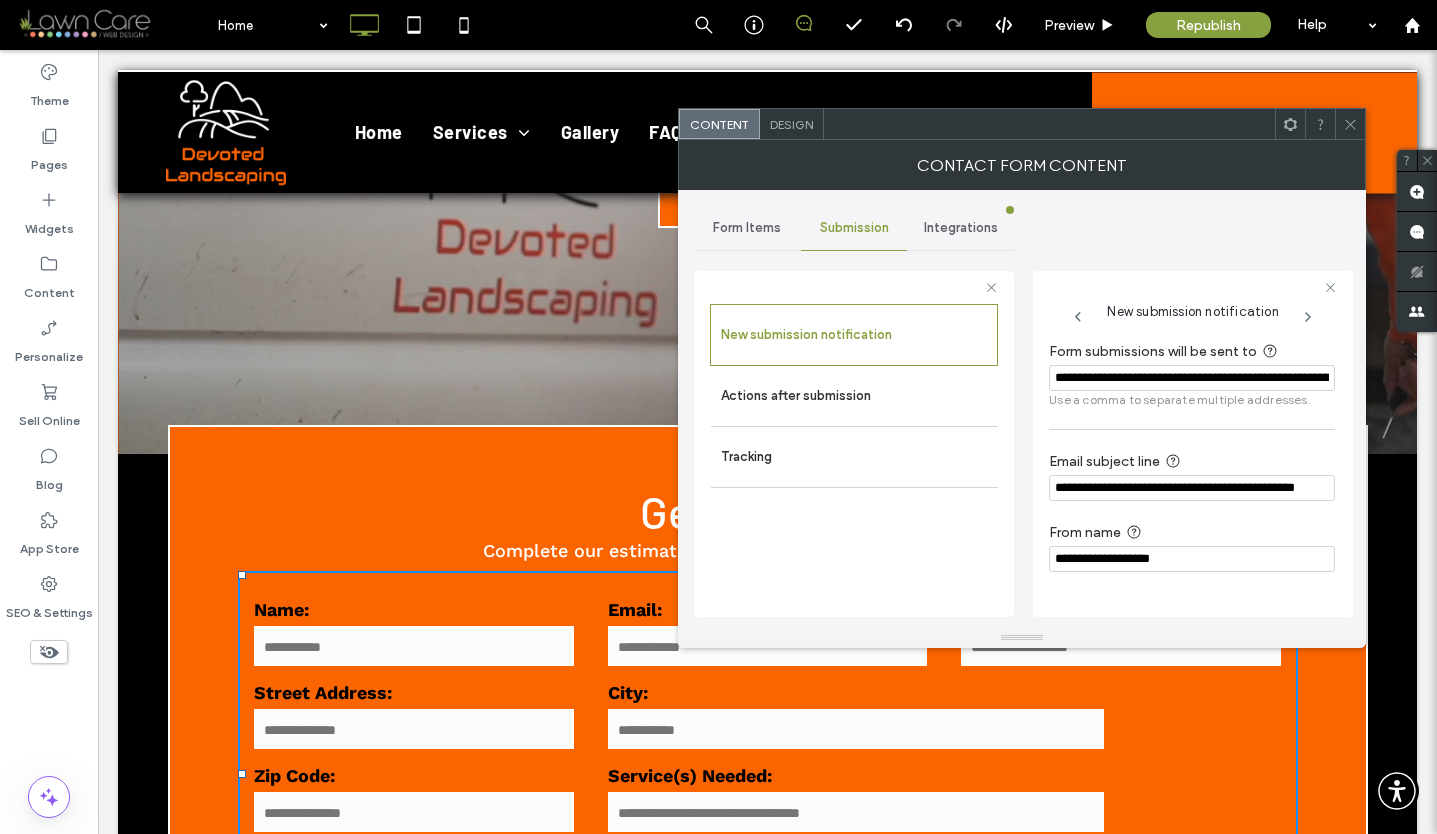 click on "**********" at bounding box center (1192, 378) 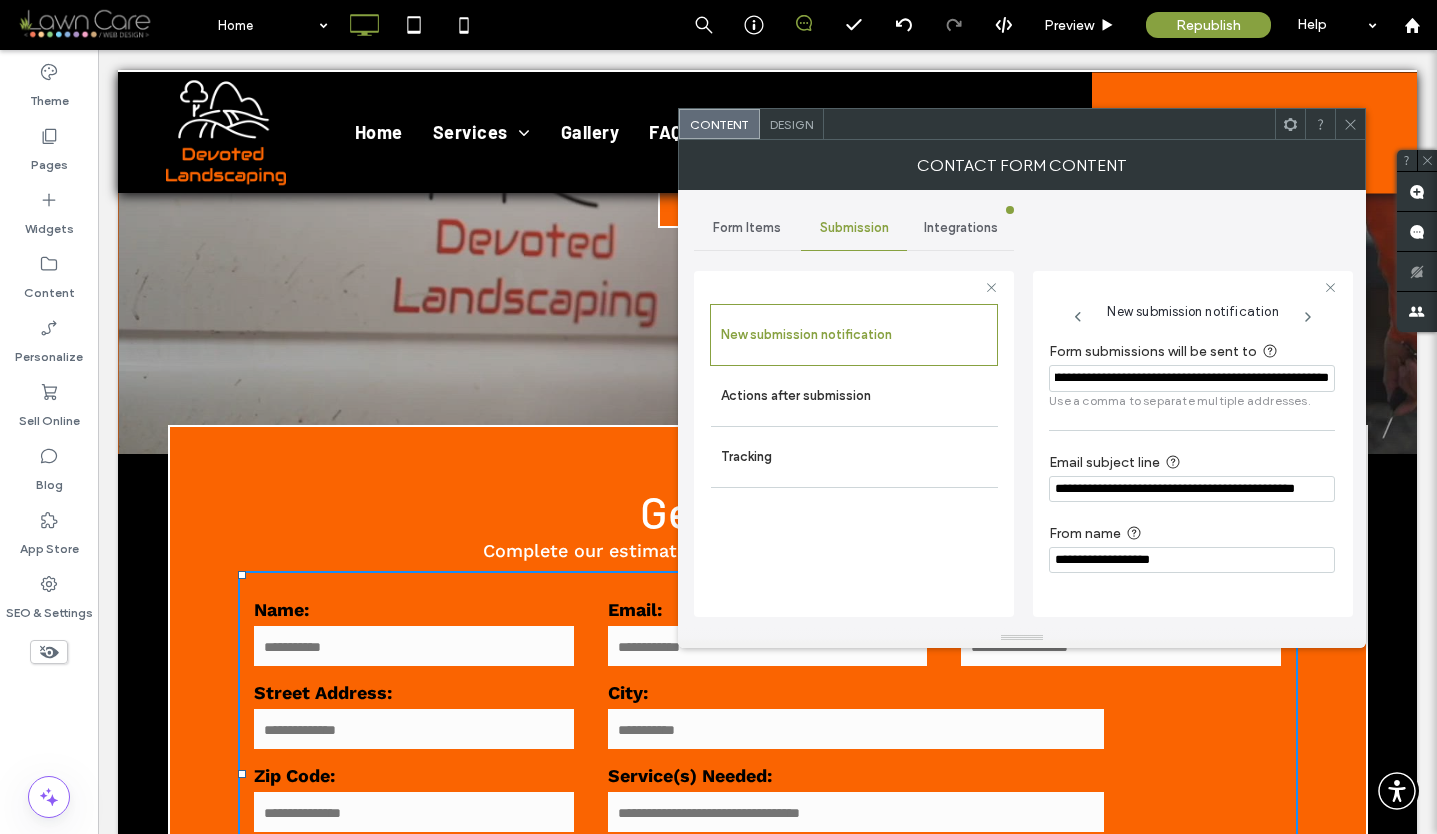 scroll, scrollTop: 0, scrollLeft: 310, axis: horizontal 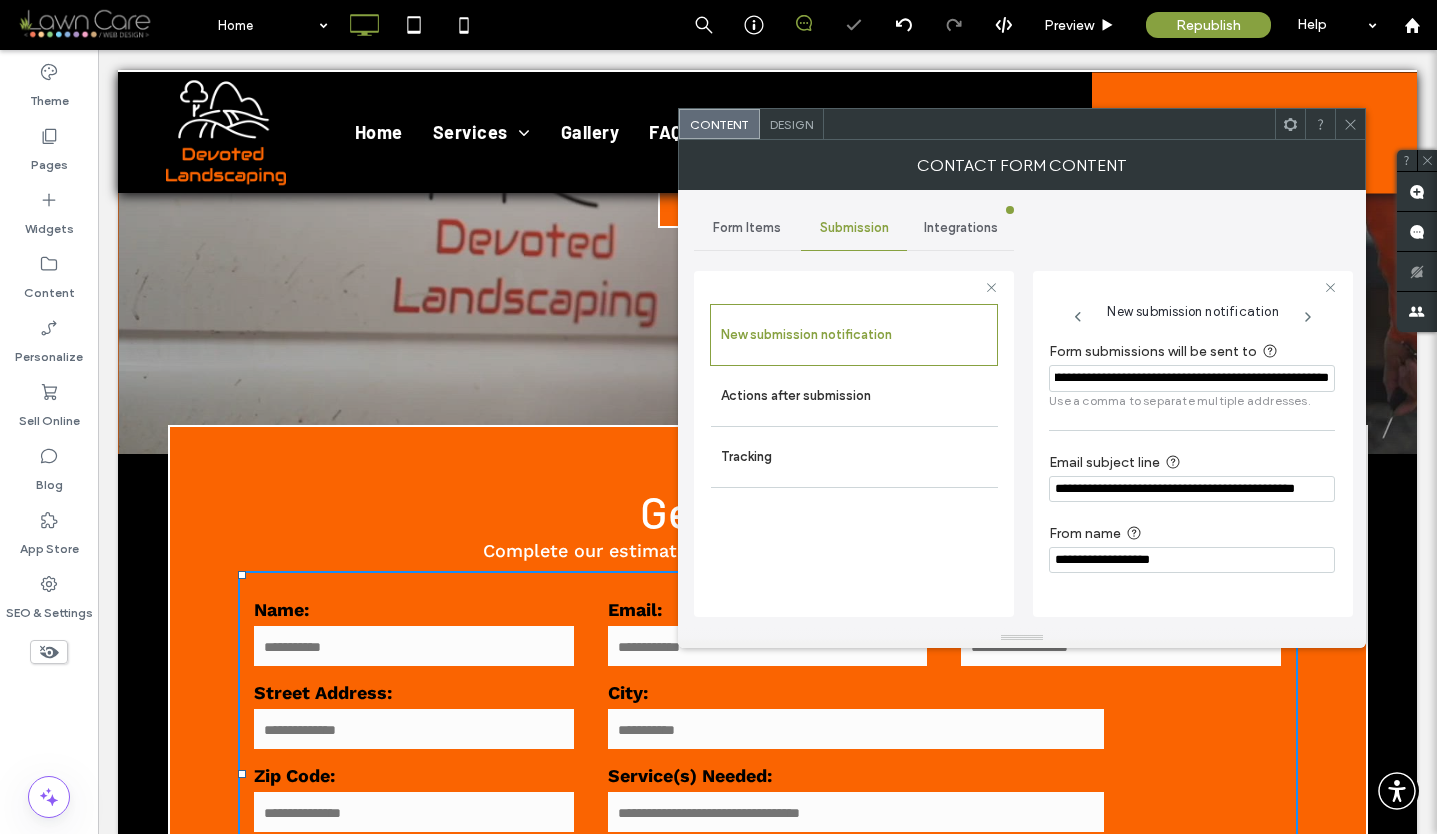click 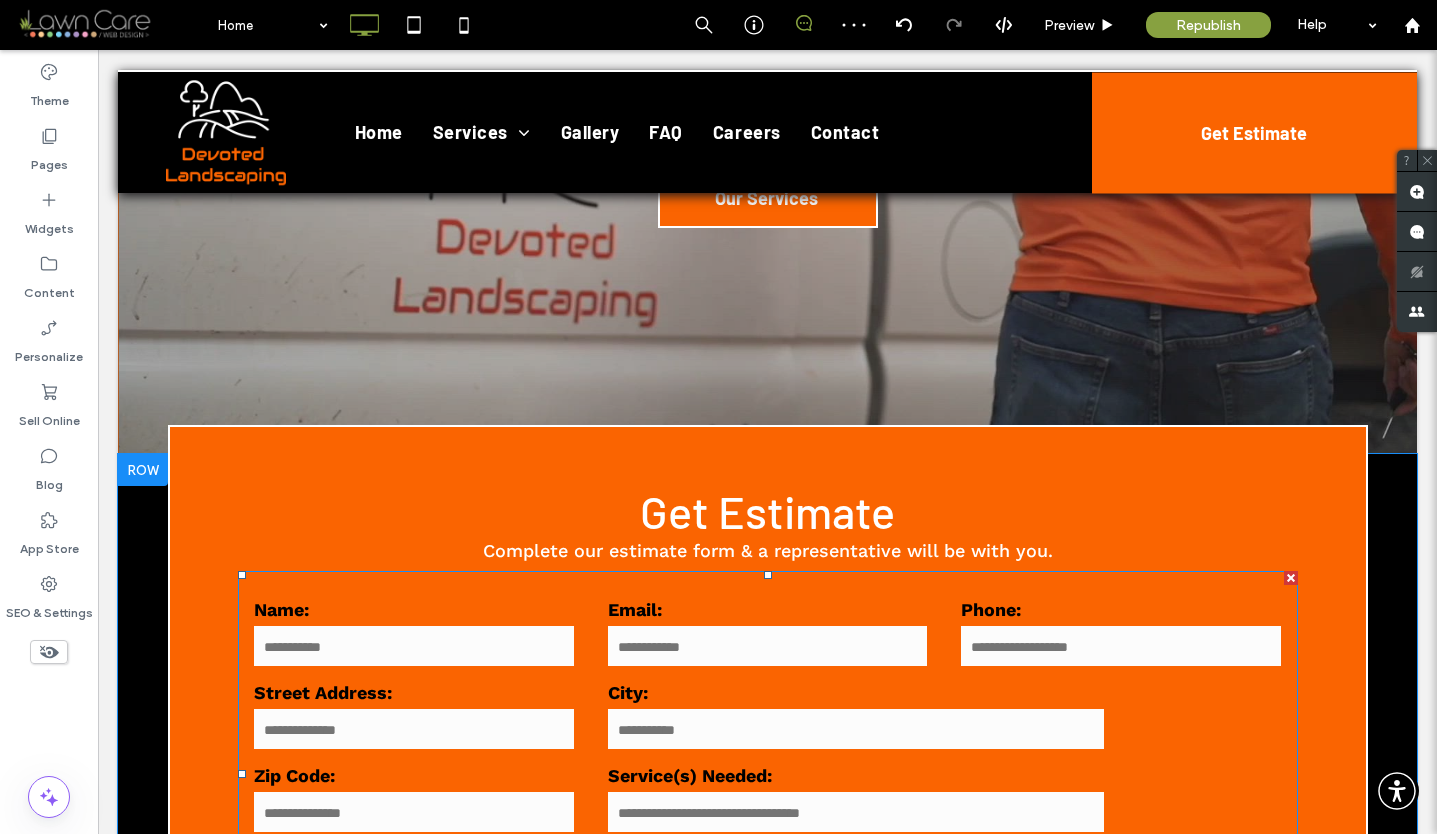 click on "City:" at bounding box center [856, 692] 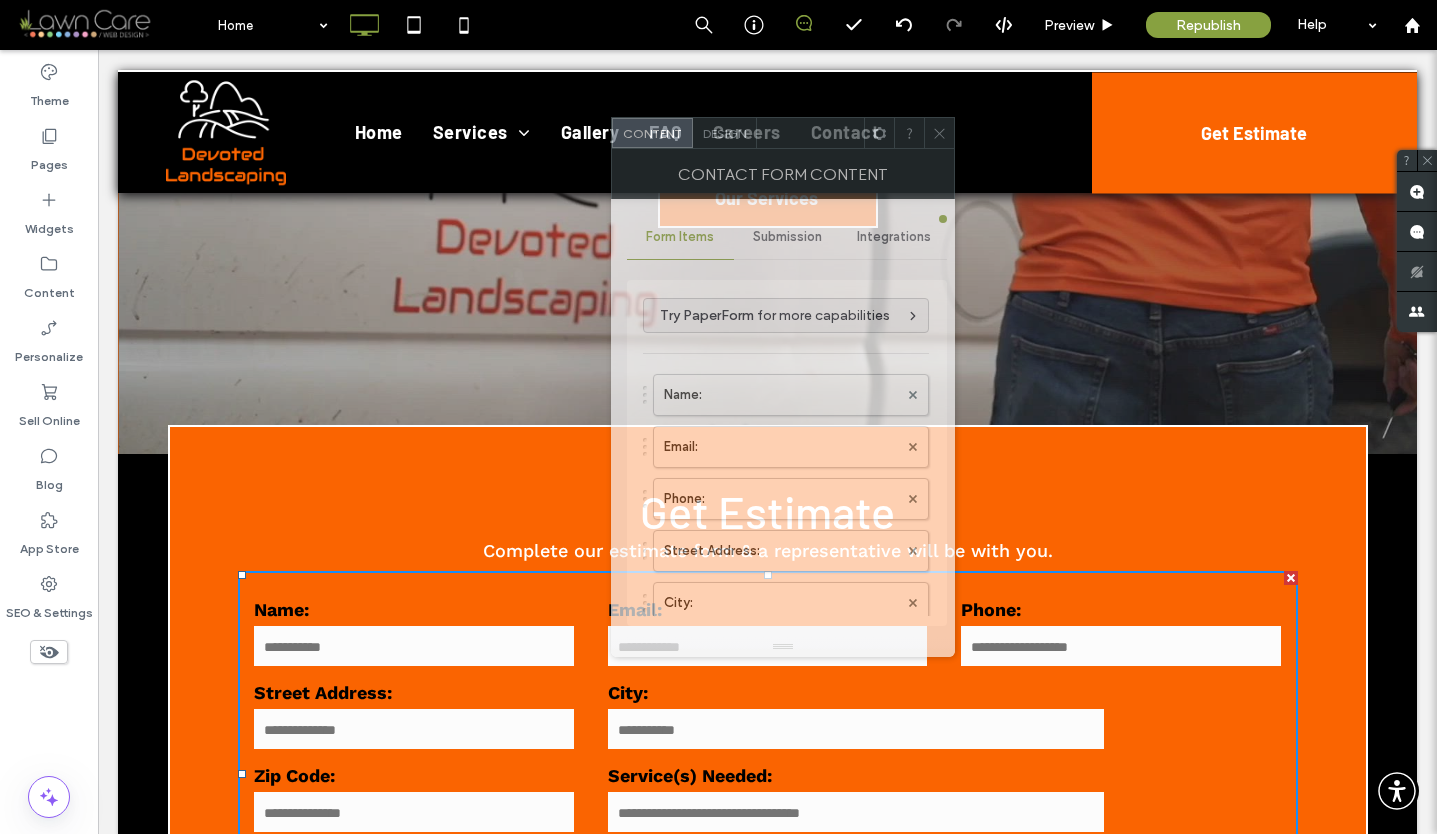 drag, startPoint x: 337, startPoint y: 165, endPoint x: 820, endPoint y: 128, distance: 484.4151 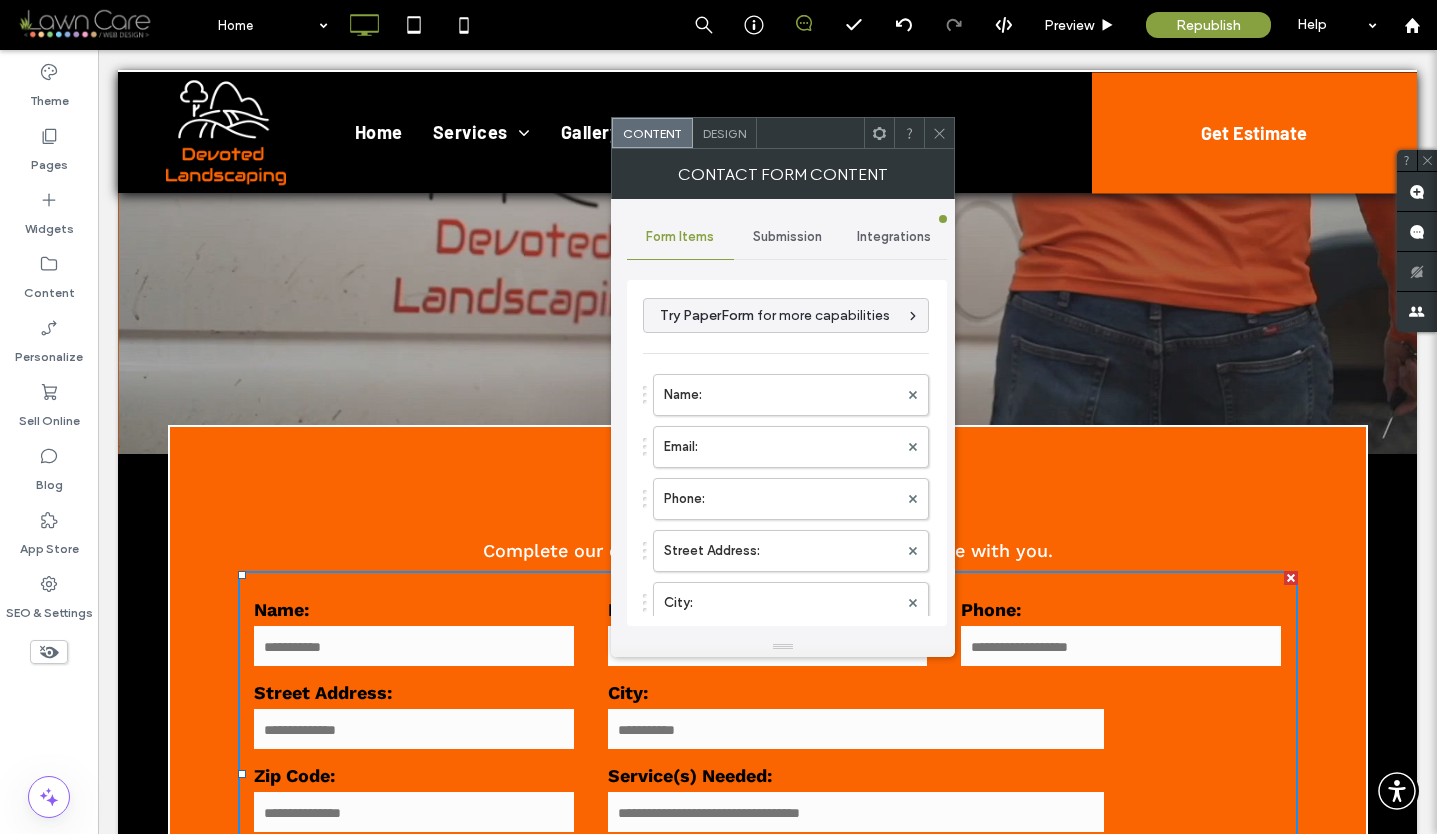 click 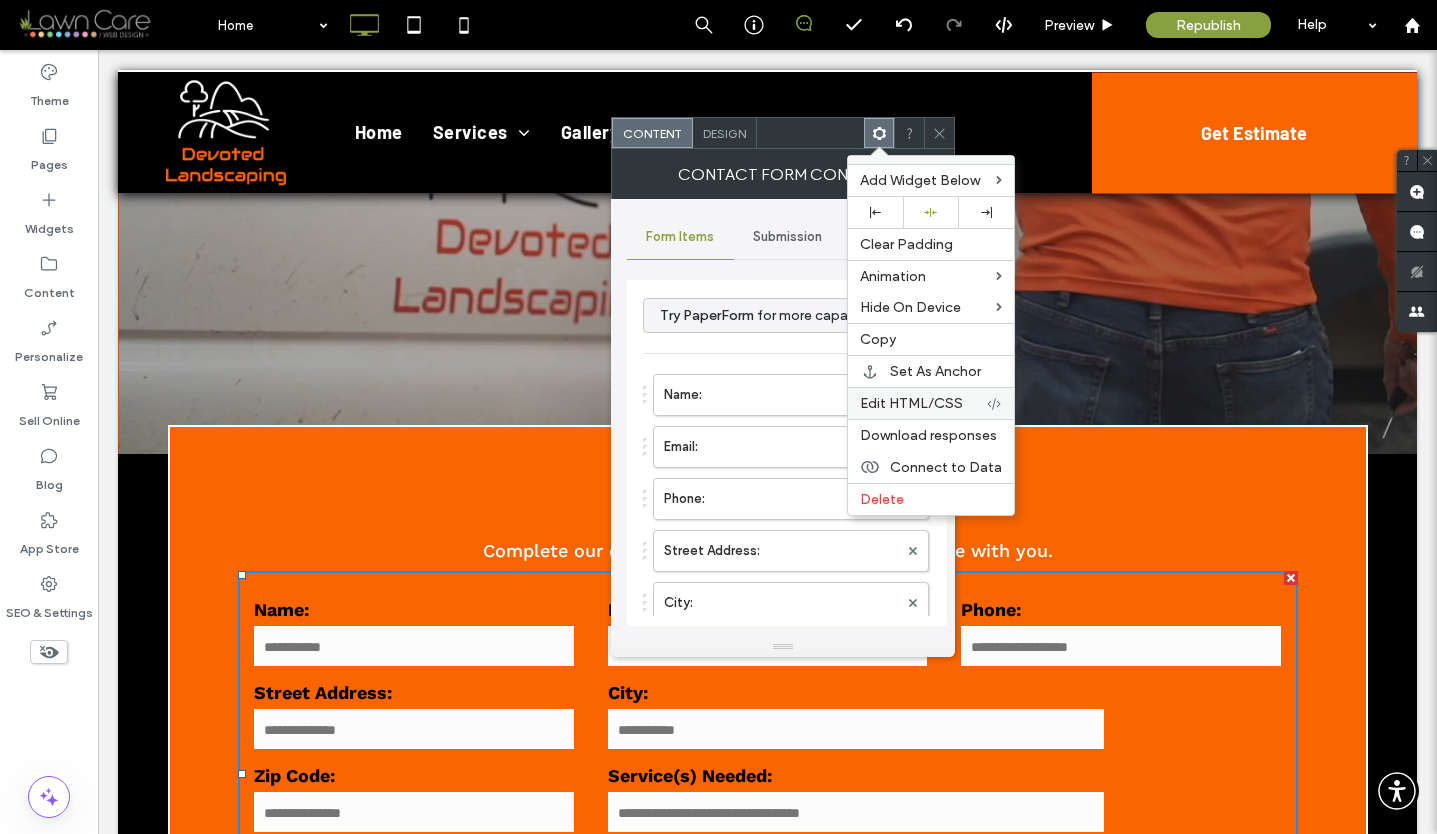 click on "Edit HTML/CSS" at bounding box center [911, 403] 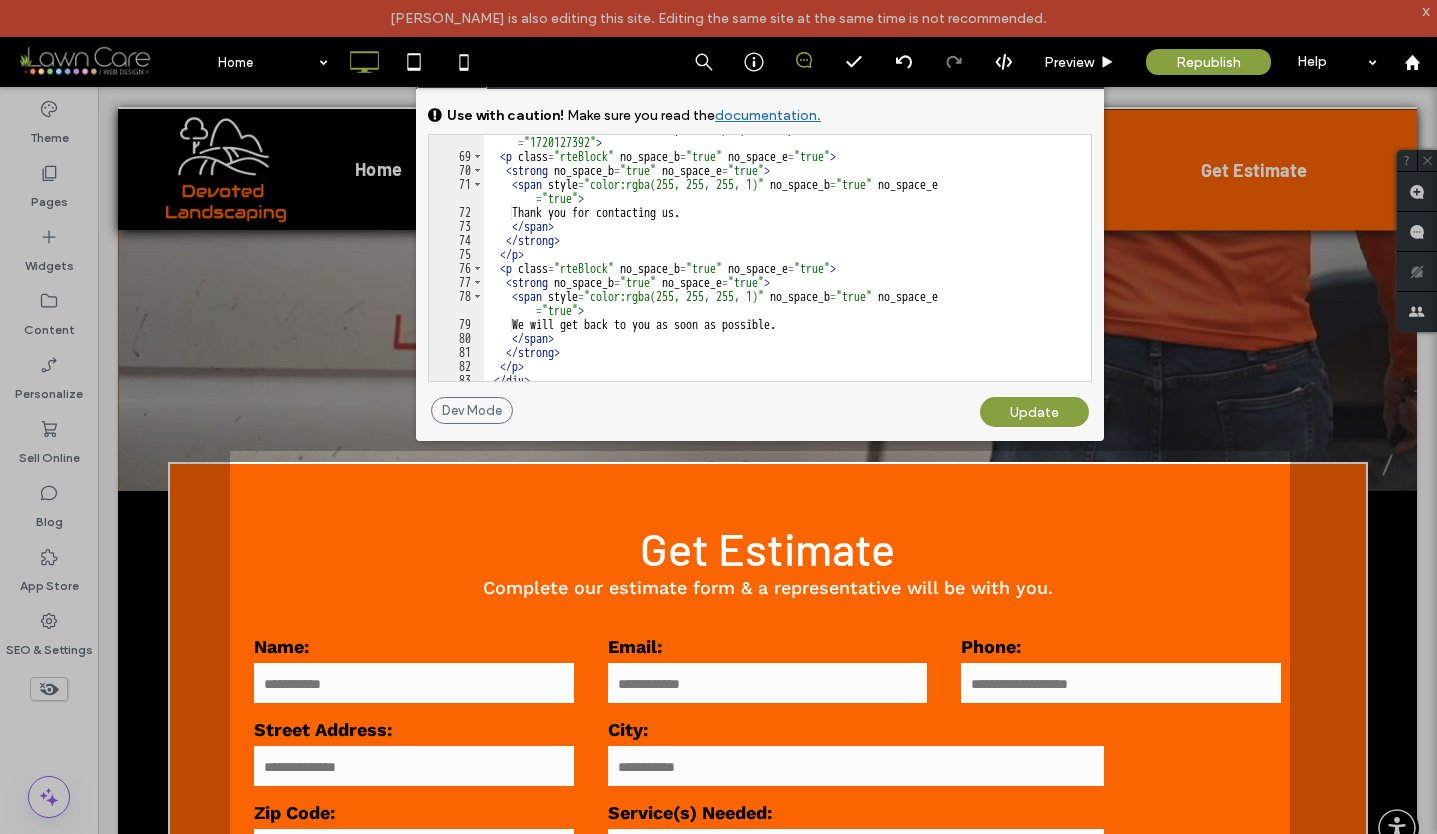 scroll, scrollTop: 1146, scrollLeft: 0, axis: vertical 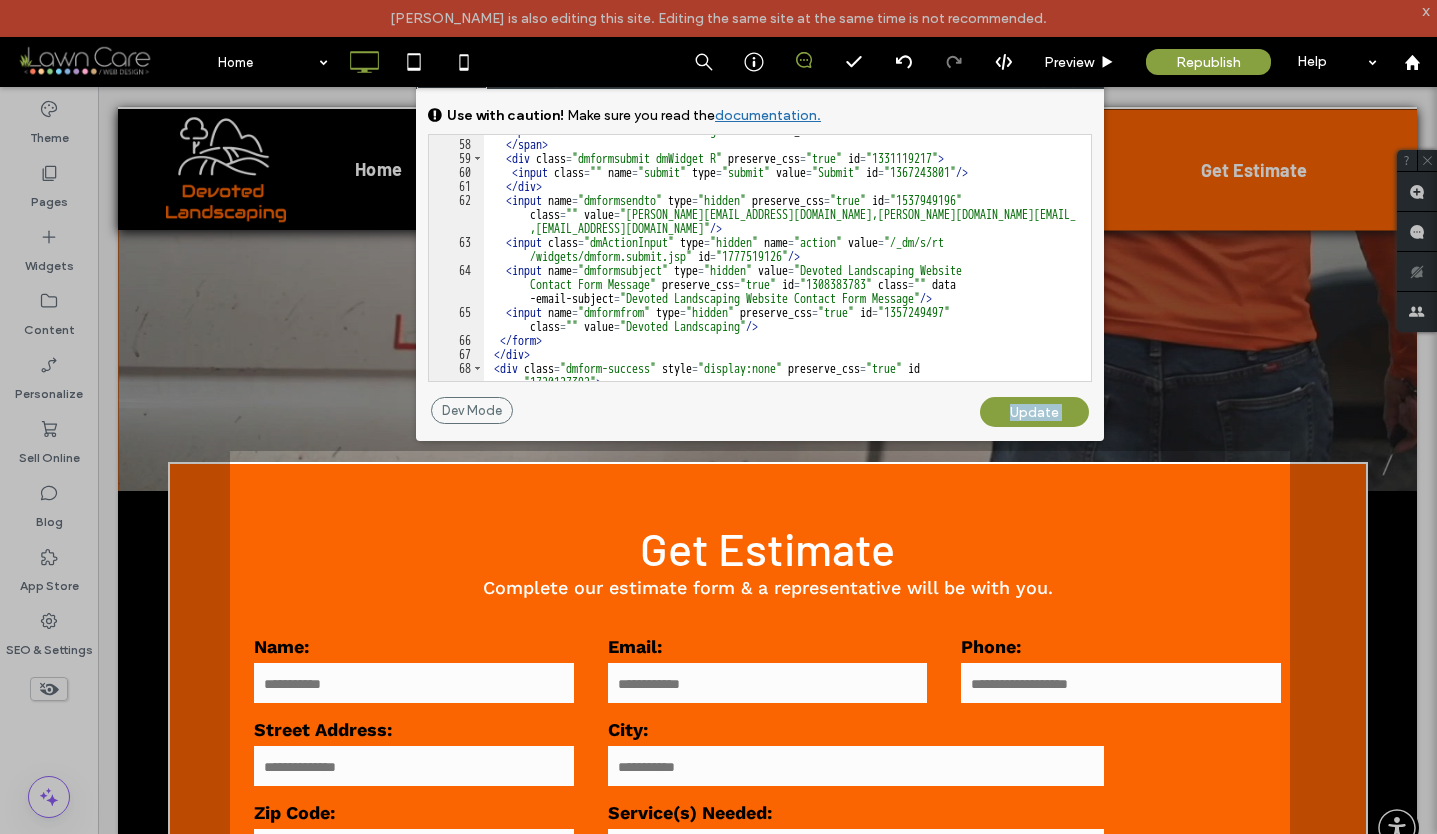 drag, startPoint x: 1087, startPoint y: 112, endPoint x: 1104, endPoint y: 151, distance: 42.544094 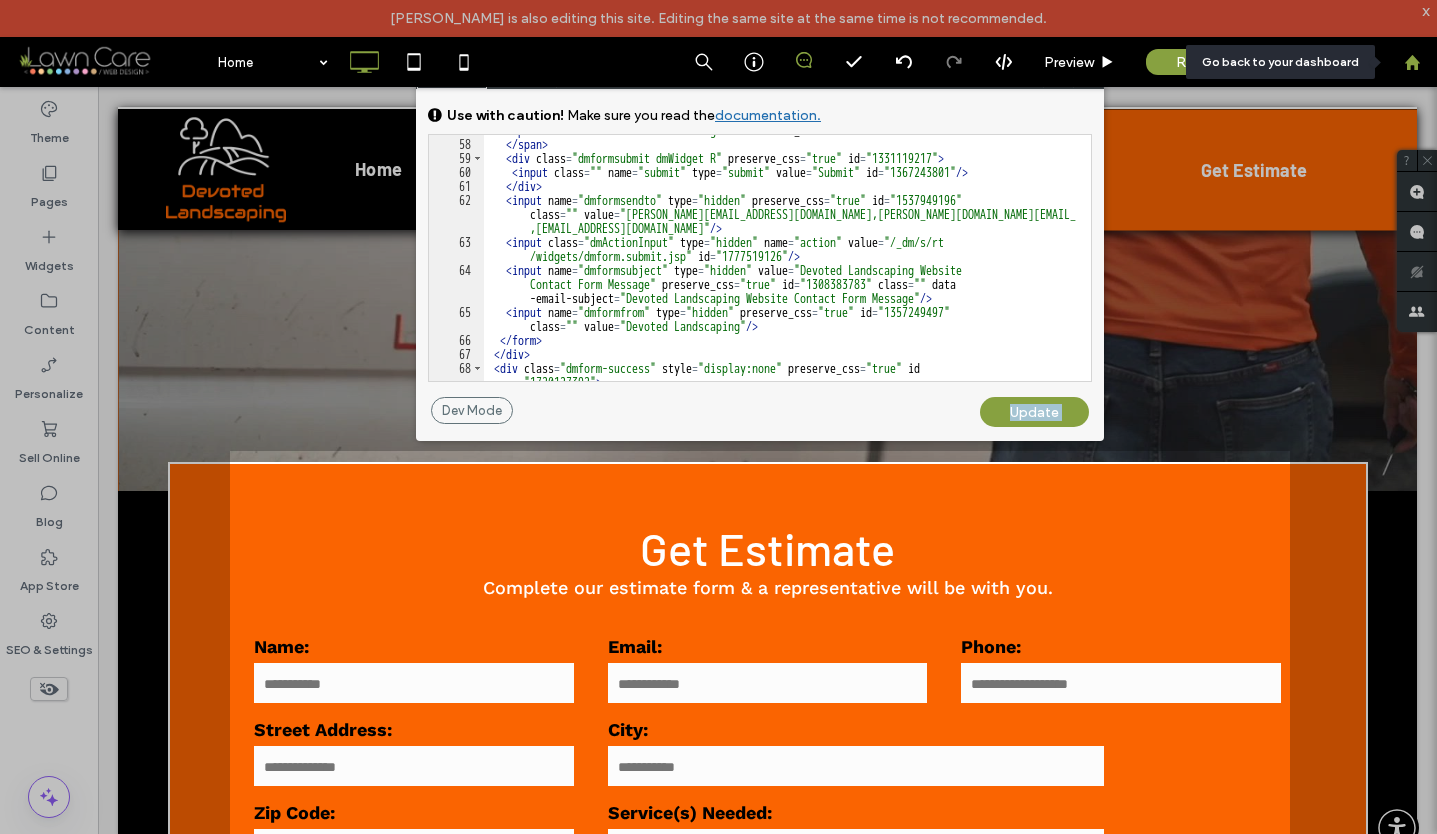 click 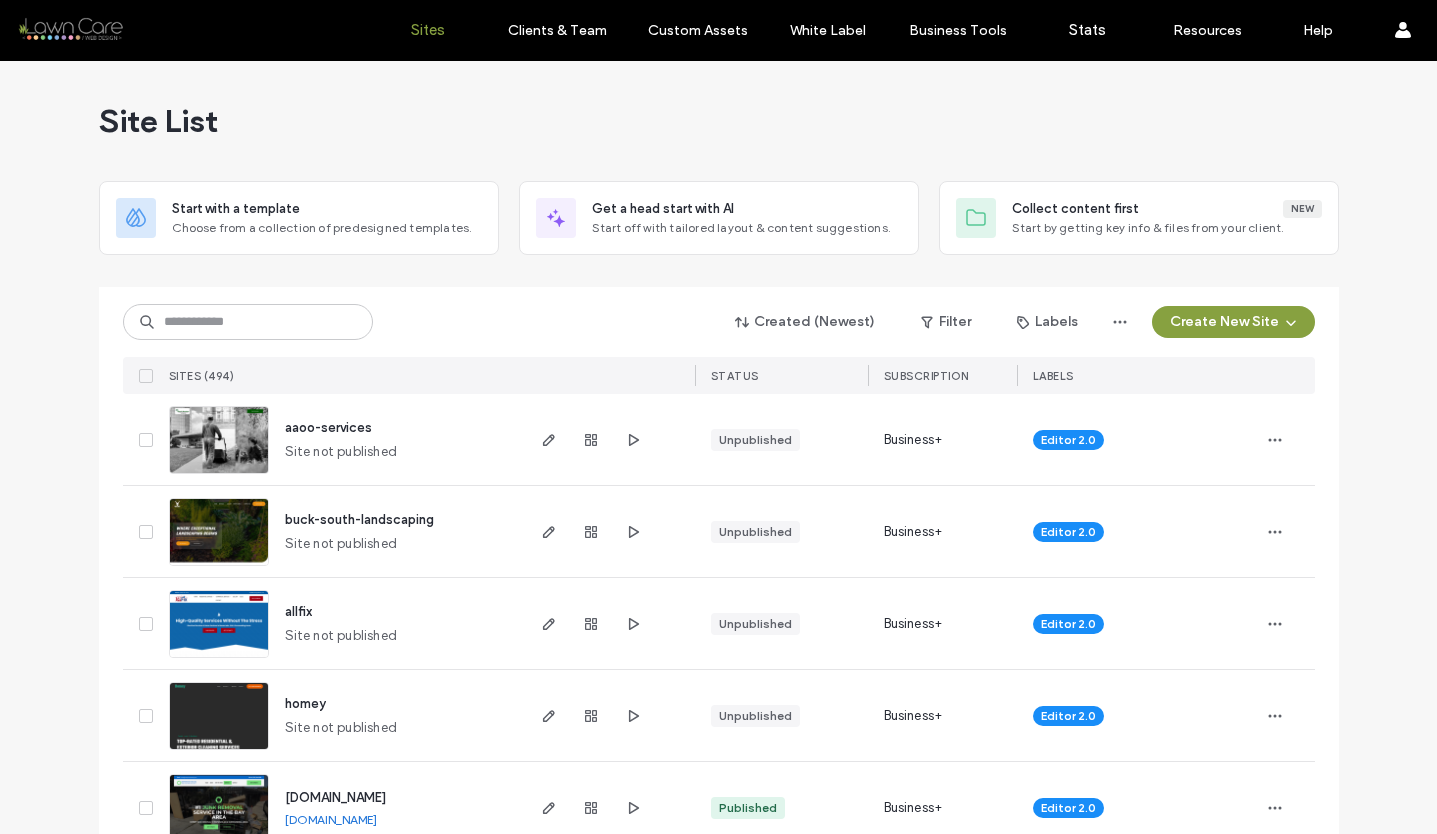 scroll, scrollTop: 0, scrollLeft: 0, axis: both 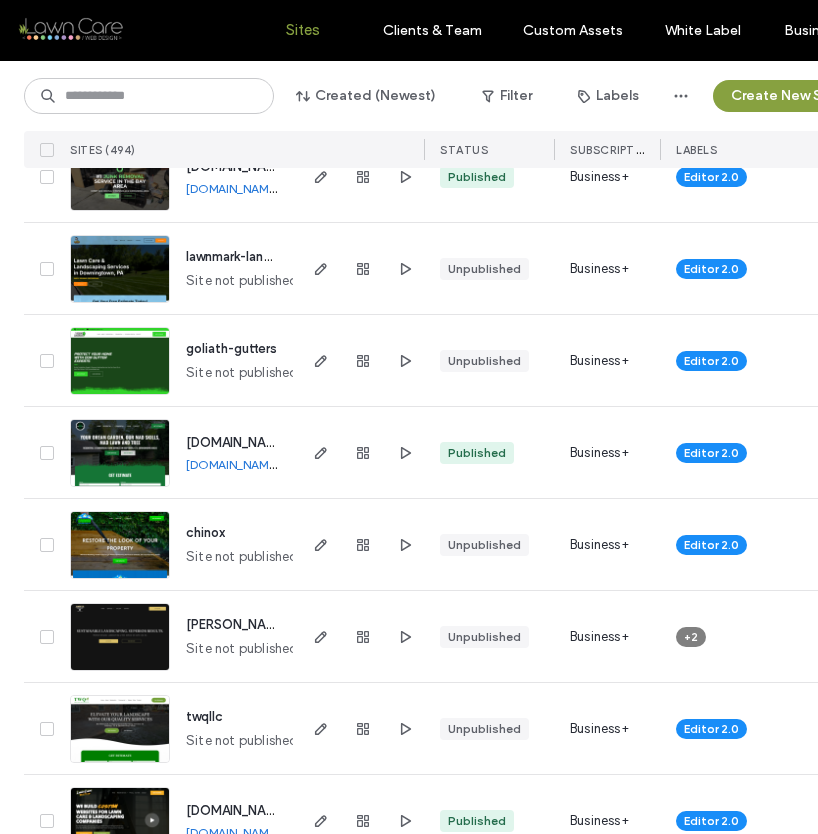 click at bounding box center [120, 488] 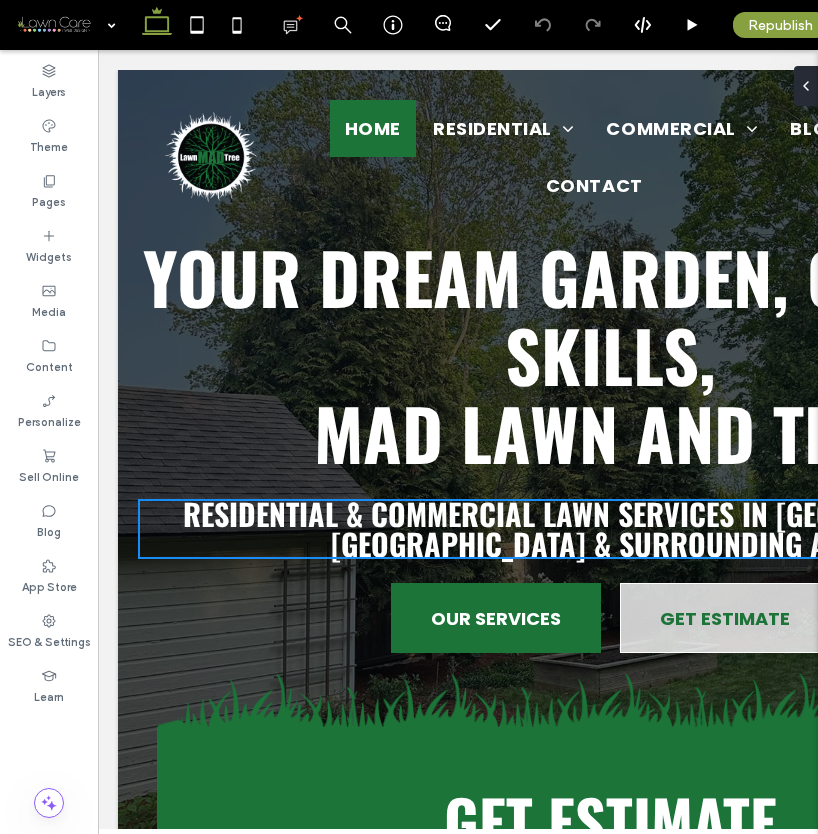 scroll, scrollTop: 0, scrollLeft: 0, axis: both 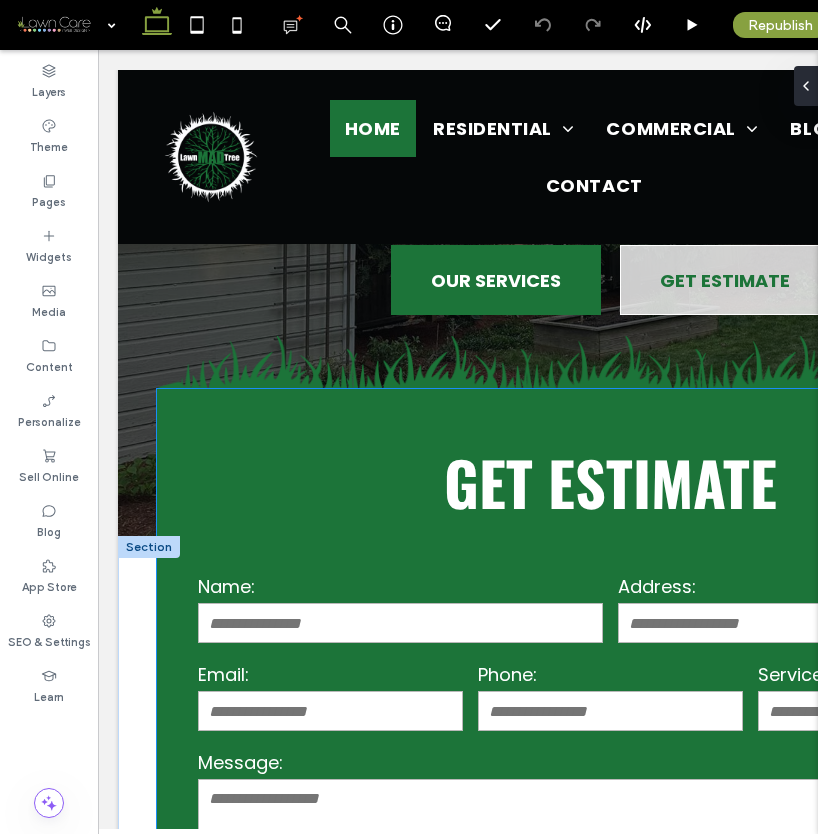 click on "Phone:" at bounding box center [611, 698] 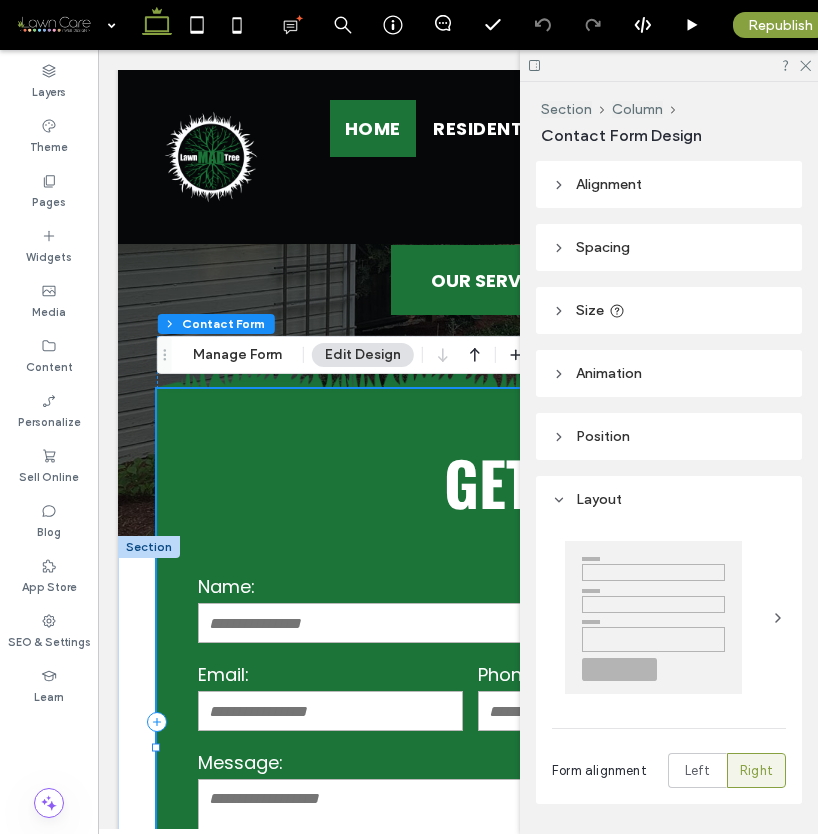 click on "GET ESTIMATE" at bounding box center (610, 482) 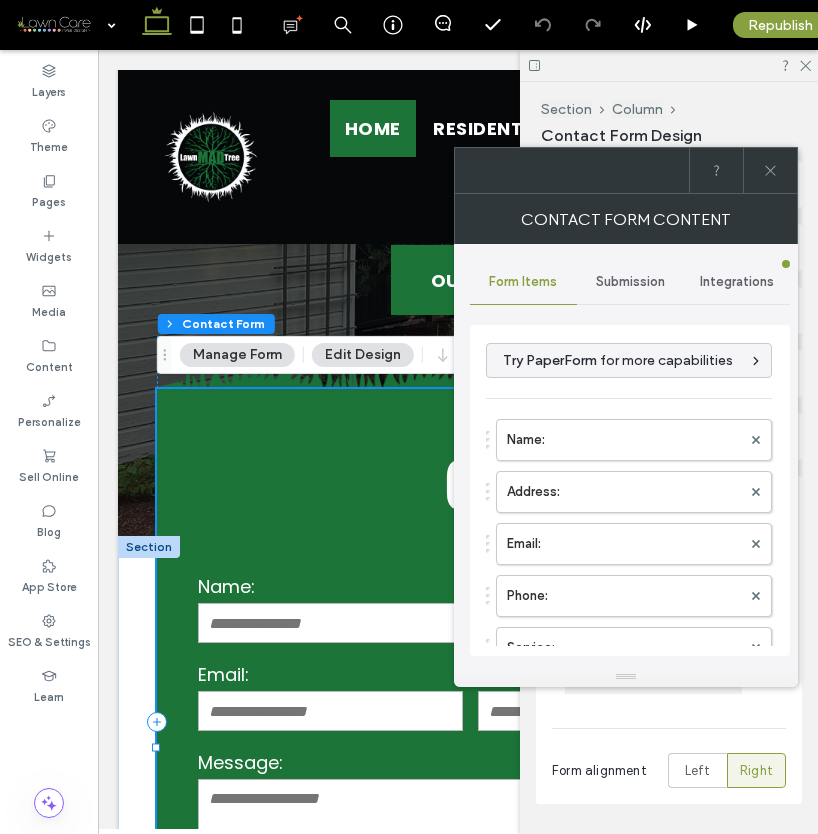 click 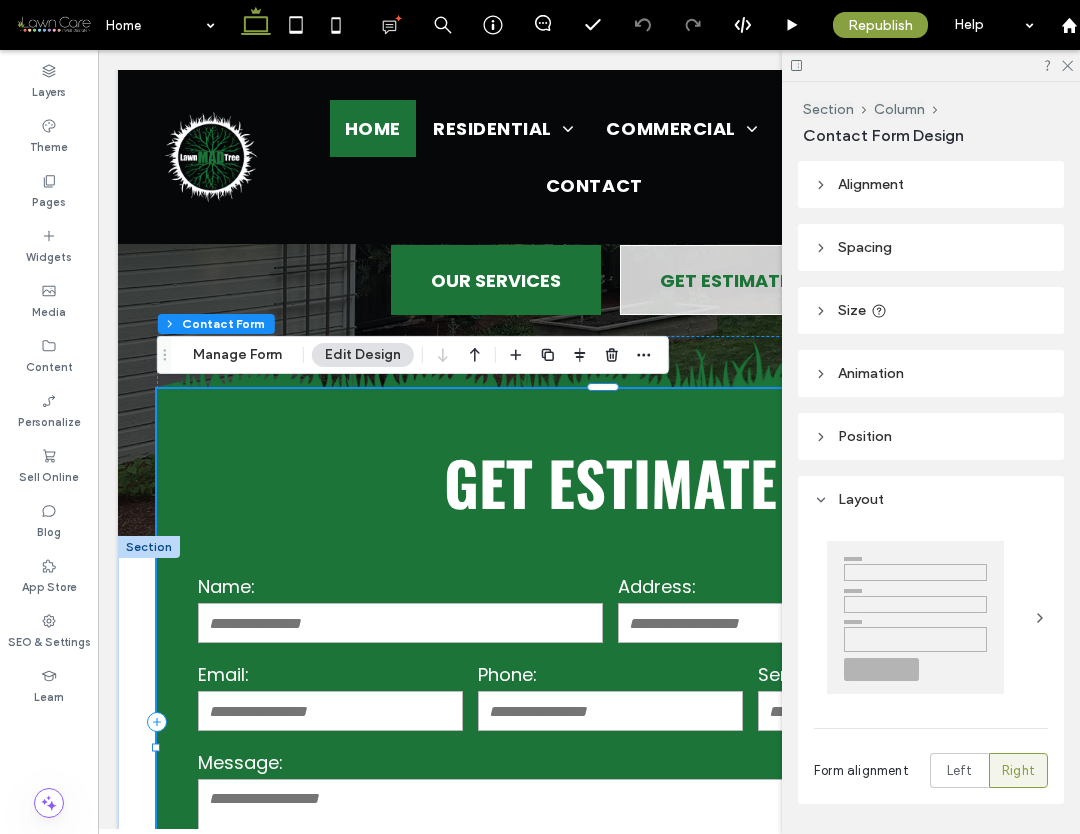 click on "GET ESTIMATE" at bounding box center [610, 482] 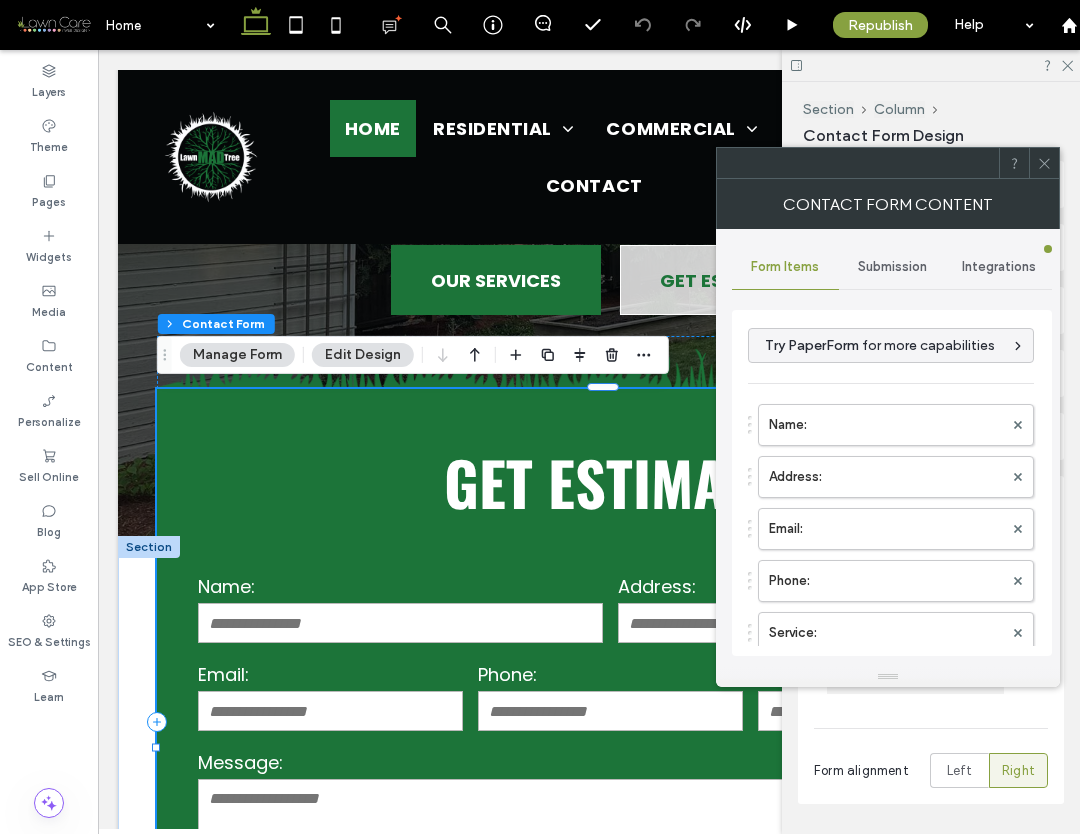 click on "Edit Design" at bounding box center [363, 355] 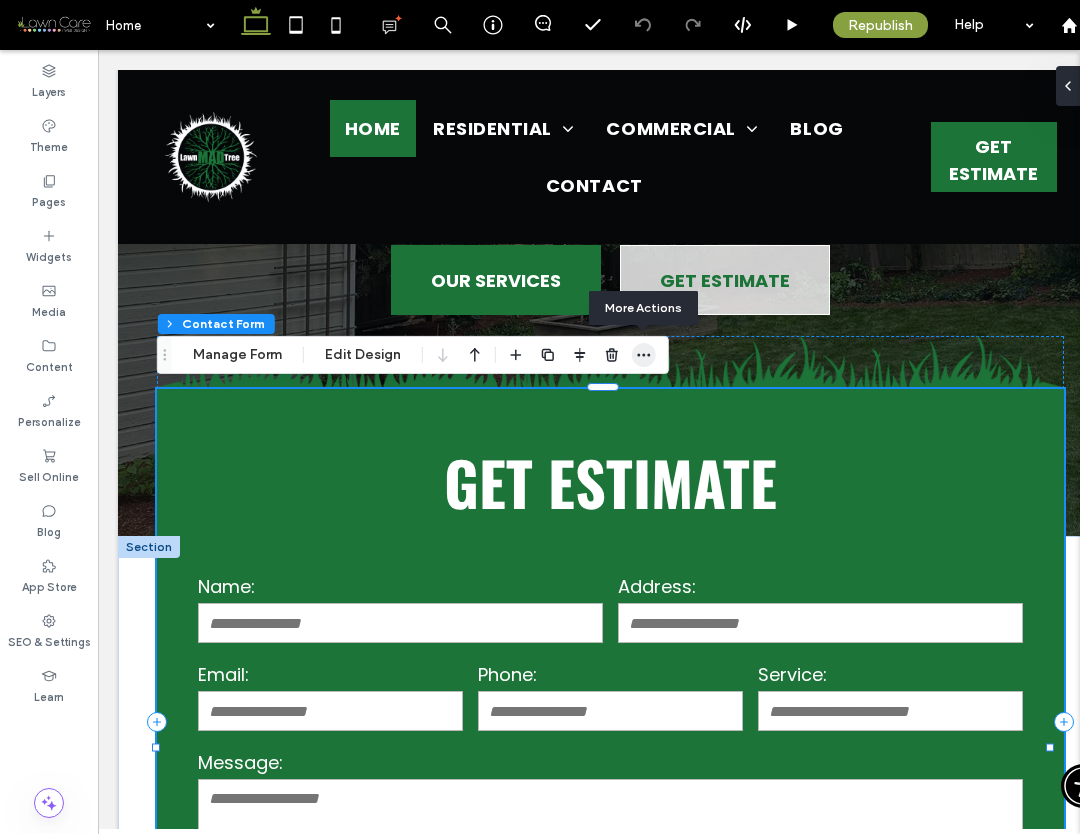 click 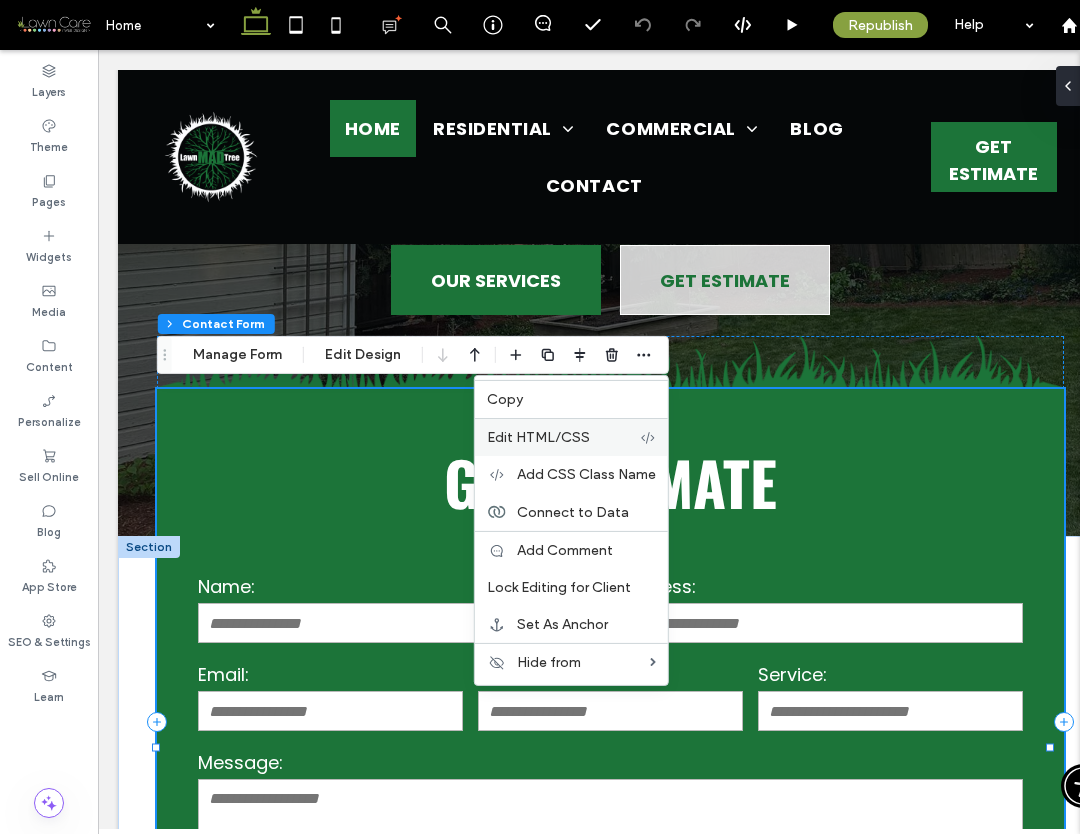click on "Edit HTML/CSS" at bounding box center (538, 437) 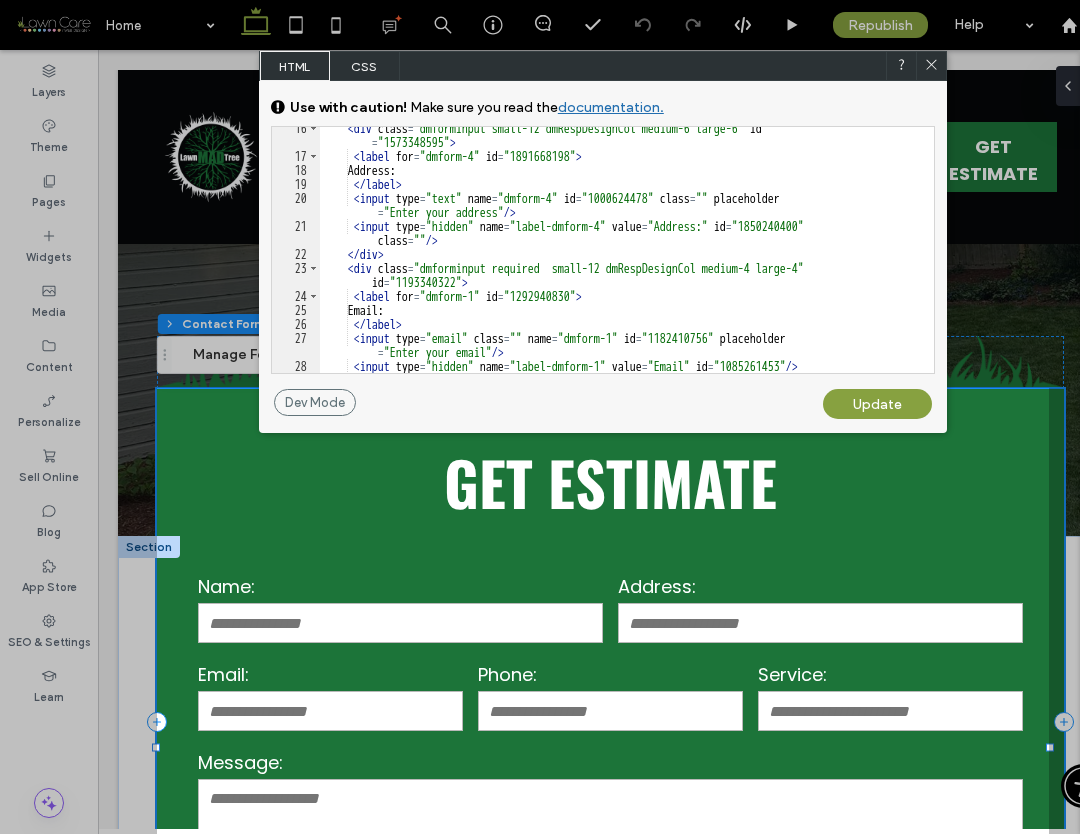 scroll, scrollTop: 300, scrollLeft: 0, axis: vertical 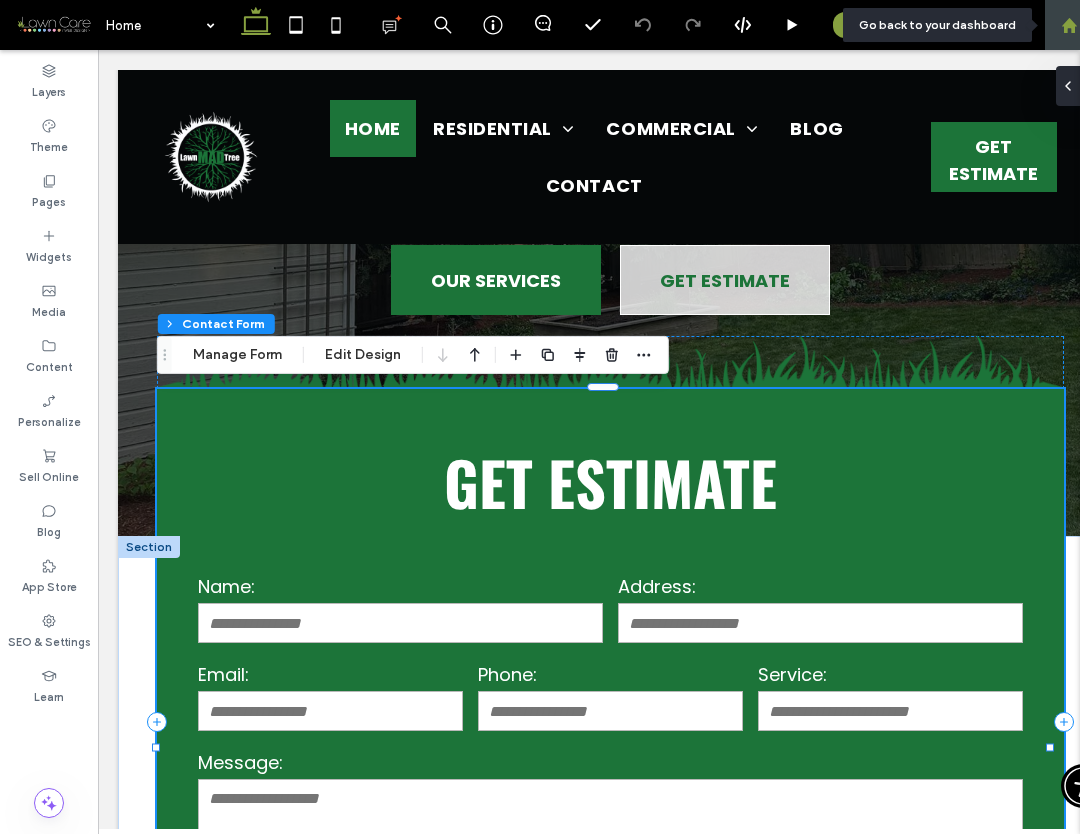 click 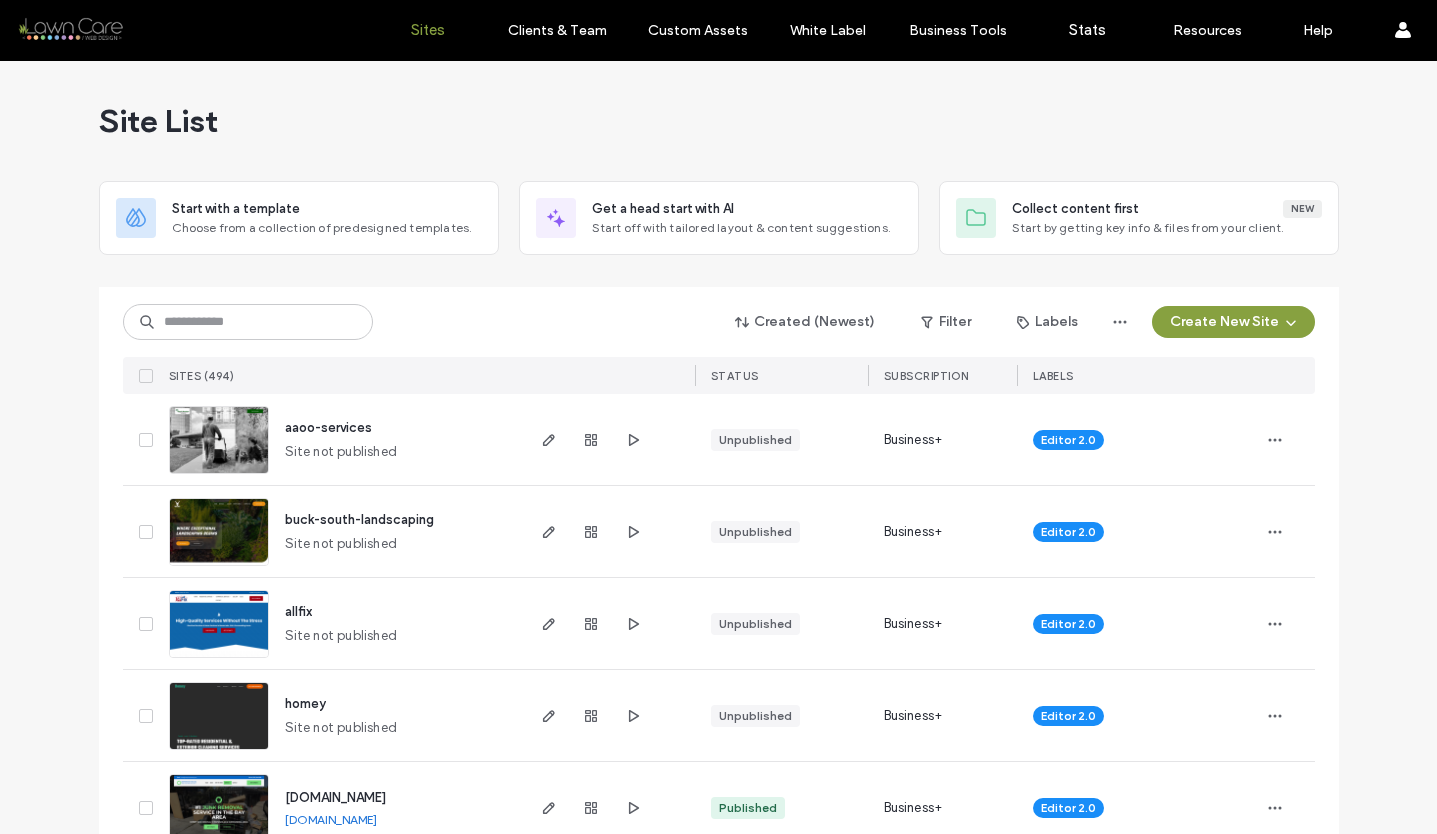 scroll, scrollTop: 0, scrollLeft: 0, axis: both 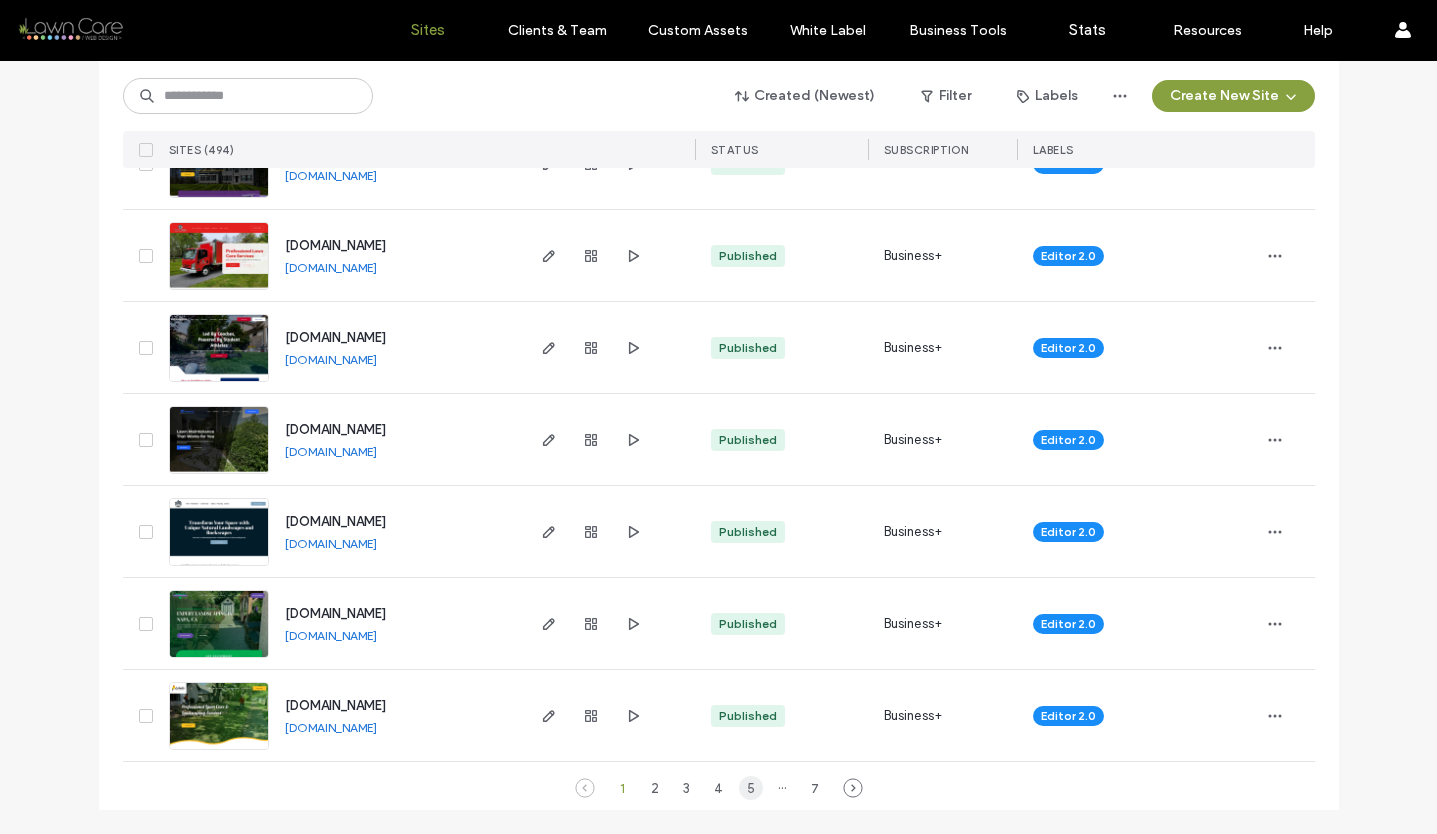 click on "5" at bounding box center (751, 788) 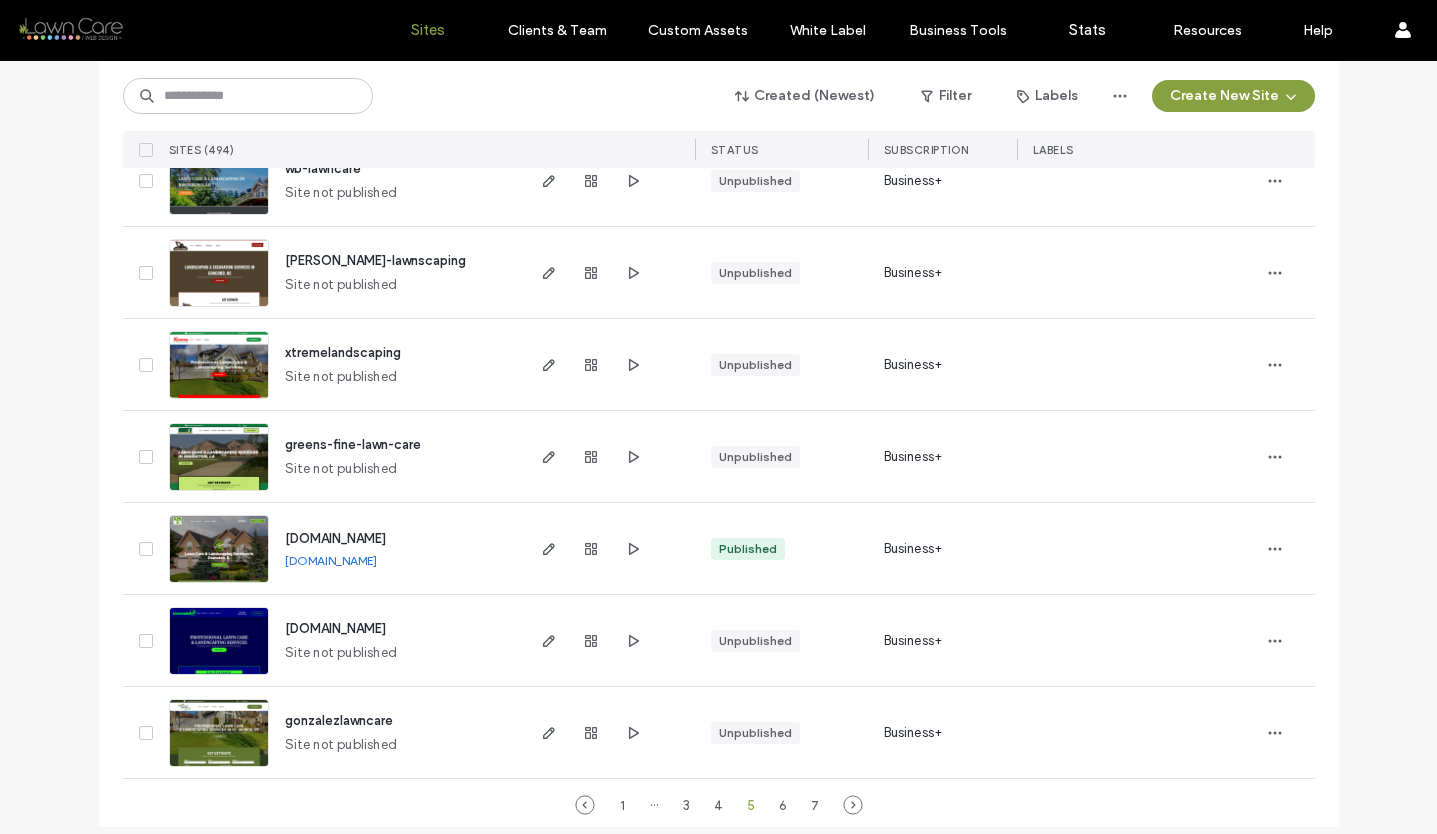 scroll, scrollTop: 6532, scrollLeft: 0, axis: vertical 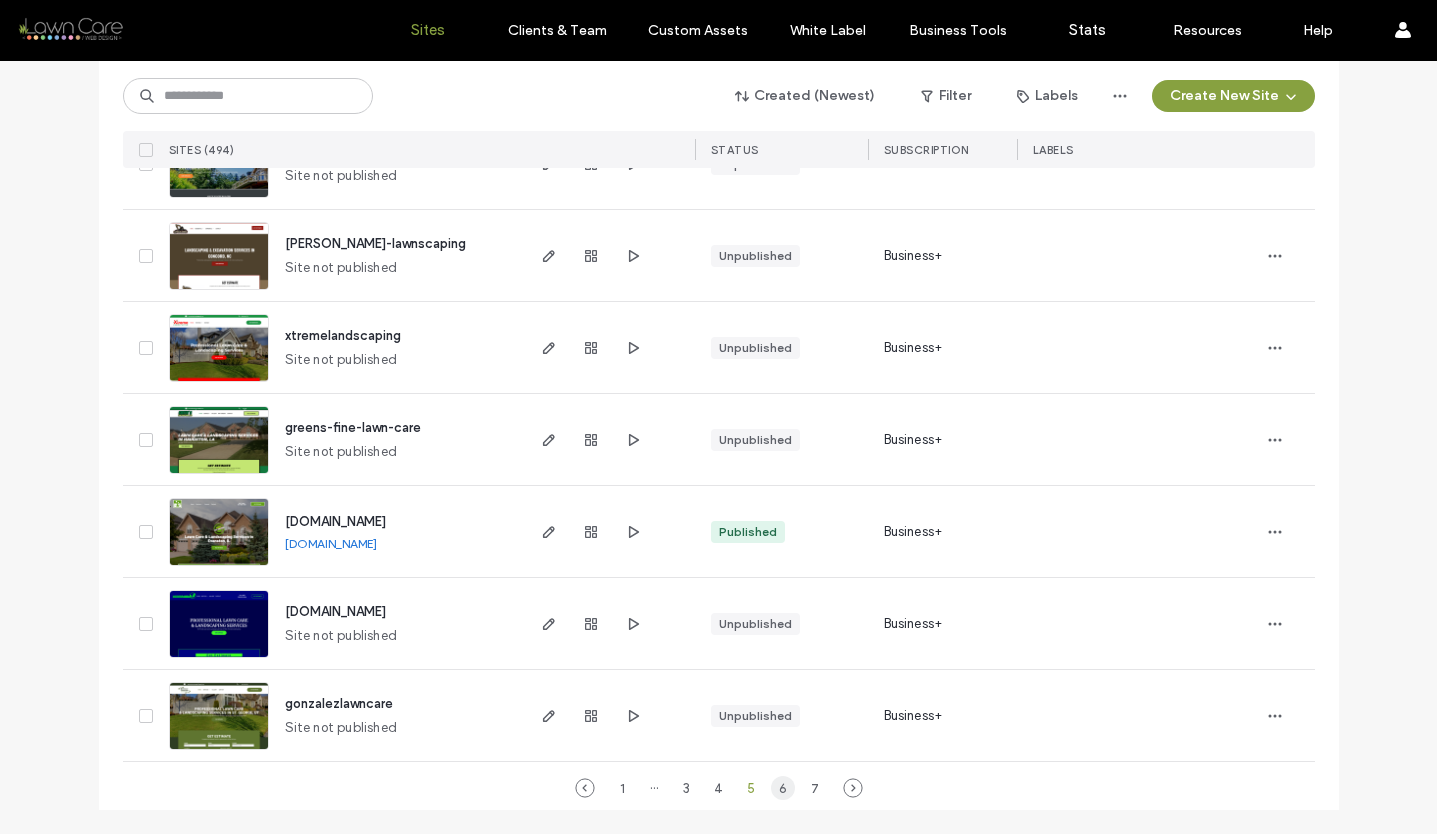 click on "6" at bounding box center (783, 788) 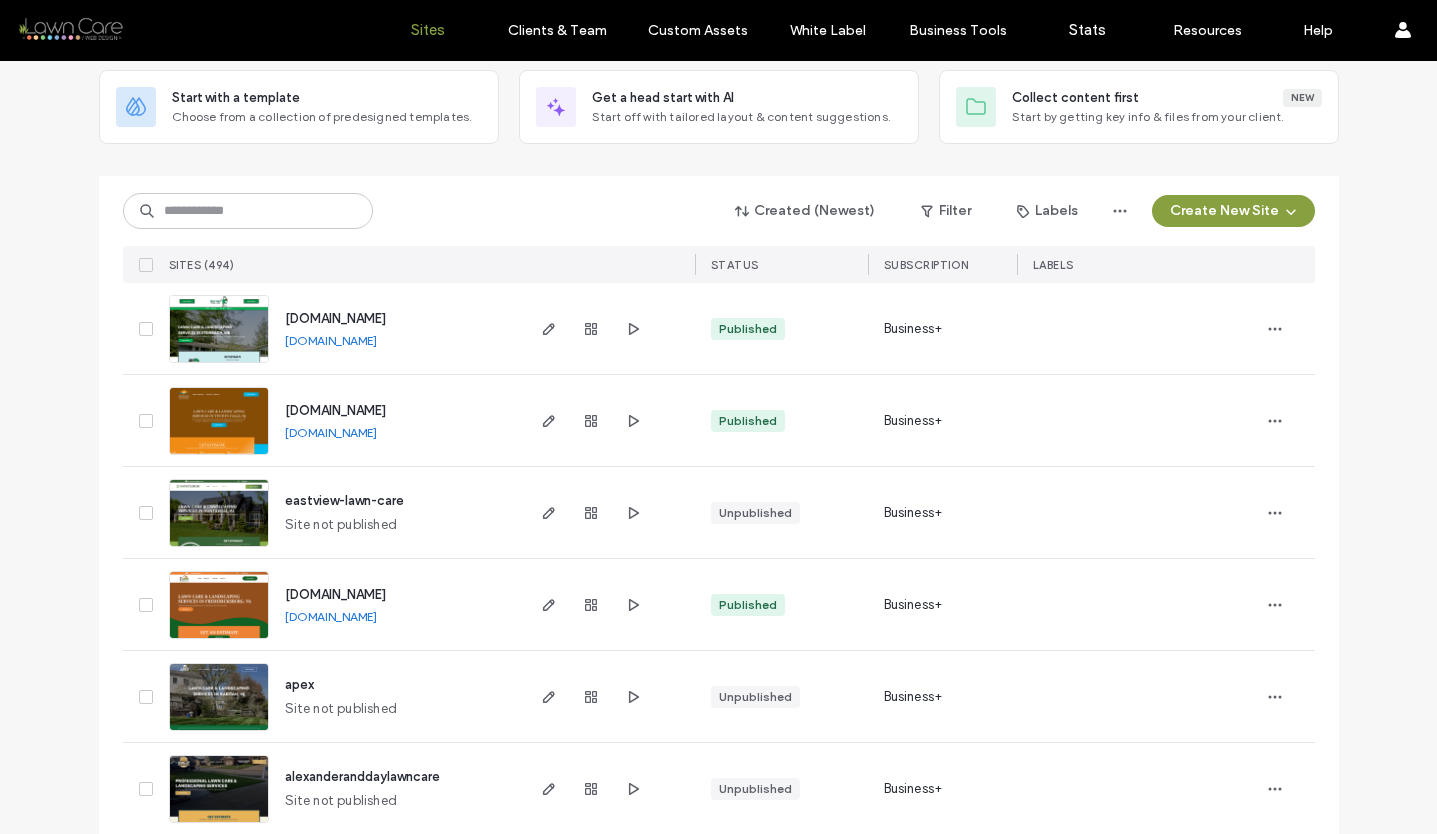 scroll, scrollTop: 95, scrollLeft: 0, axis: vertical 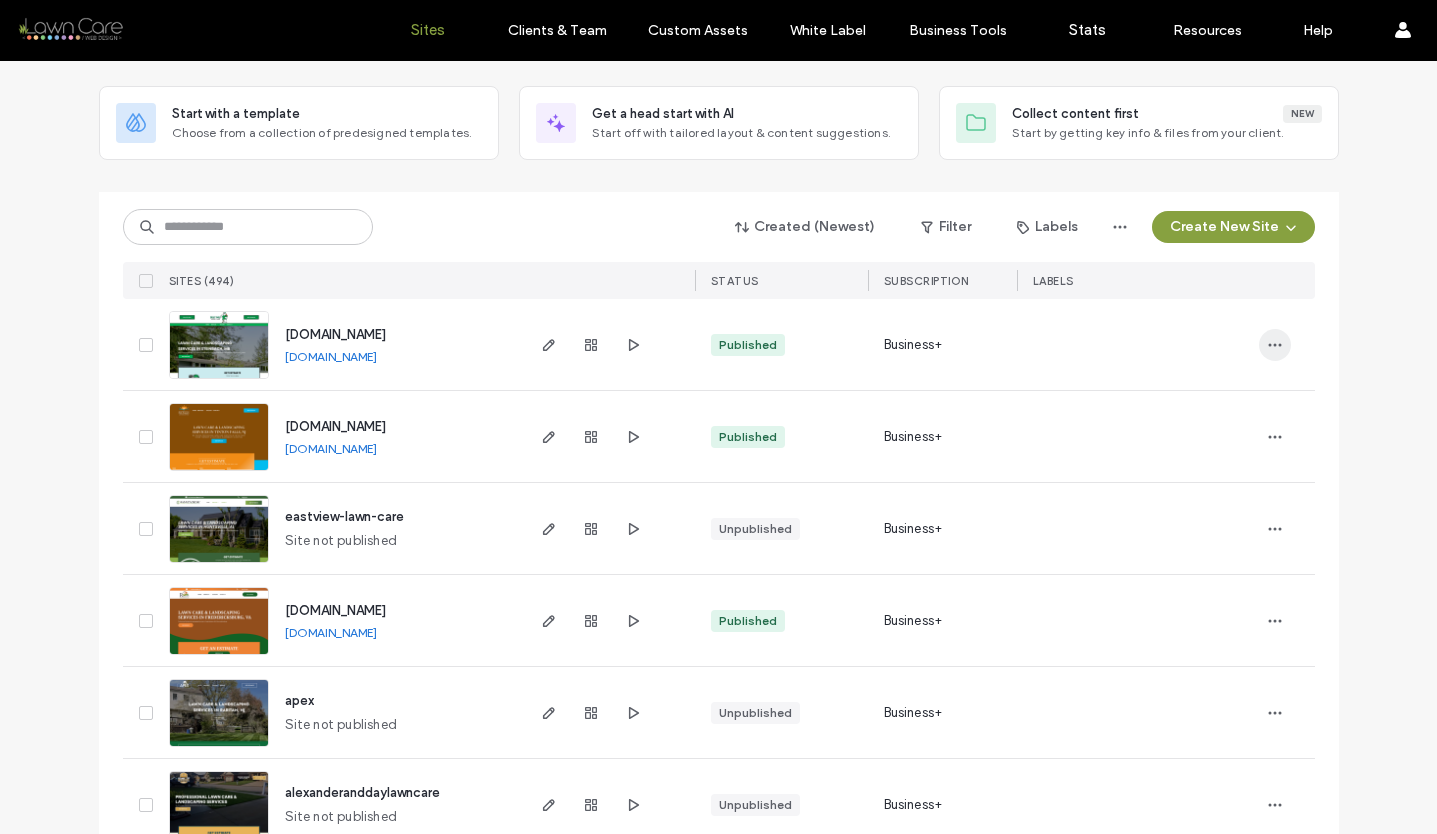 click 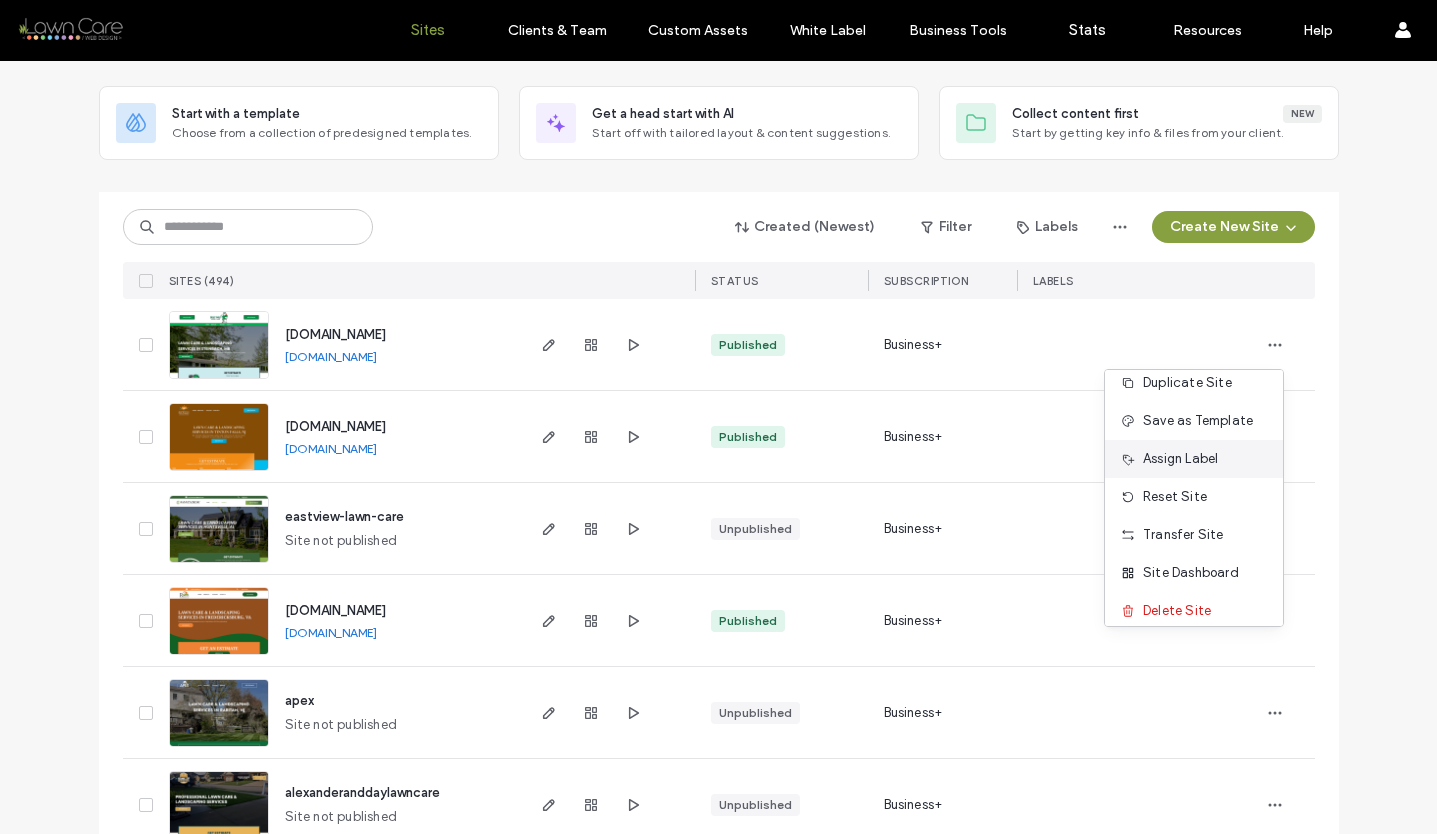 scroll, scrollTop: 26, scrollLeft: 0, axis: vertical 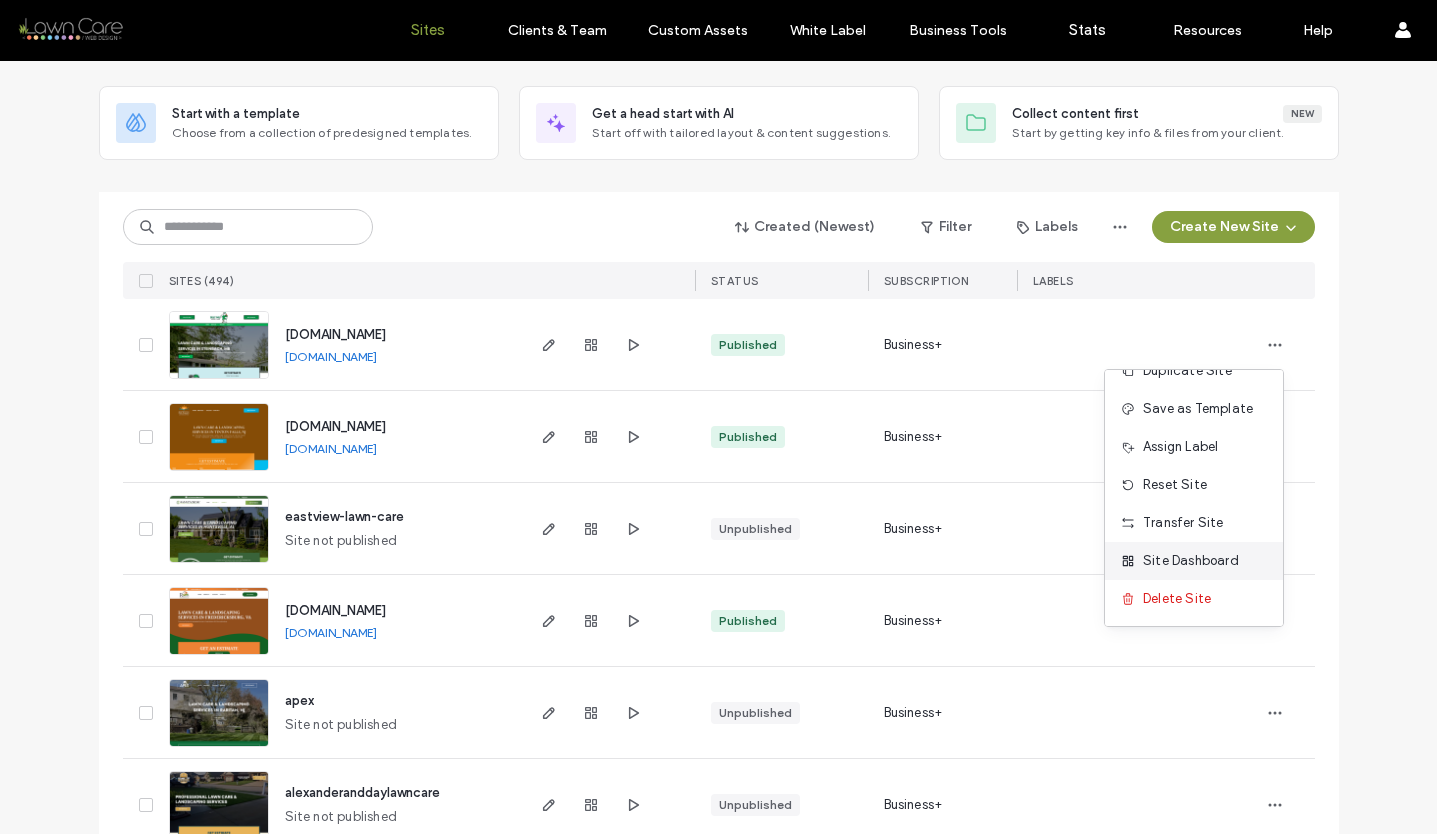 click on "Site Dashboard" at bounding box center [1191, 561] 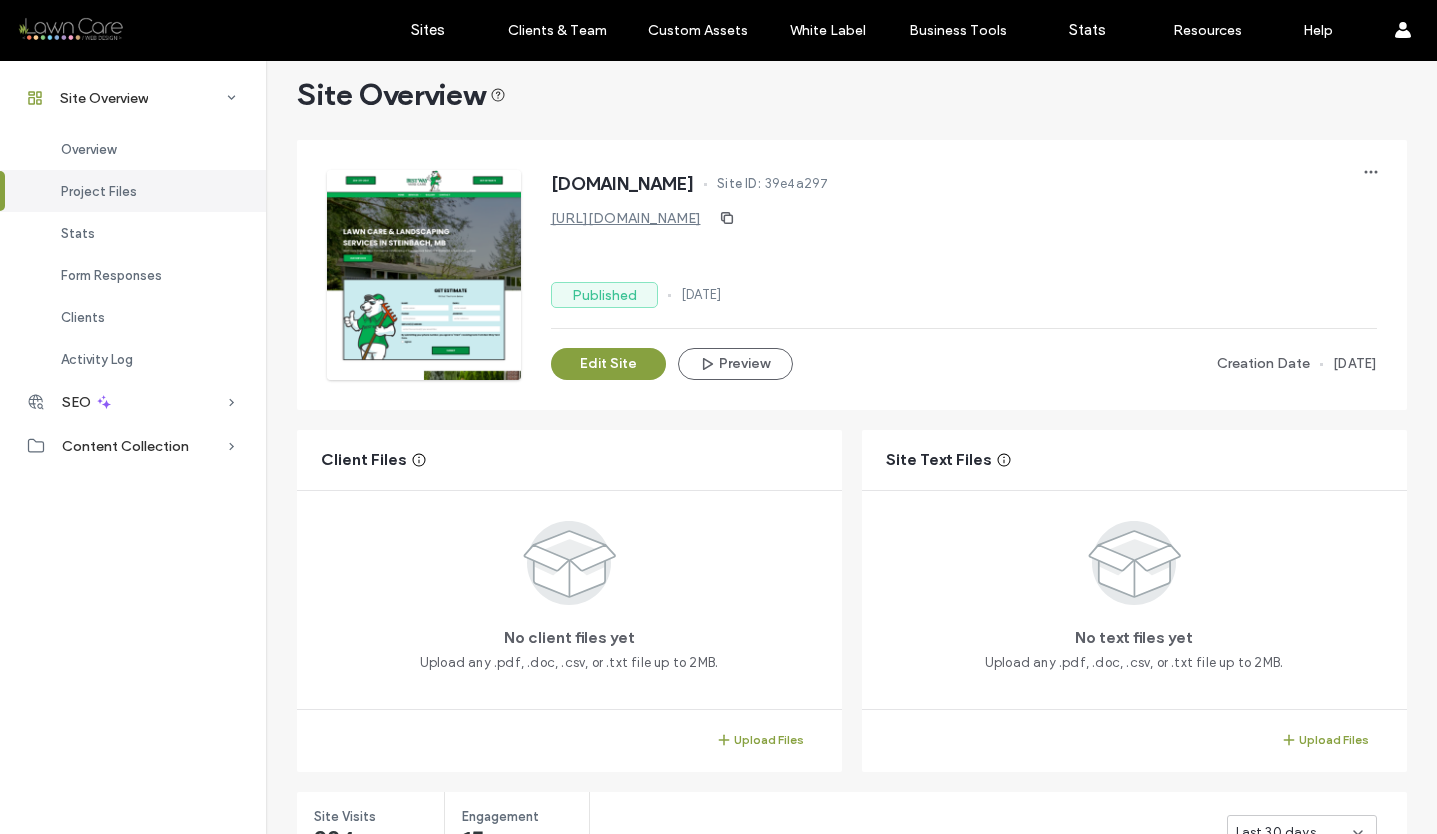 scroll, scrollTop: 0, scrollLeft: 0, axis: both 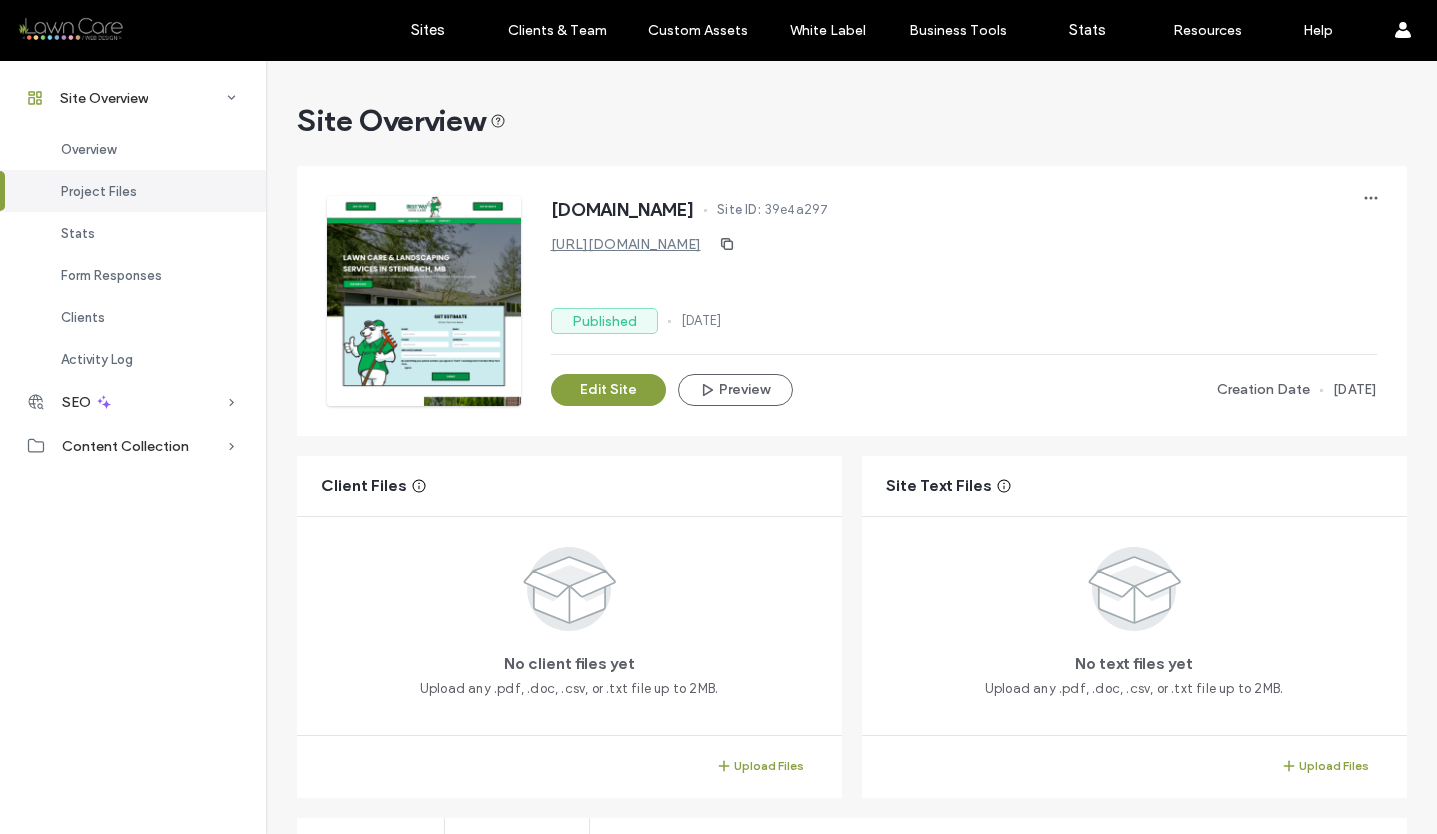 click on "https://www.bestwaylawncare.ca" at bounding box center [626, 244] 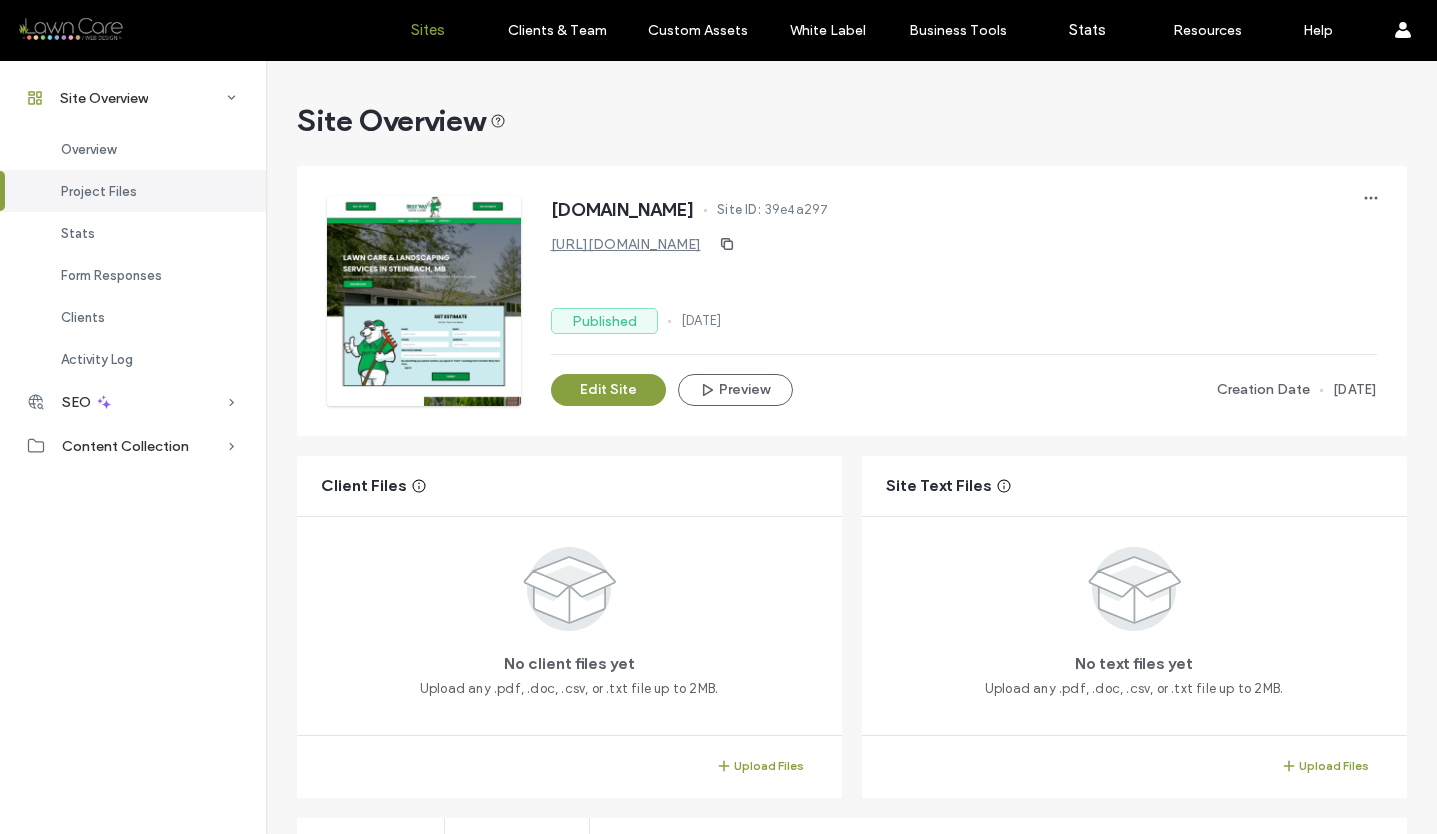 click on "Sites" at bounding box center (428, 30) 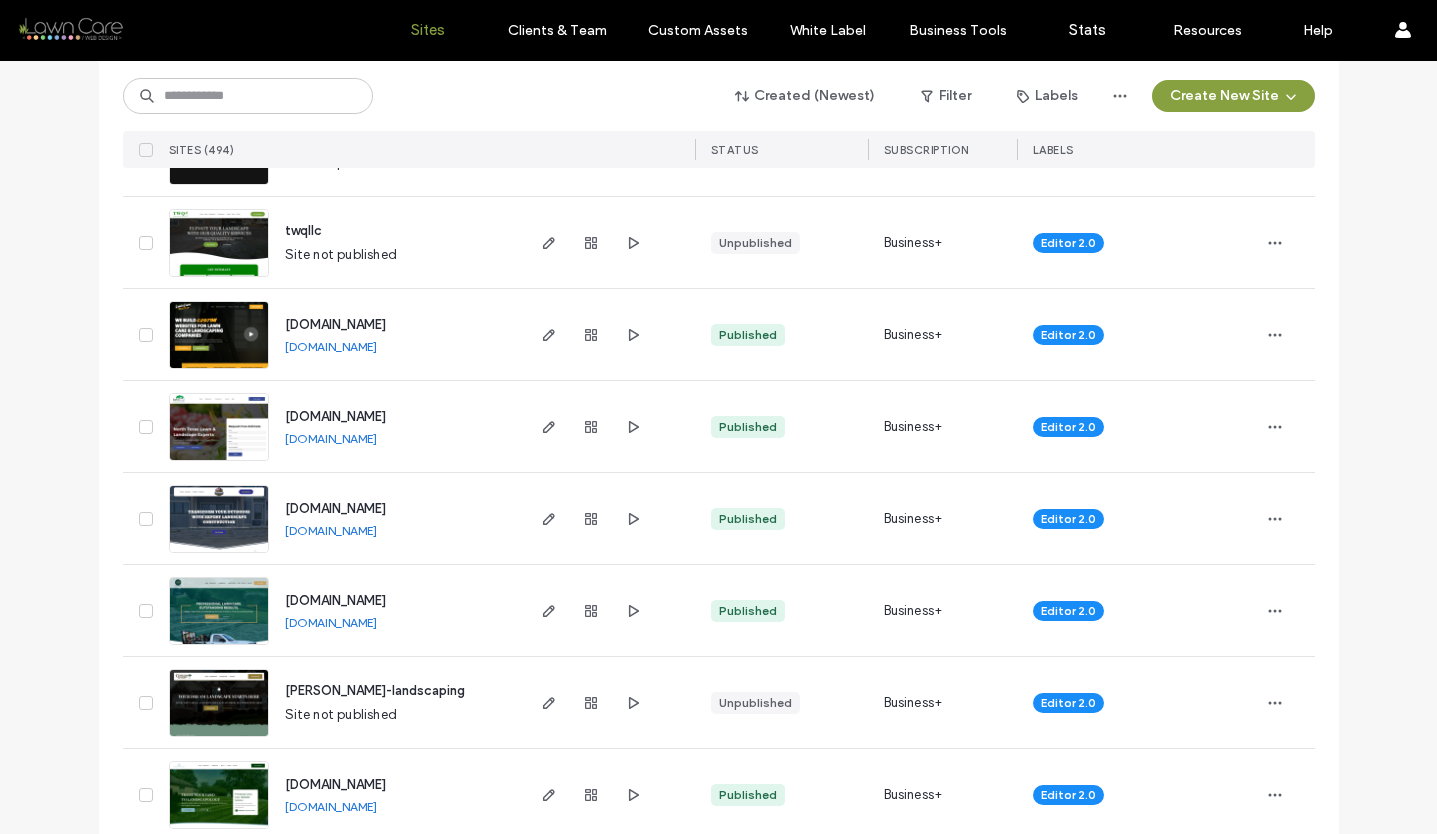 scroll, scrollTop: 1146, scrollLeft: 0, axis: vertical 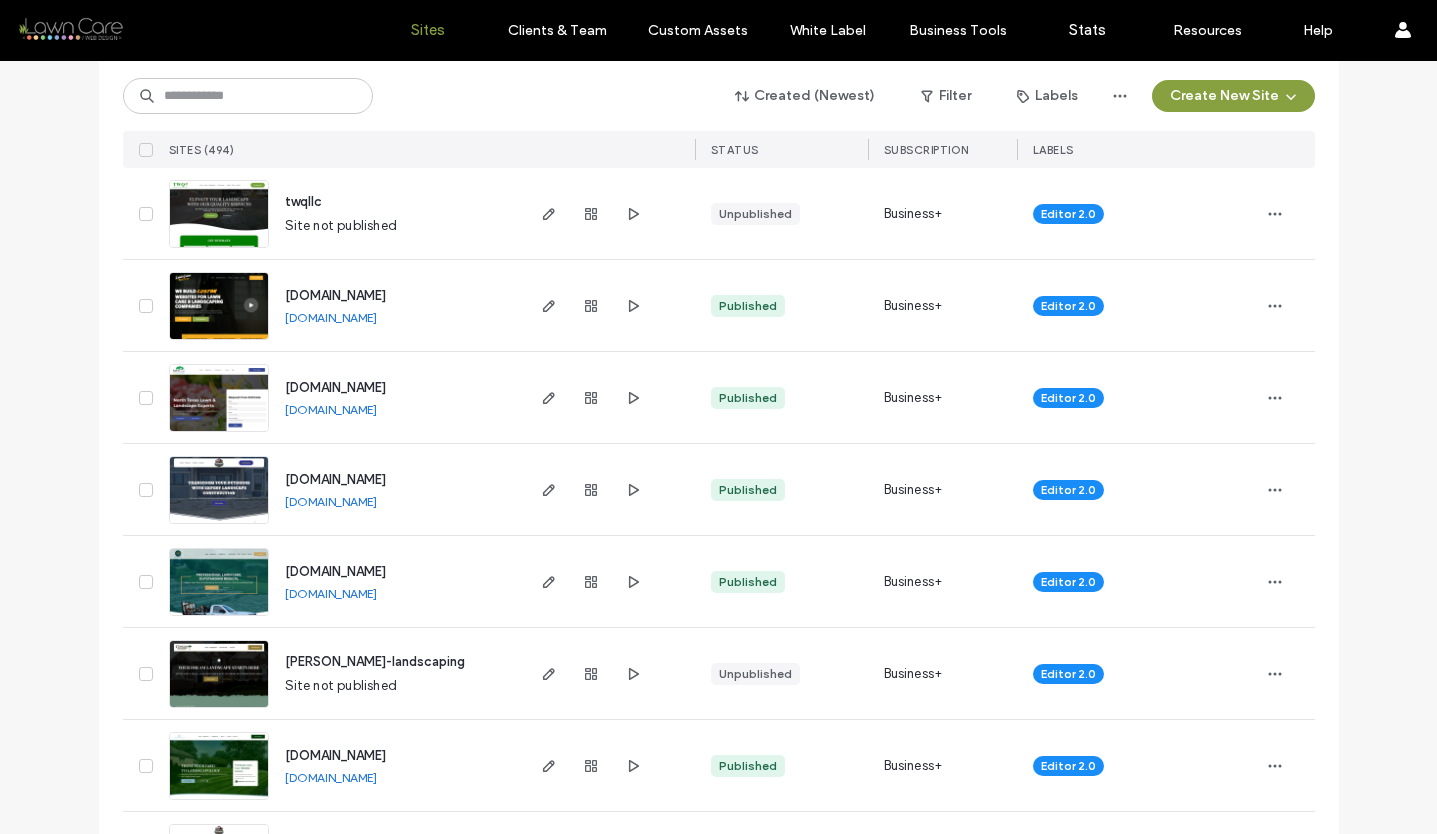 click on "[DOMAIN_NAME]" at bounding box center [331, 410] 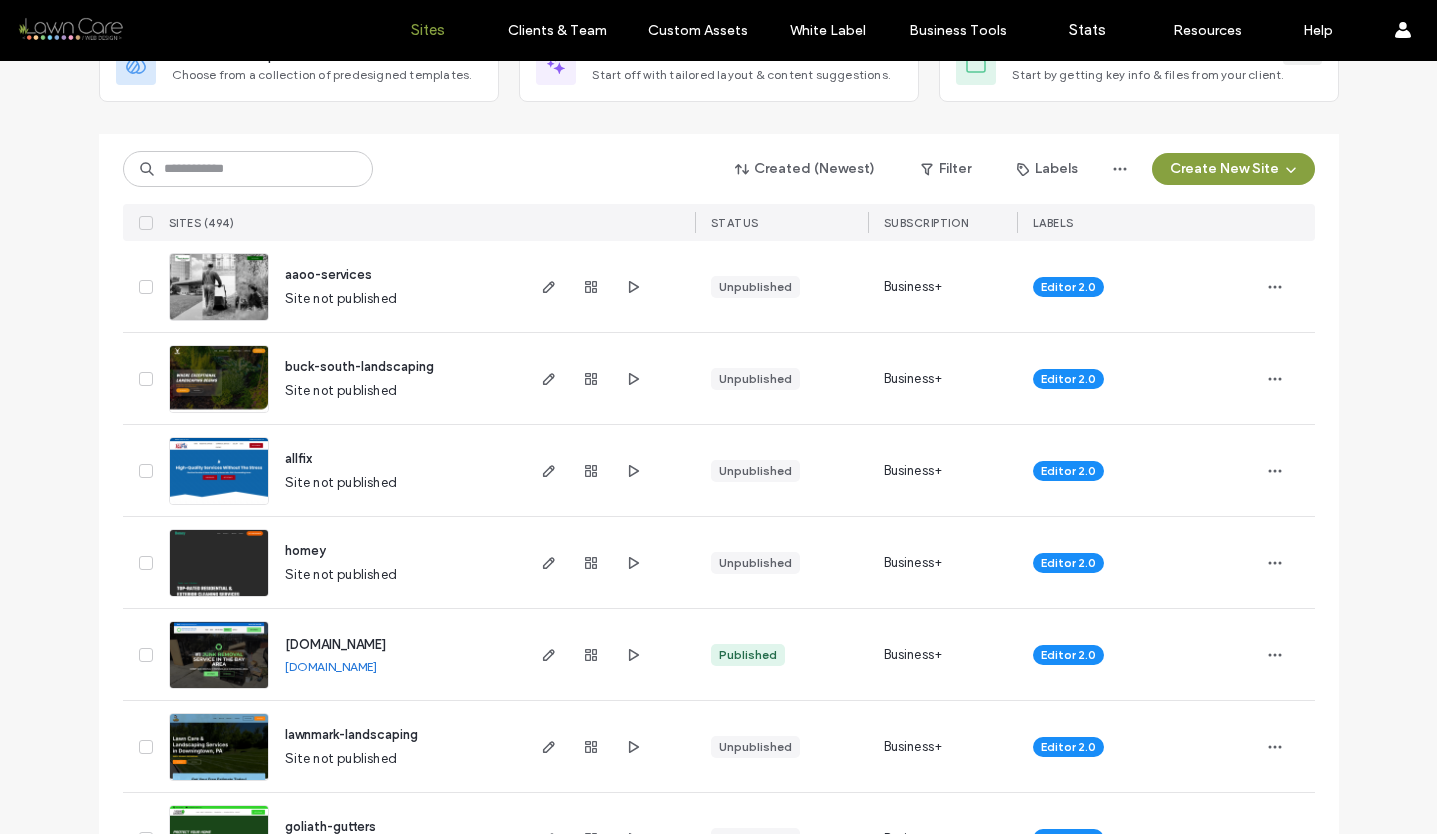 scroll, scrollTop: 0, scrollLeft: 0, axis: both 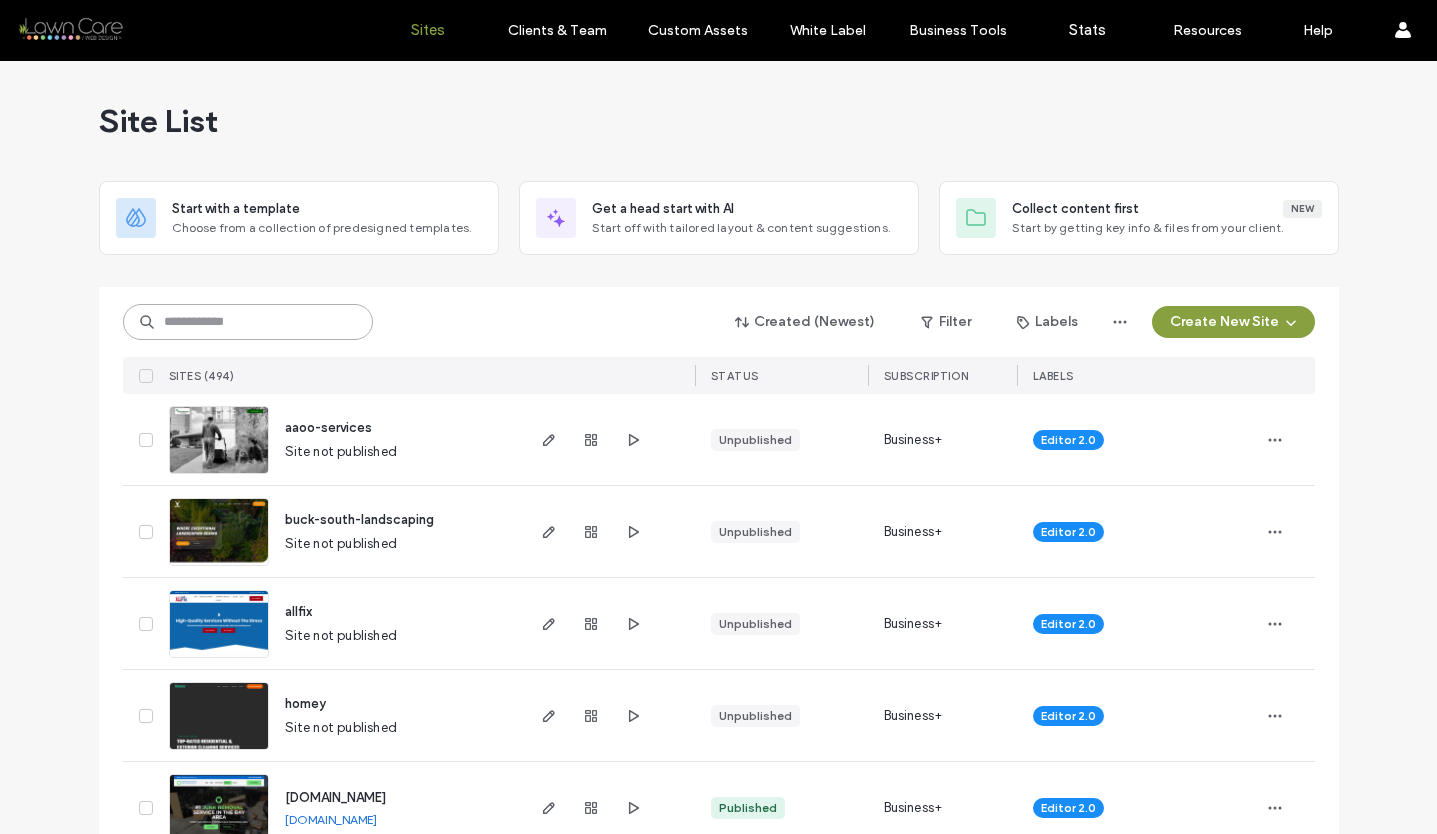 click at bounding box center [248, 322] 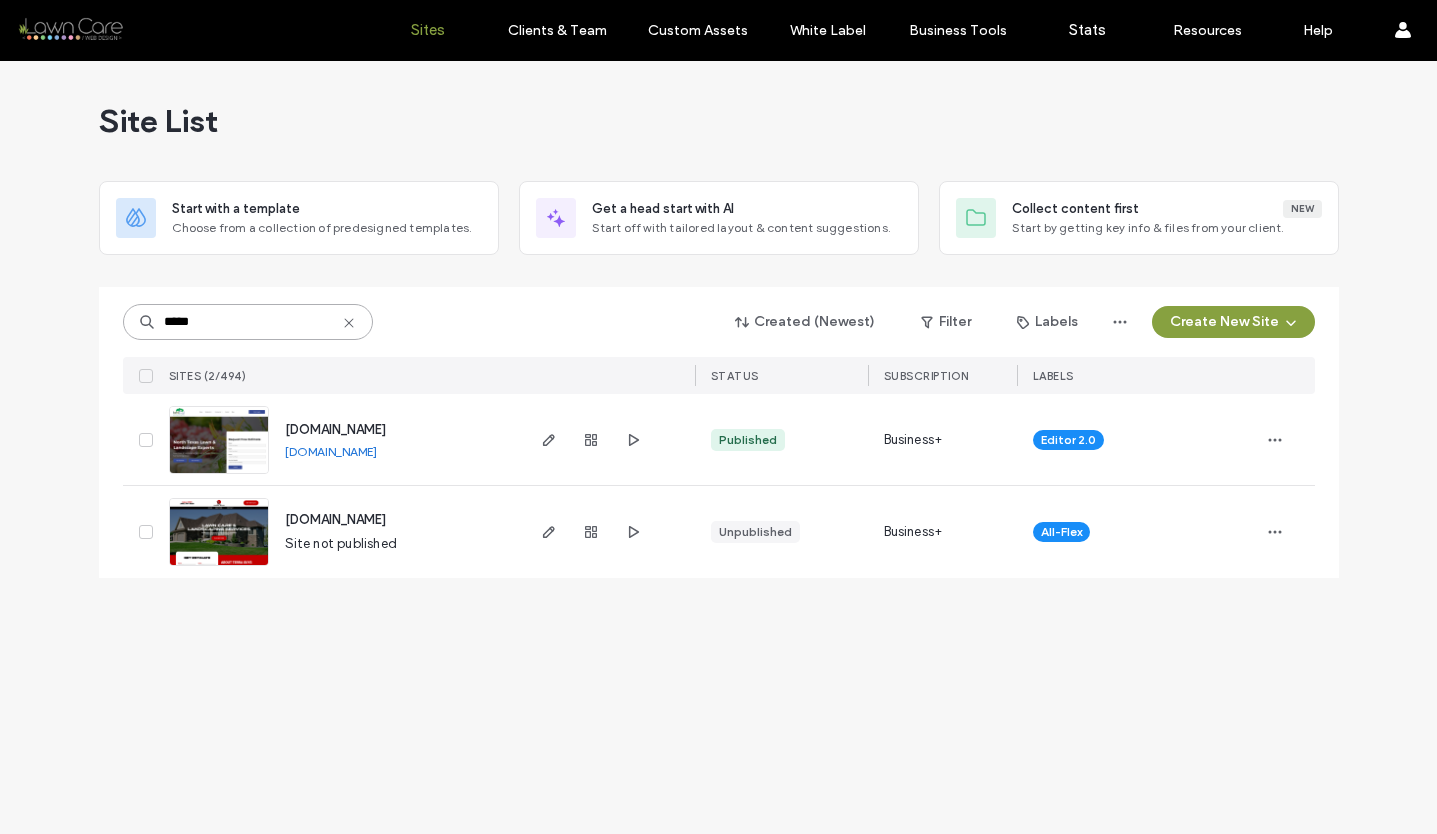 type on "*****" 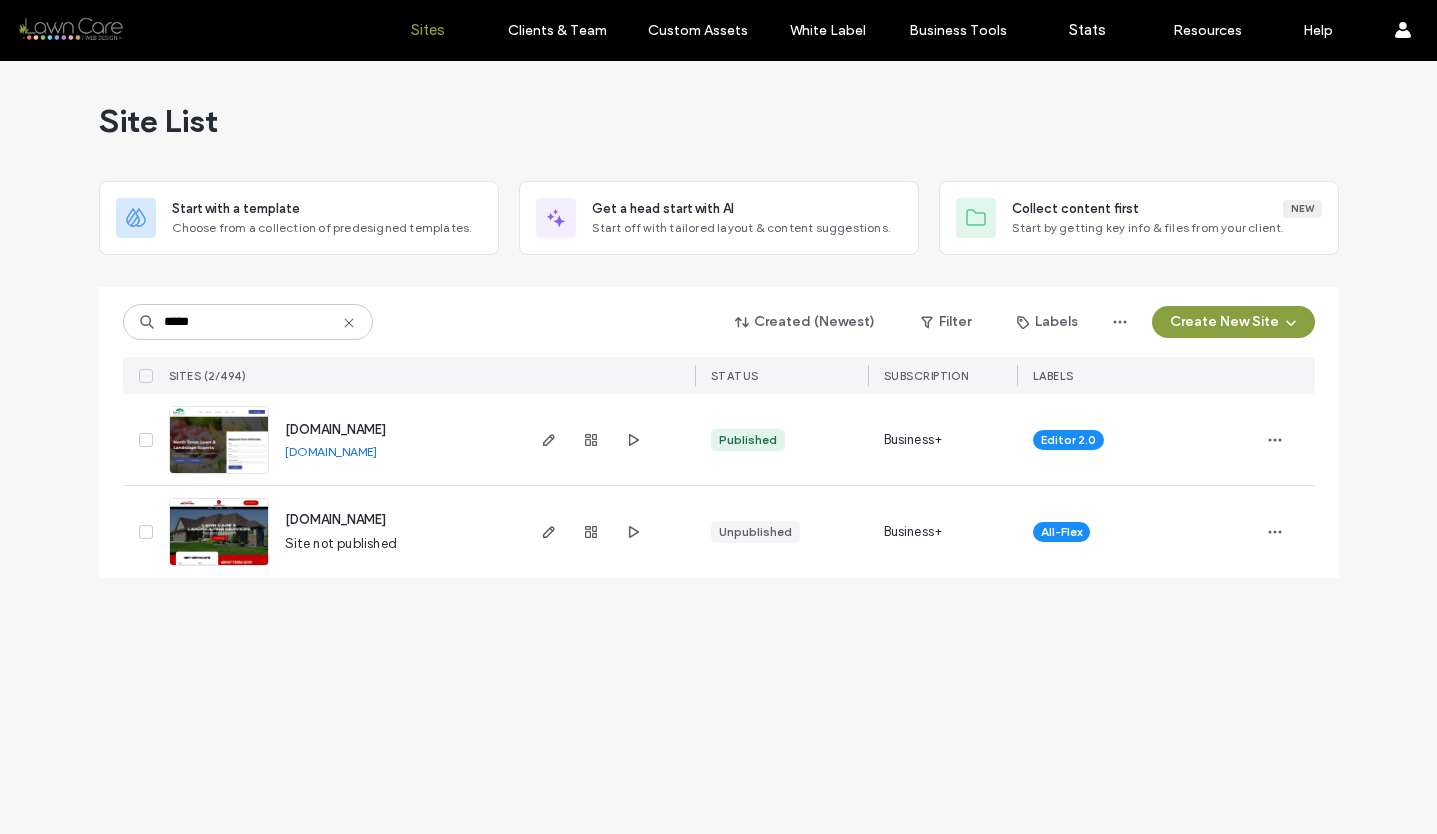 click at bounding box center [219, 475] 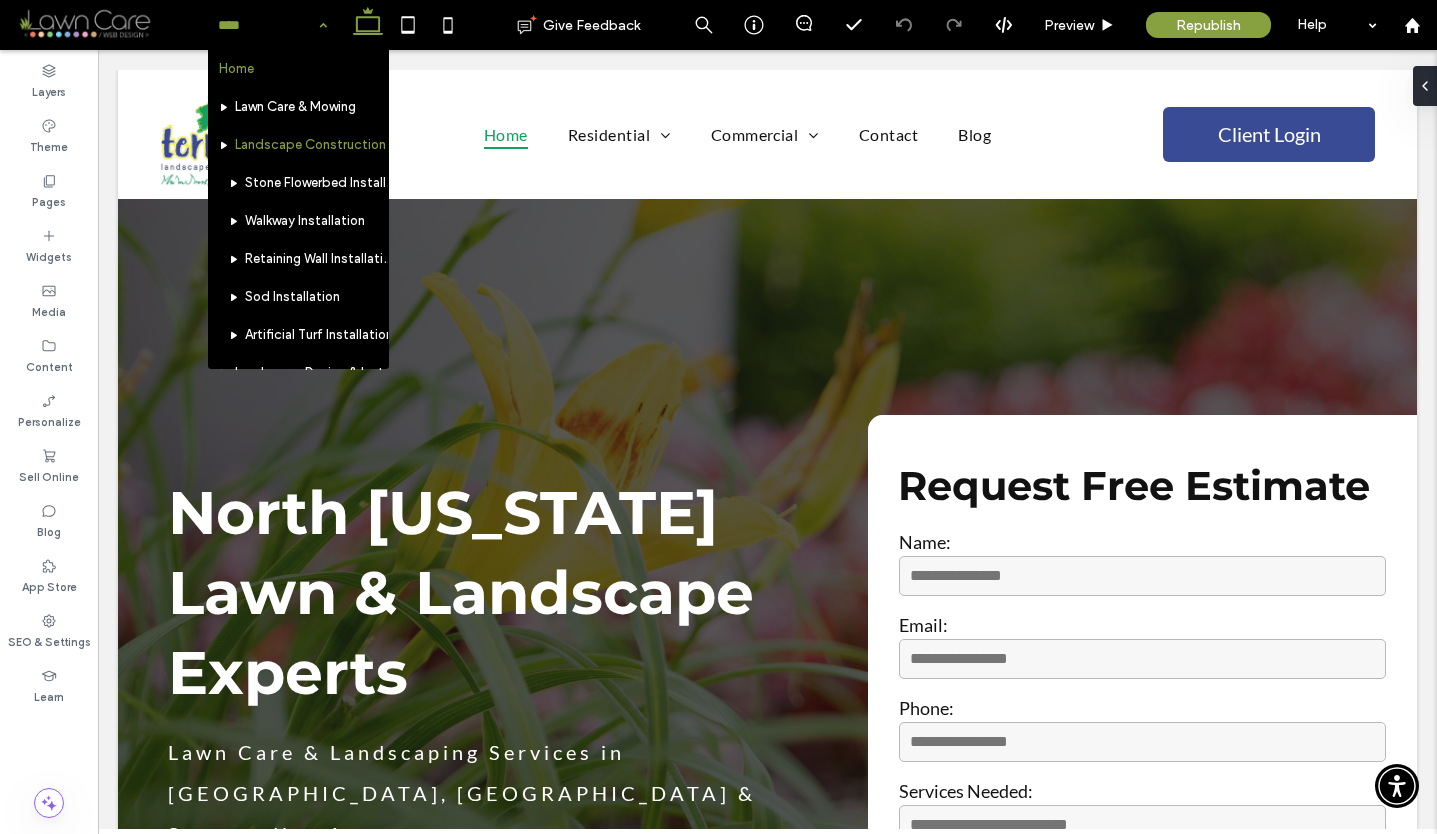scroll, scrollTop: 0, scrollLeft: 0, axis: both 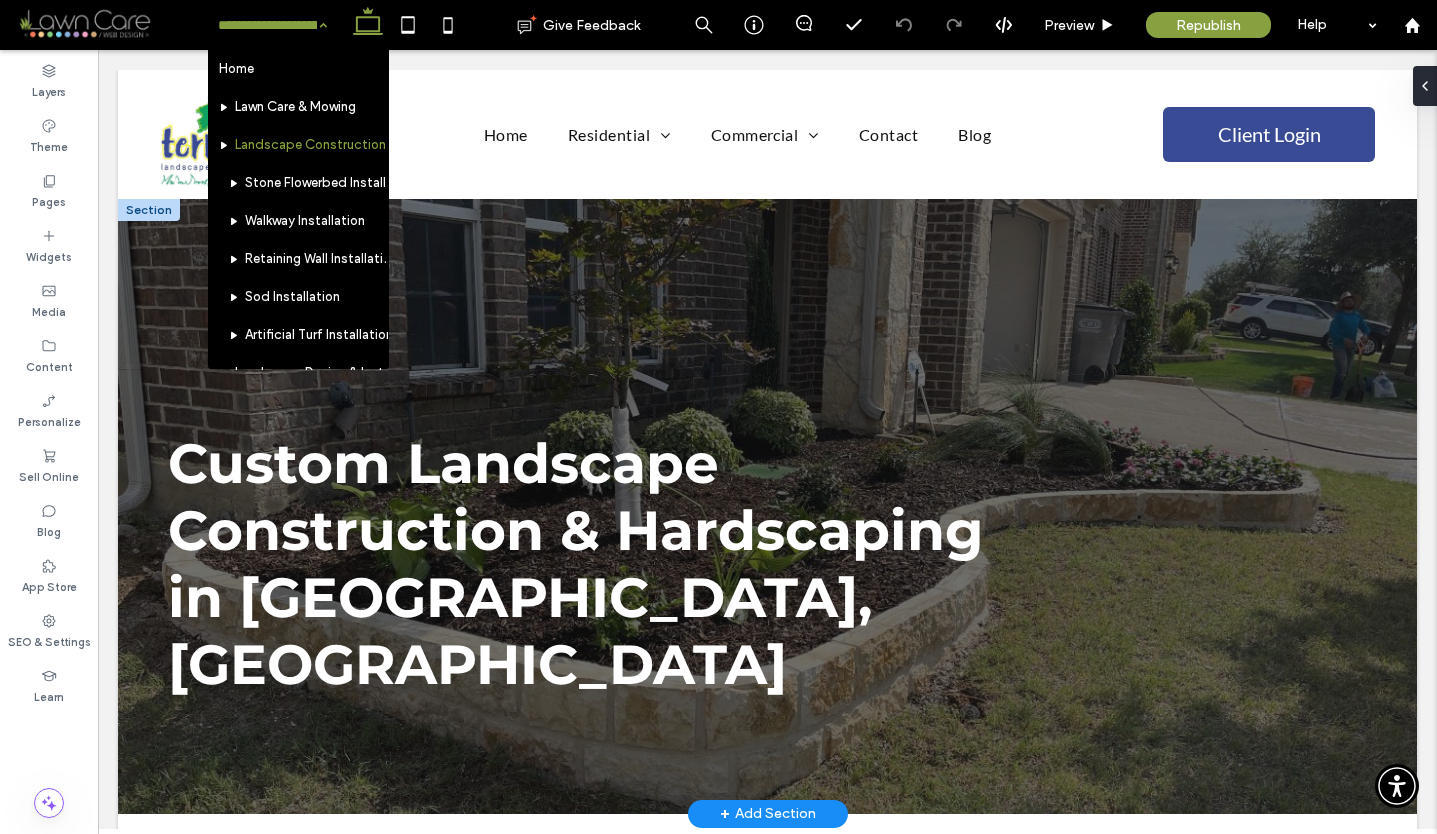 click at bounding box center (267, 25) 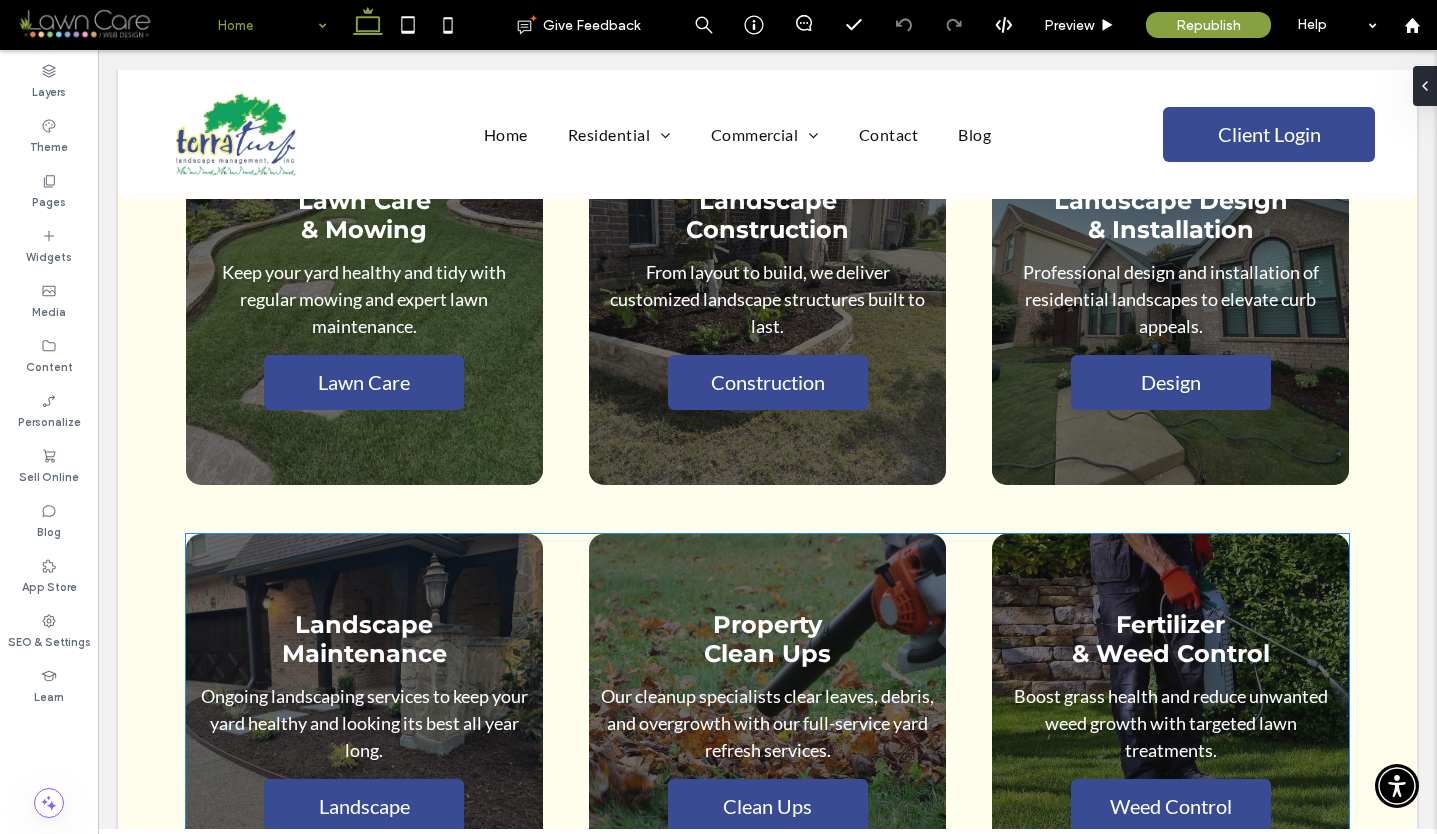 scroll, scrollTop: 3744, scrollLeft: 0, axis: vertical 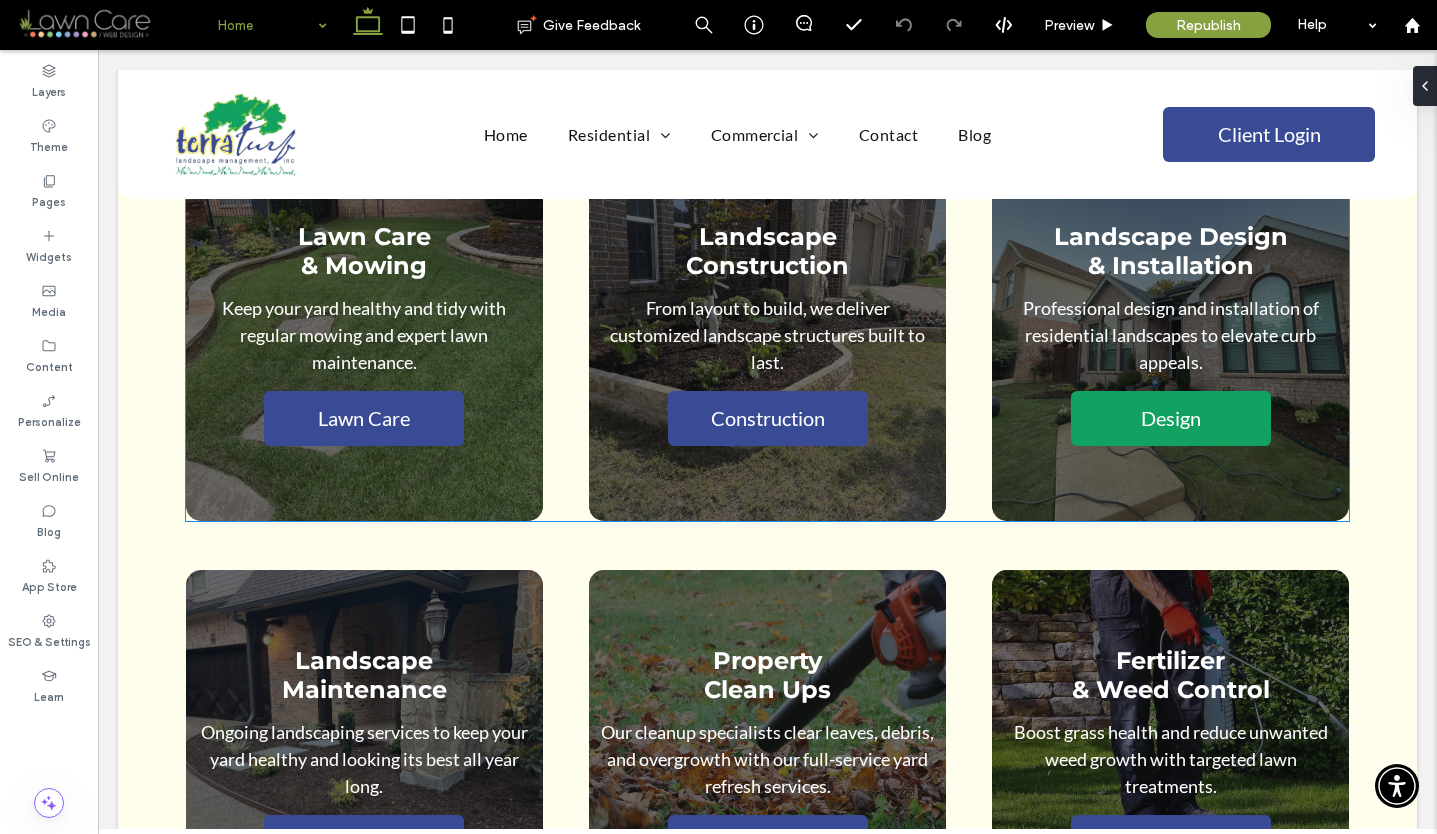 click on "Design" at bounding box center [1171, 418] 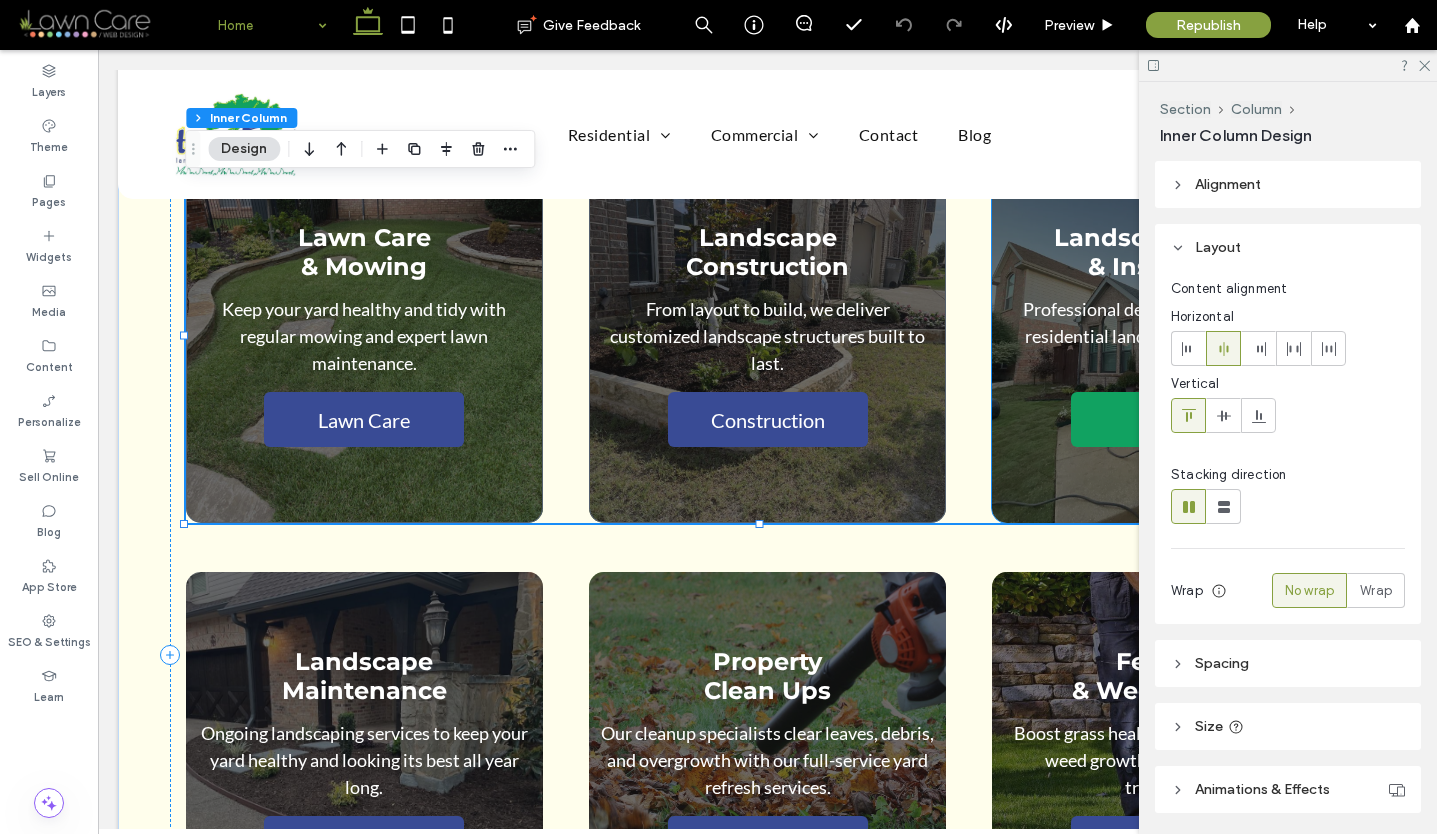 click on "Design" at bounding box center [1171, 419] 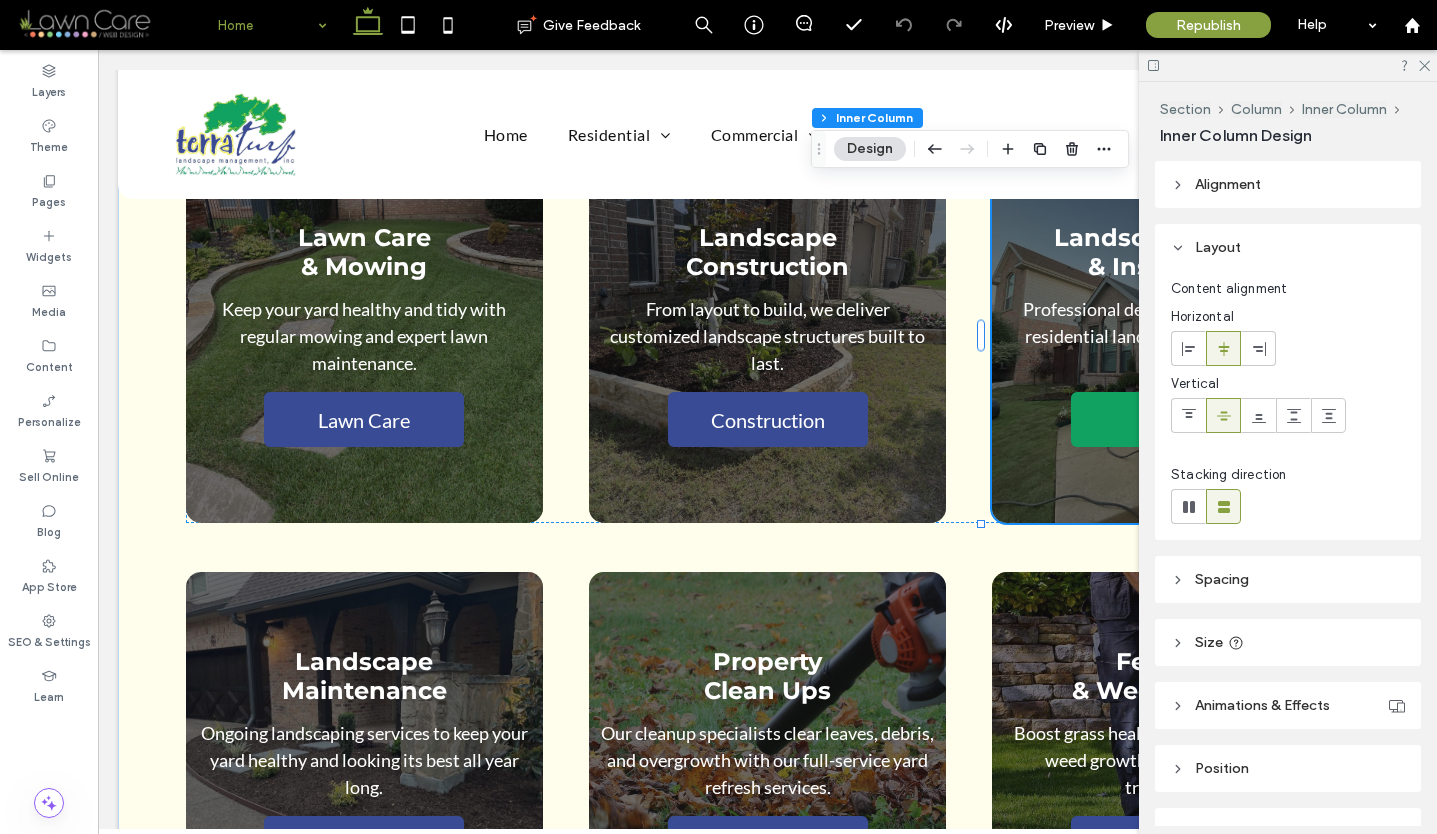 click on "Design" at bounding box center [1171, 419] 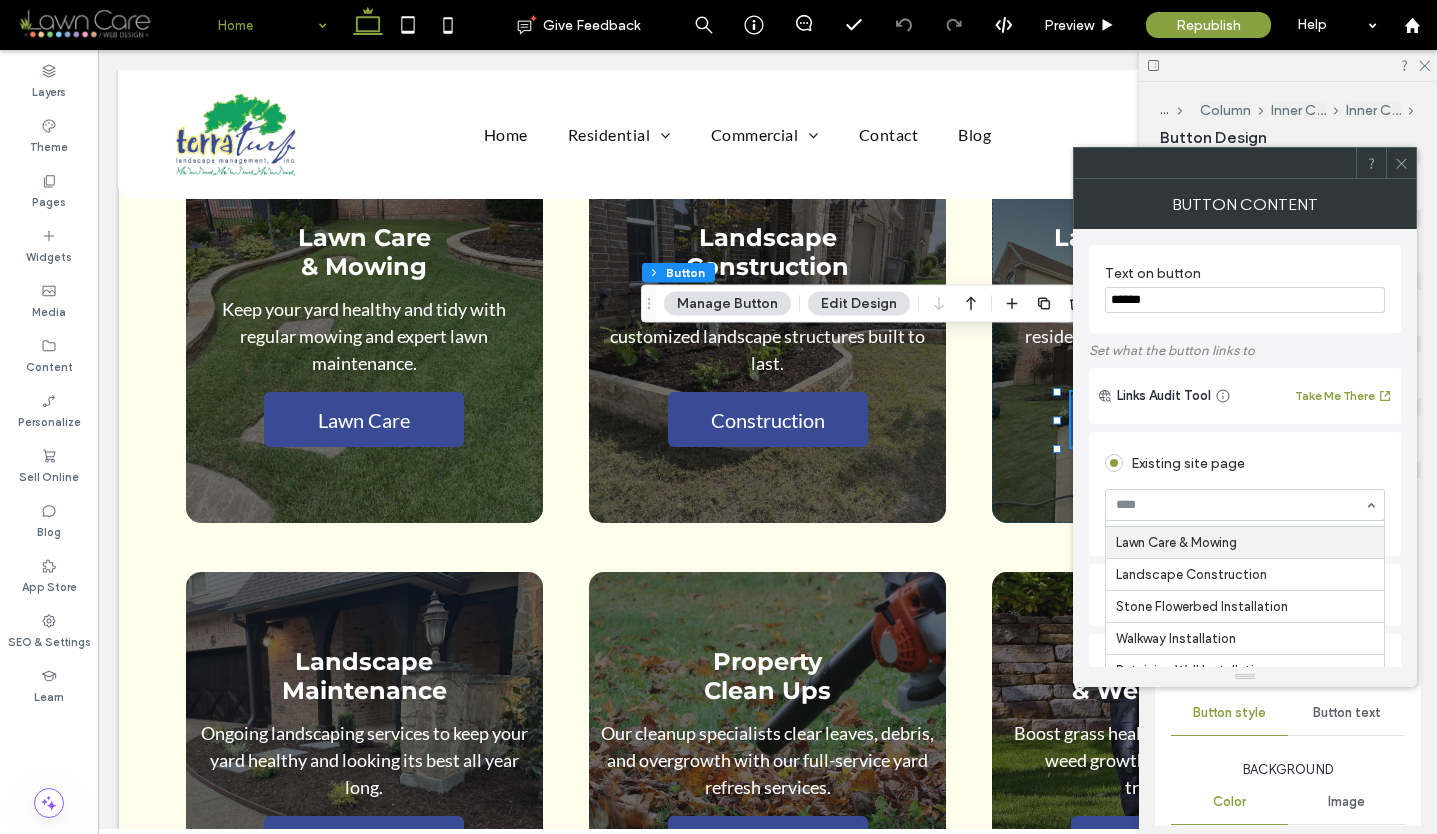 scroll, scrollTop: 32, scrollLeft: 0, axis: vertical 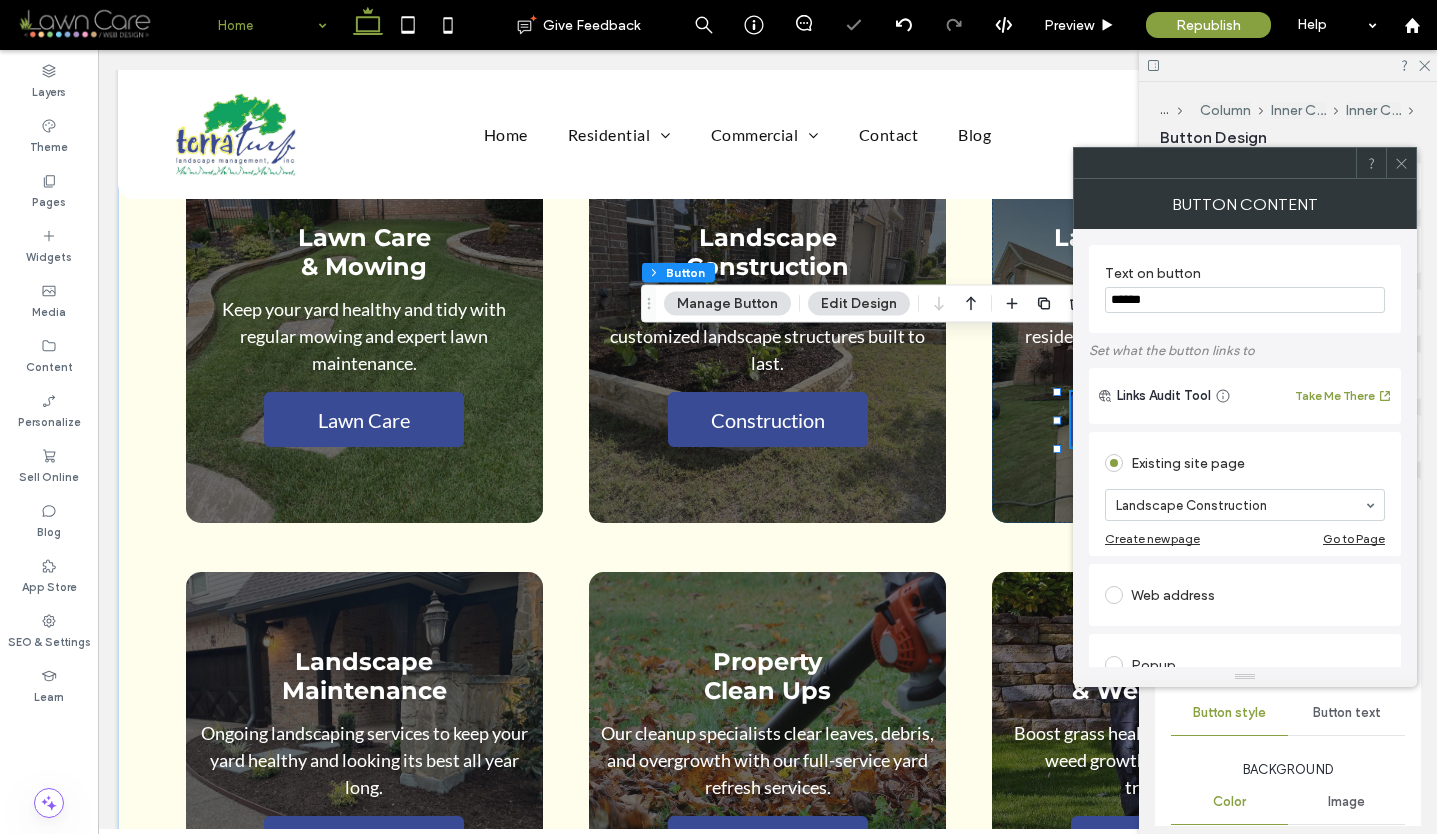 click 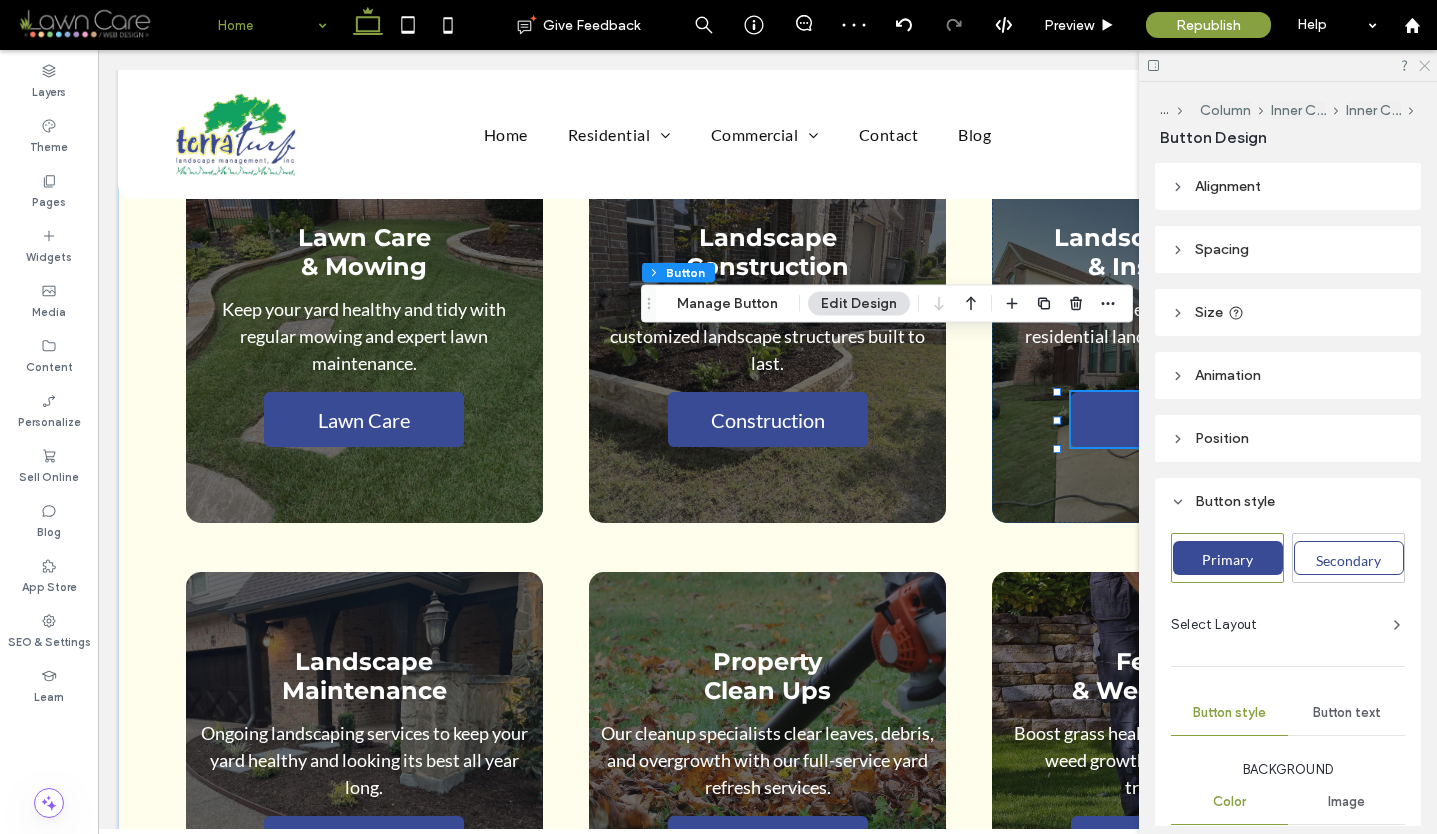 click 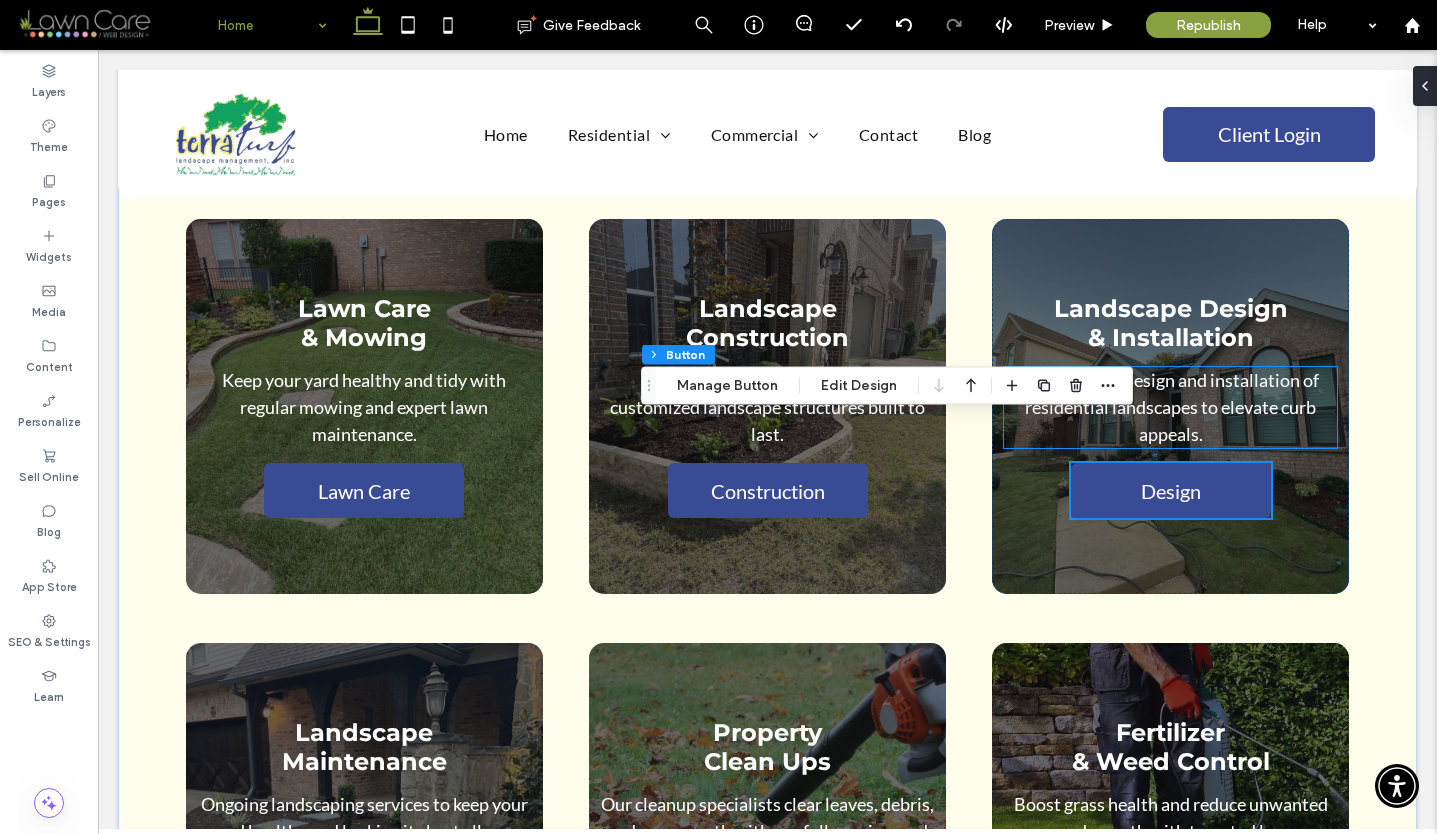 scroll, scrollTop: 3661, scrollLeft: 0, axis: vertical 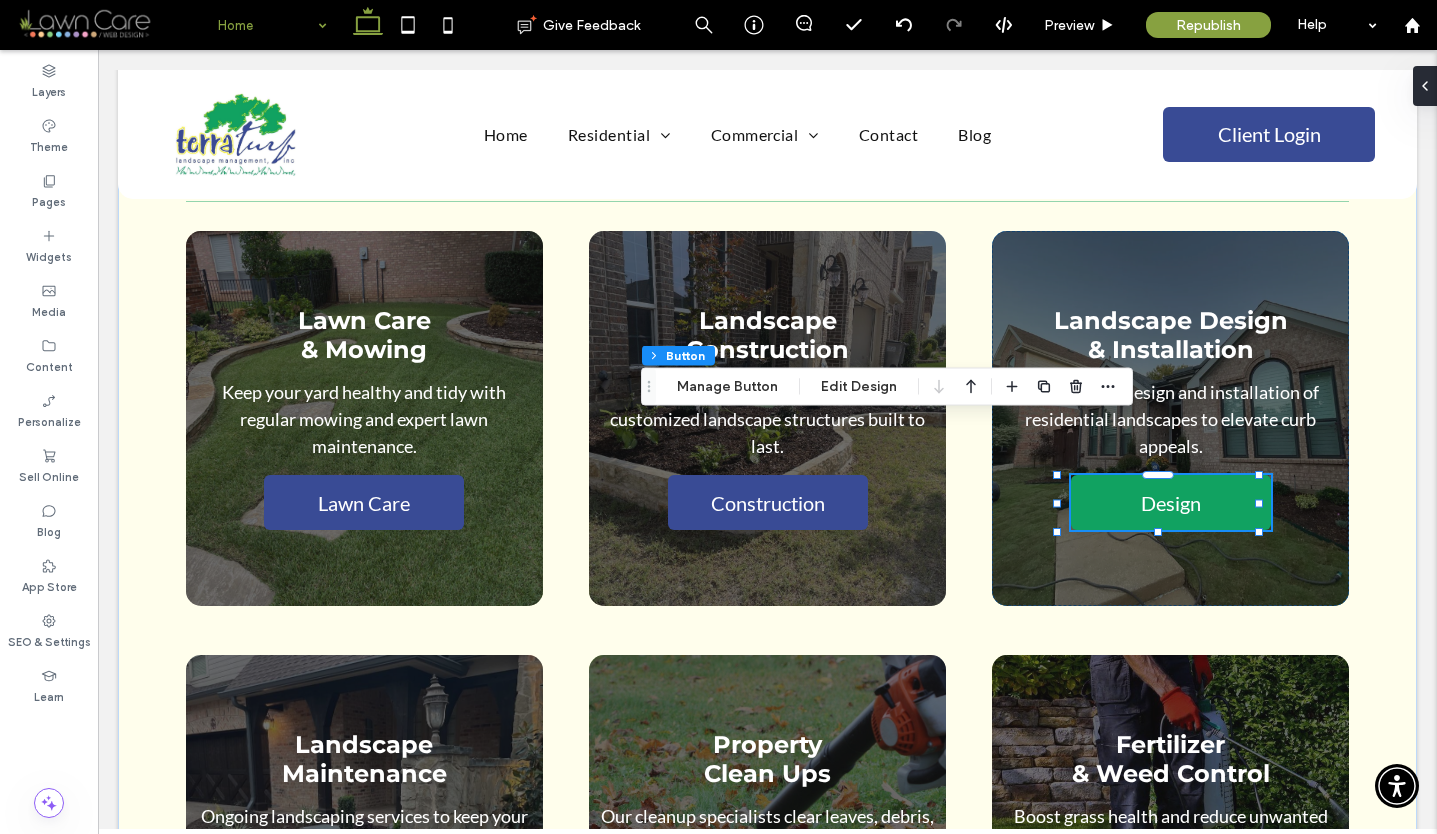 click on "Design" at bounding box center [1171, 503] 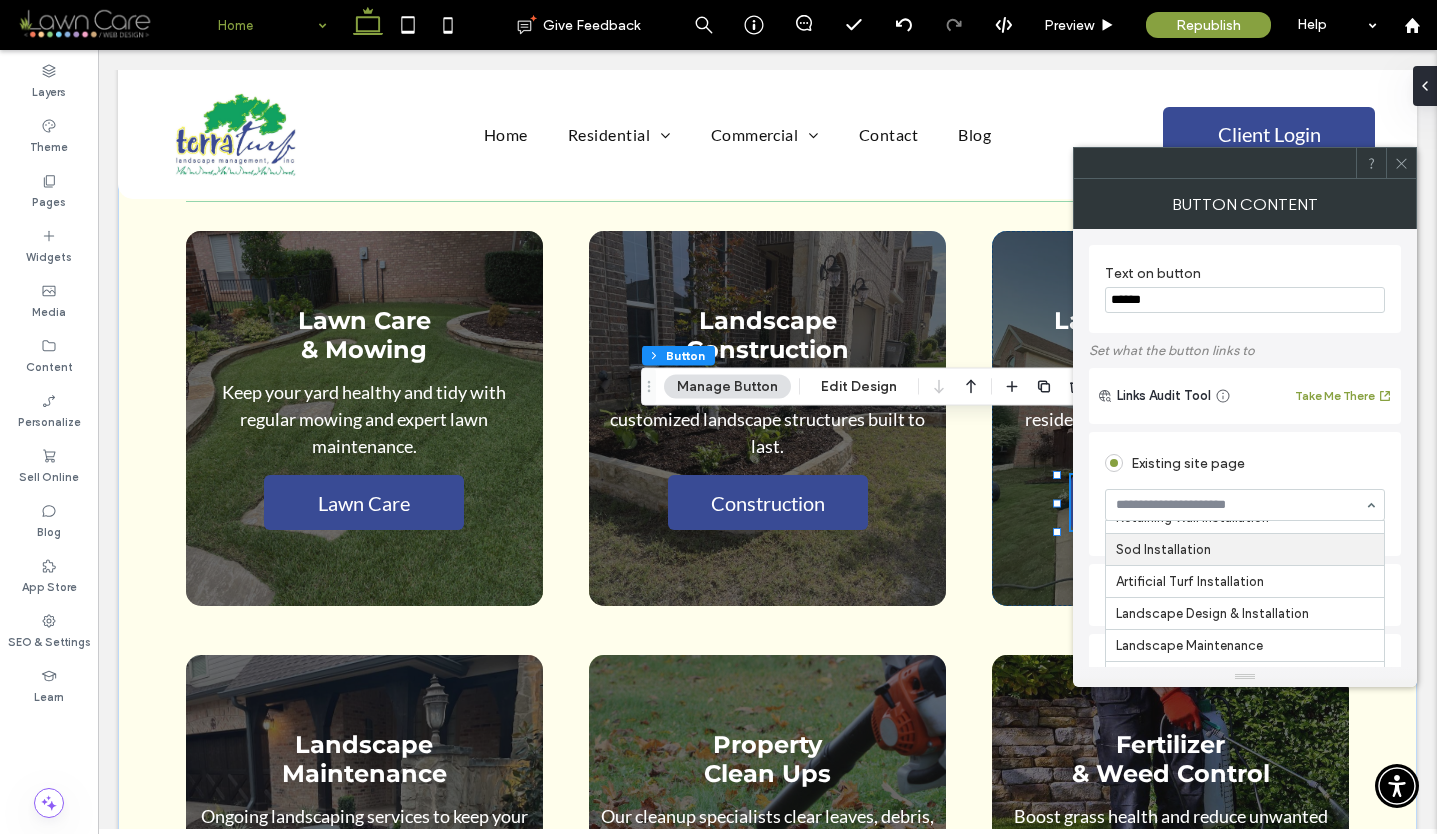 scroll, scrollTop: 184, scrollLeft: 0, axis: vertical 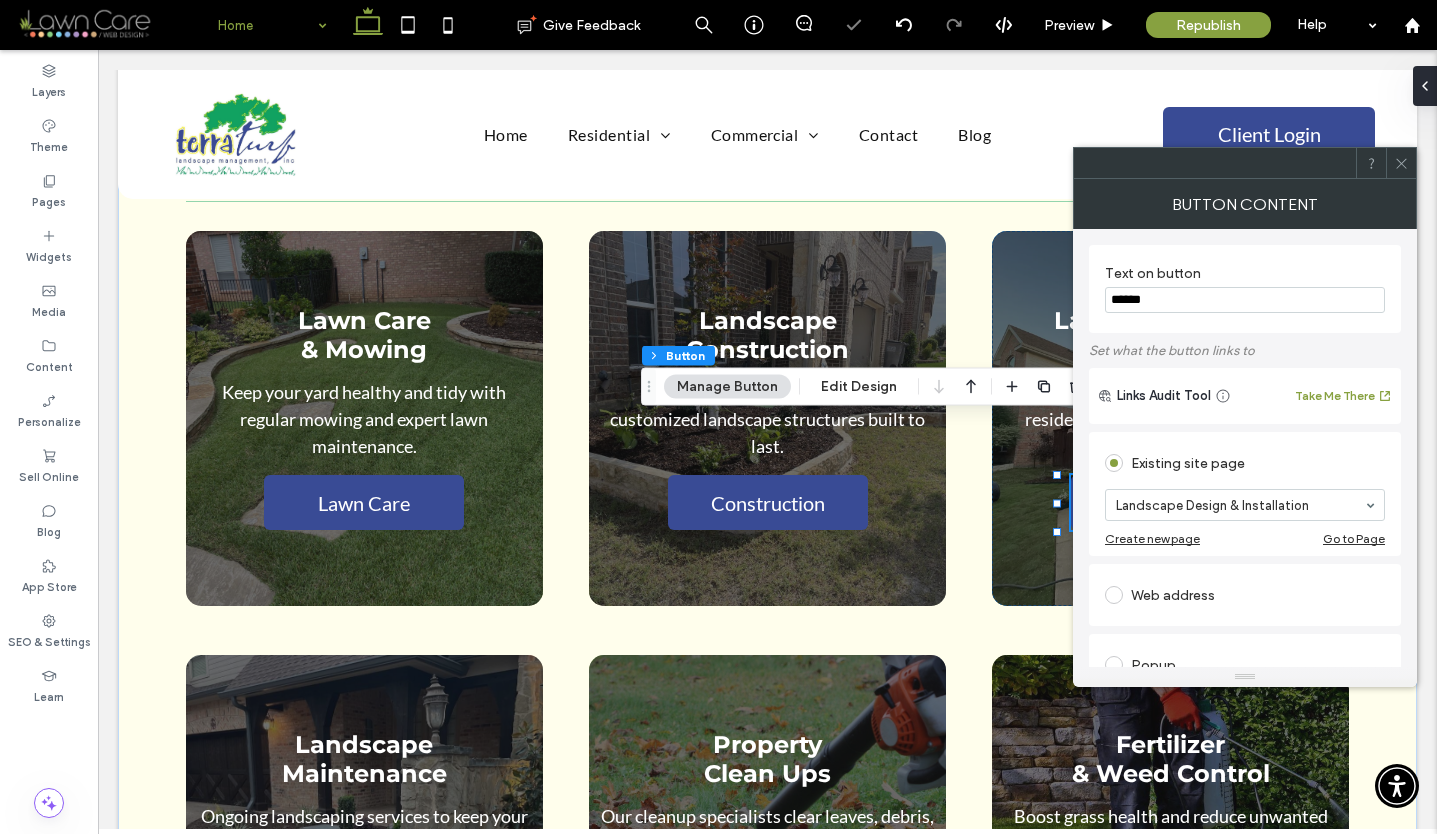 click 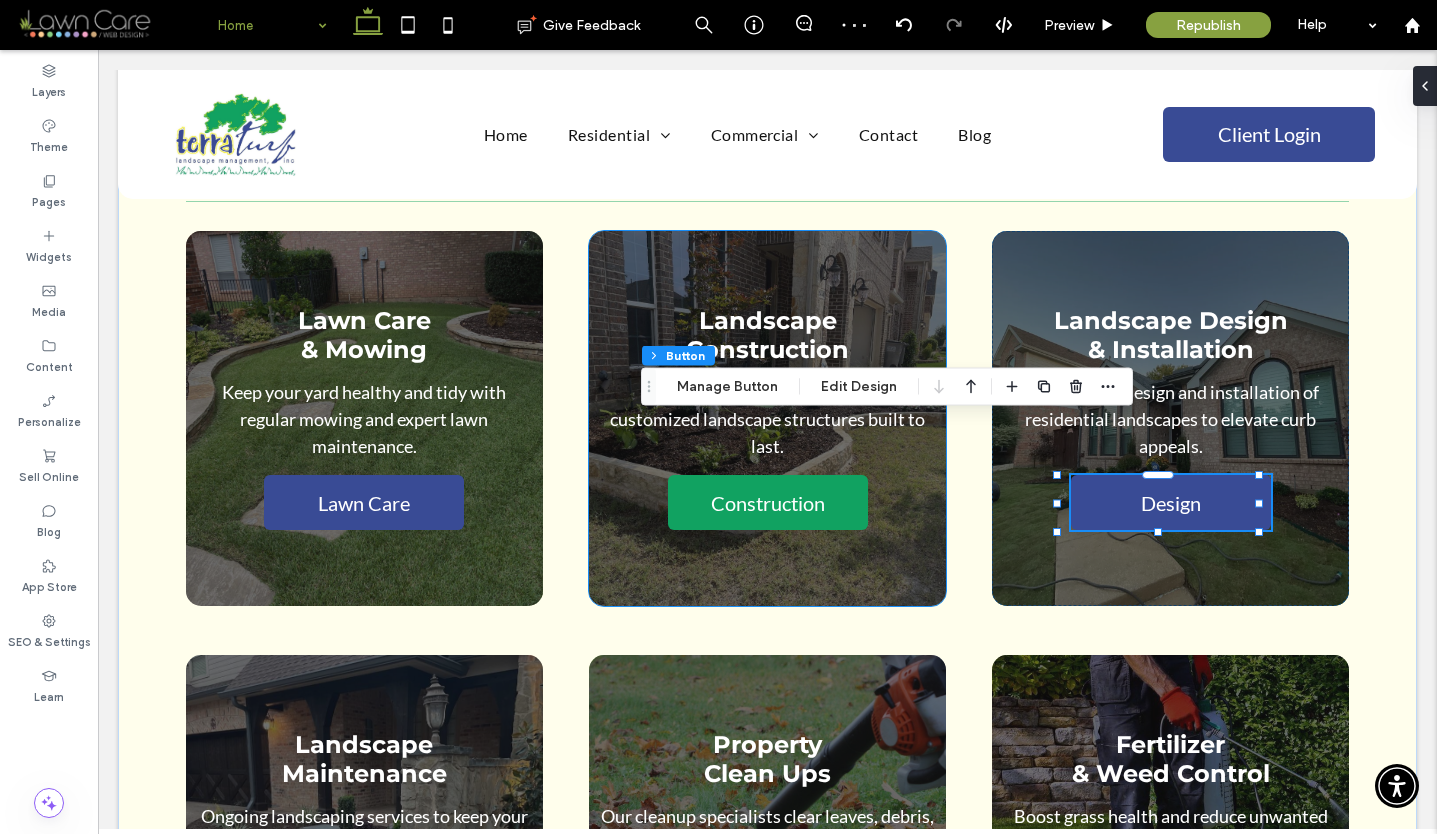 click on "Construction" at bounding box center (768, 503) 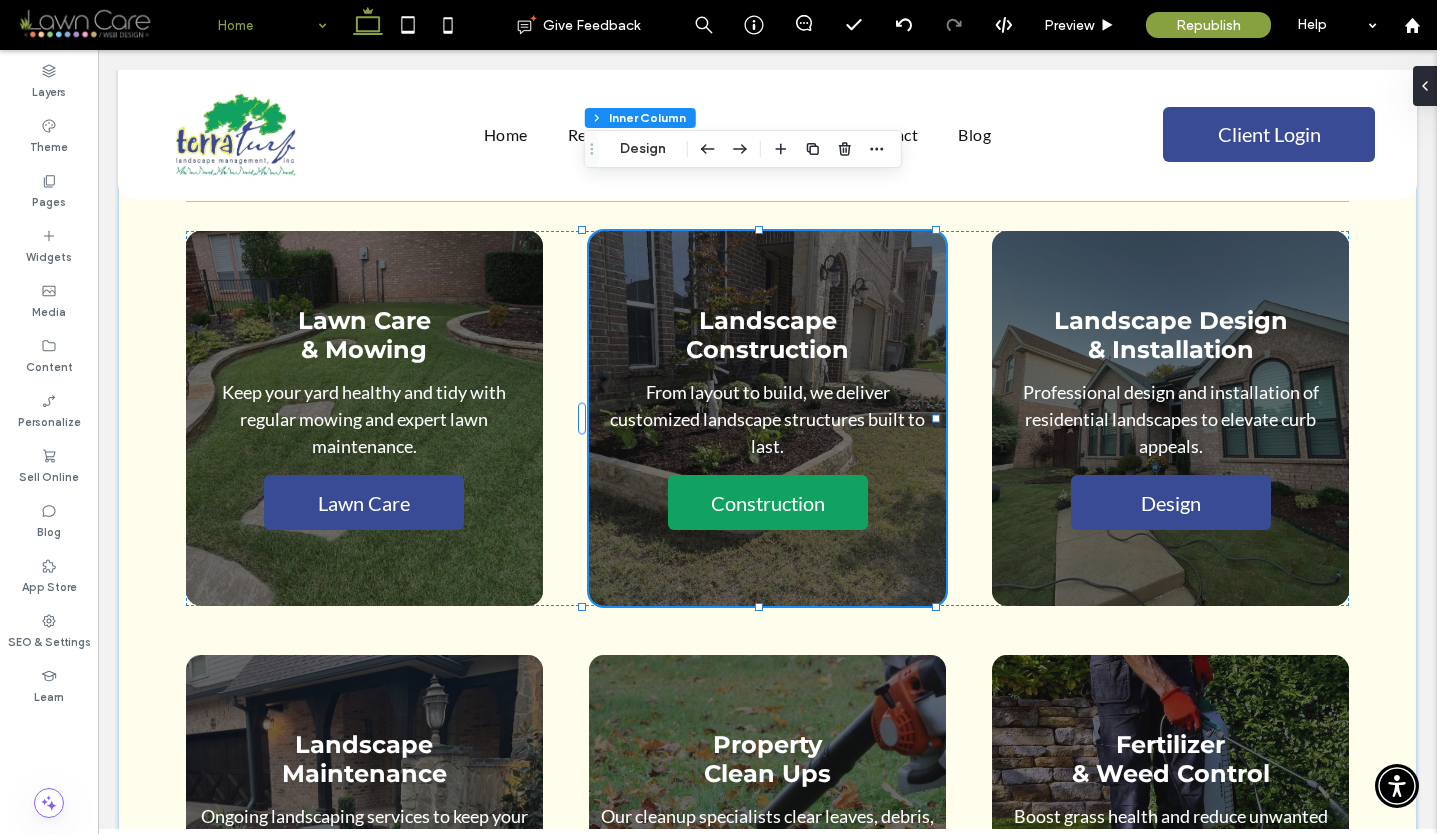 click on "Construction" at bounding box center [768, 503] 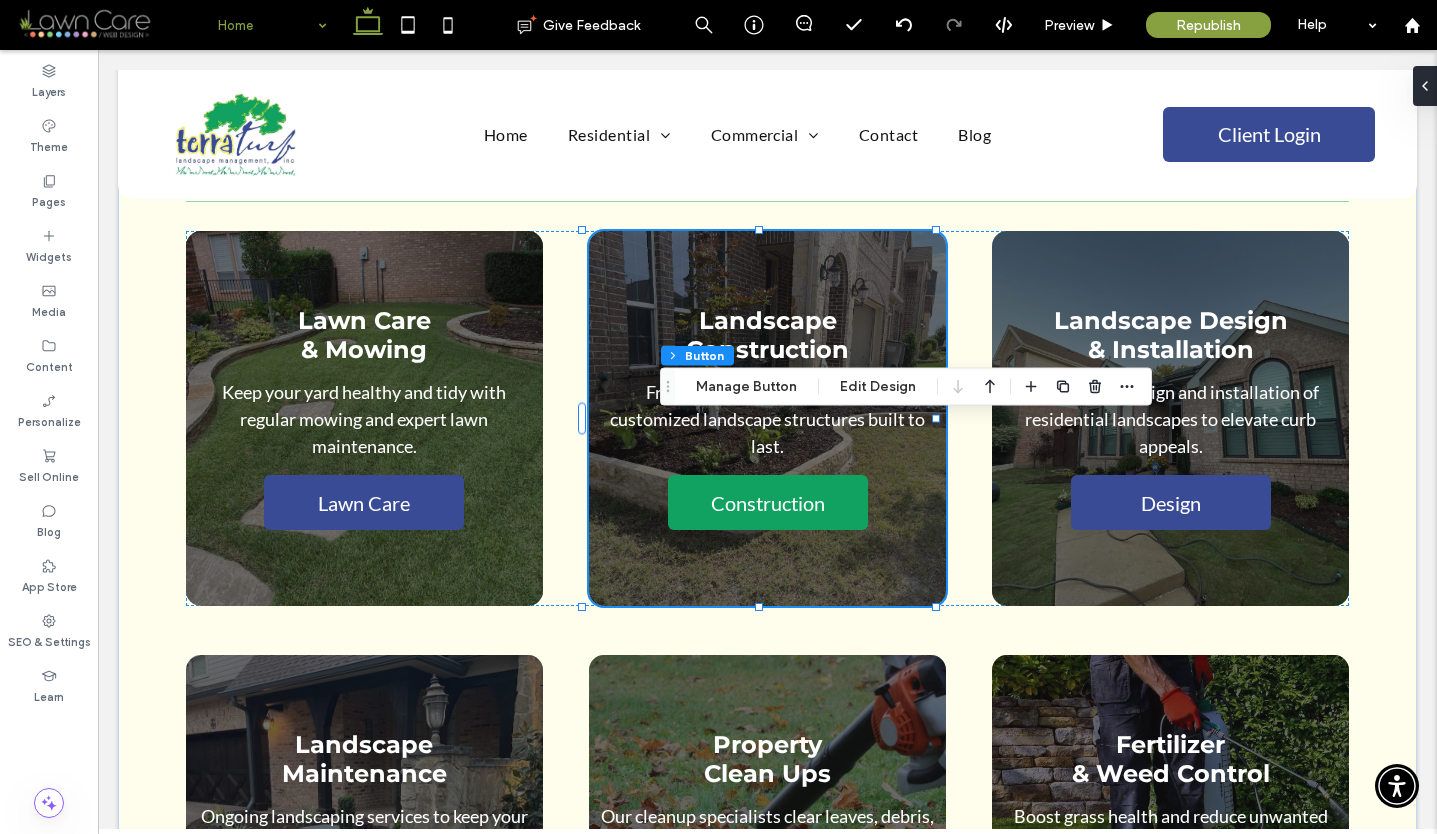 click on "Construction" at bounding box center (768, 503) 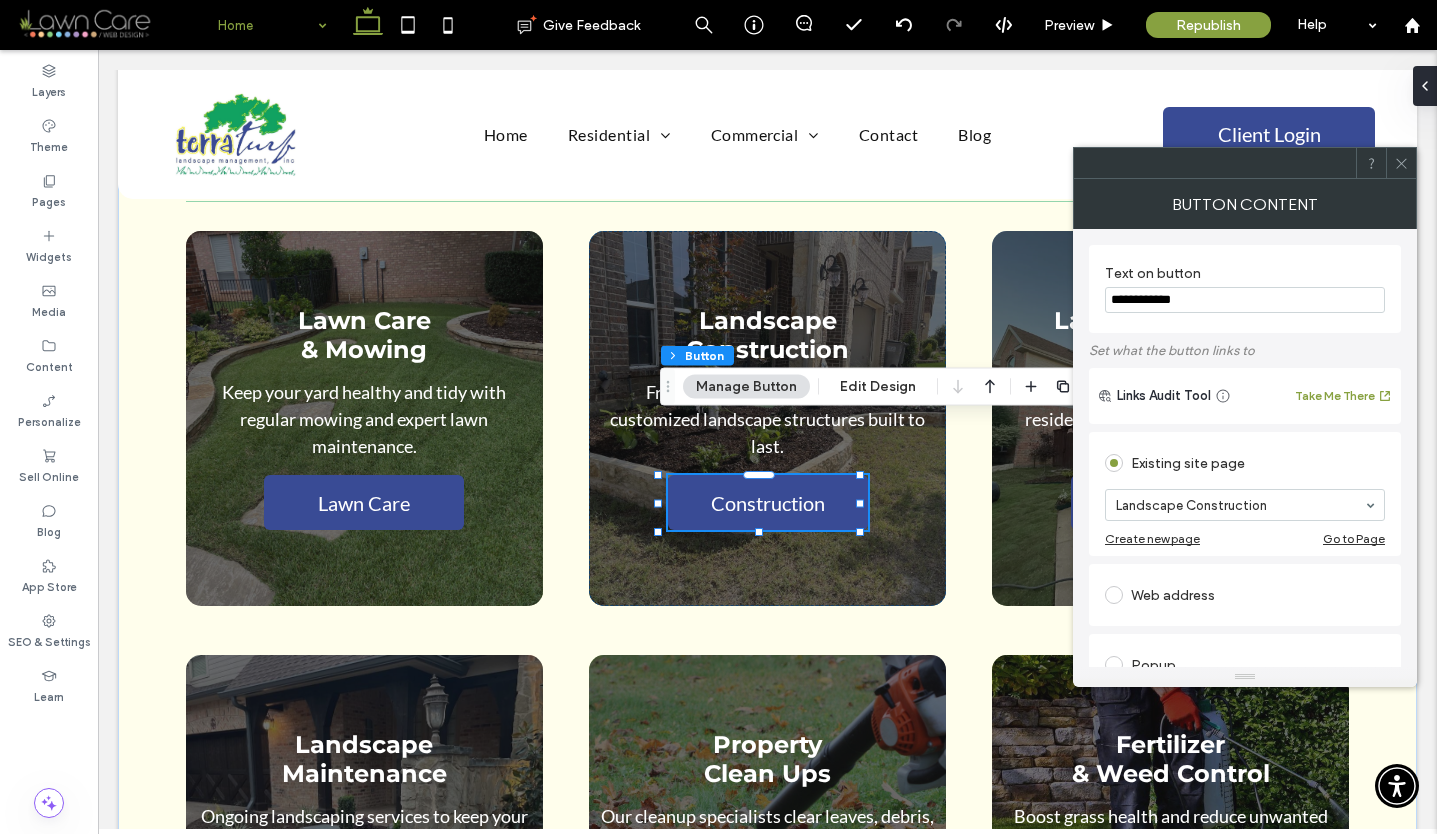 click 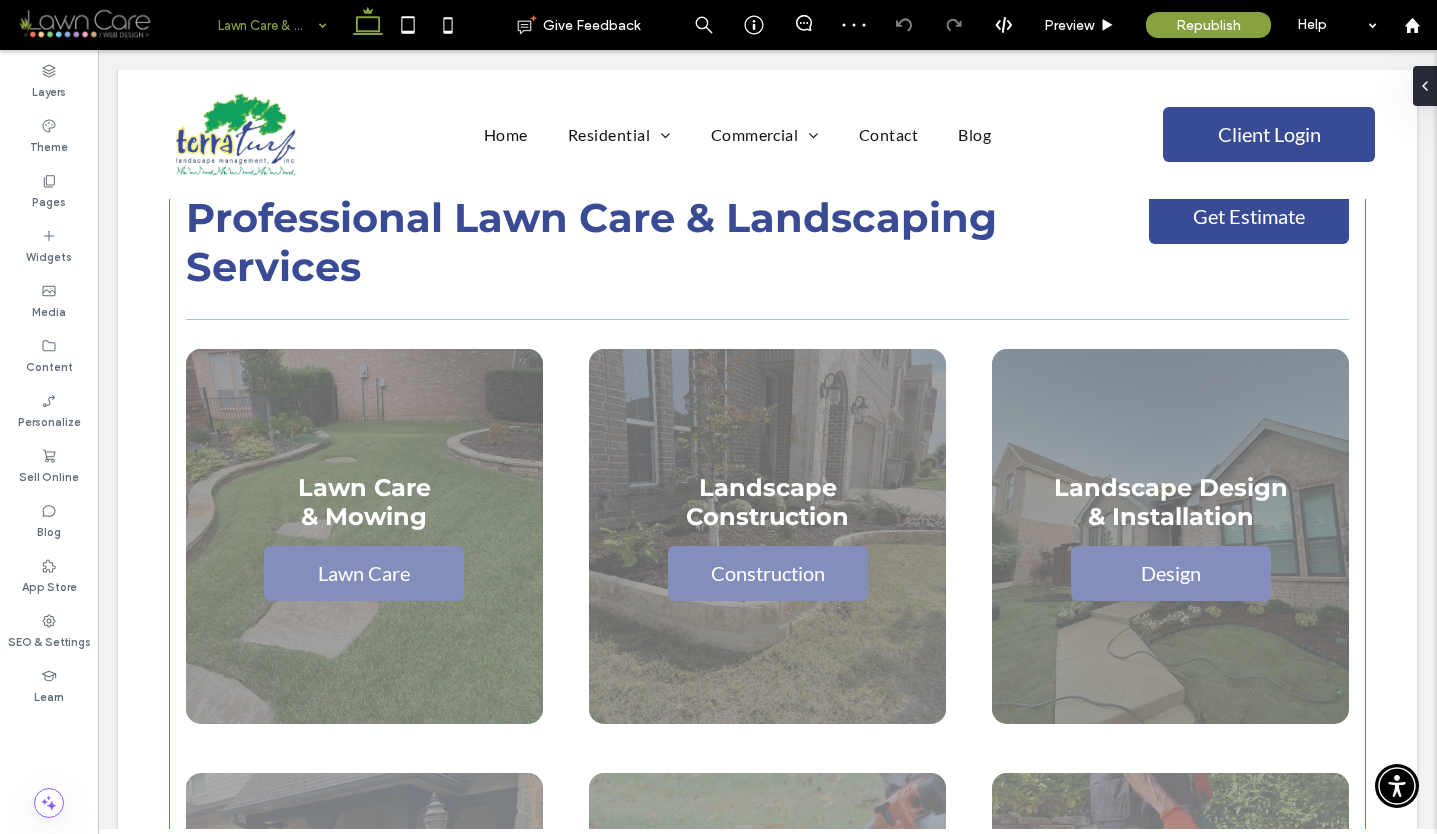 scroll, scrollTop: 2430, scrollLeft: 0, axis: vertical 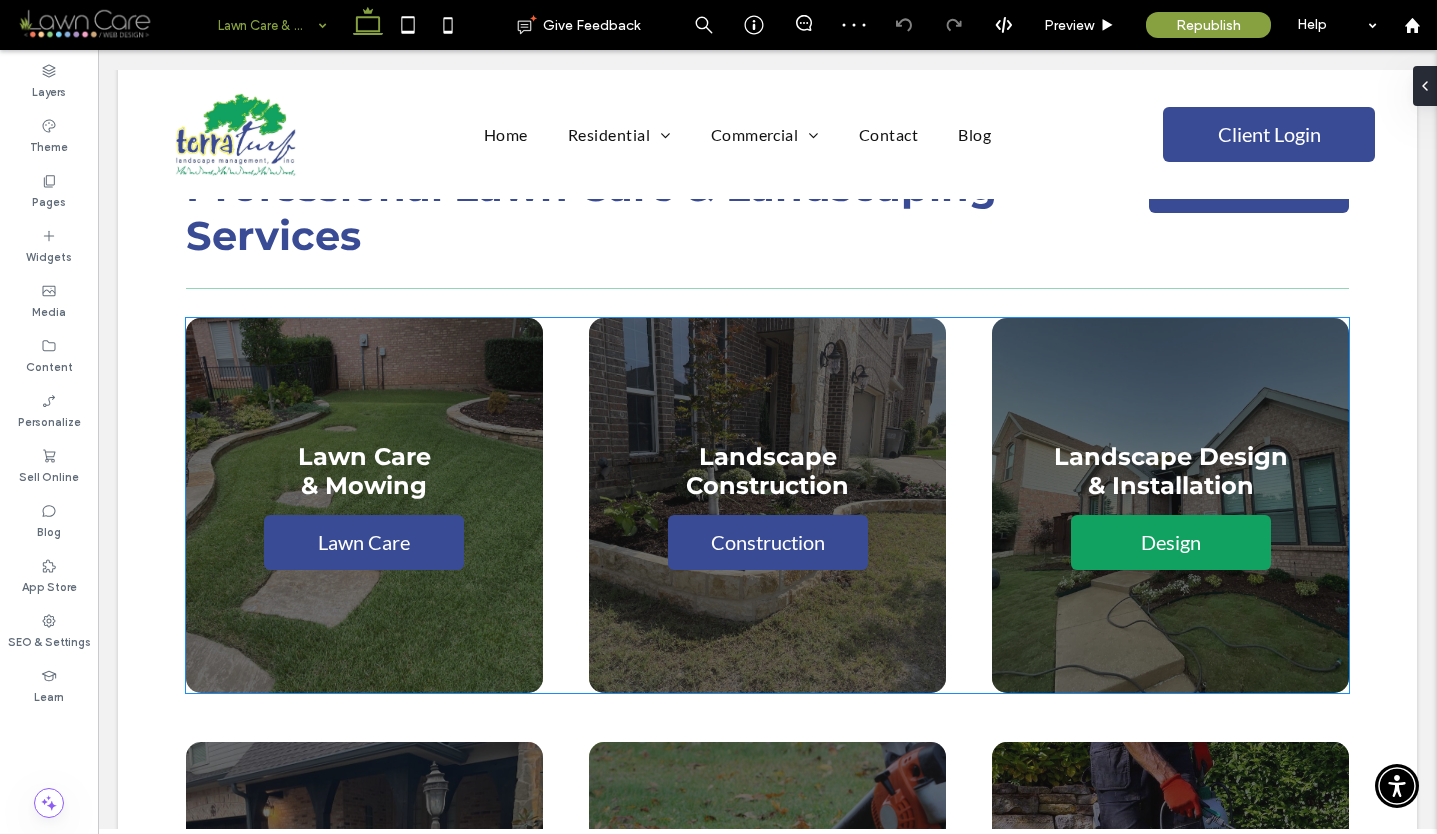 click on "Design" at bounding box center (1171, 542) 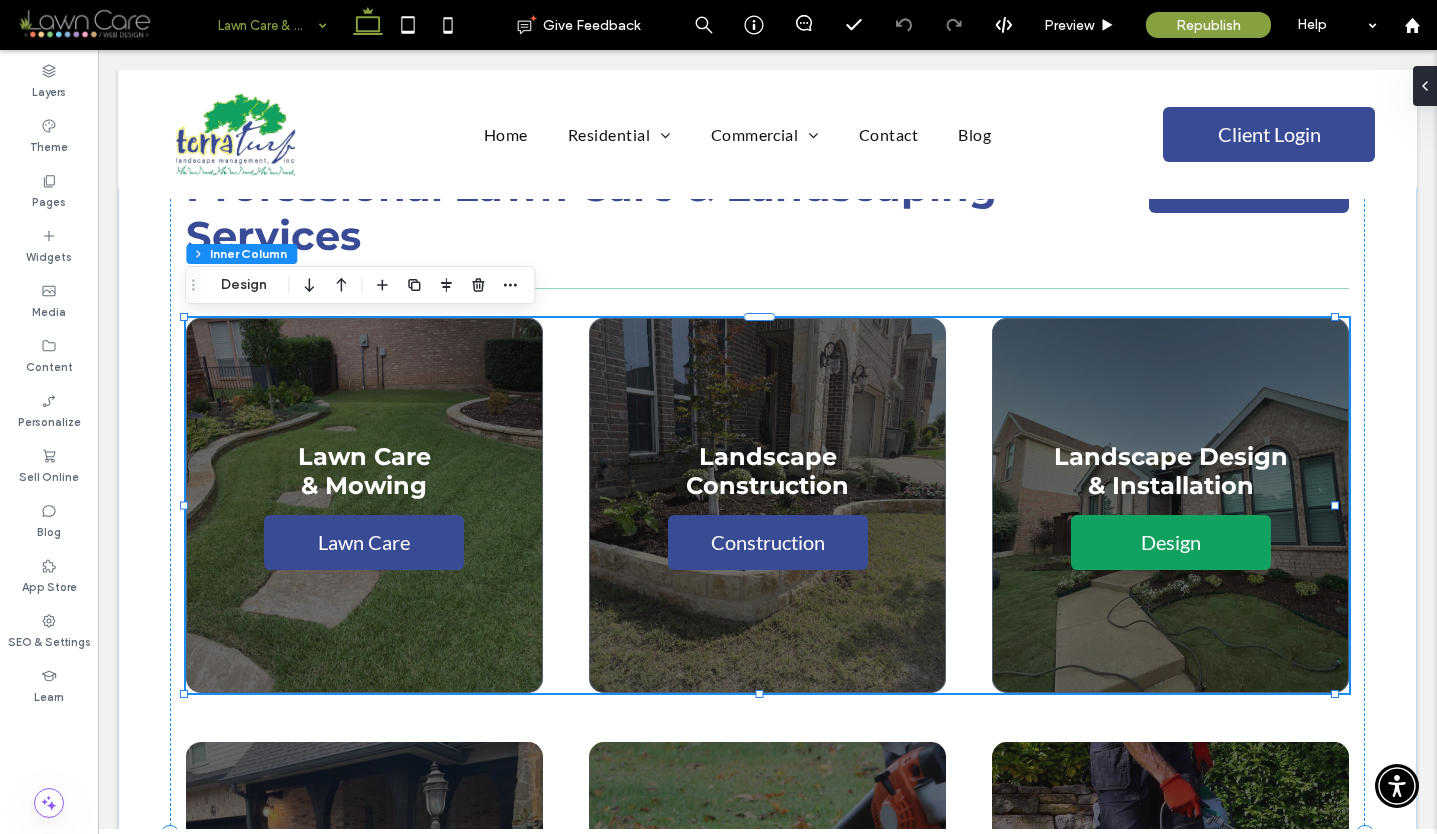 click on "Design" at bounding box center [1171, 542] 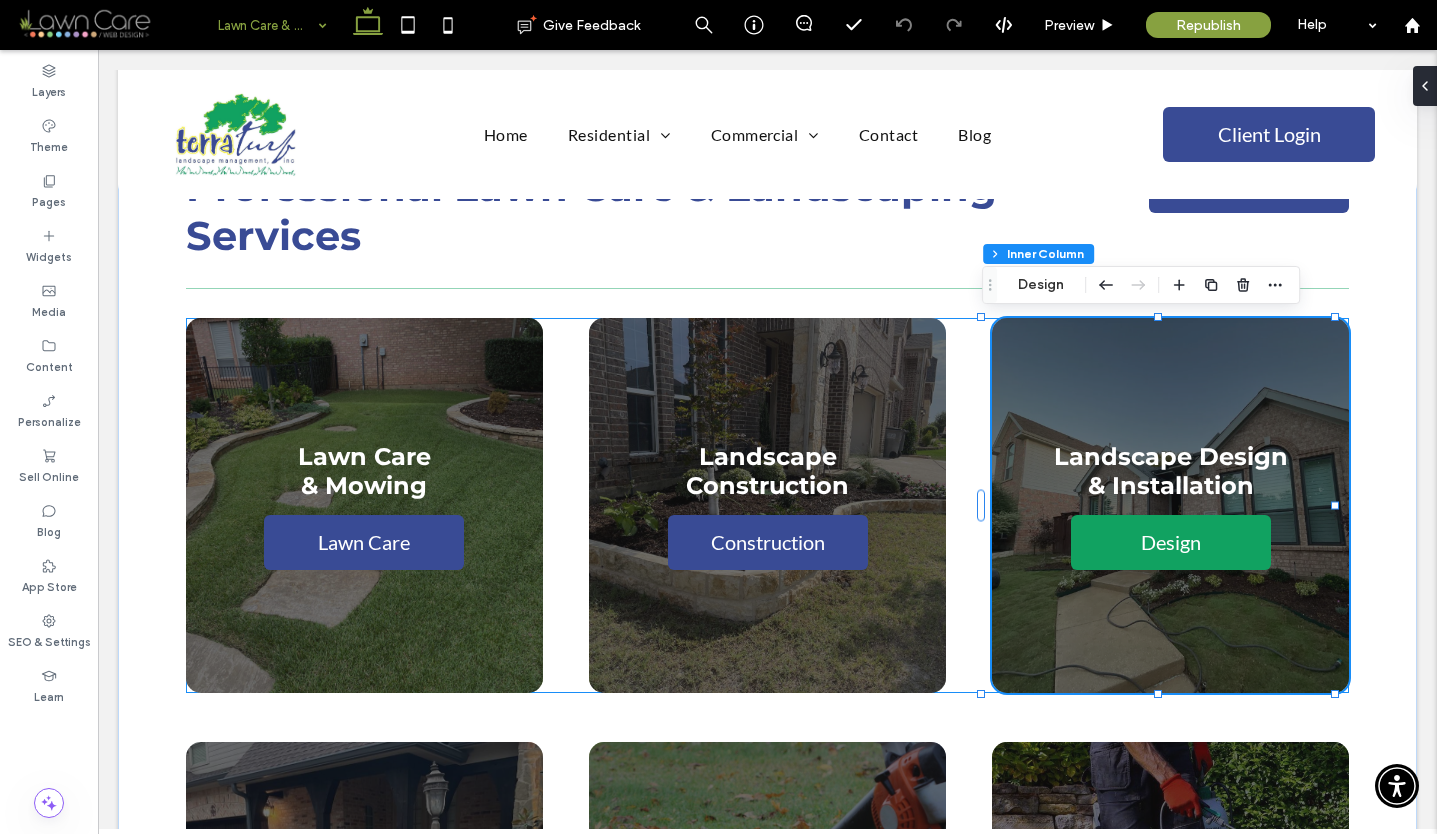 click on "Design" at bounding box center [1171, 542] 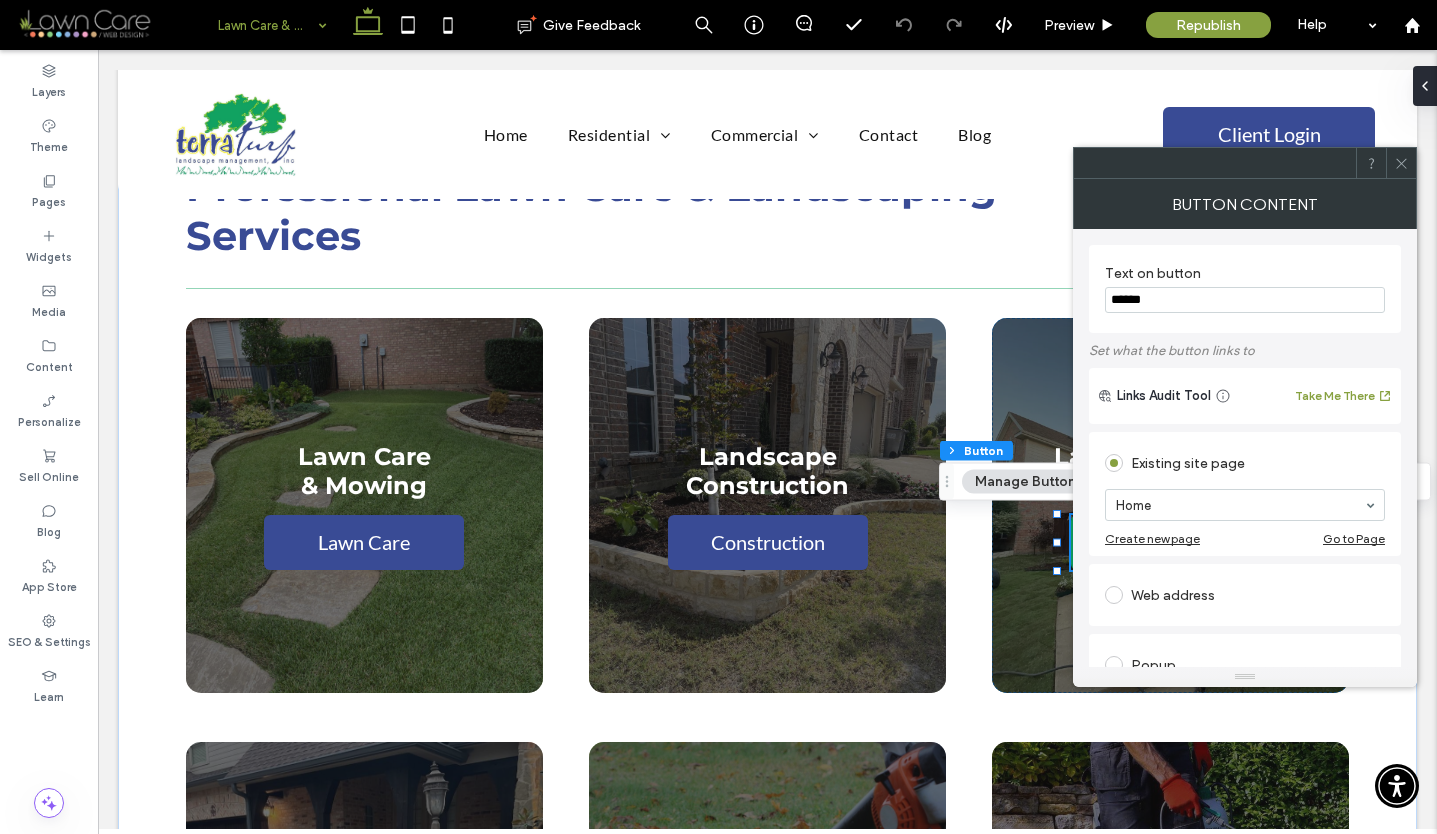 click on "Create new page" at bounding box center [1152, 538] 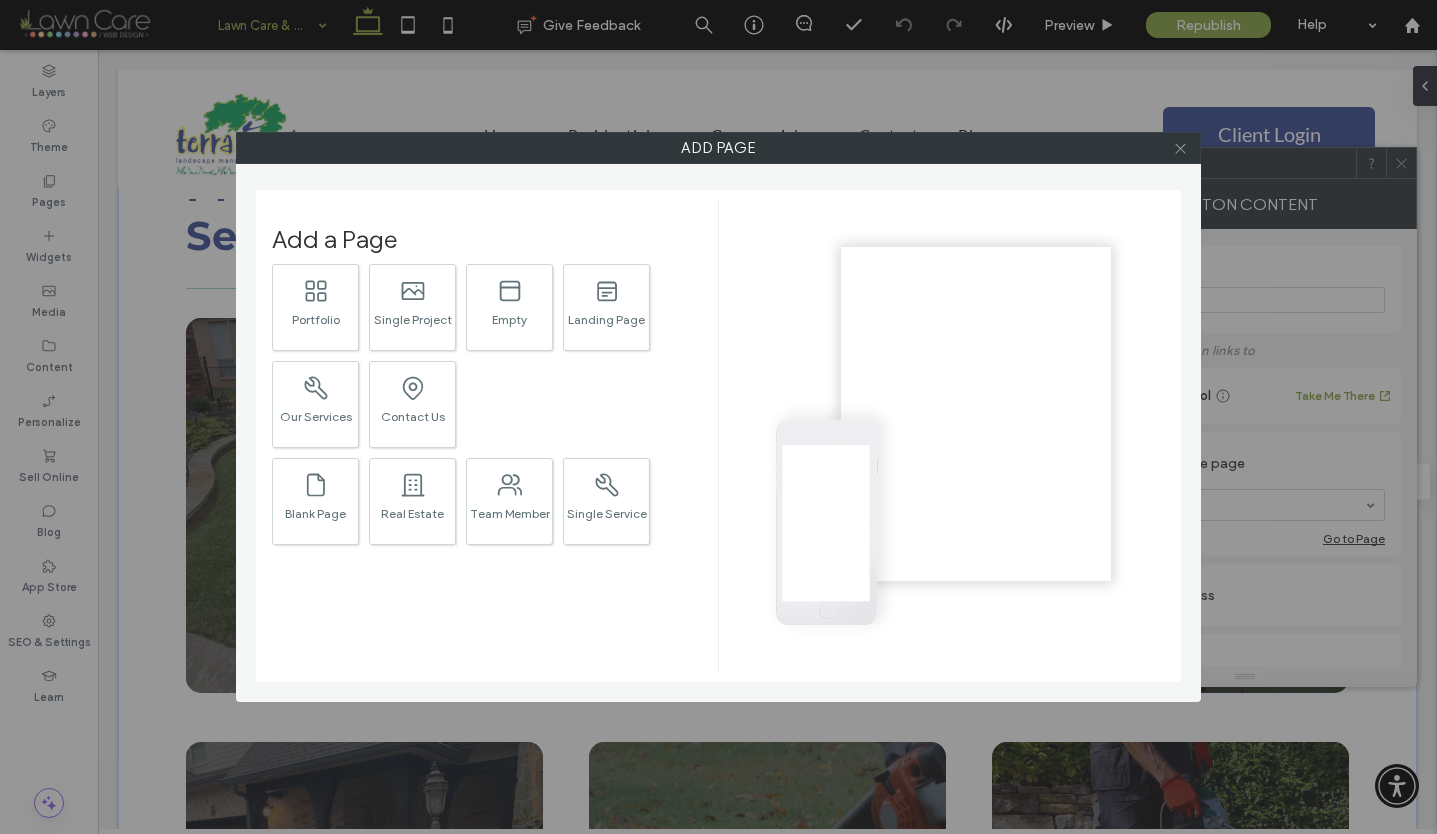 click 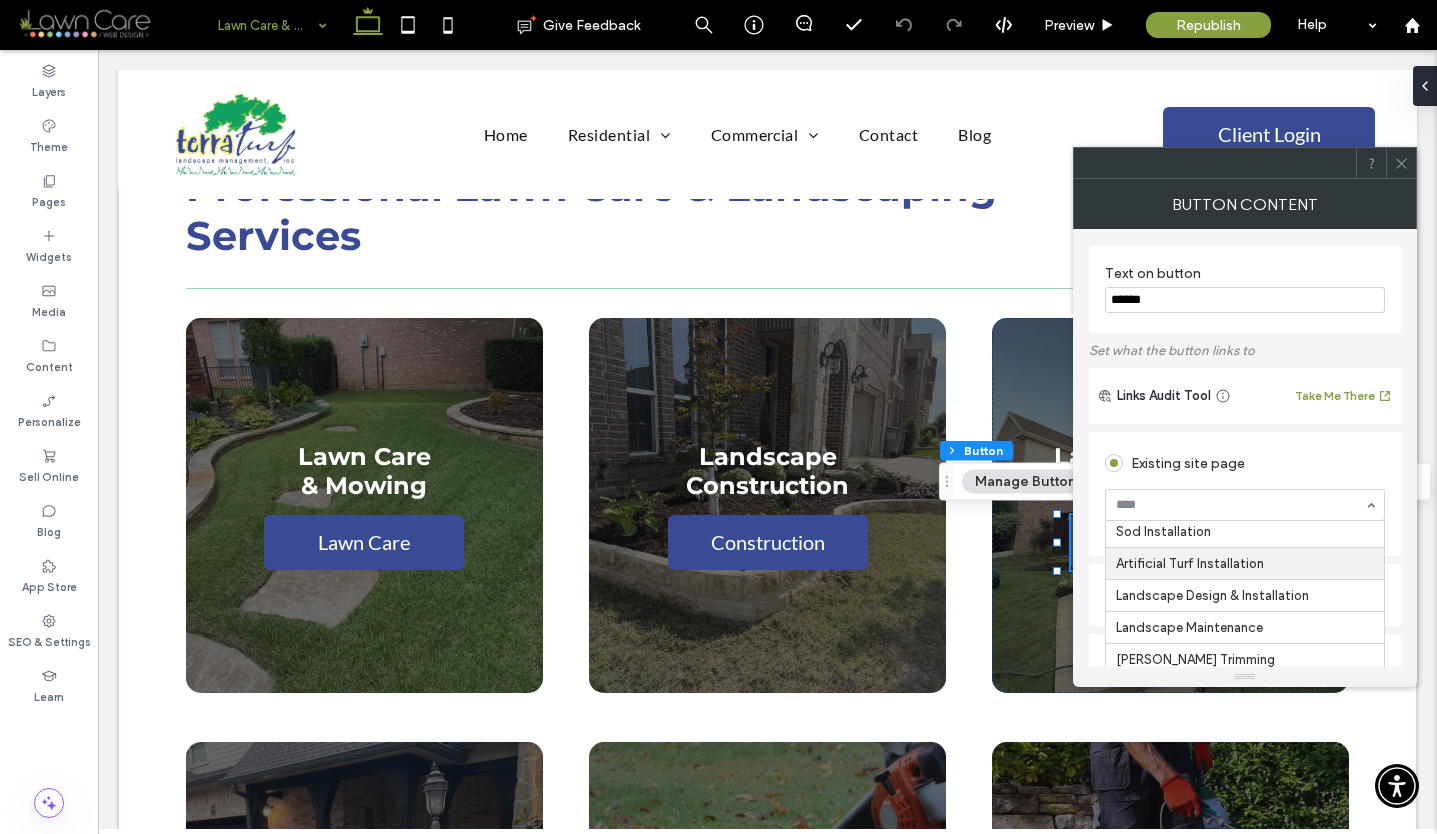 scroll, scrollTop: 201, scrollLeft: 0, axis: vertical 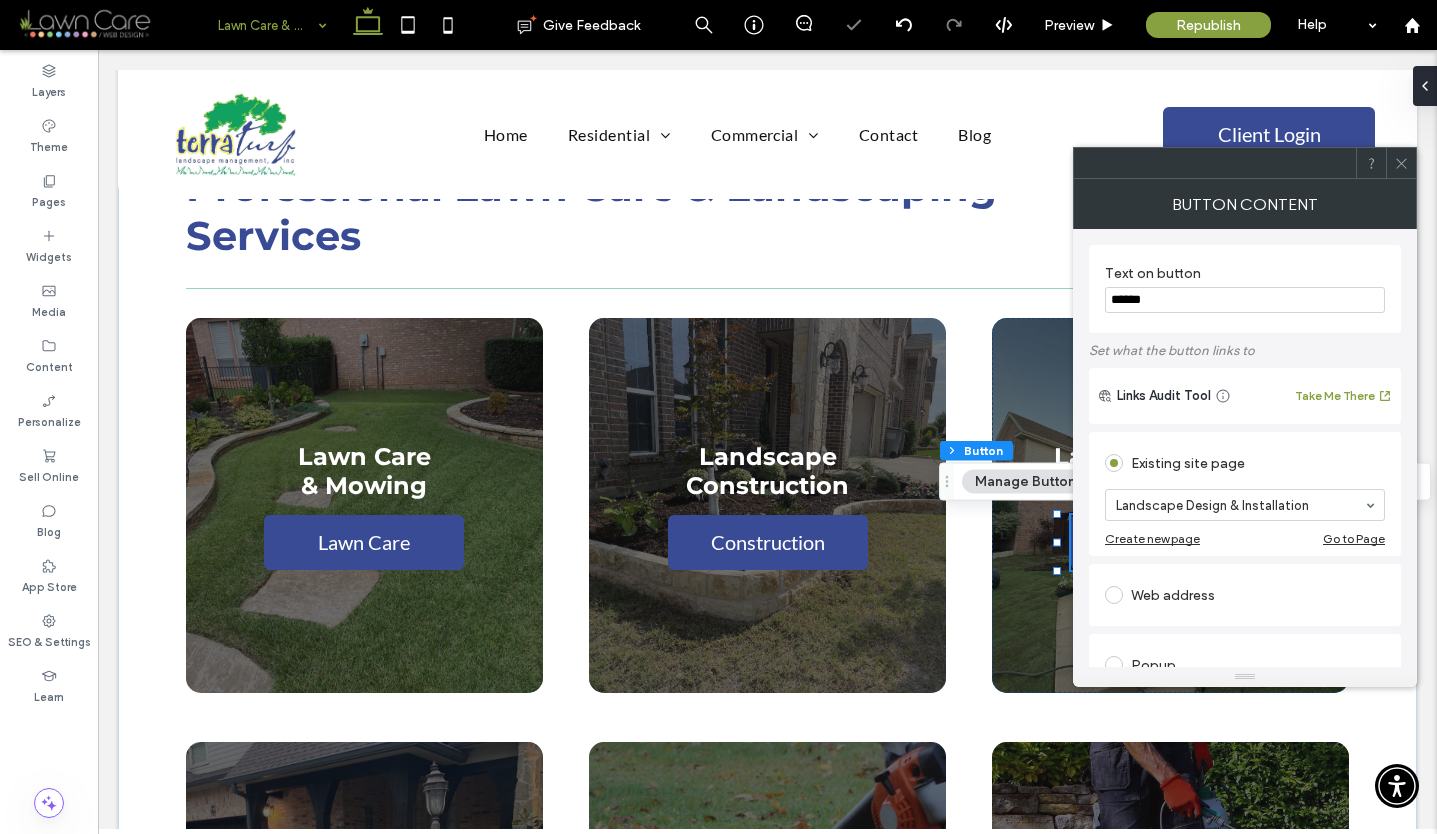 click 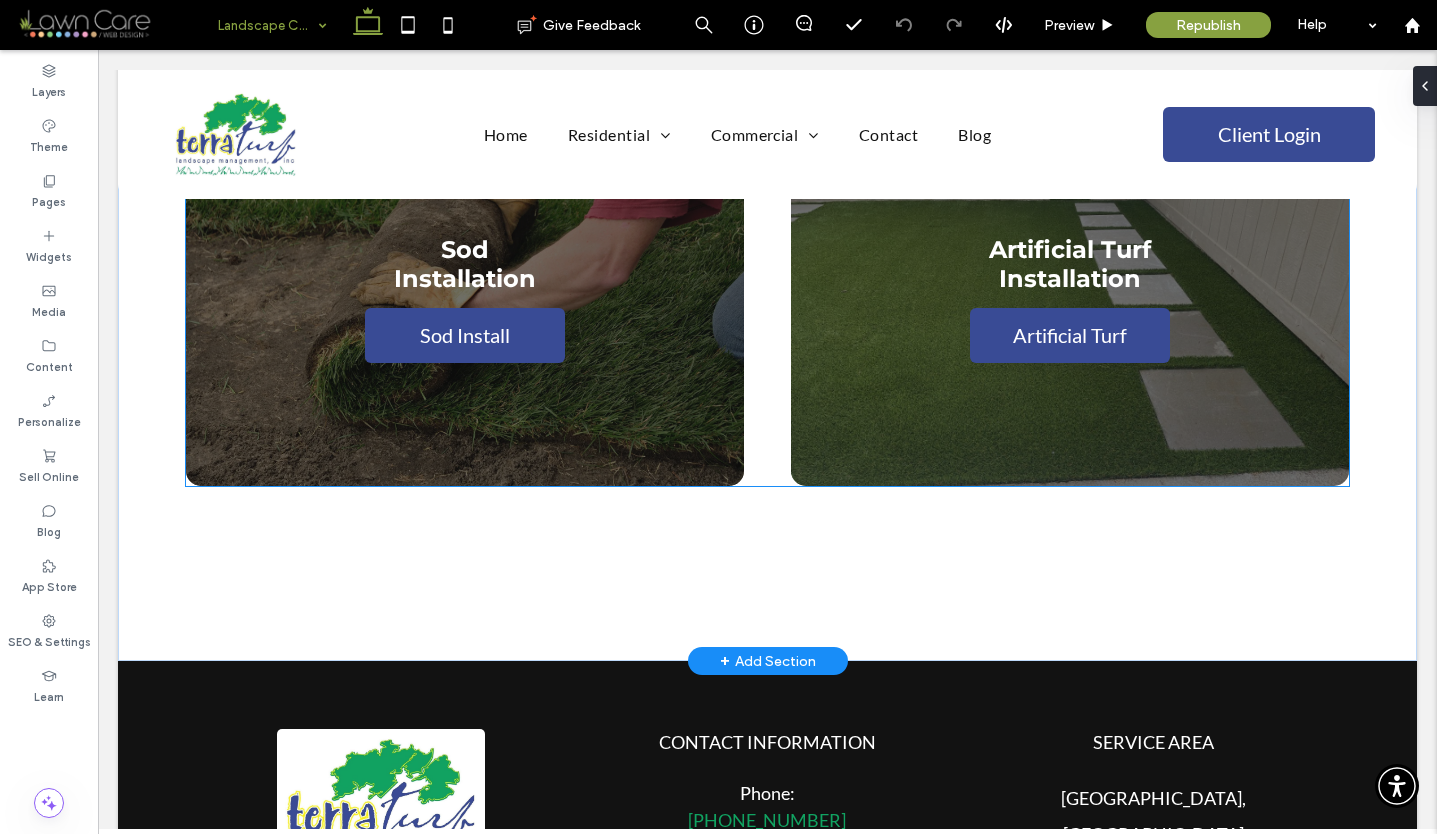 scroll, scrollTop: 2176, scrollLeft: 0, axis: vertical 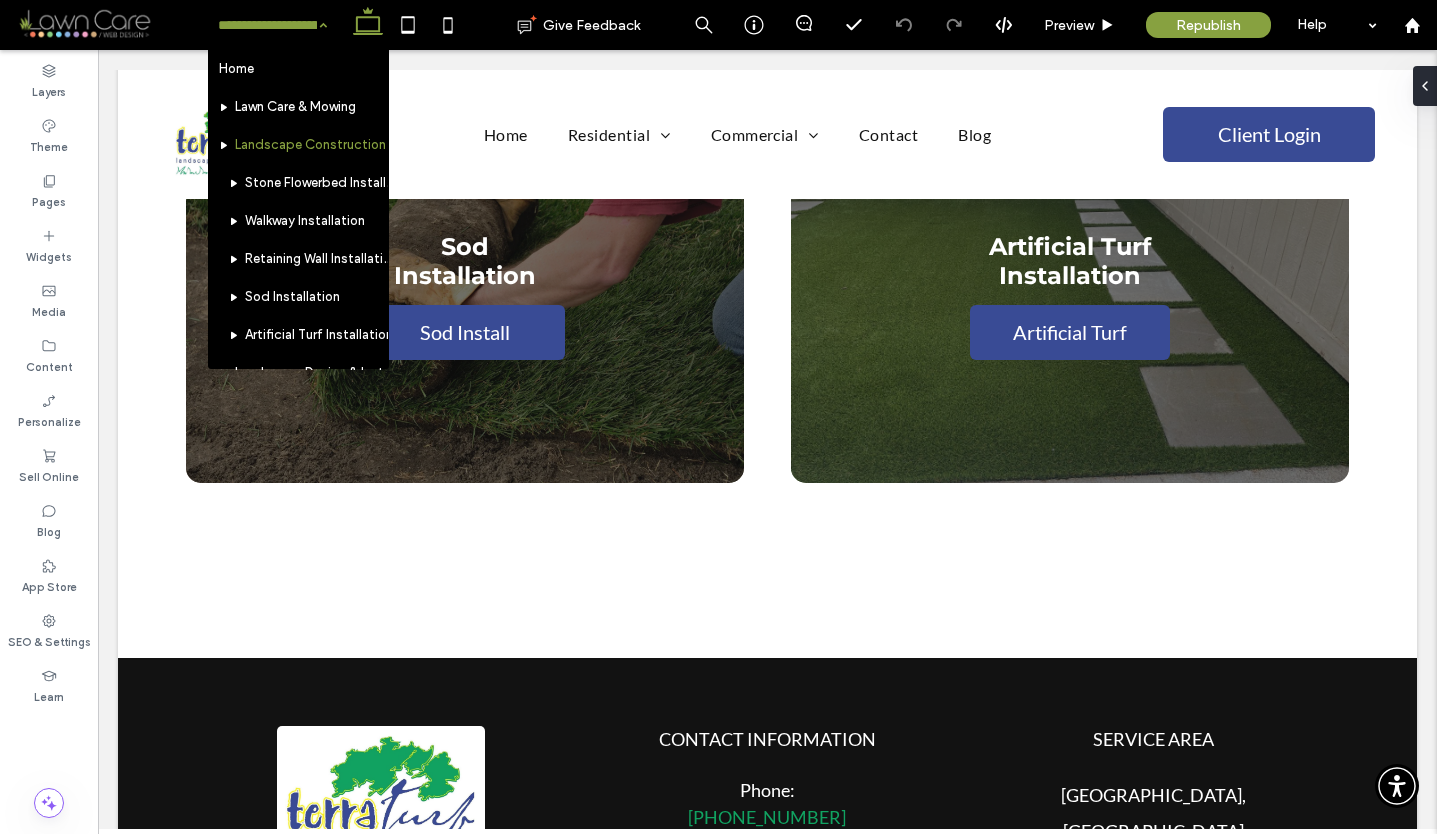 click at bounding box center [267, 25] 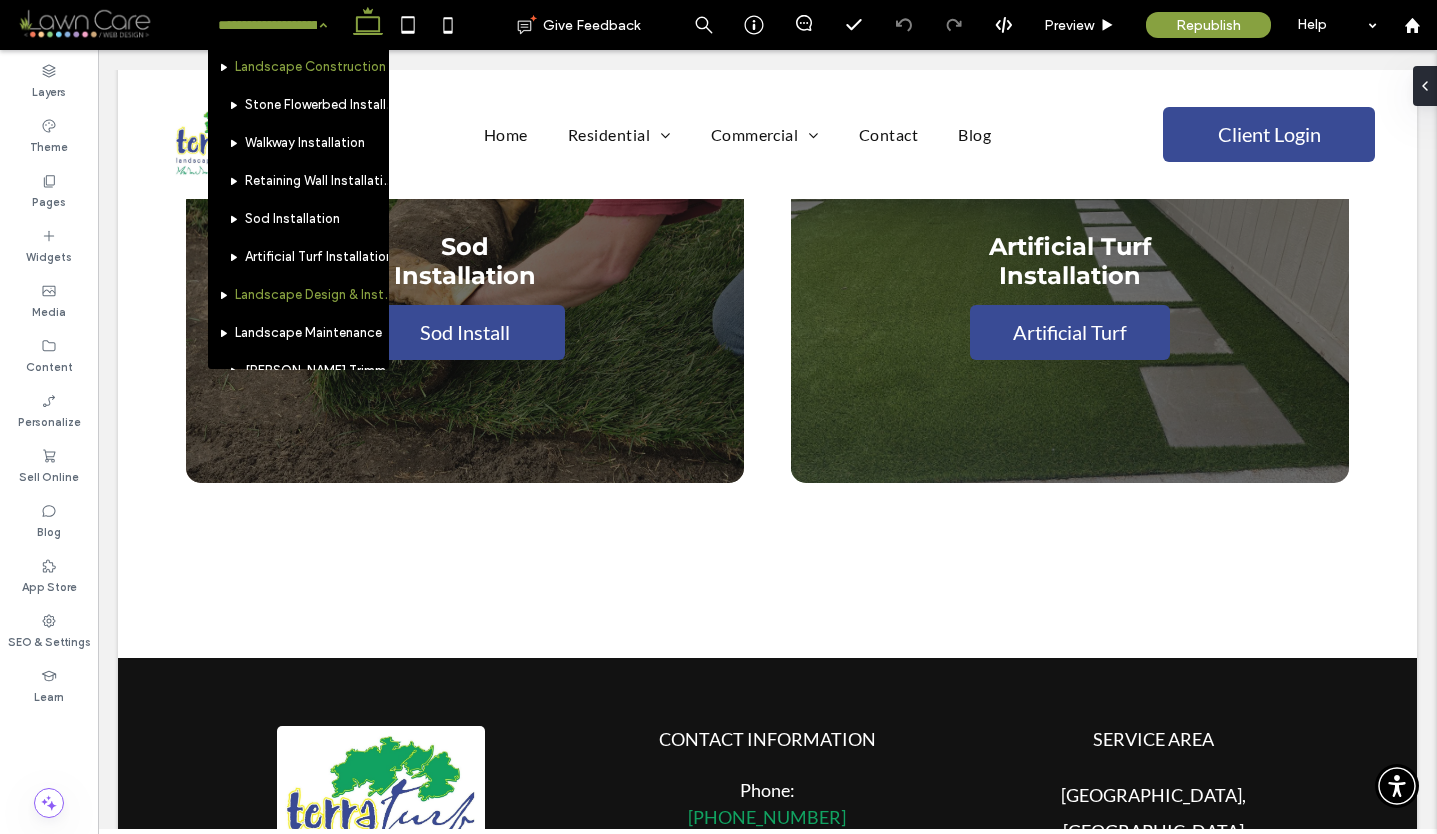 scroll, scrollTop: 91, scrollLeft: 0, axis: vertical 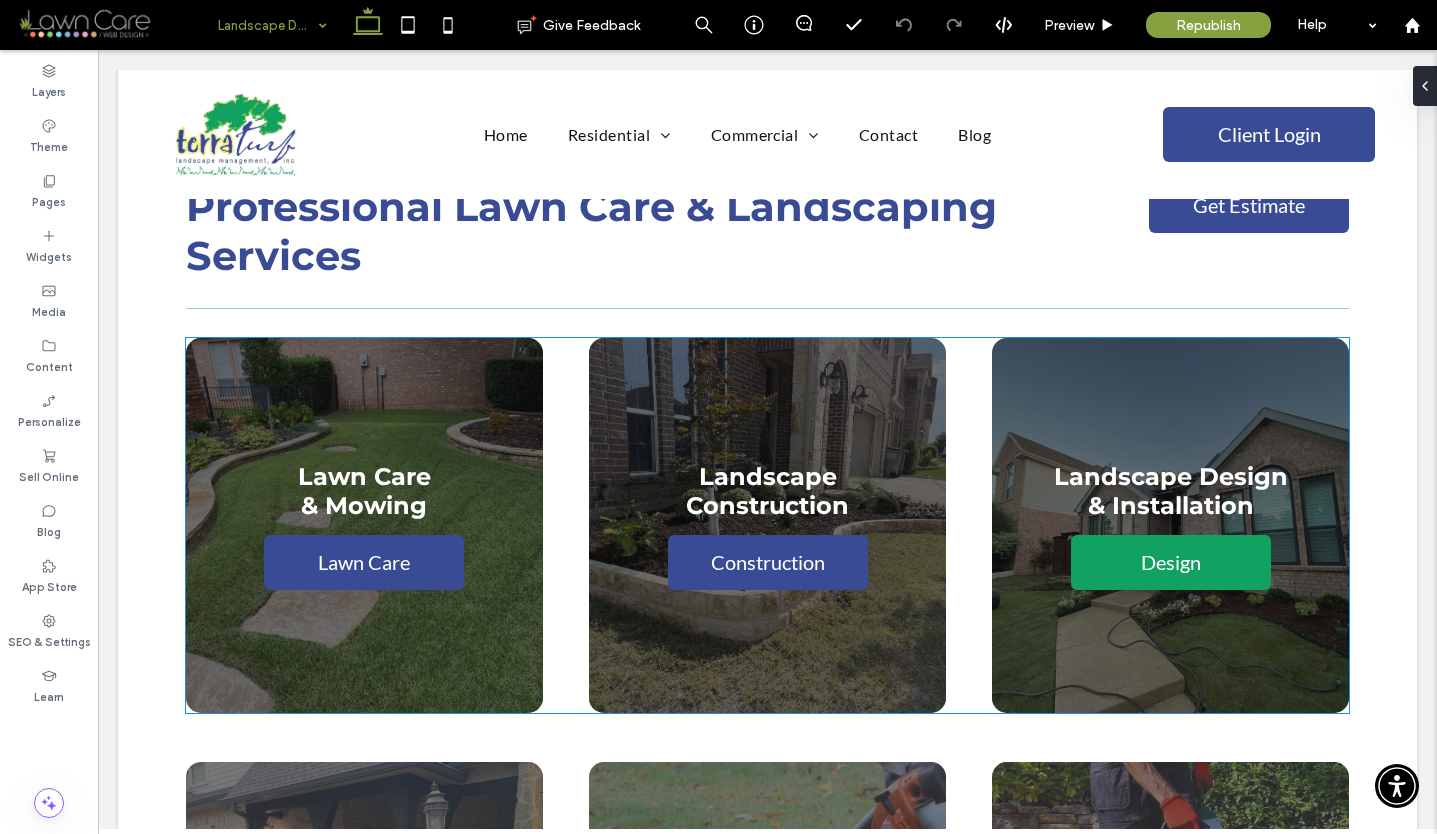 click on "Design" at bounding box center [1171, 562] 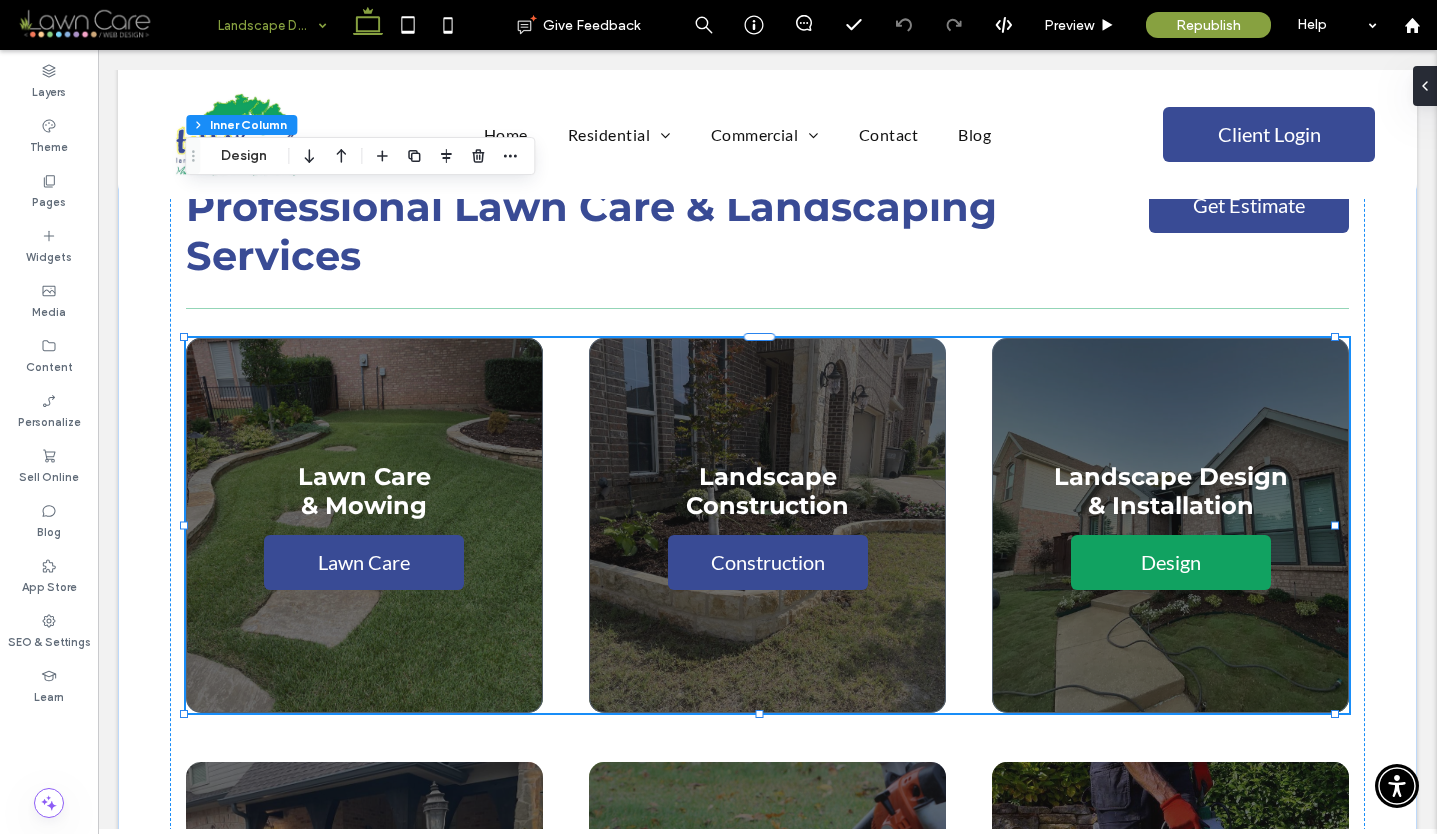 click on "Design" at bounding box center (1171, 562) 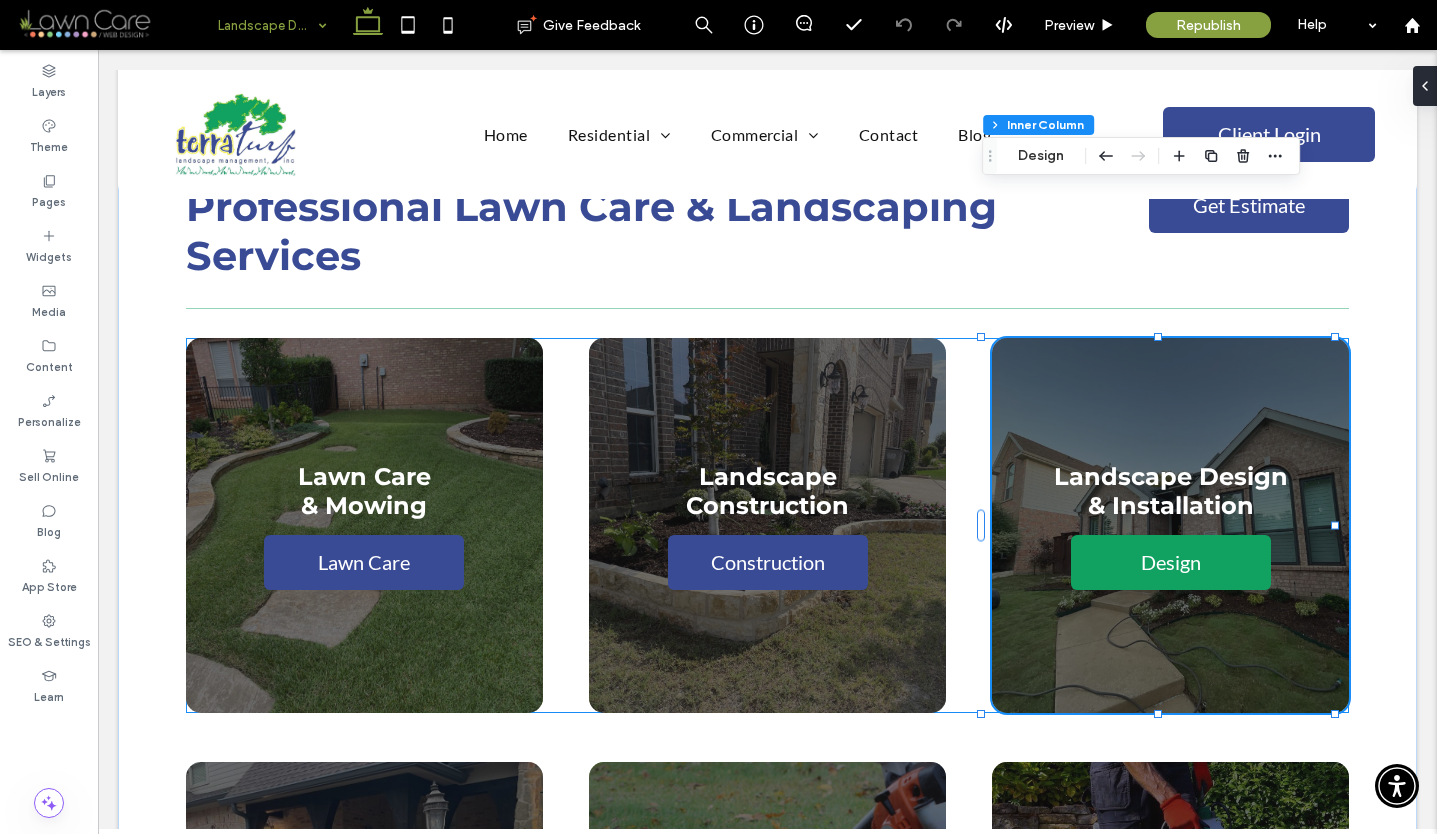click on "Design" at bounding box center (1171, 562) 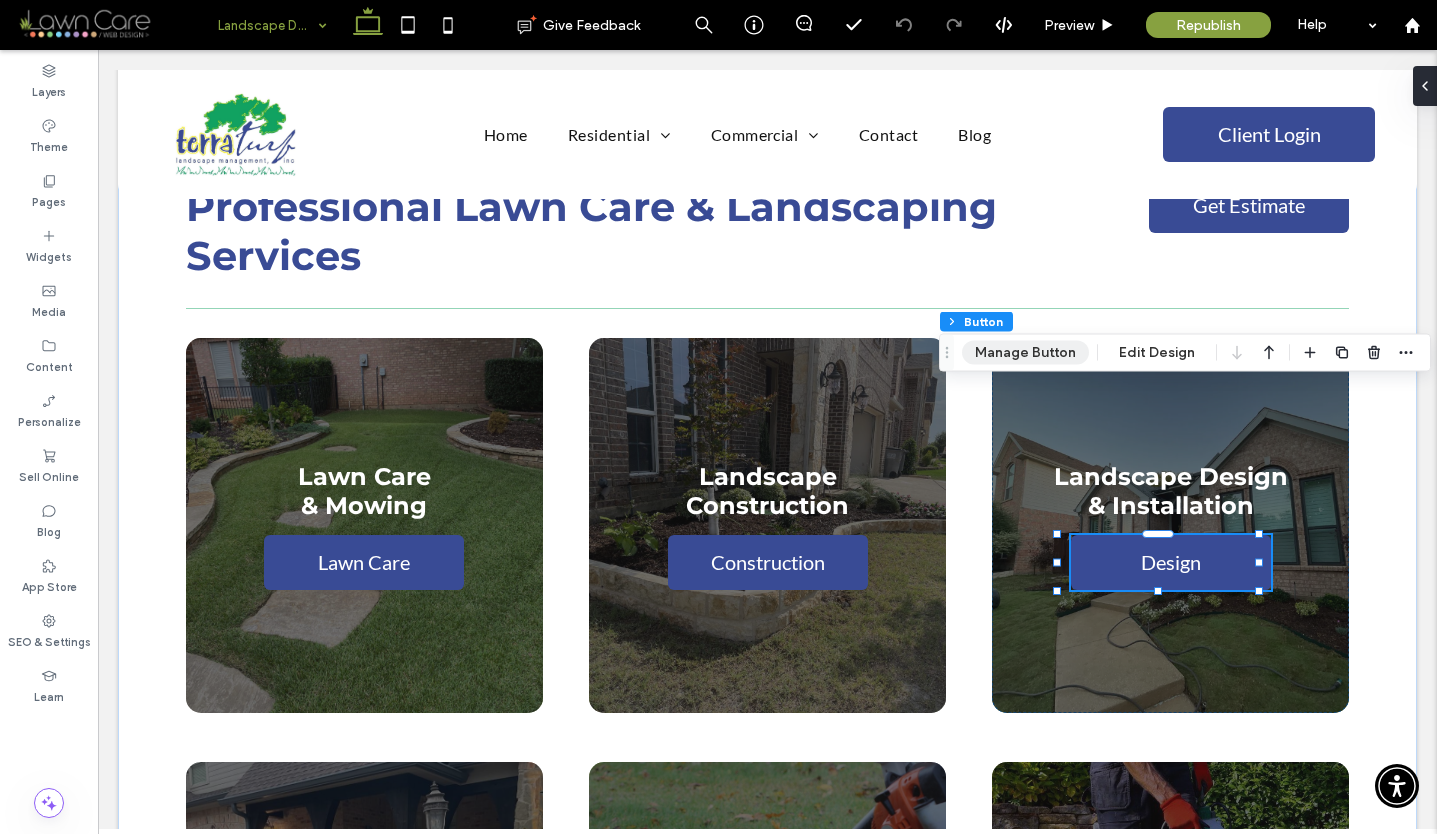 click on "Manage Button" at bounding box center [1025, 353] 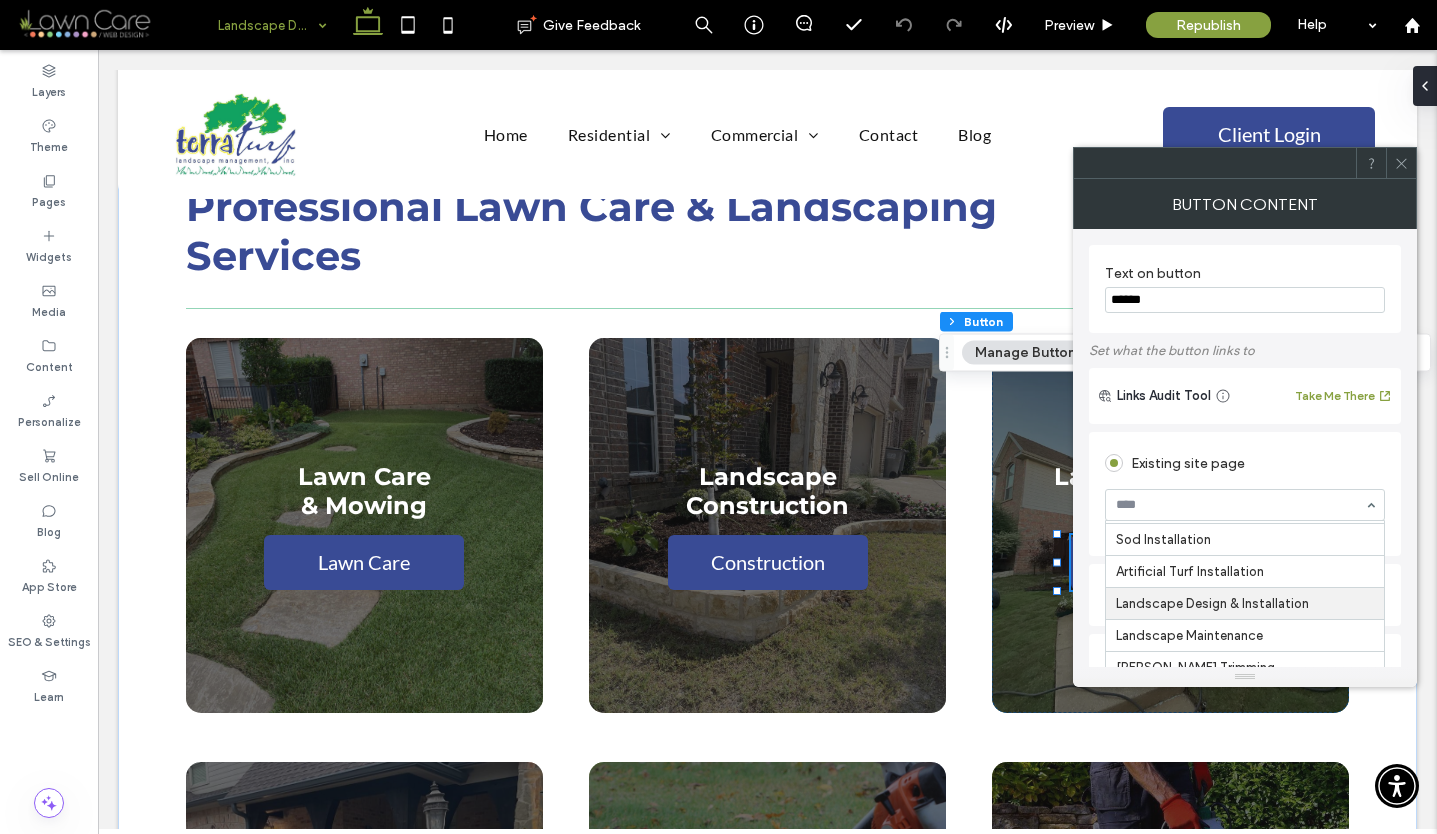 scroll, scrollTop: 191, scrollLeft: 0, axis: vertical 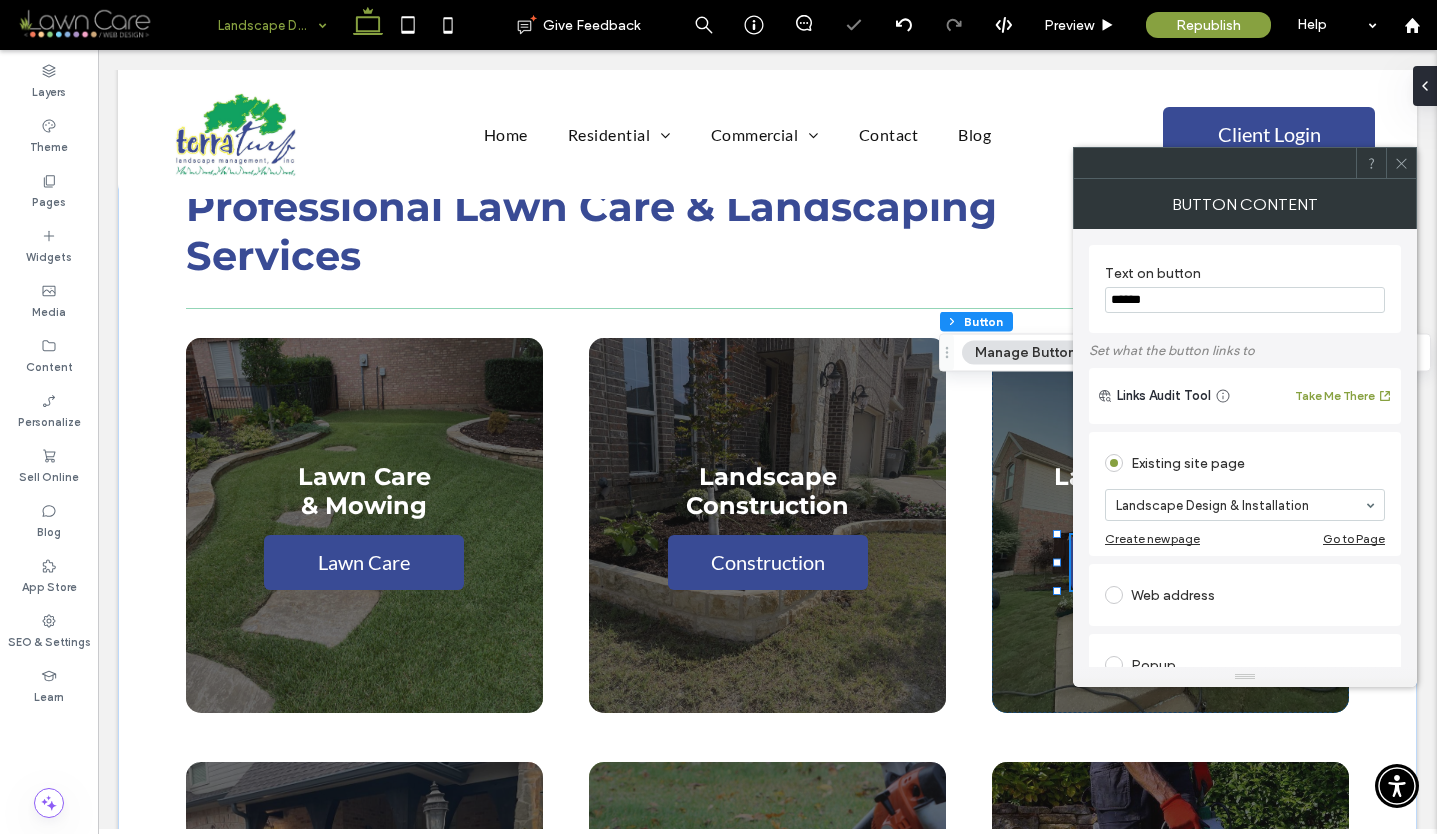 click 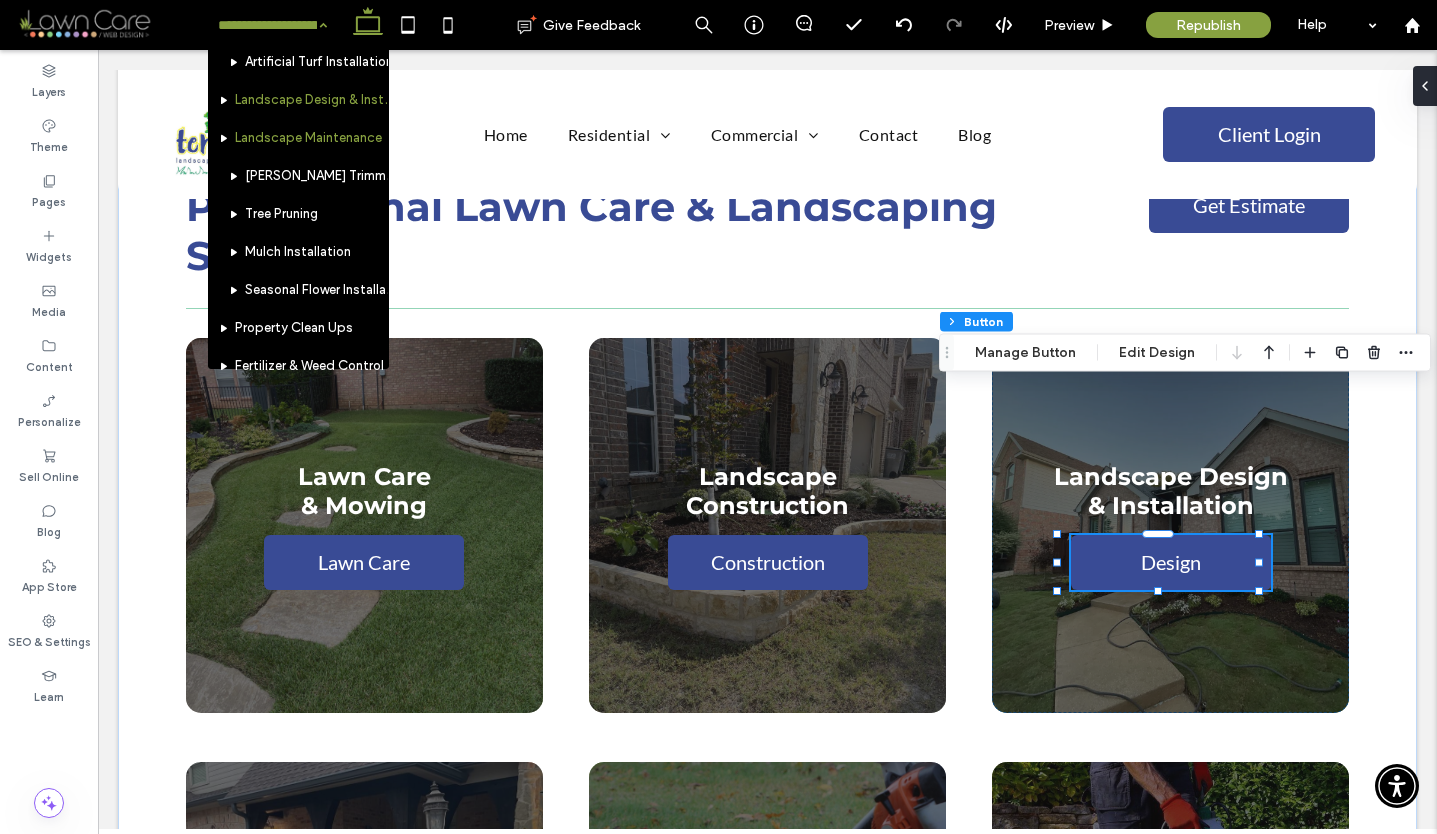scroll, scrollTop: 269, scrollLeft: 0, axis: vertical 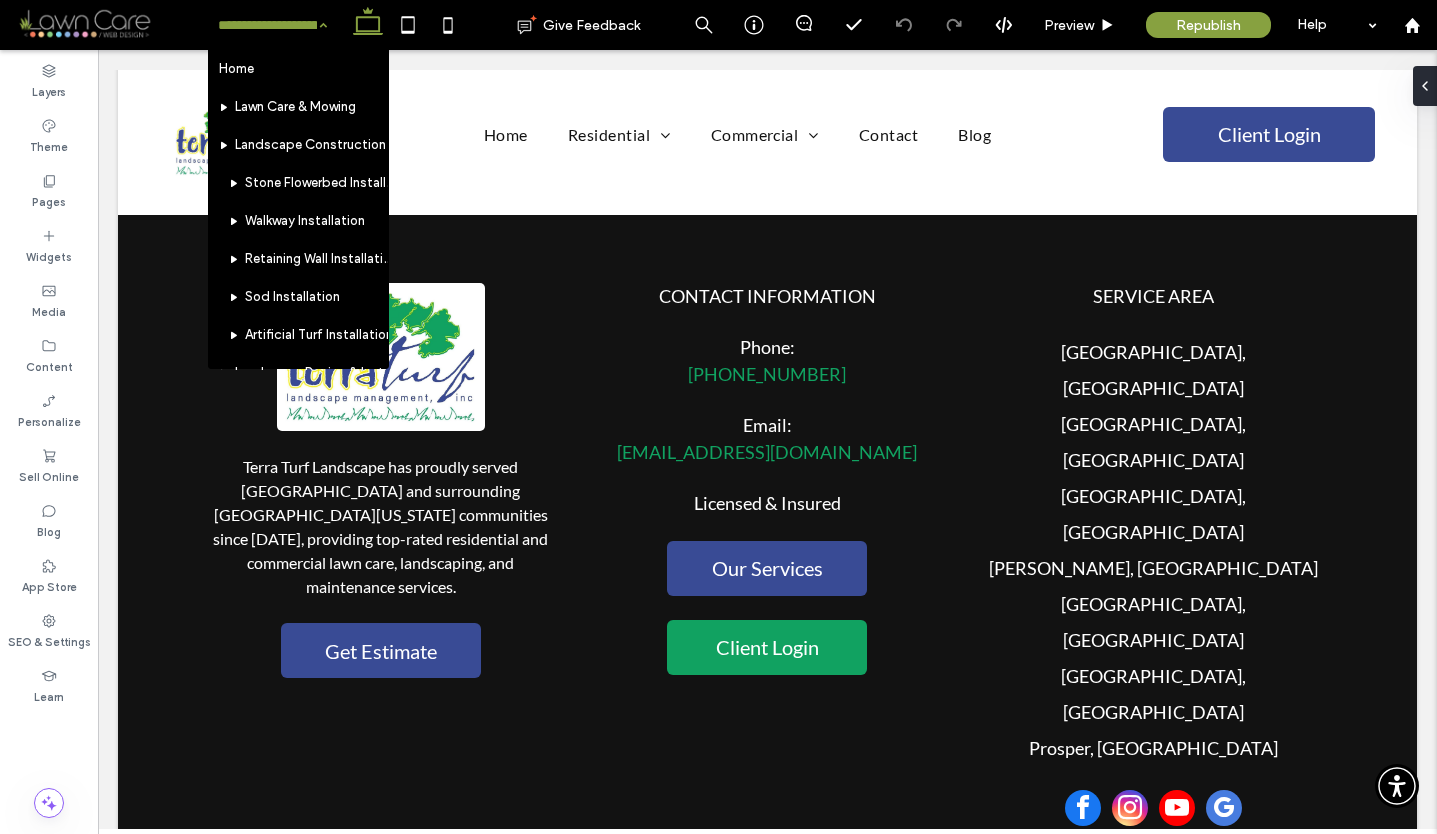 click at bounding box center [267, 25] 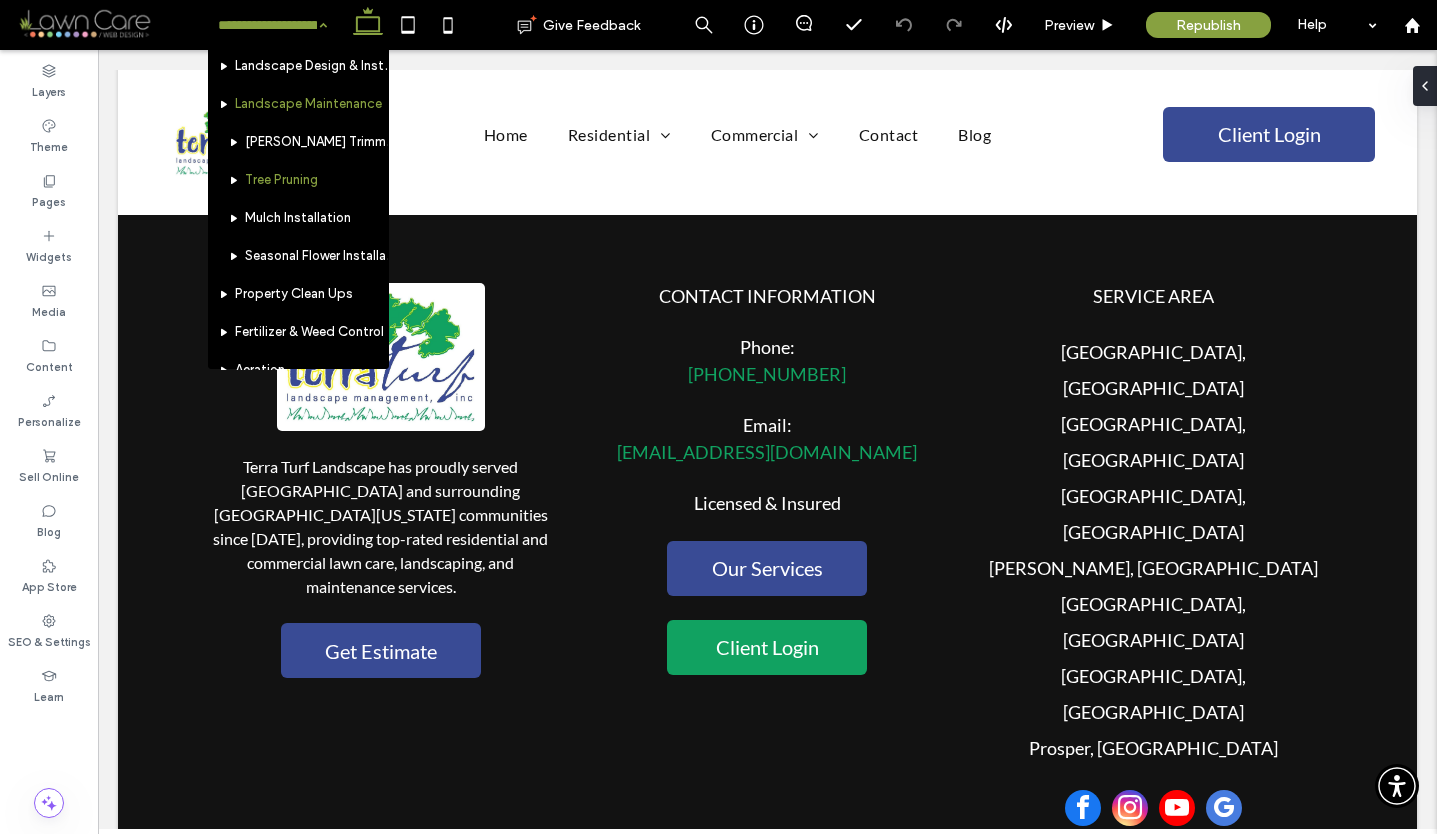 scroll, scrollTop: 303, scrollLeft: 0, axis: vertical 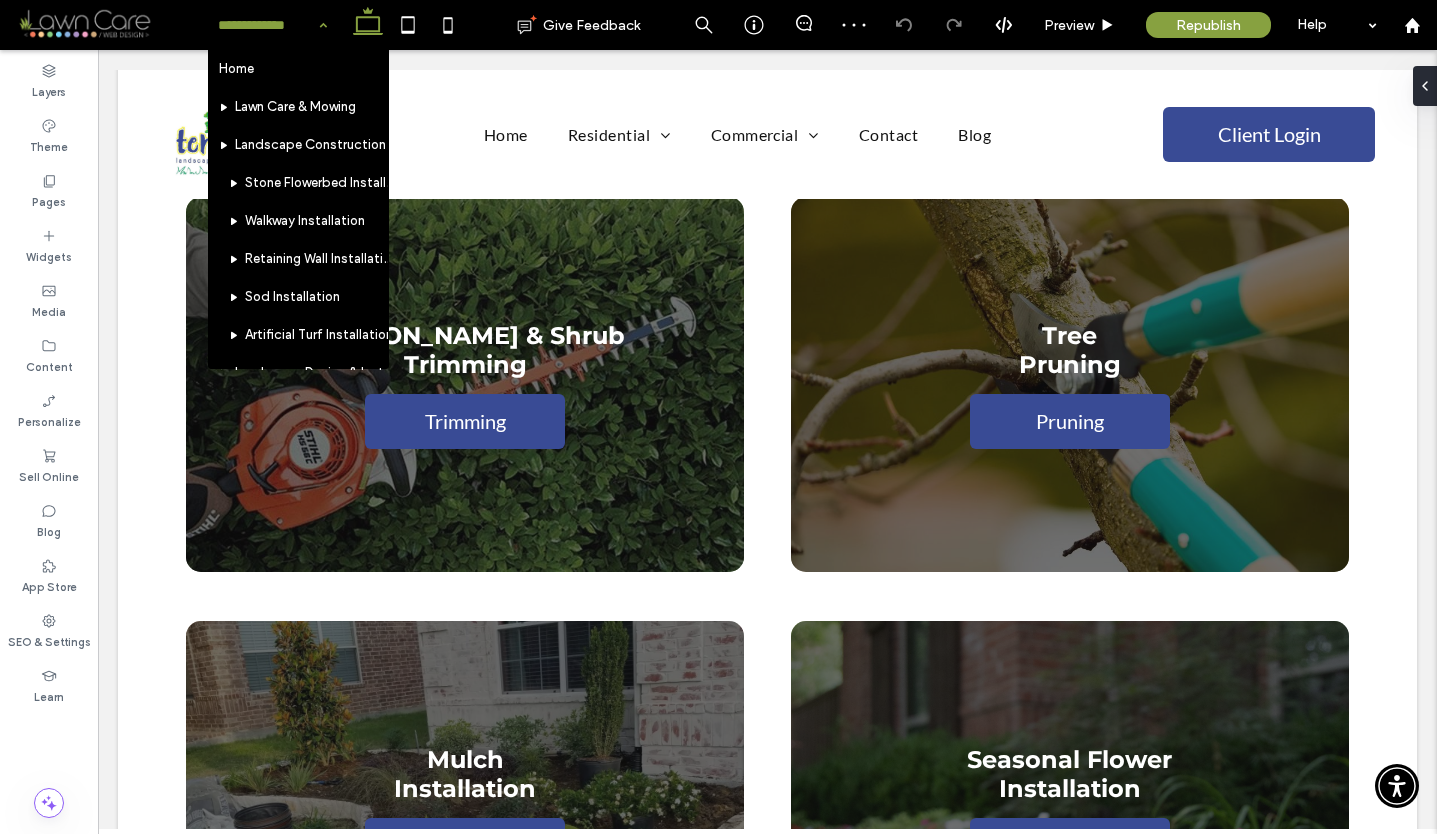 click at bounding box center (267, 25) 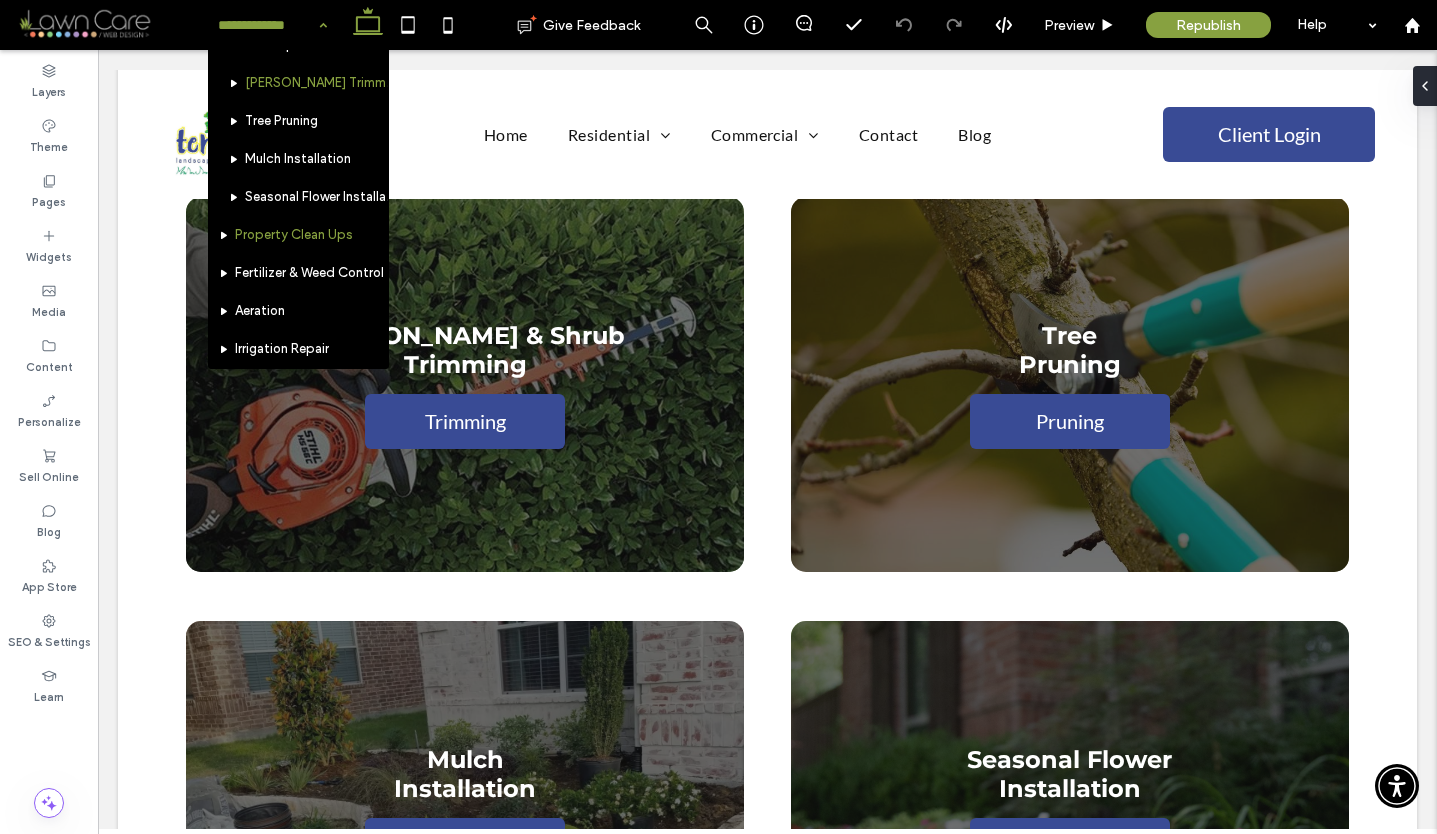 scroll, scrollTop: 378, scrollLeft: 0, axis: vertical 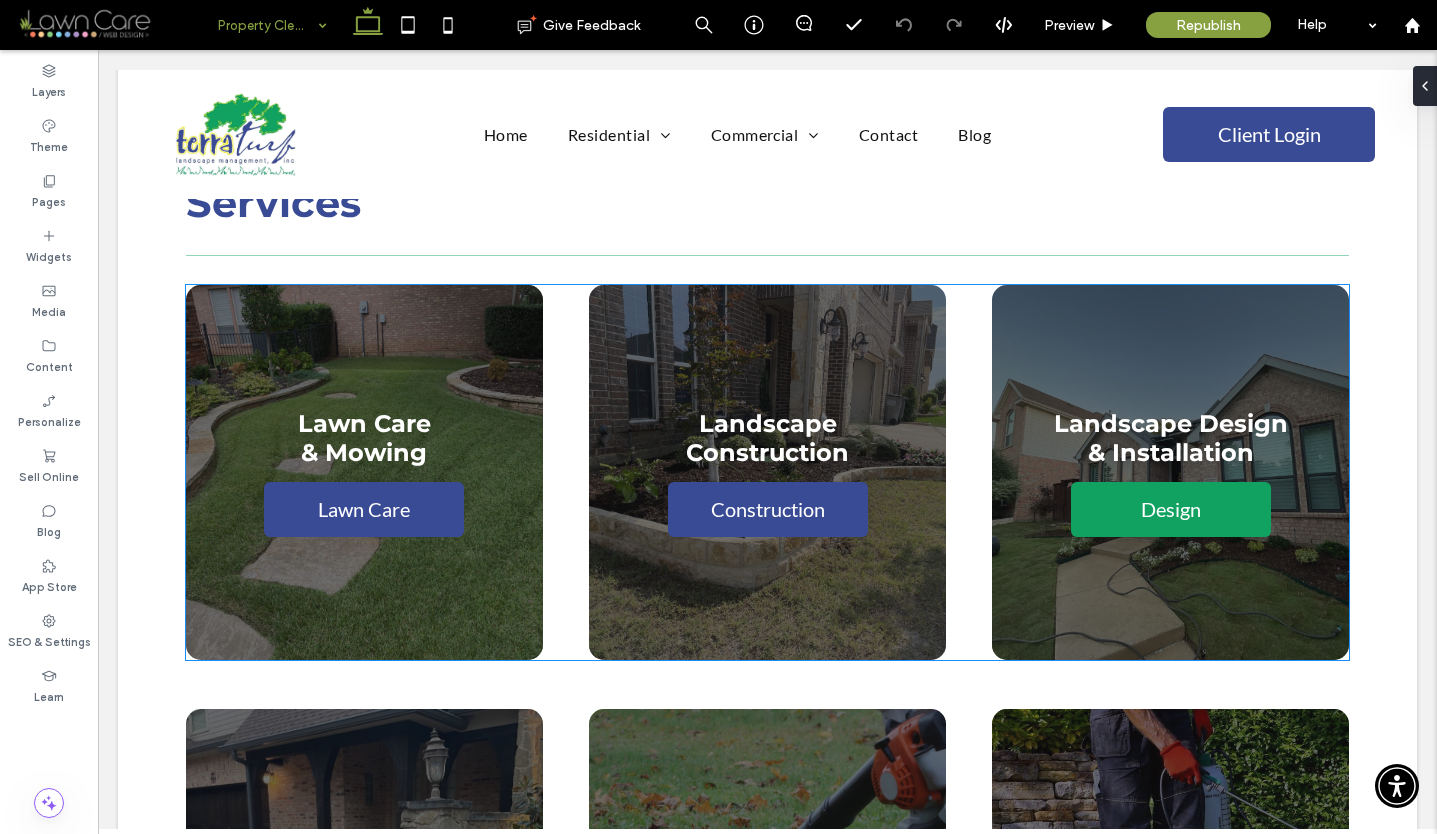 click on "Design" at bounding box center (1171, 509) 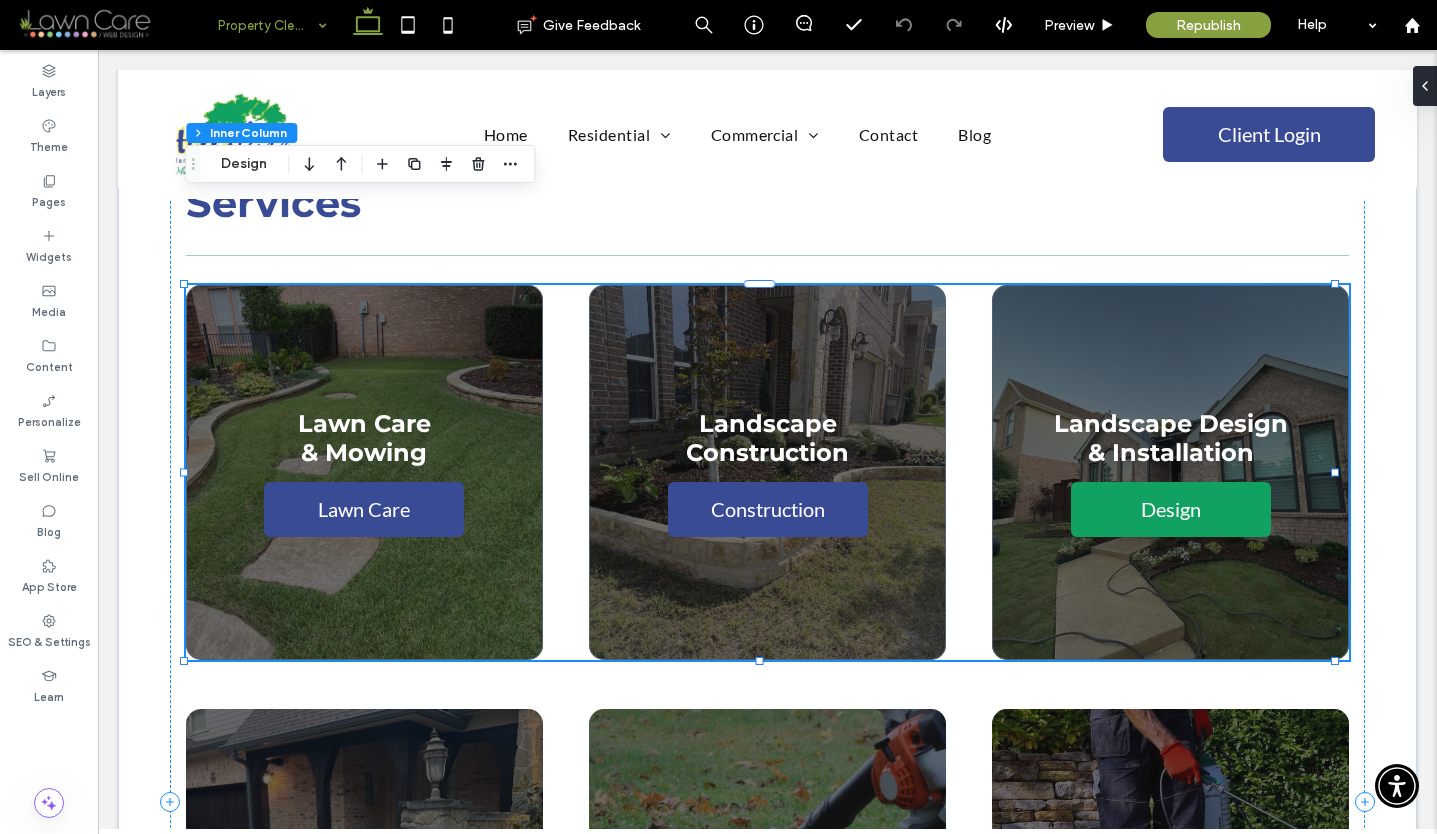 click on "Design" at bounding box center [1171, 509] 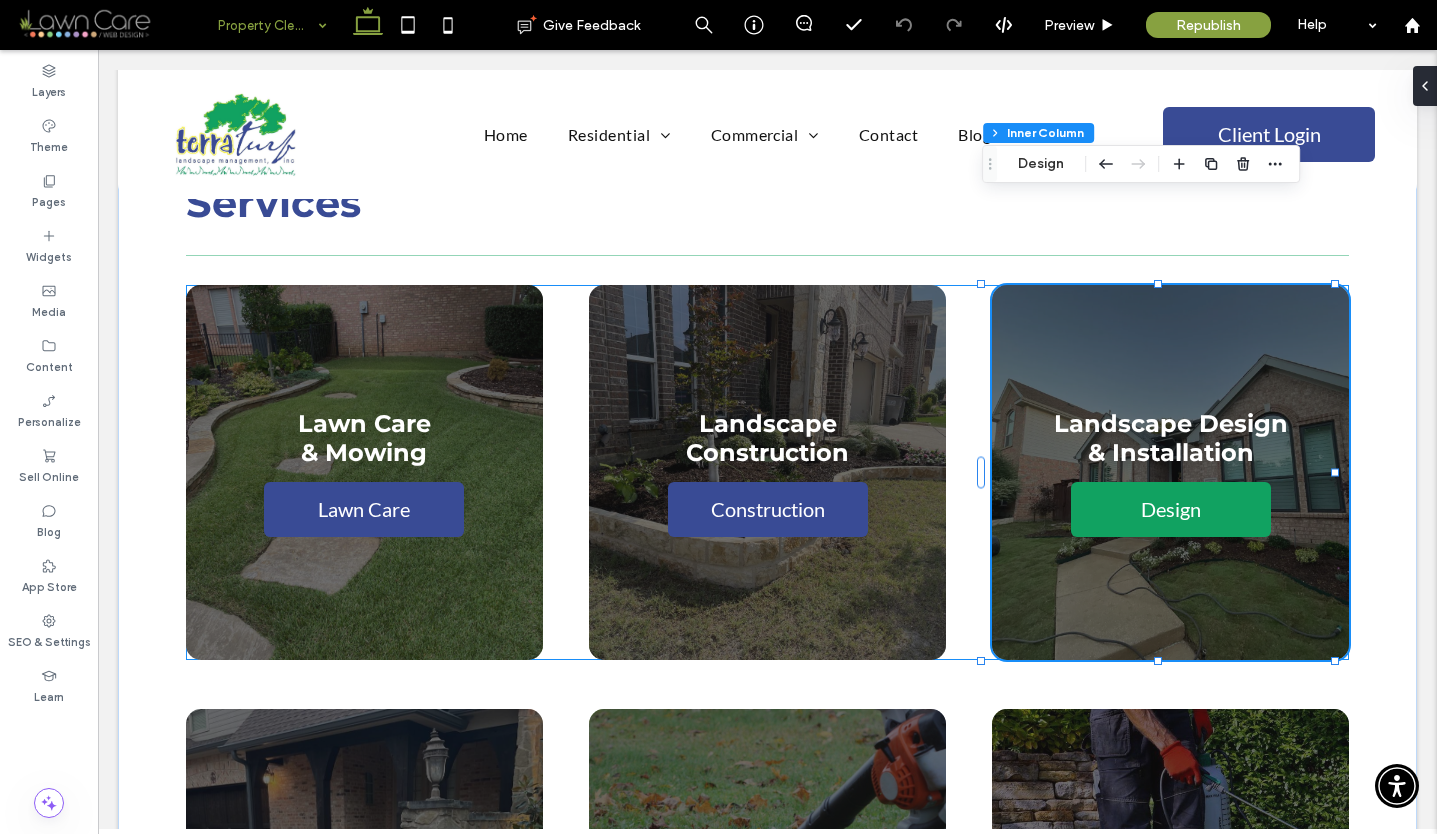 click on "Design" at bounding box center (1171, 509) 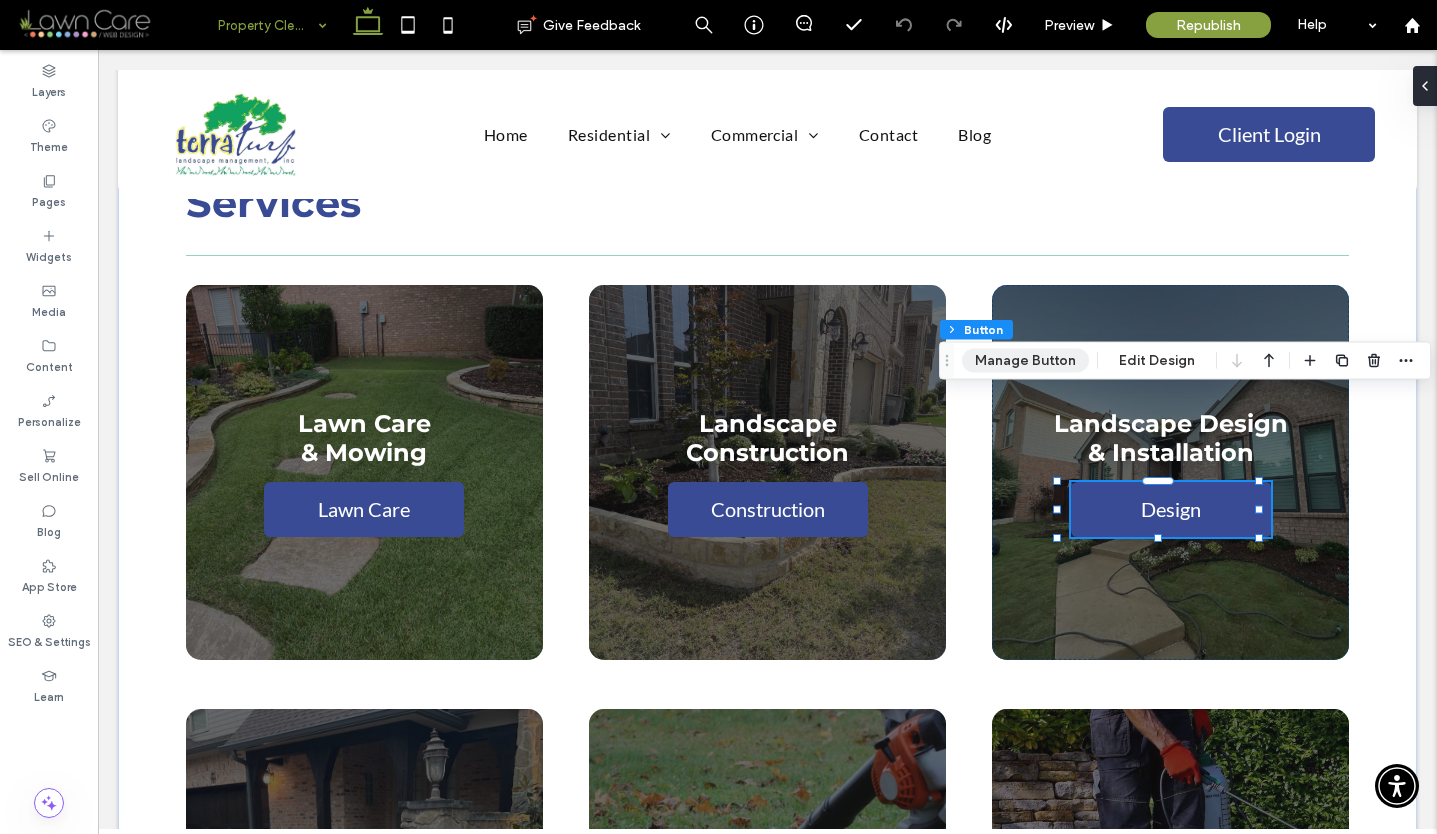 click on "Manage Button" at bounding box center (1025, 361) 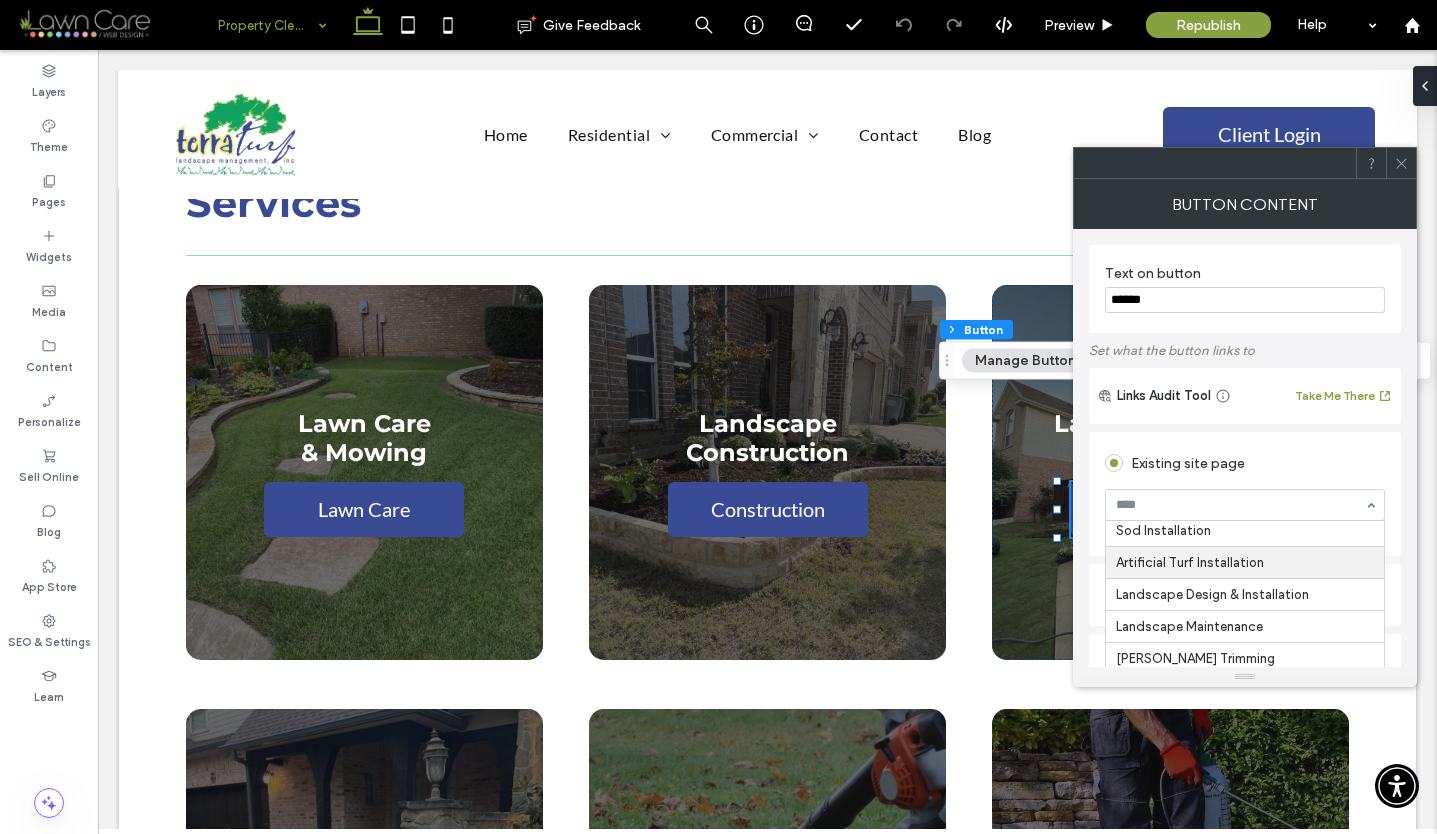 scroll, scrollTop: 204, scrollLeft: 0, axis: vertical 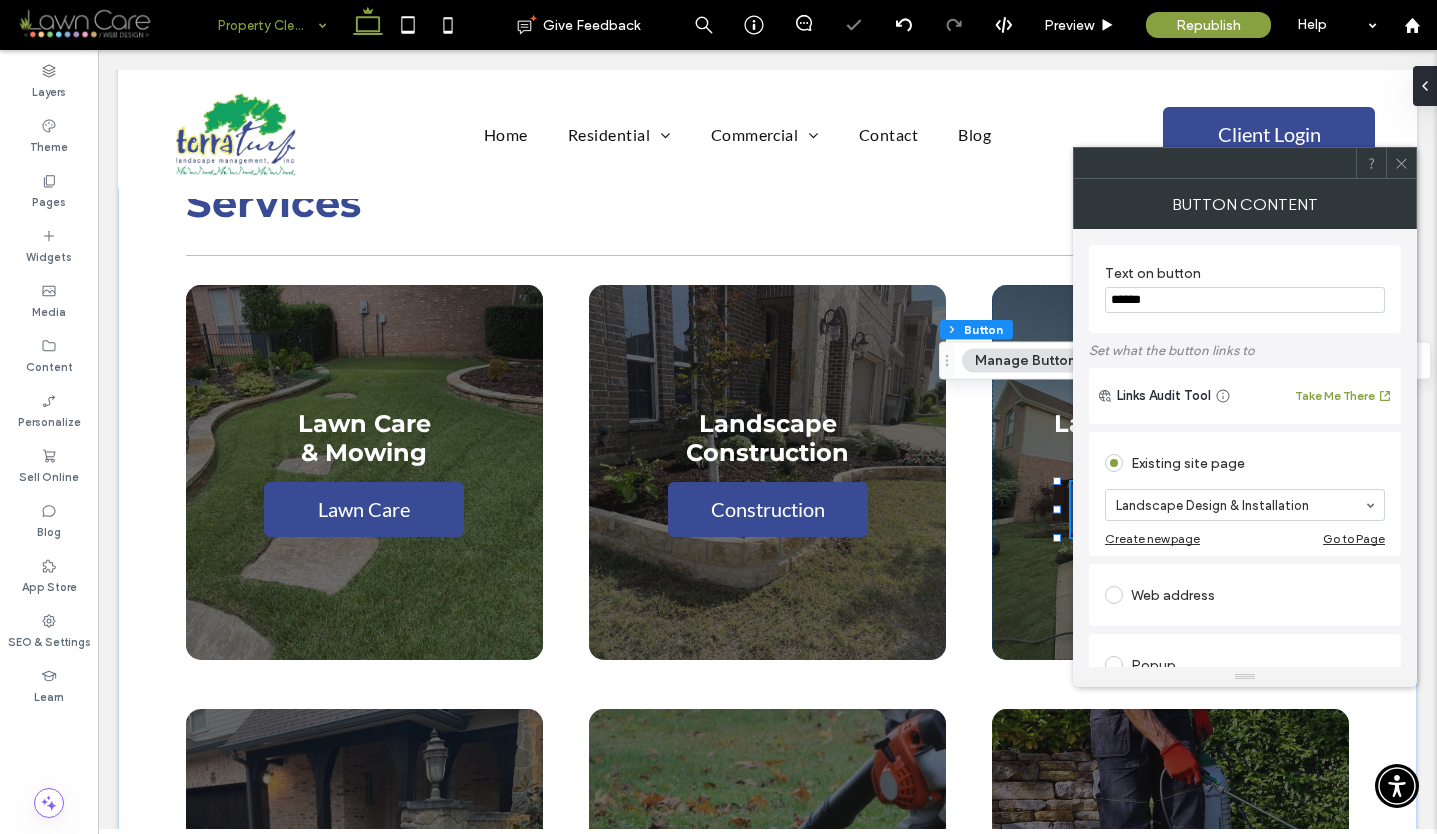 click 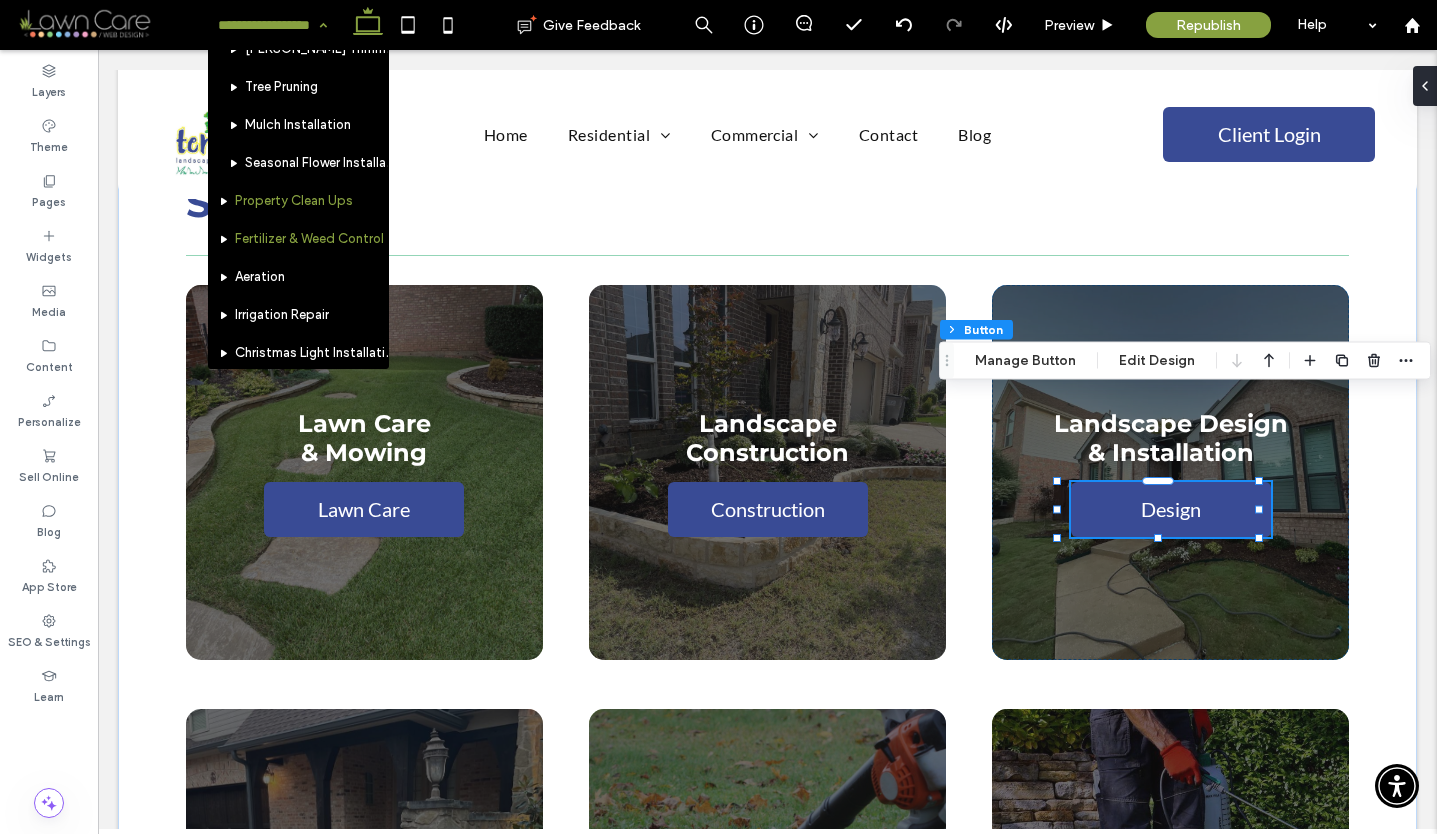 scroll, scrollTop: 401, scrollLeft: 0, axis: vertical 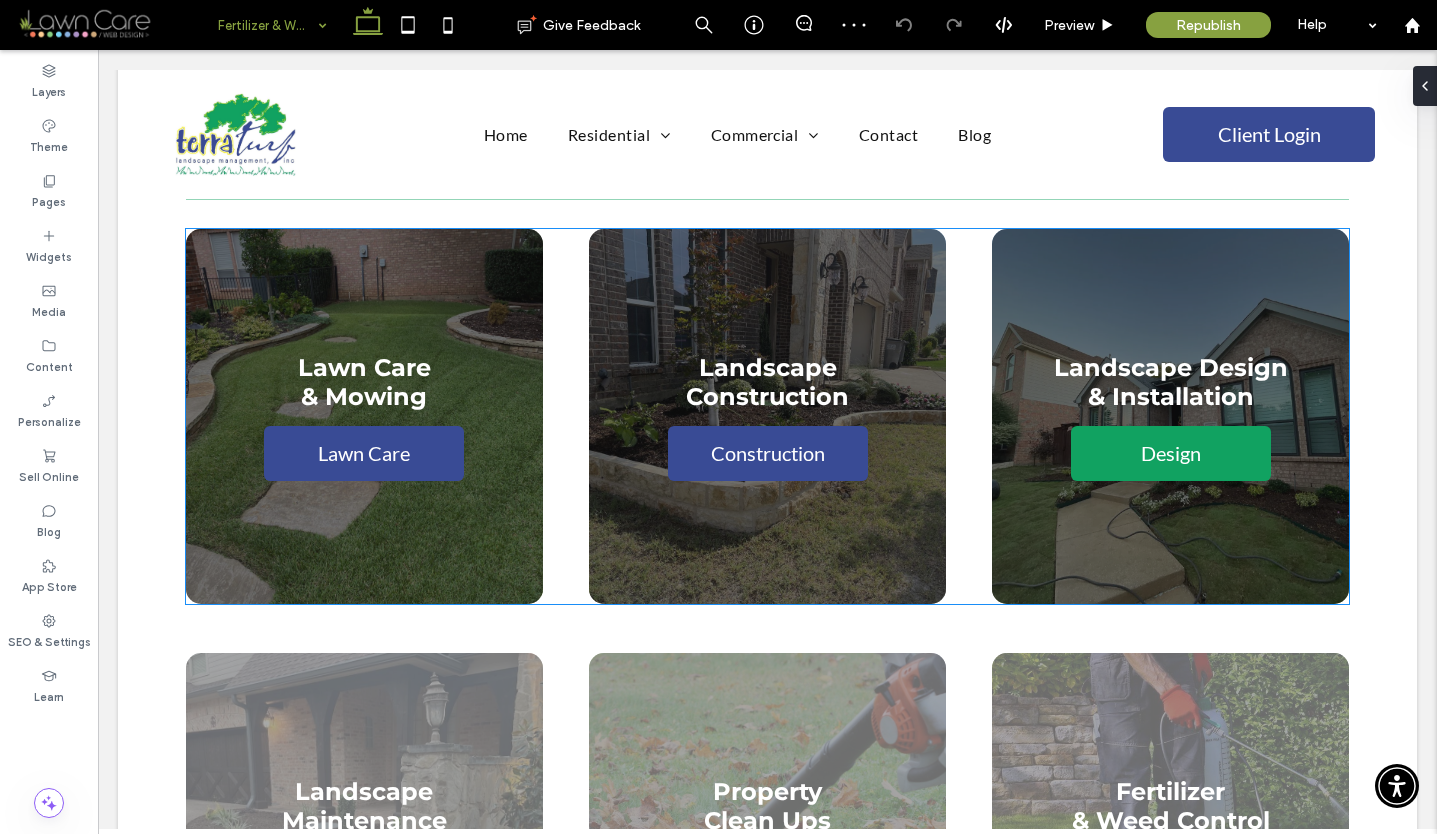 click on "Design" at bounding box center (1171, 453) 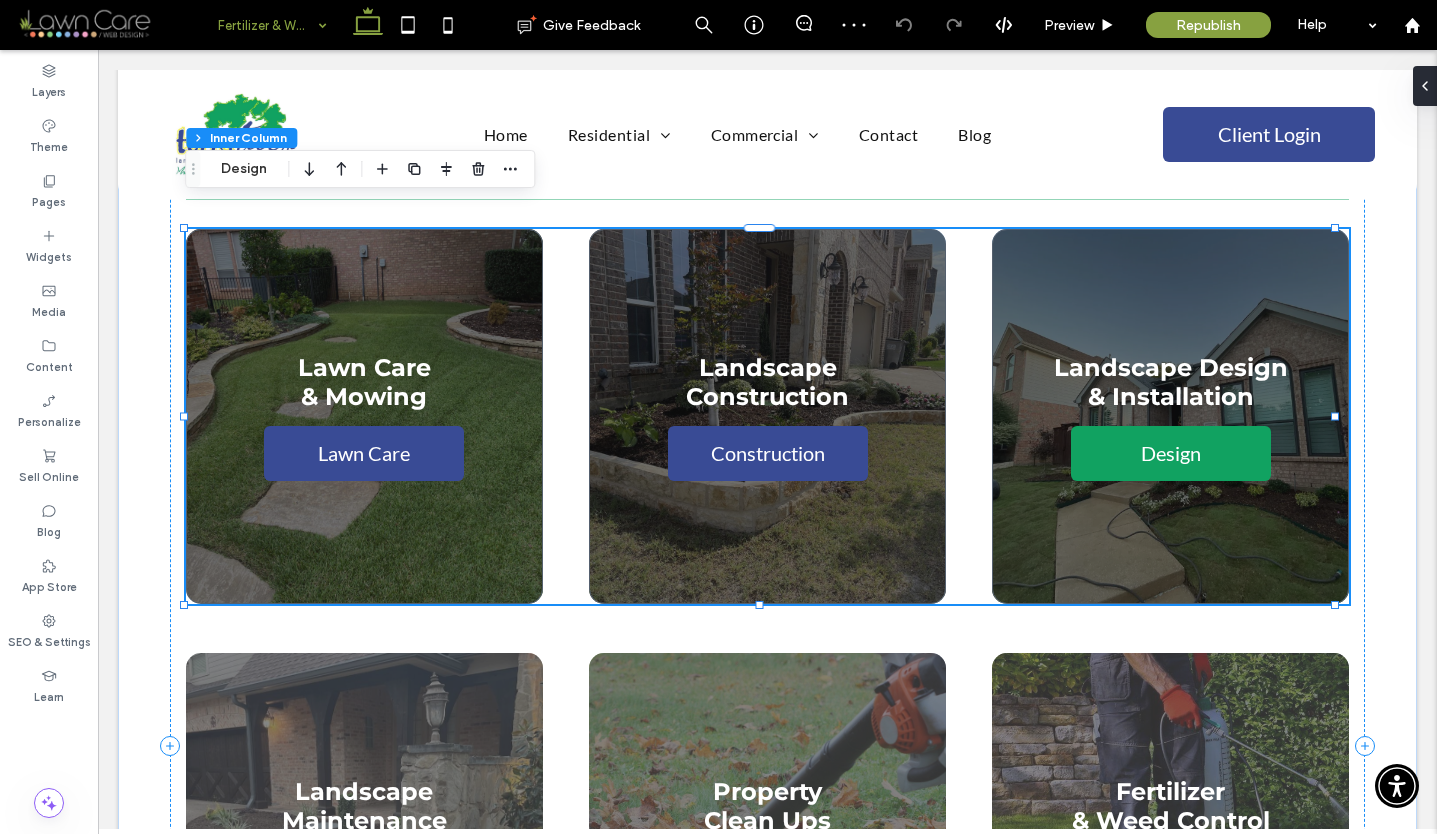 click on "Design" at bounding box center [1171, 453] 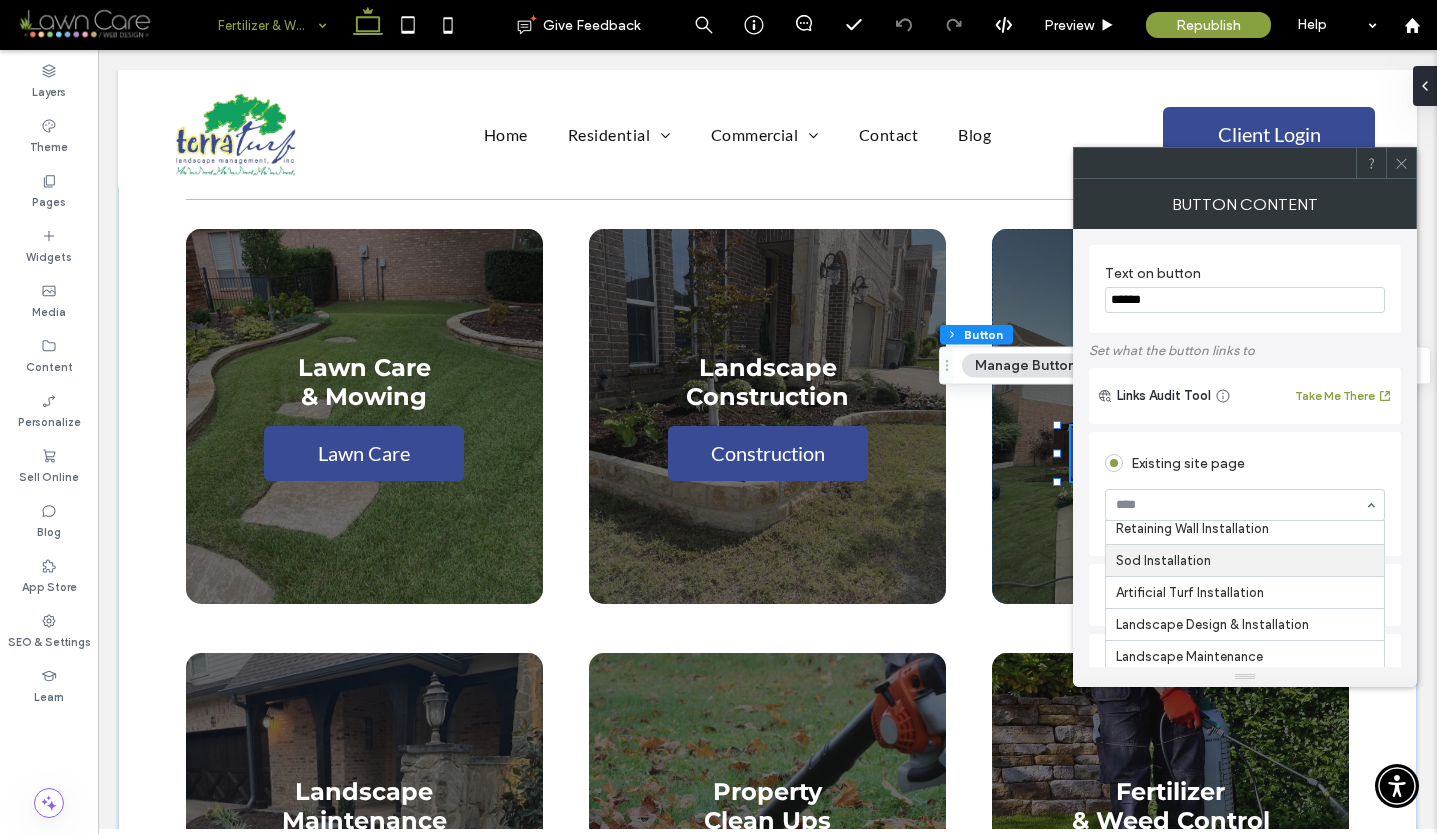 scroll, scrollTop: 203, scrollLeft: 0, axis: vertical 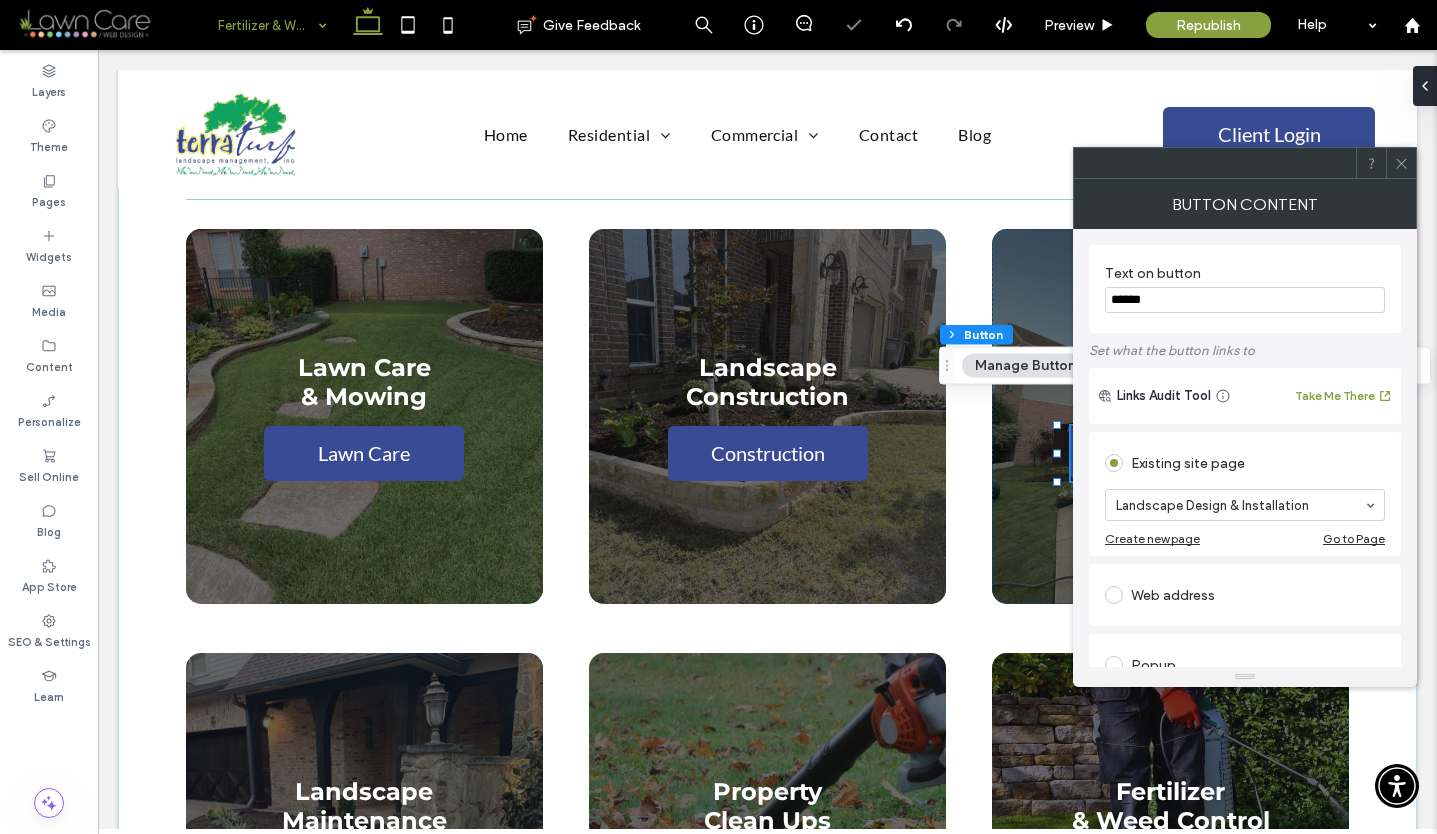 click 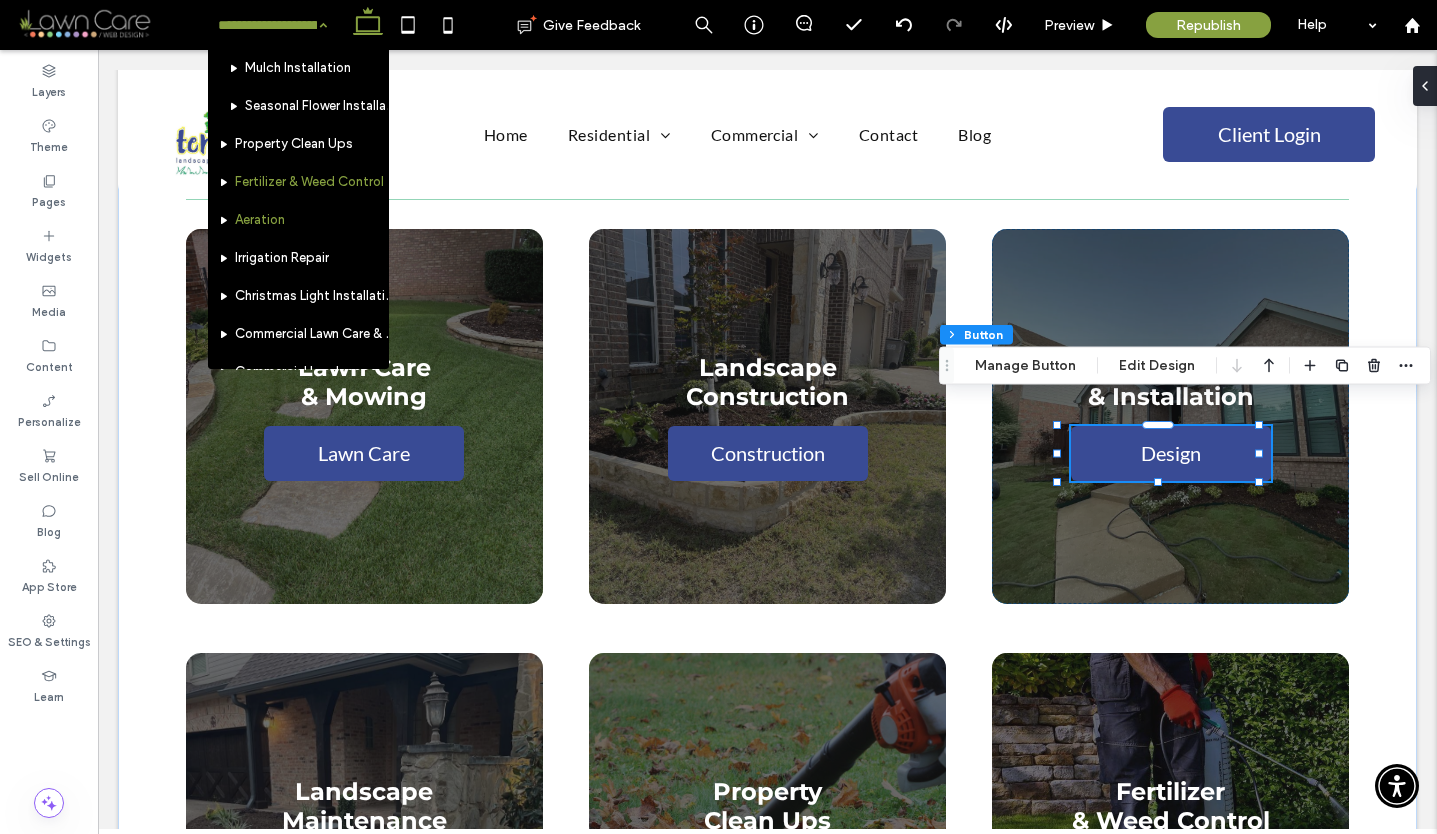 scroll, scrollTop: 478, scrollLeft: 0, axis: vertical 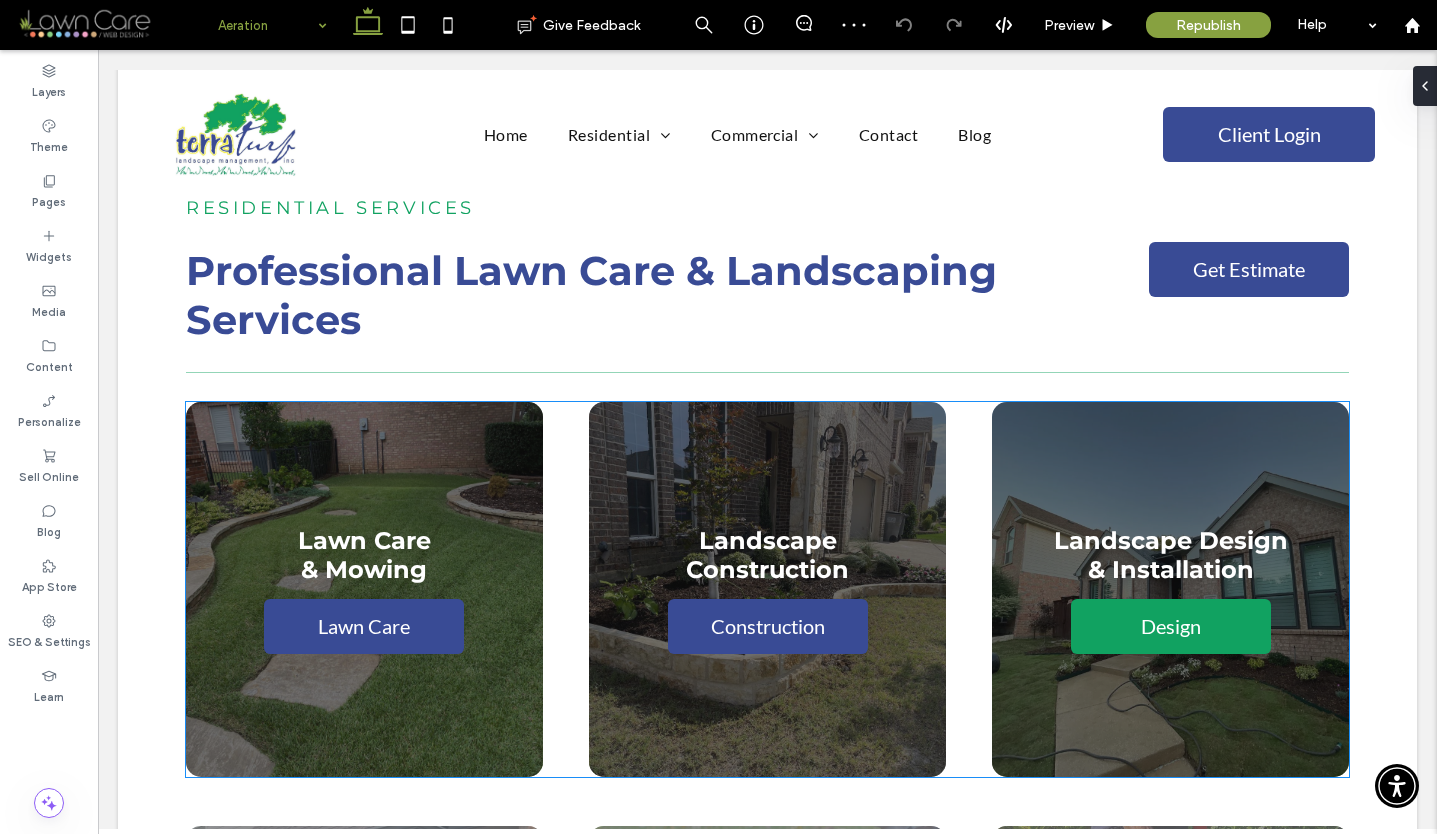 click on "Design" at bounding box center [1171, 626] 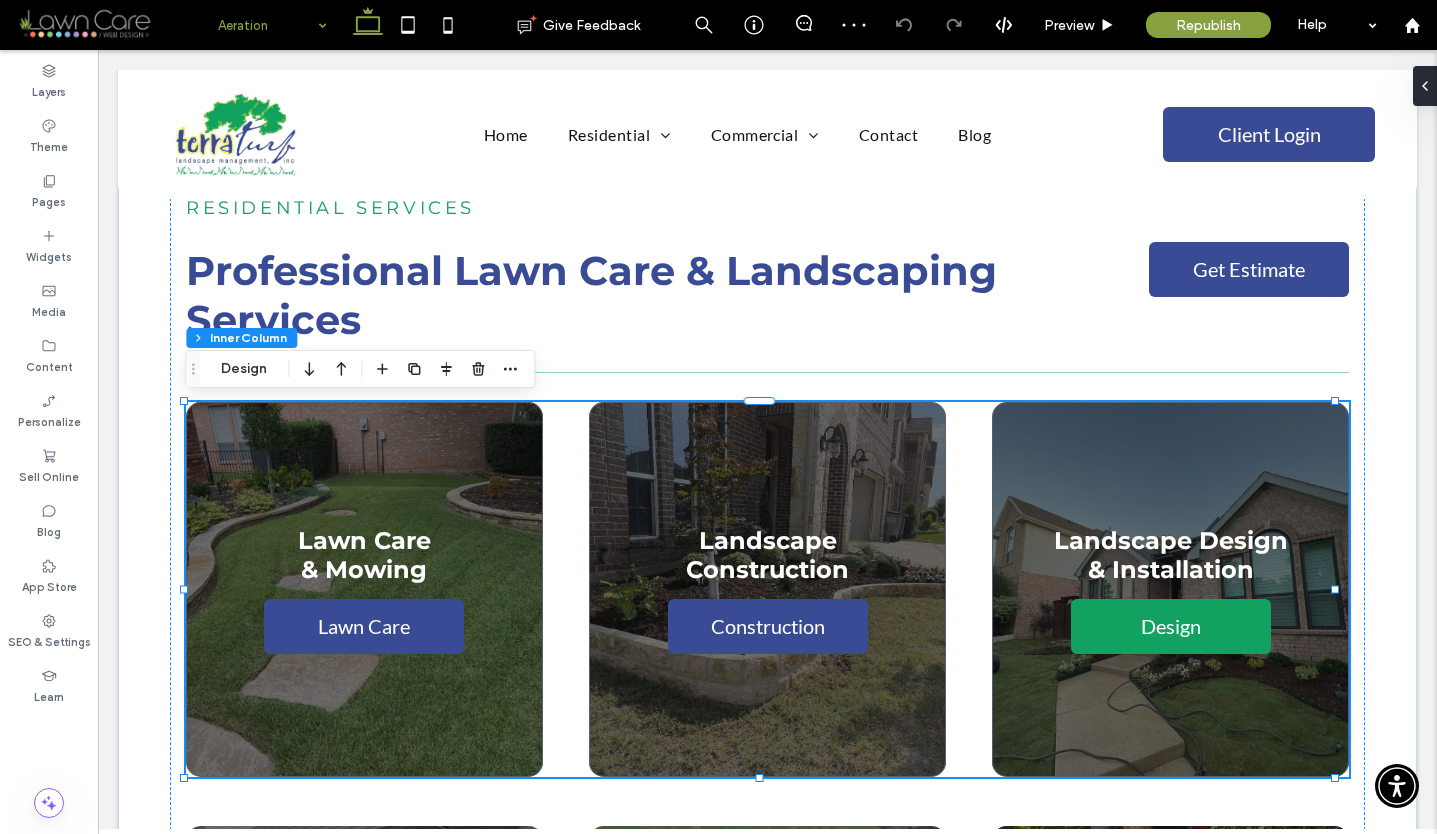 click on "Design" at bounding box center [1171, 626] 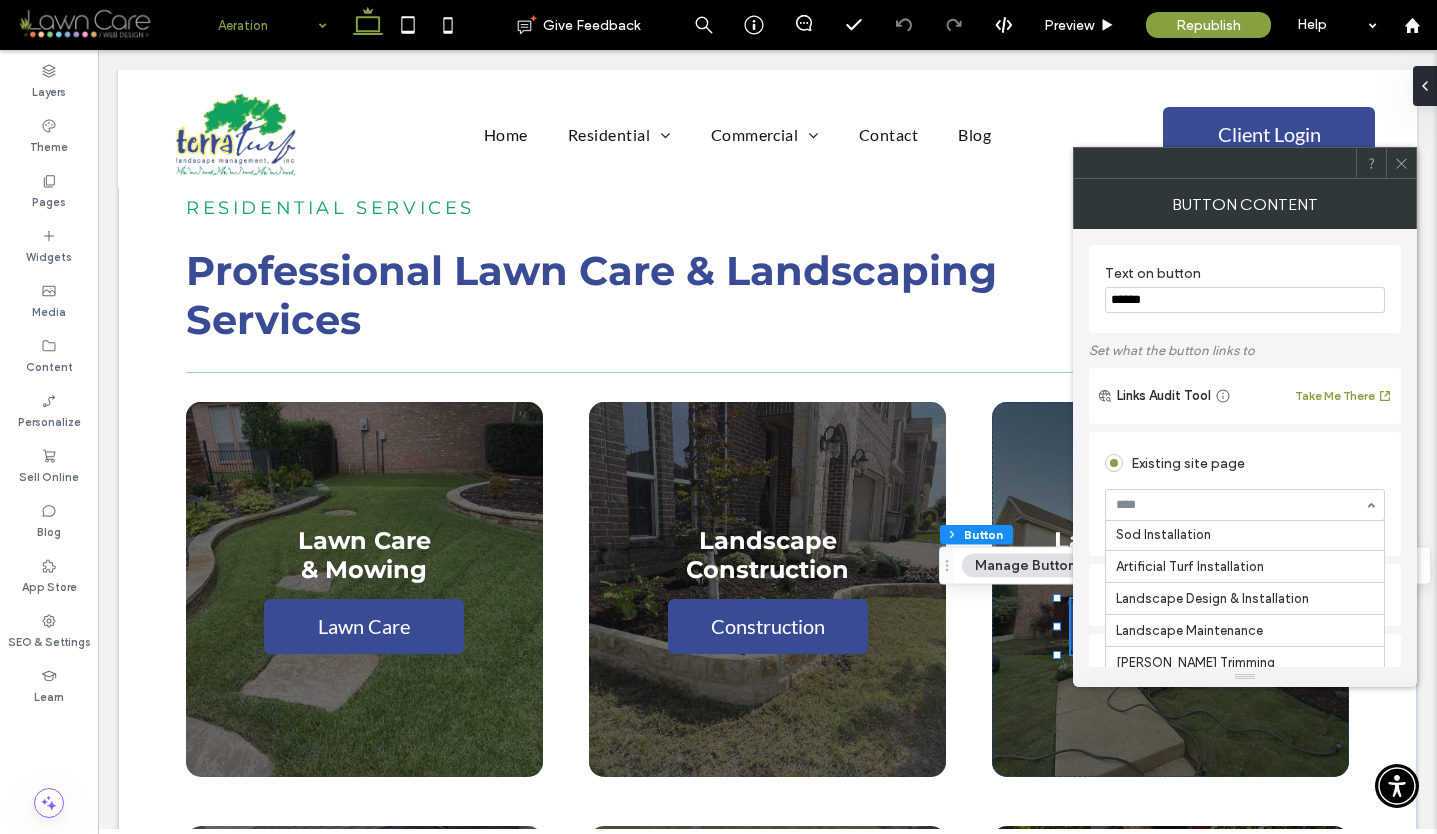 scroll, scrollTop: 210, scrollLeft: 0, axis: vertical 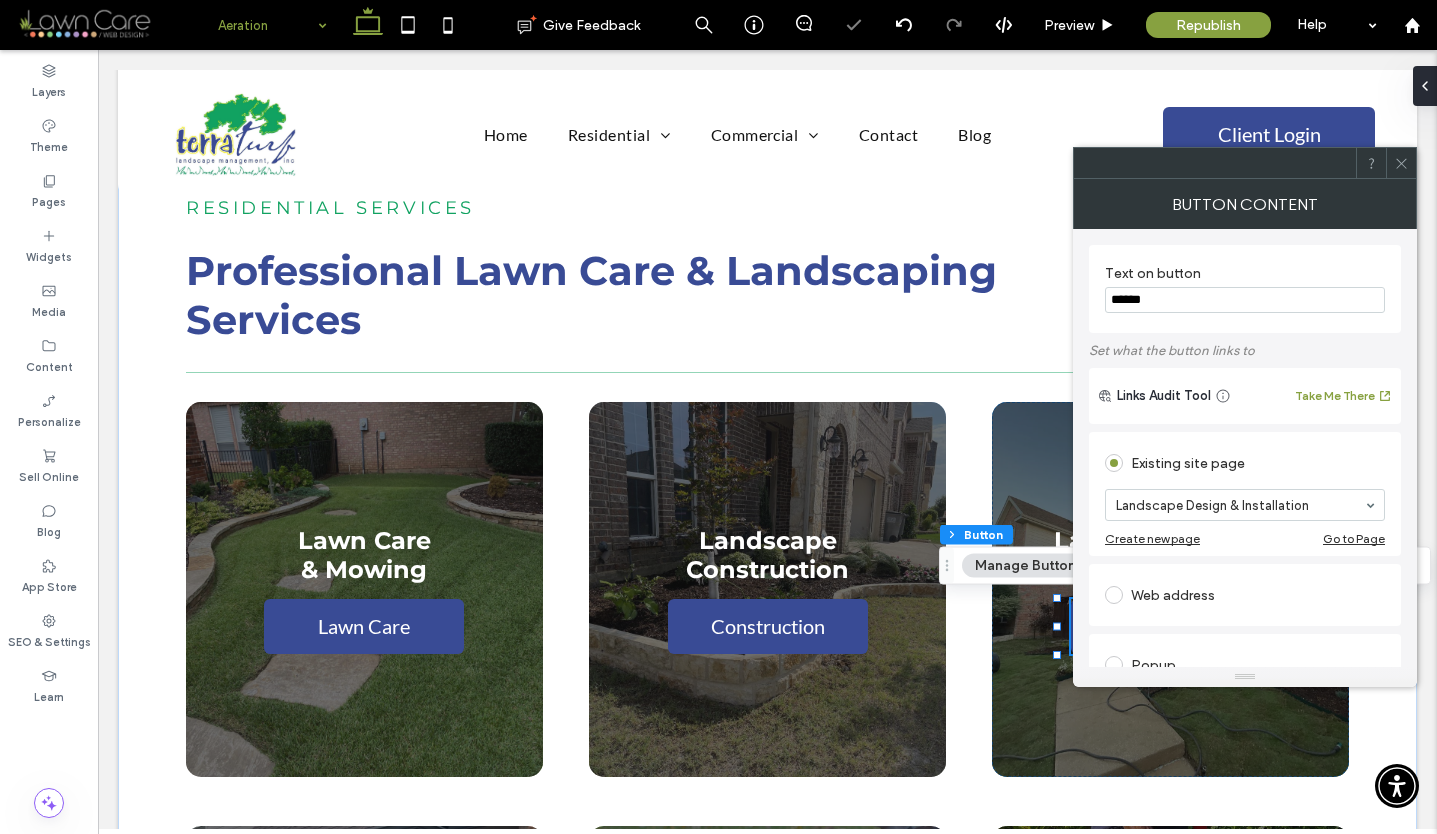 click 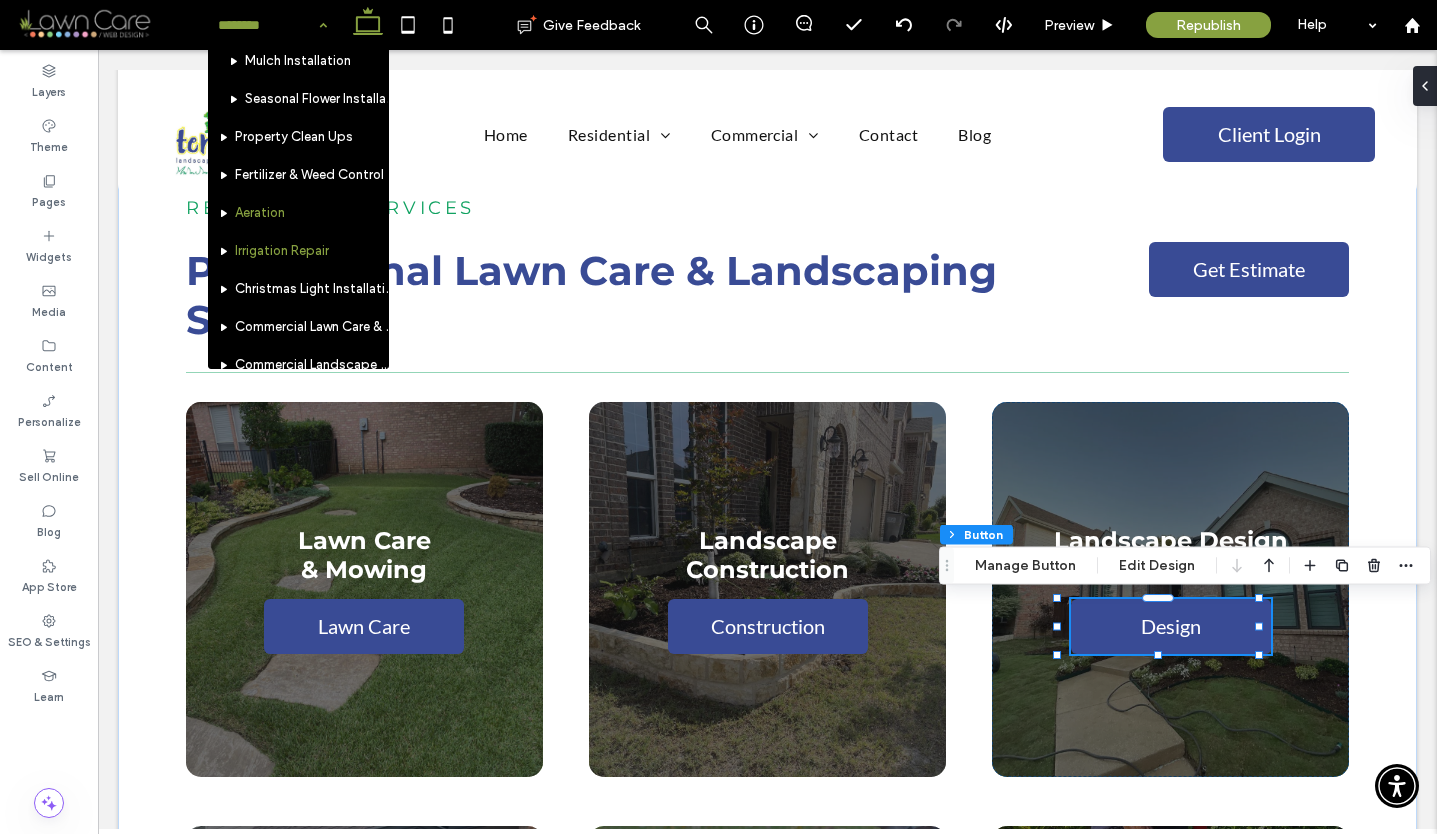 scroll, scrollTop: 472, scrollLeft: 0, axis: vertical 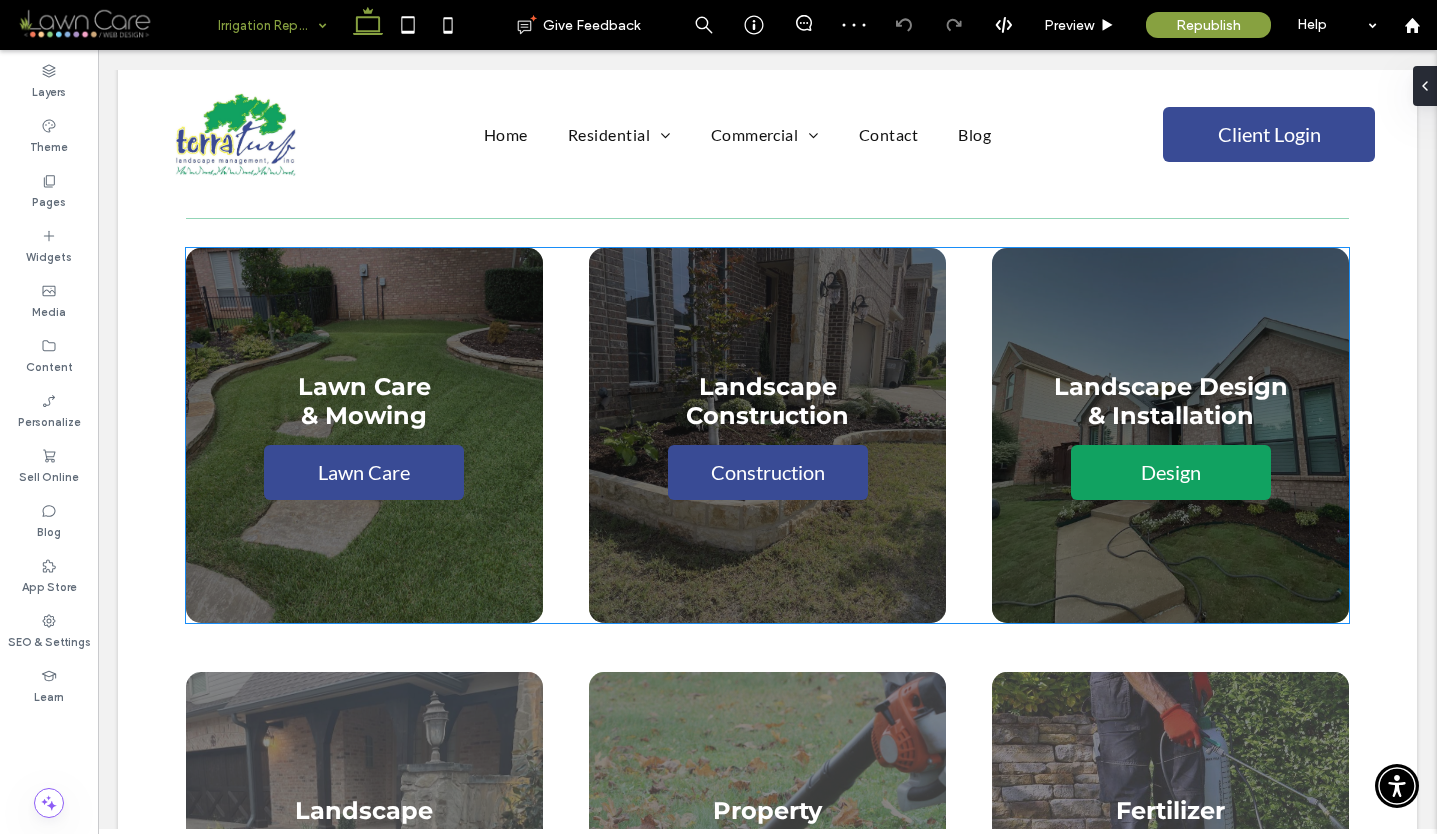 click on "Design" at bounding box center (1171, 472) 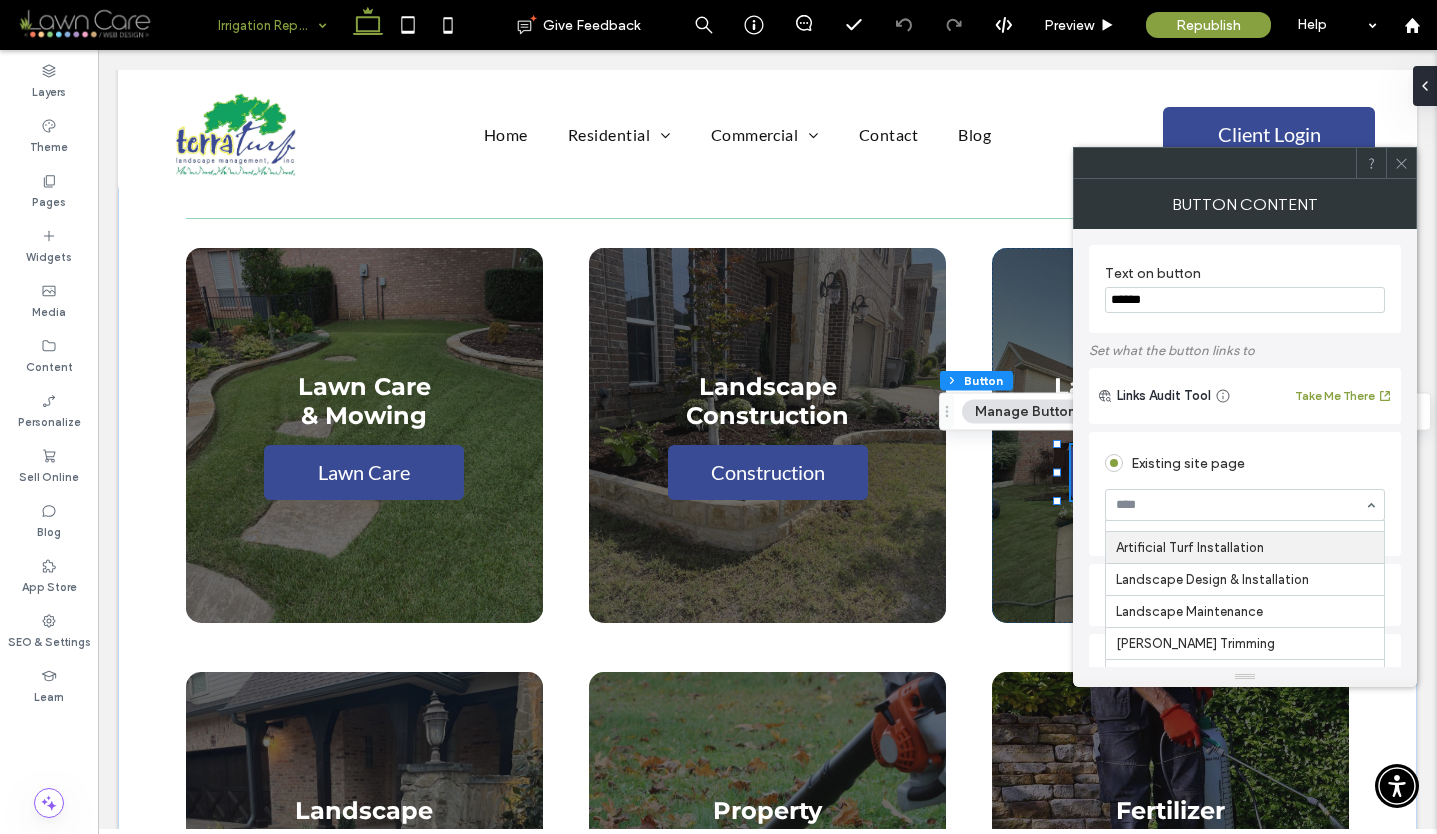 scroll, scrollTop: 215, scrollLeft: 0, axis: vertical 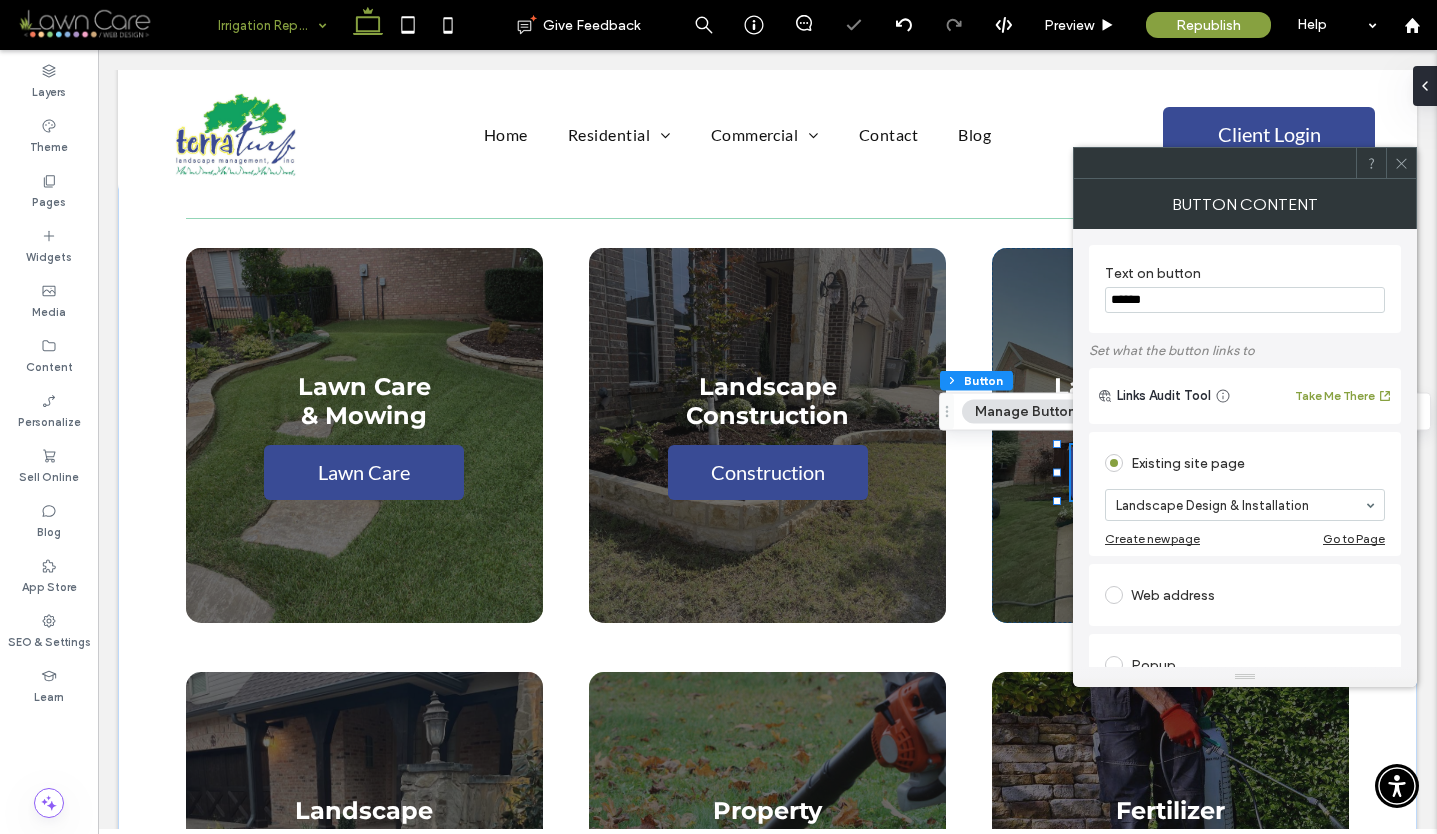 click 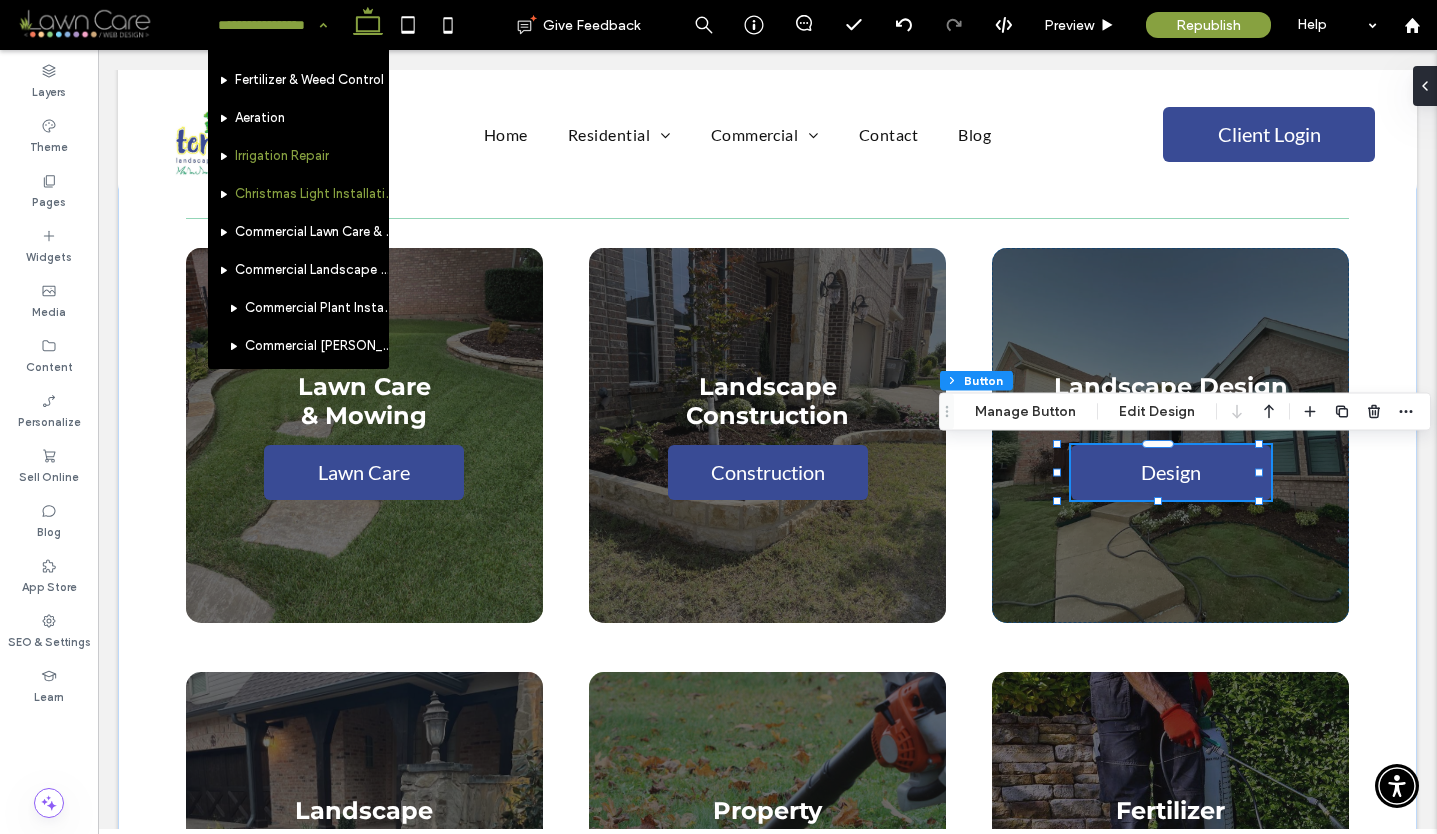 scroll, scrollTop: 570, scrollLeft: 0, axis: vertical 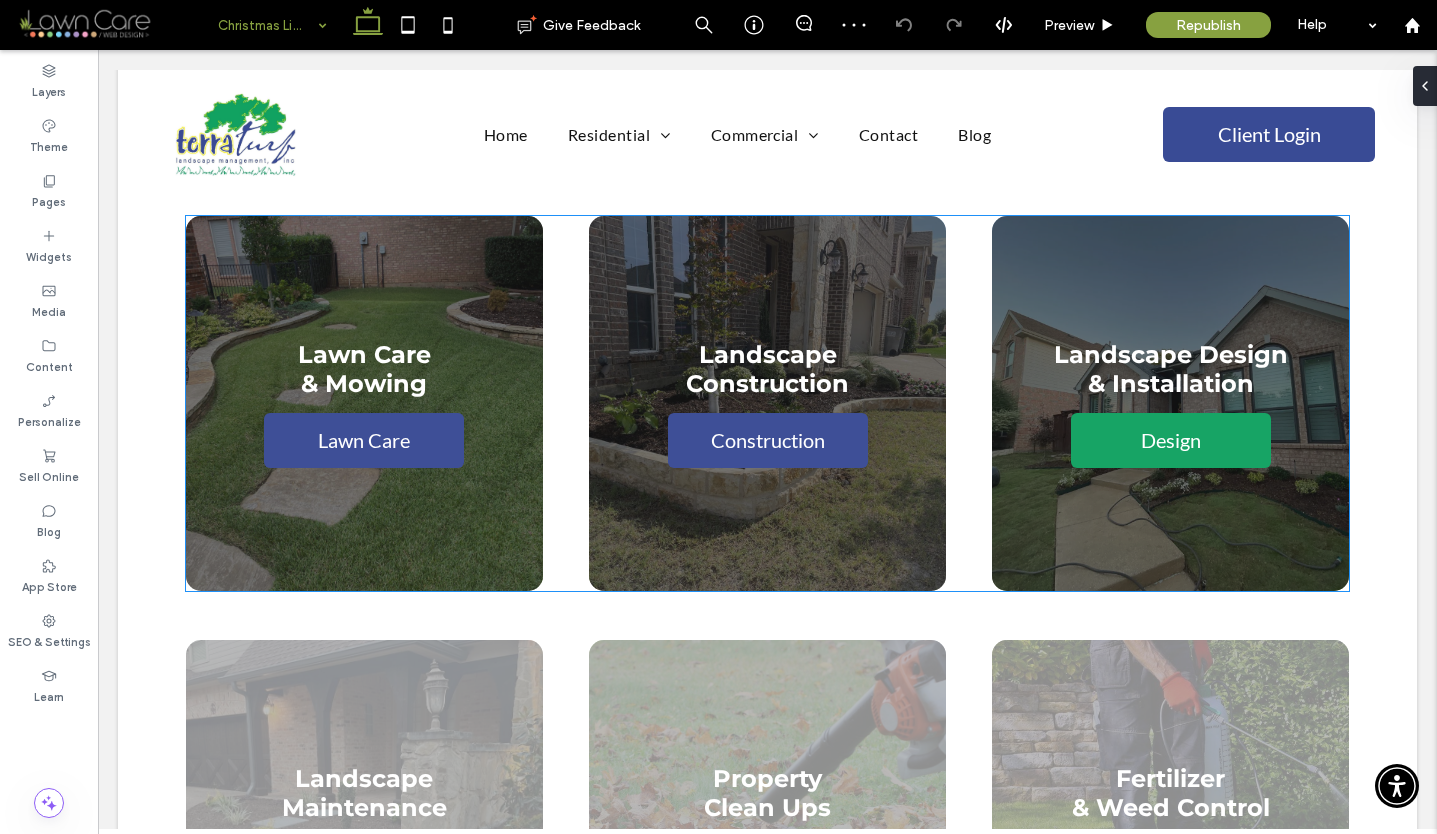 click on "Design" at bounding box center [1171, 440] 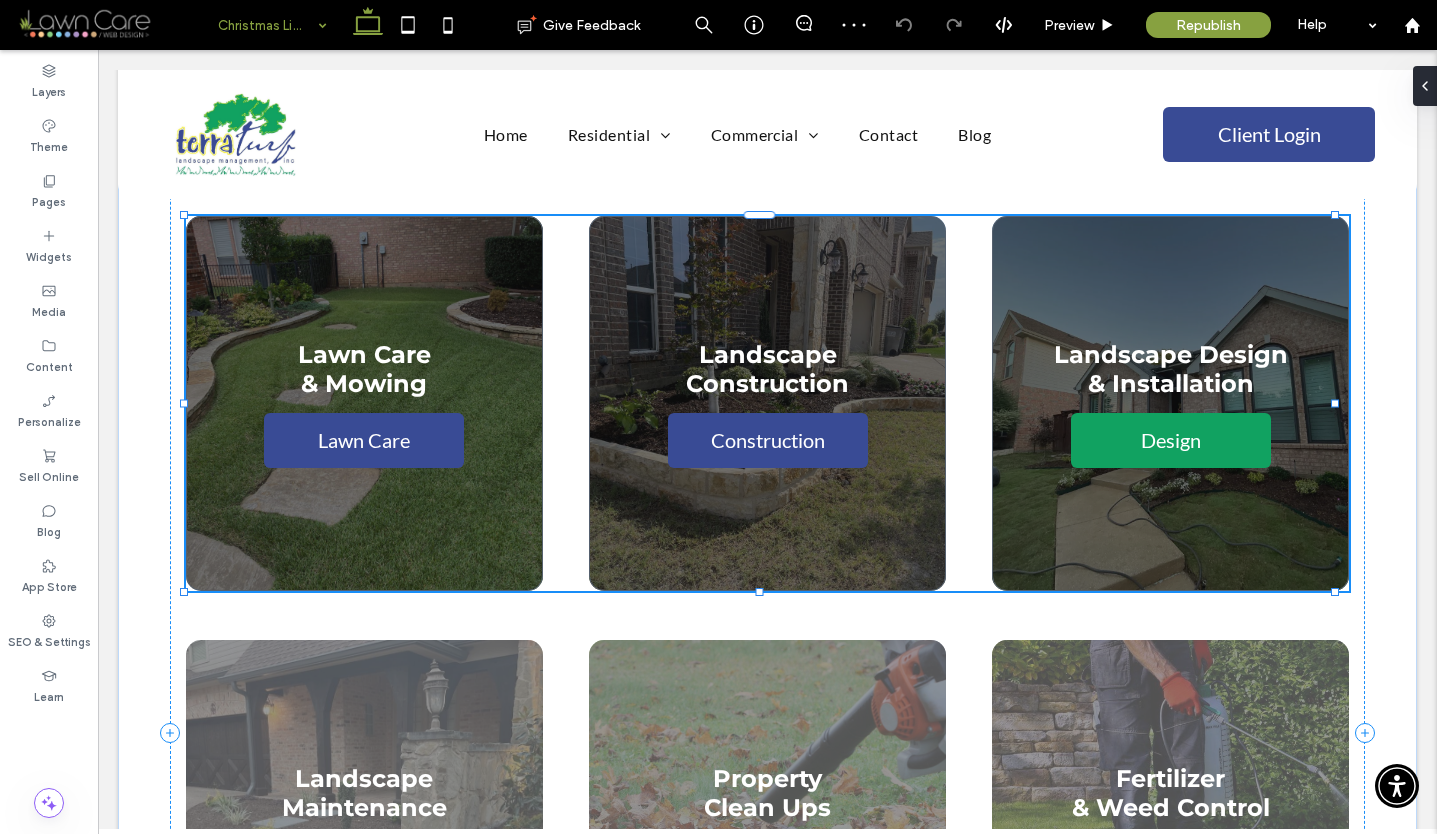 click on "Design" at bounding box center [1171, 440] 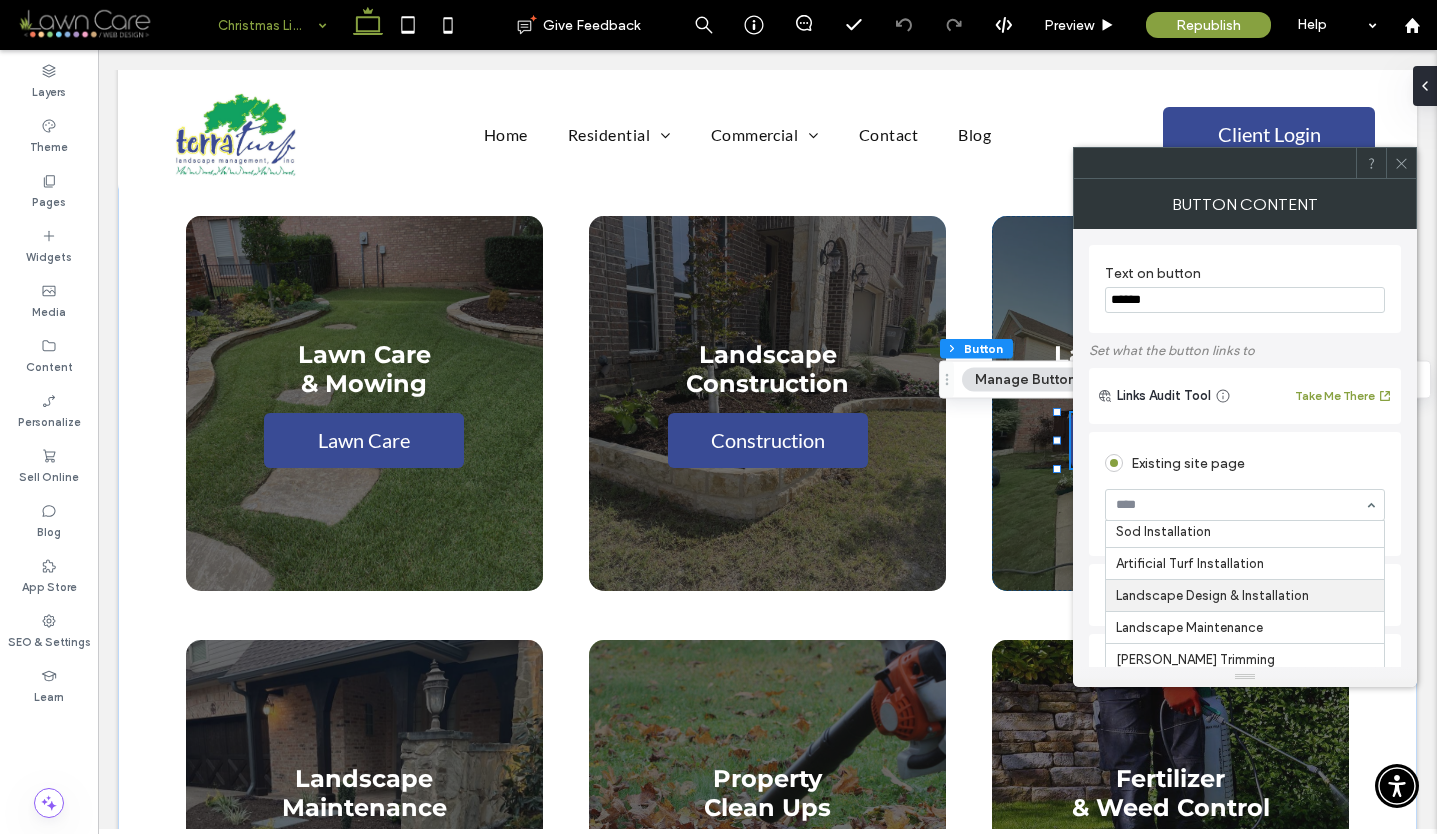 scroll, scrollTop: 202, scrollLeft: 0, axis: vertical 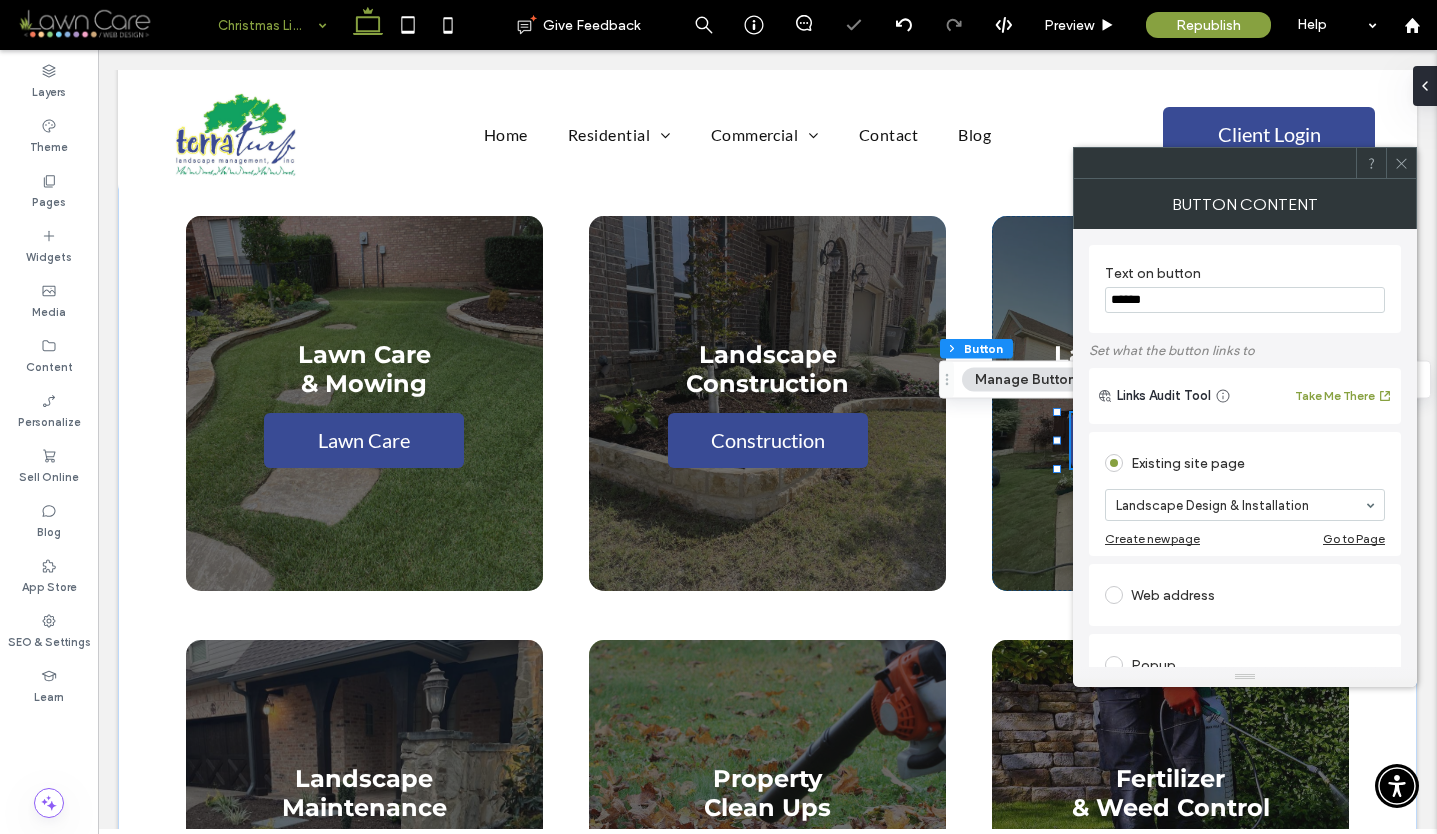 click 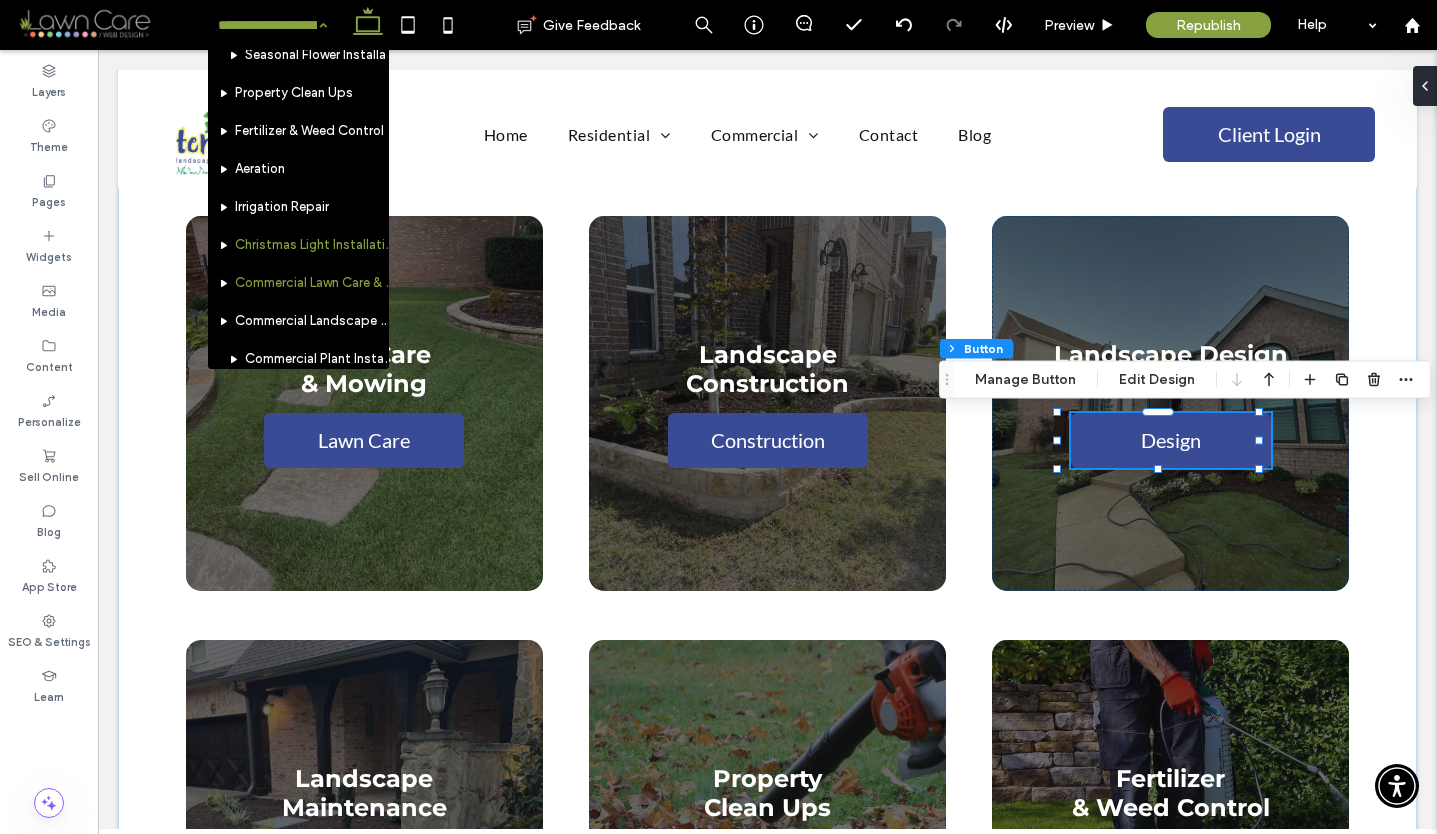 scroll, scrollTop: 523, scrollLeft: 0, axis: vertical 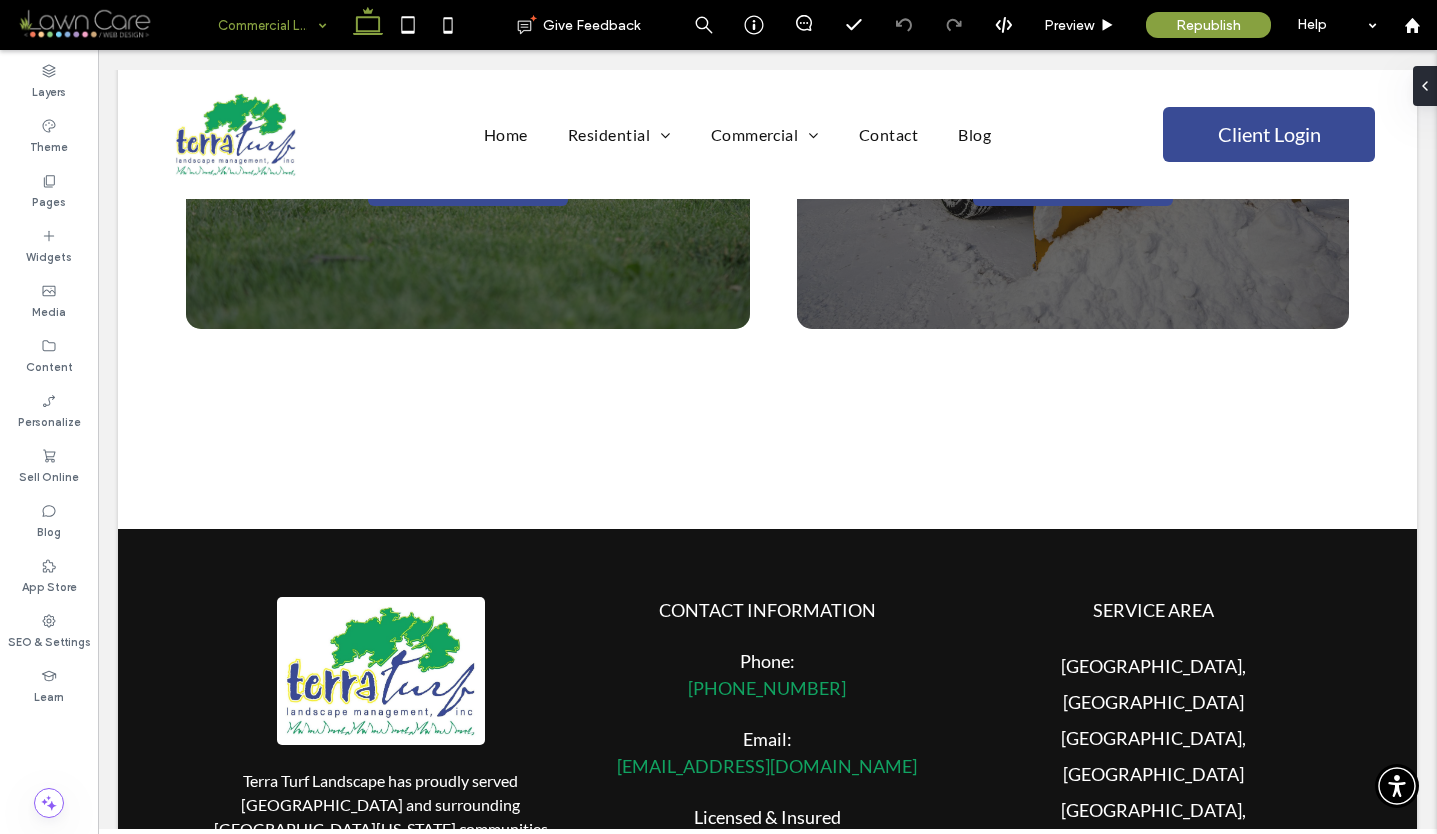 click at bounding box center (267, 25) 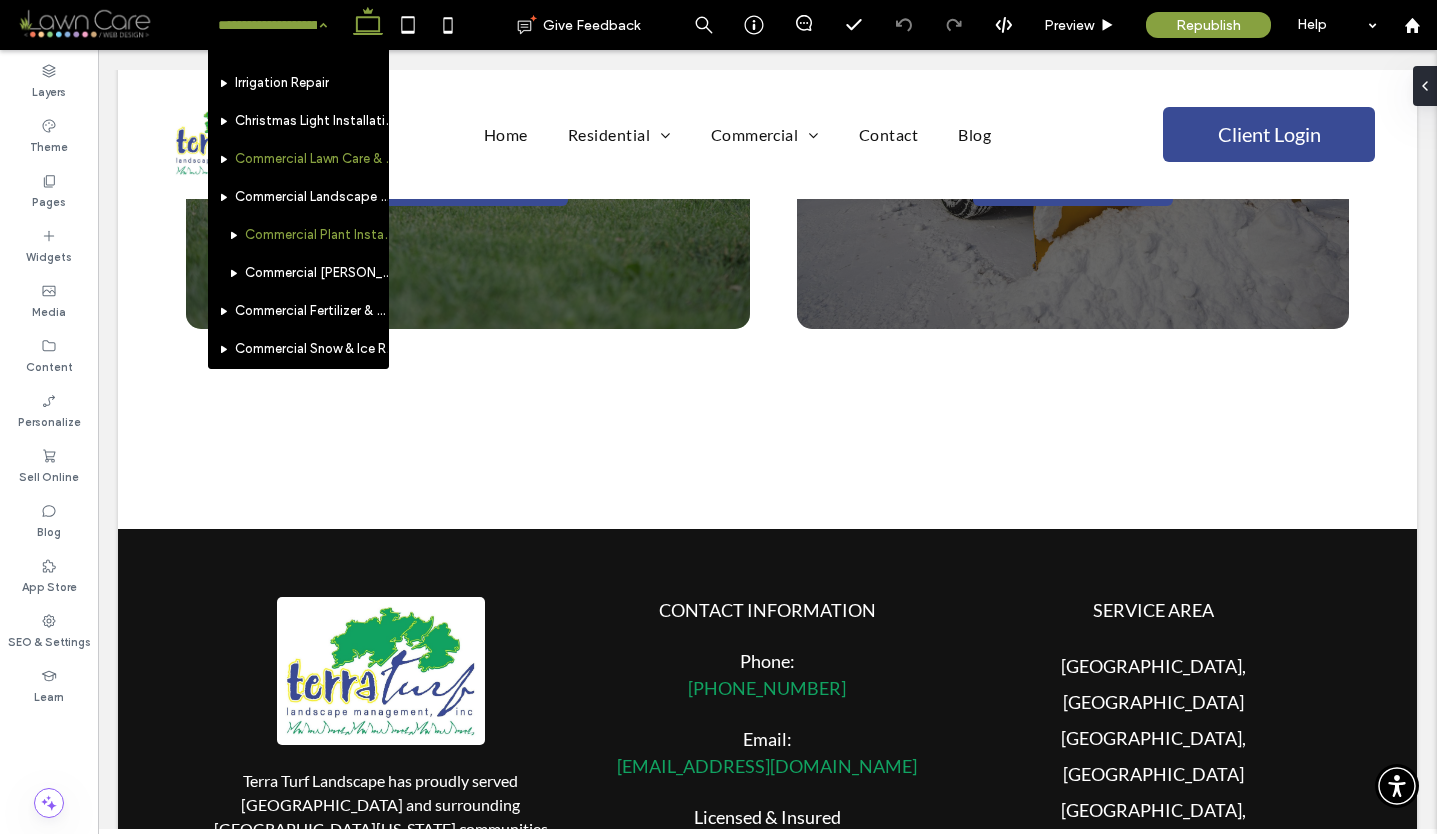 scroll, scrollTop: 665, scrollLeft: 0, axis: vertical 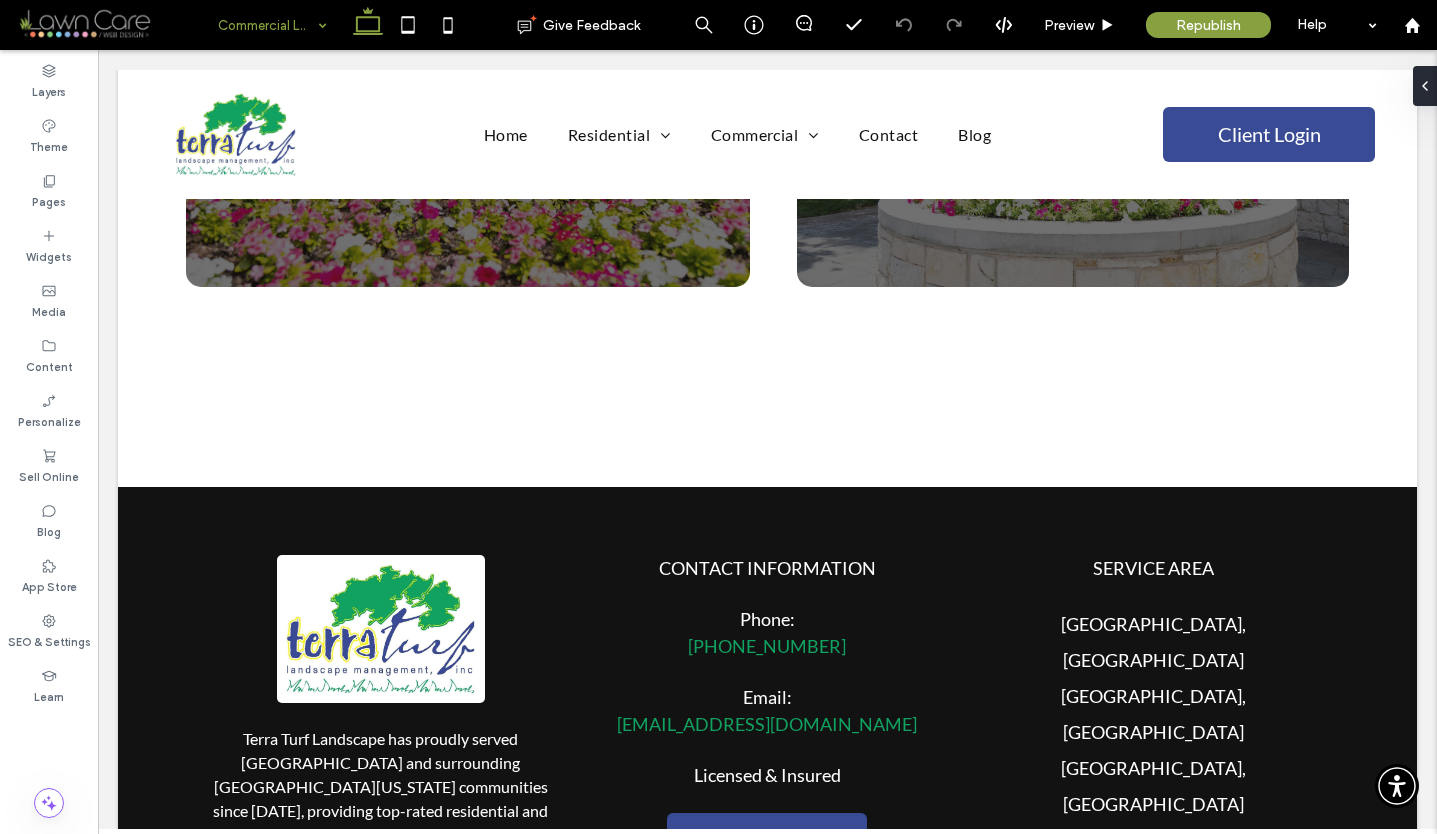 click at bounding box center [267, 25] 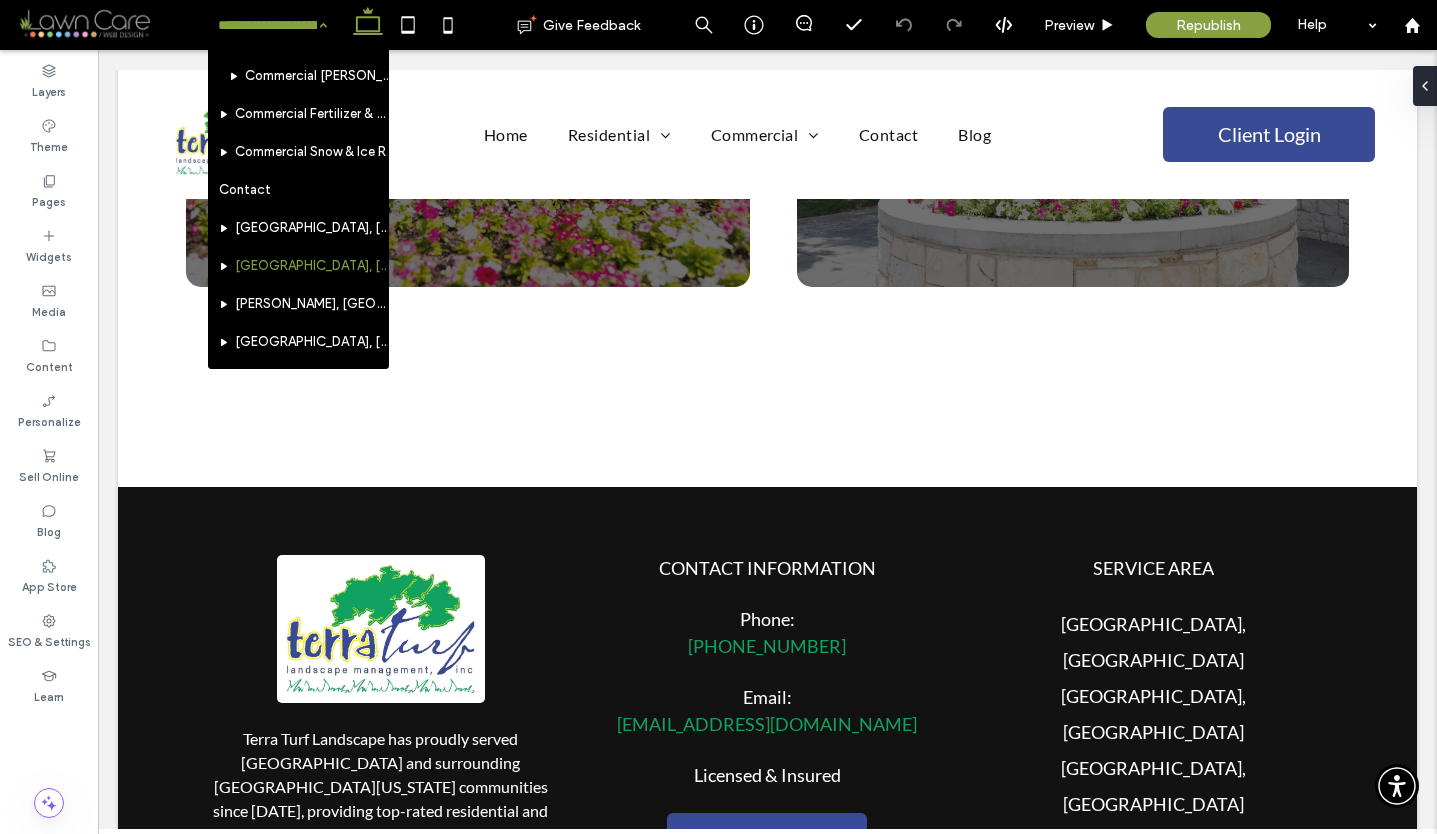 scroll, scrollTop: 901, scrollLeft: 0, axis: vertical 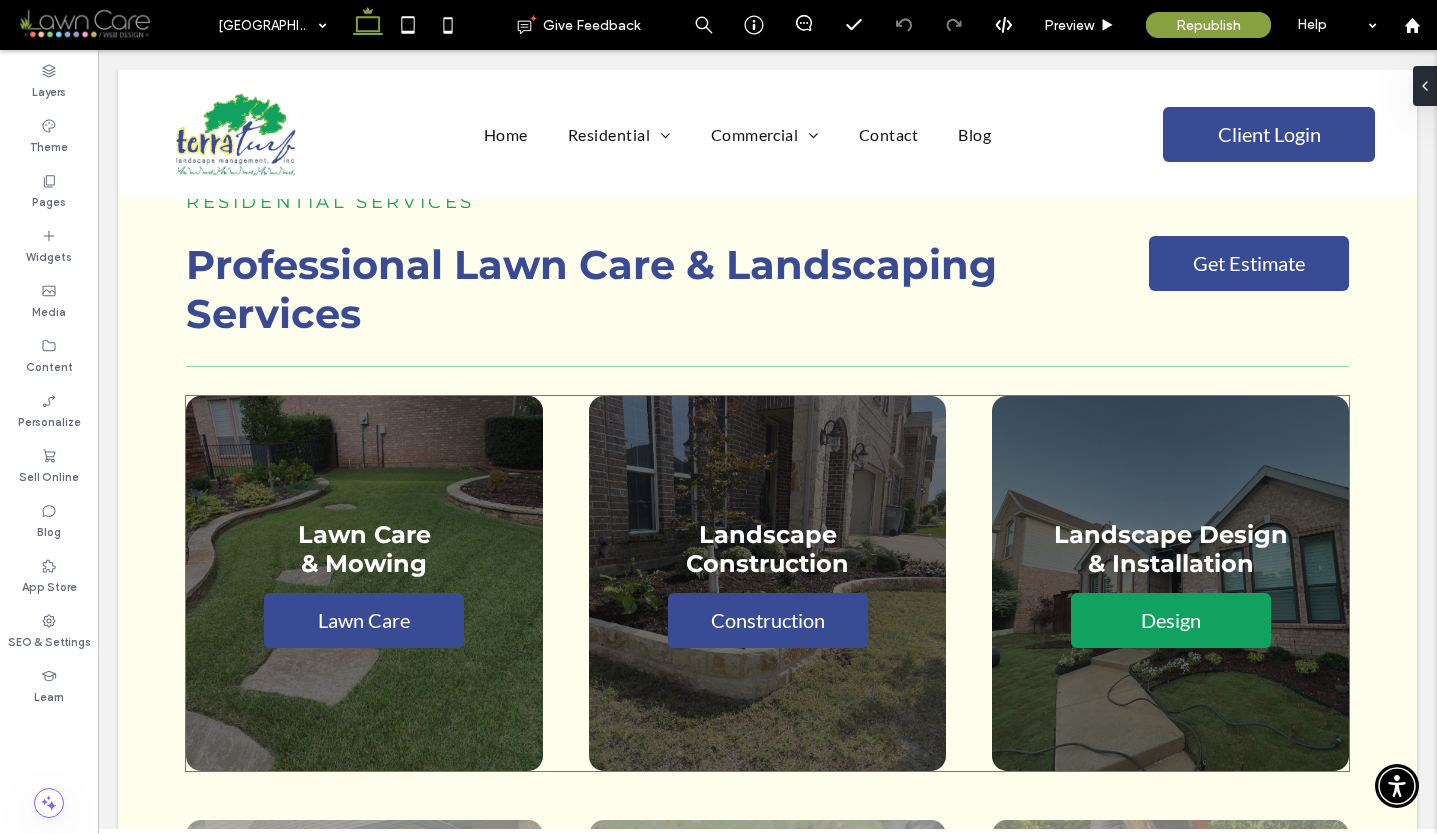click on "Design" at bounding box center [1171, 620] 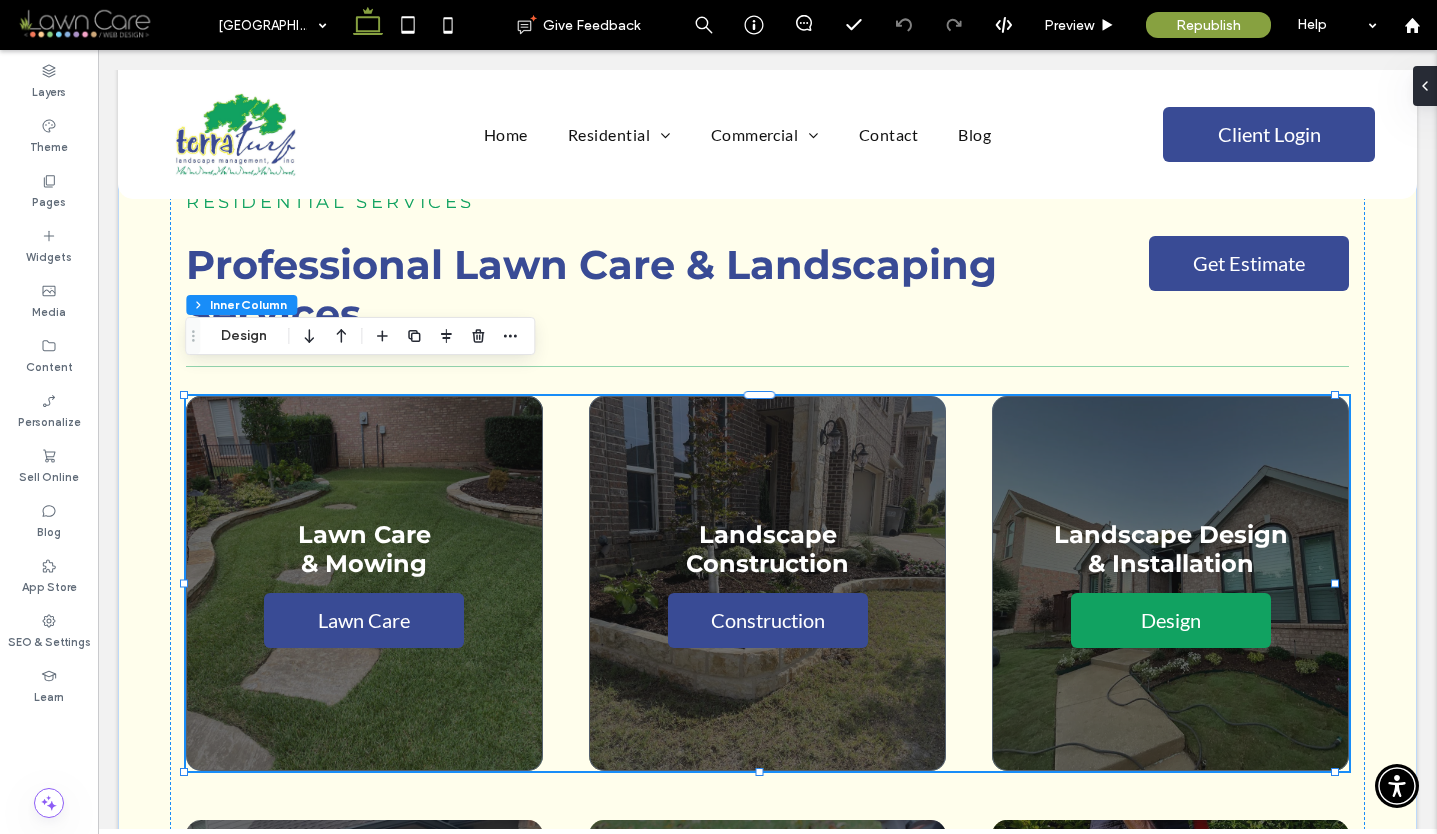 click on "Design" at bounding box center (1171, 620) 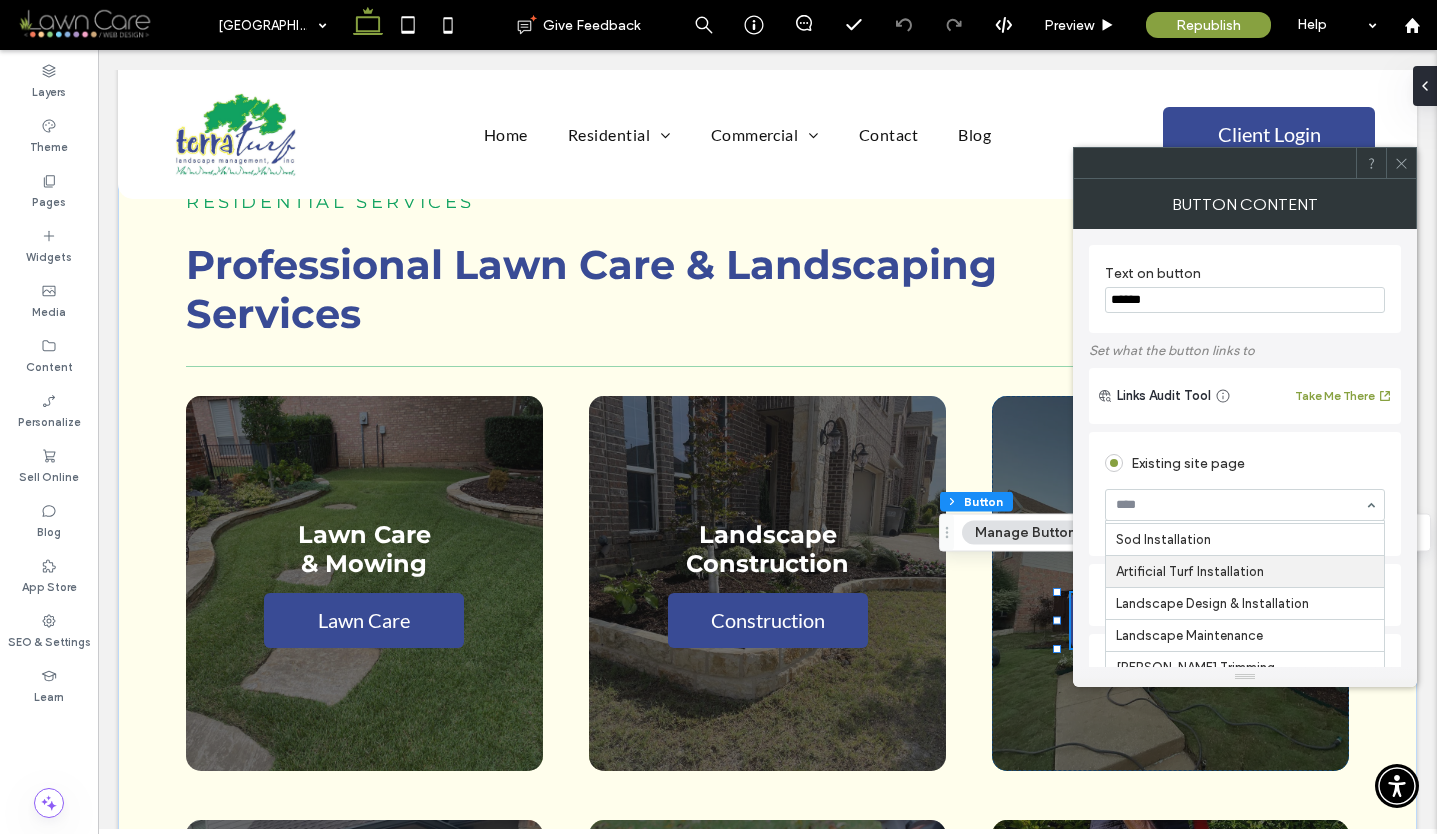scroll, scrollTop: 193, scrollLeft: 0, axis: vertical 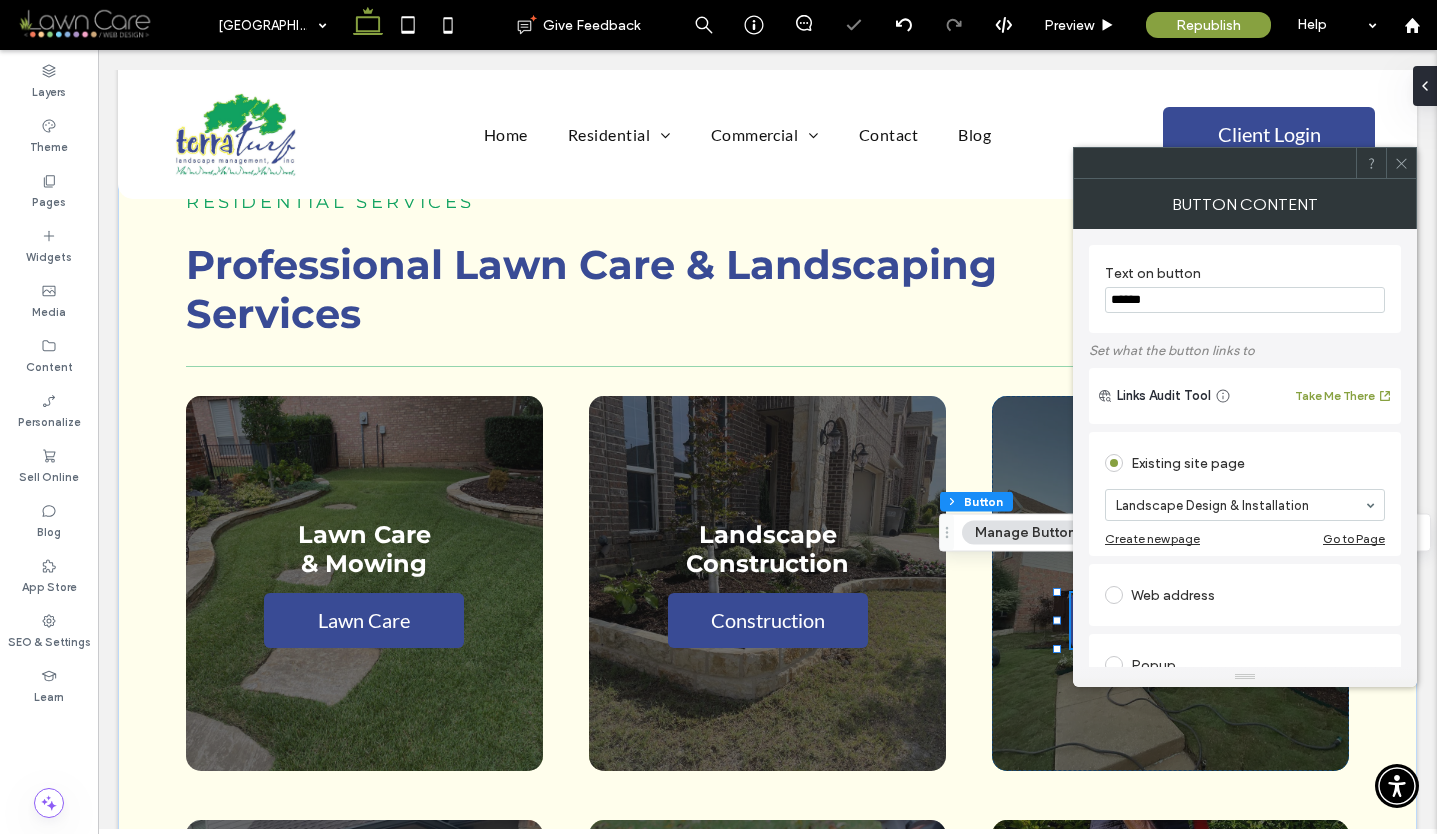 click 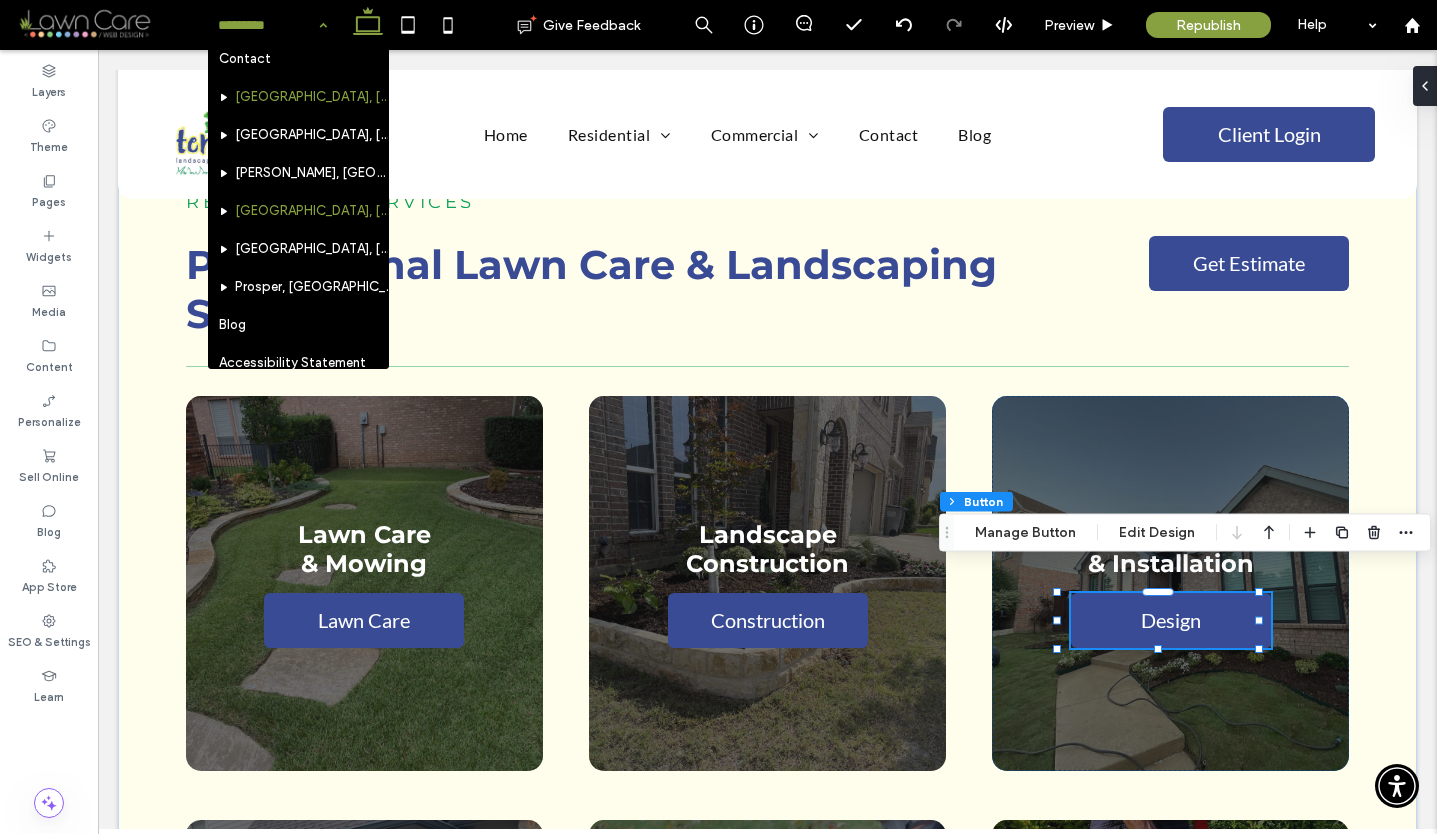 scroll, scrollTop: 971, scrollLeft: 0, axis: vertical 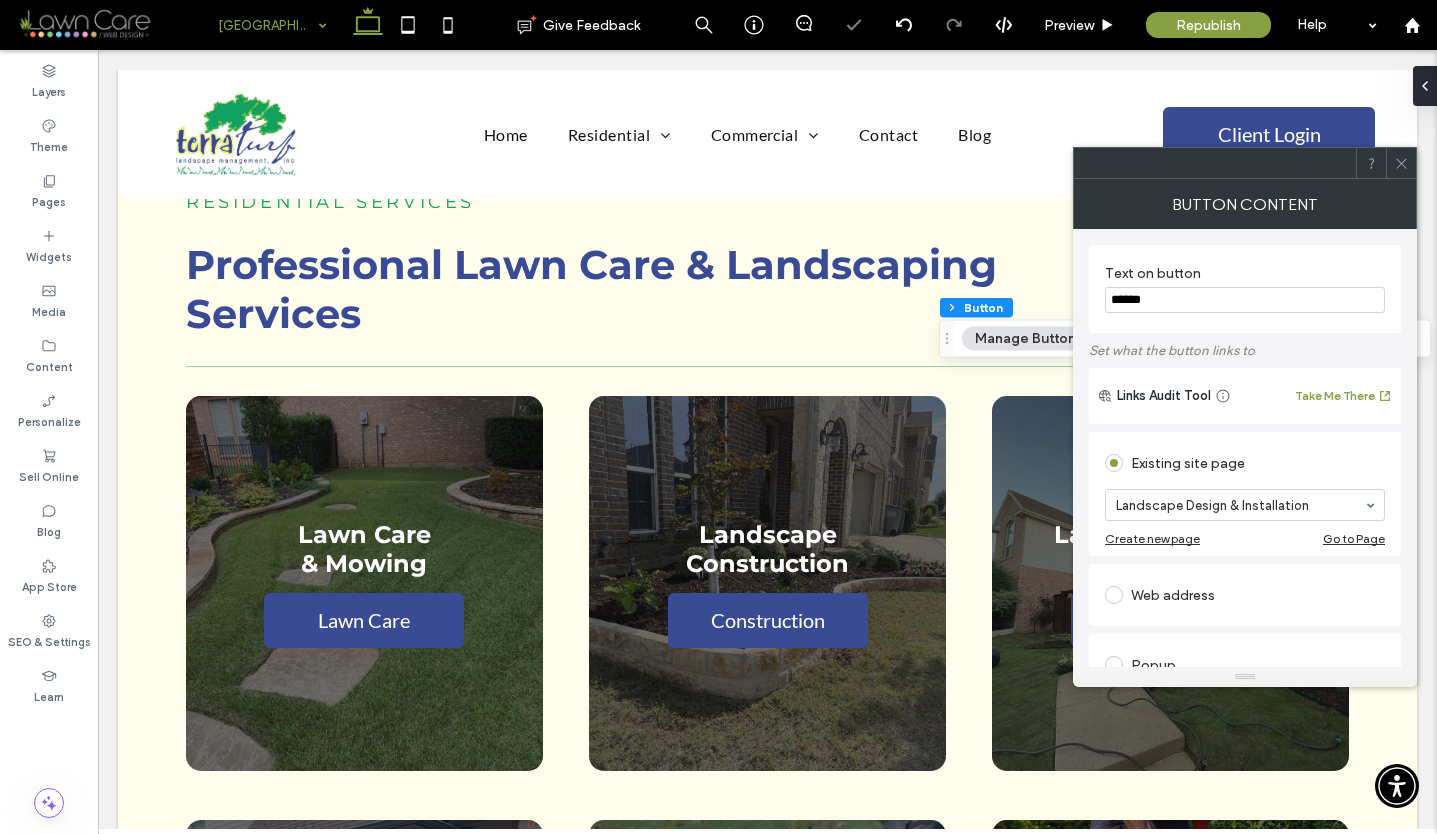 click 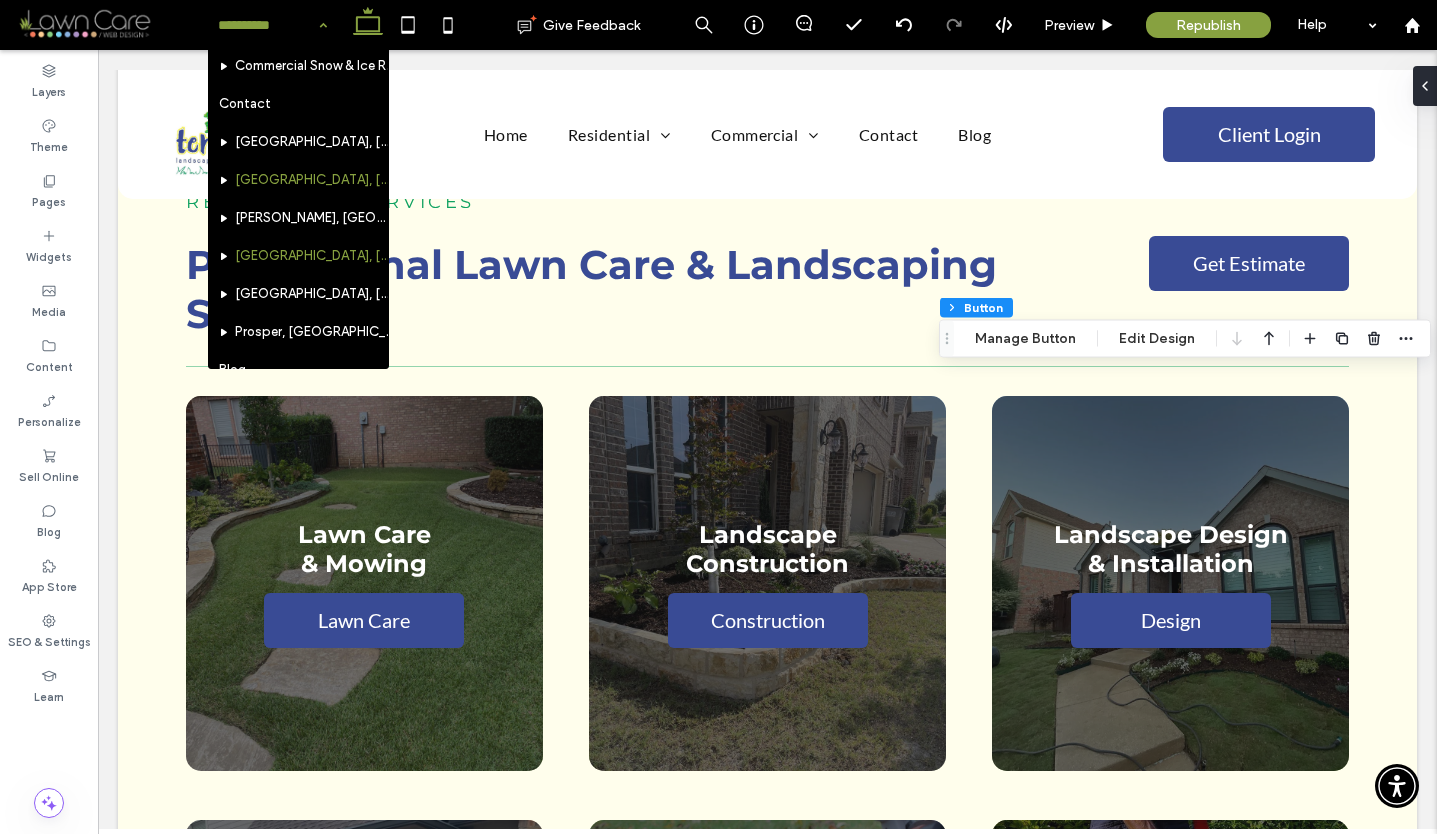 scroll, scrollTop: 916, scrollLeft: 0, axis: vertical 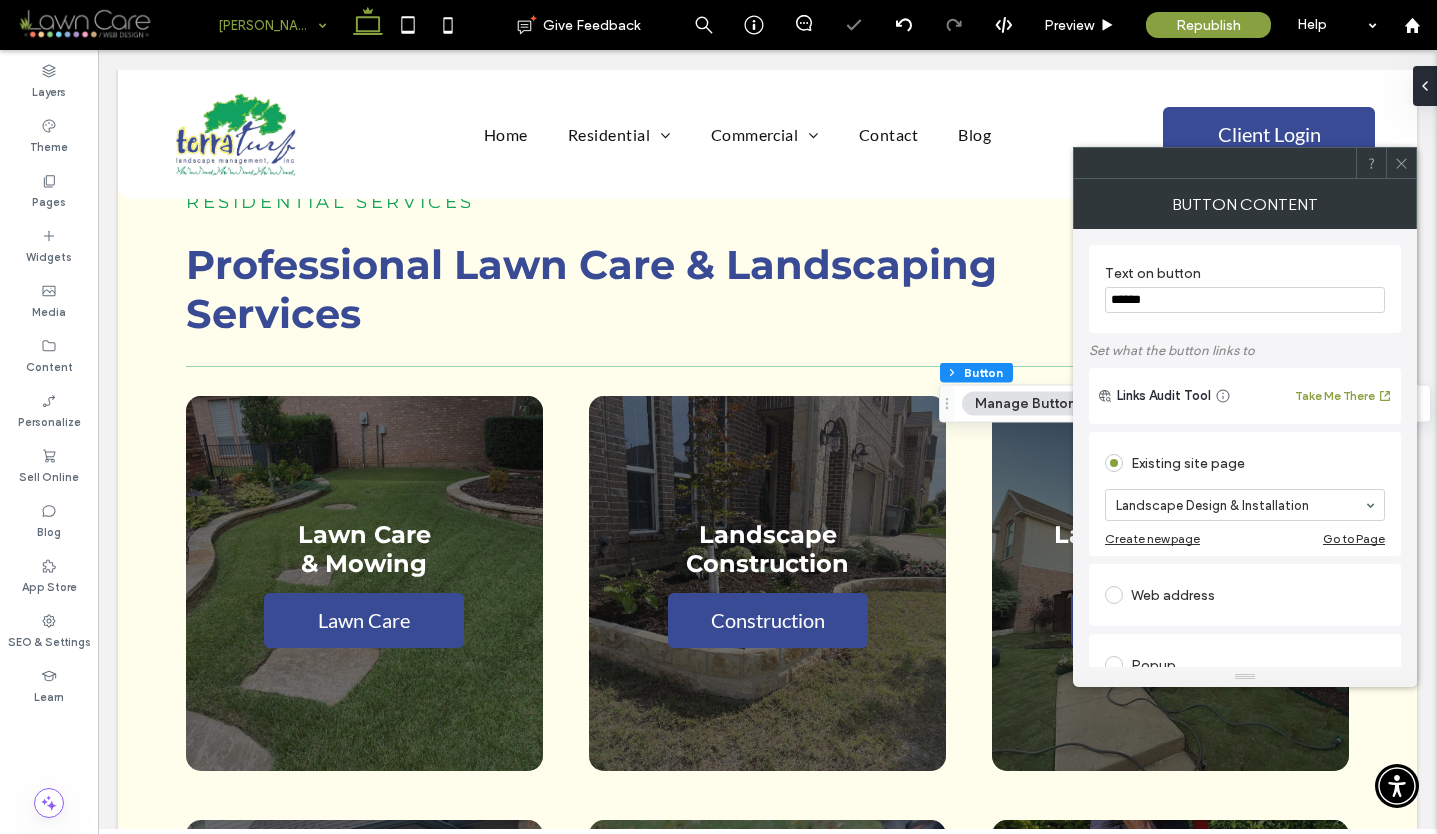click 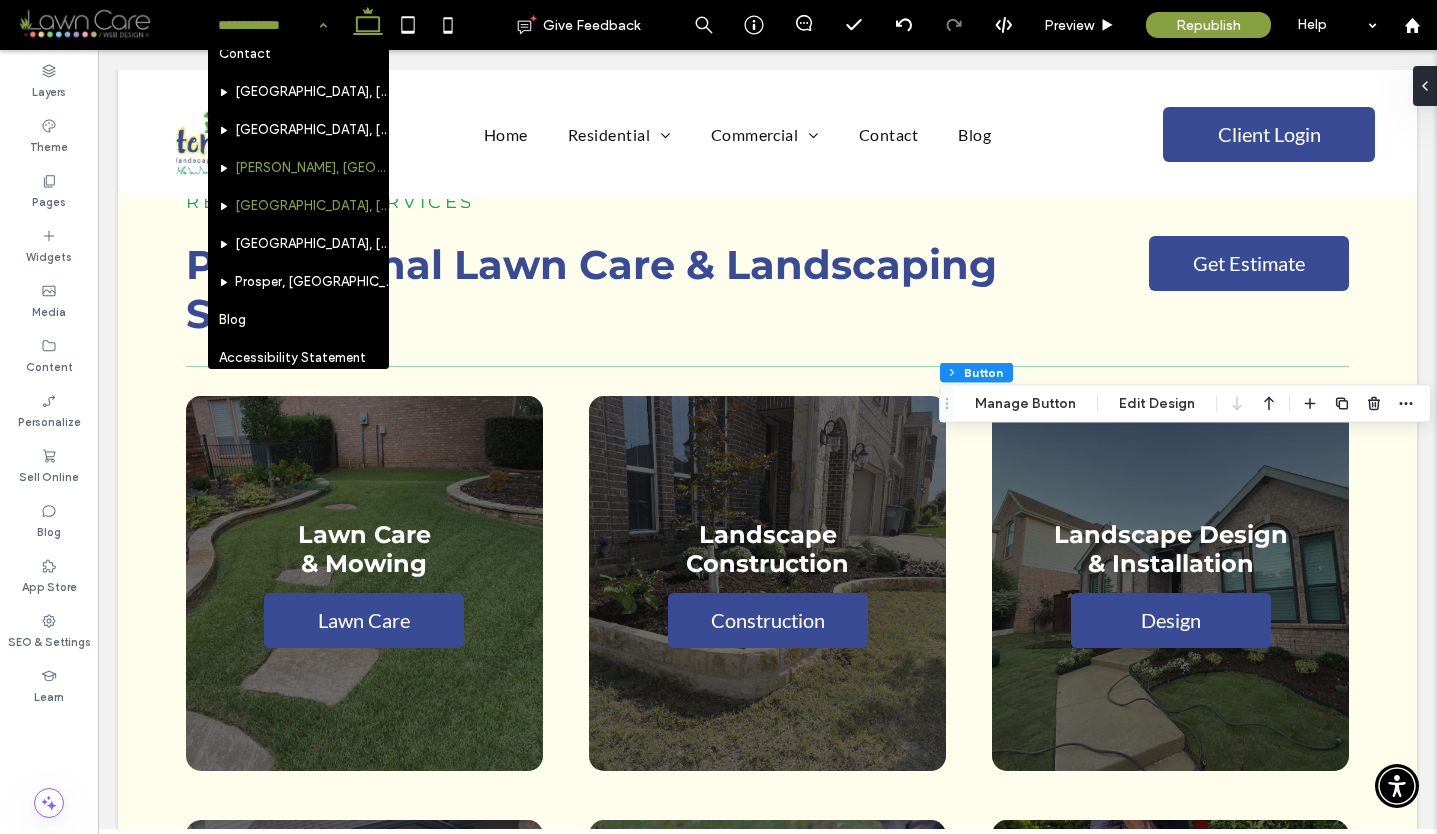 scroll, scrollTop: 971, scrollLeft: 0, axis: vertical 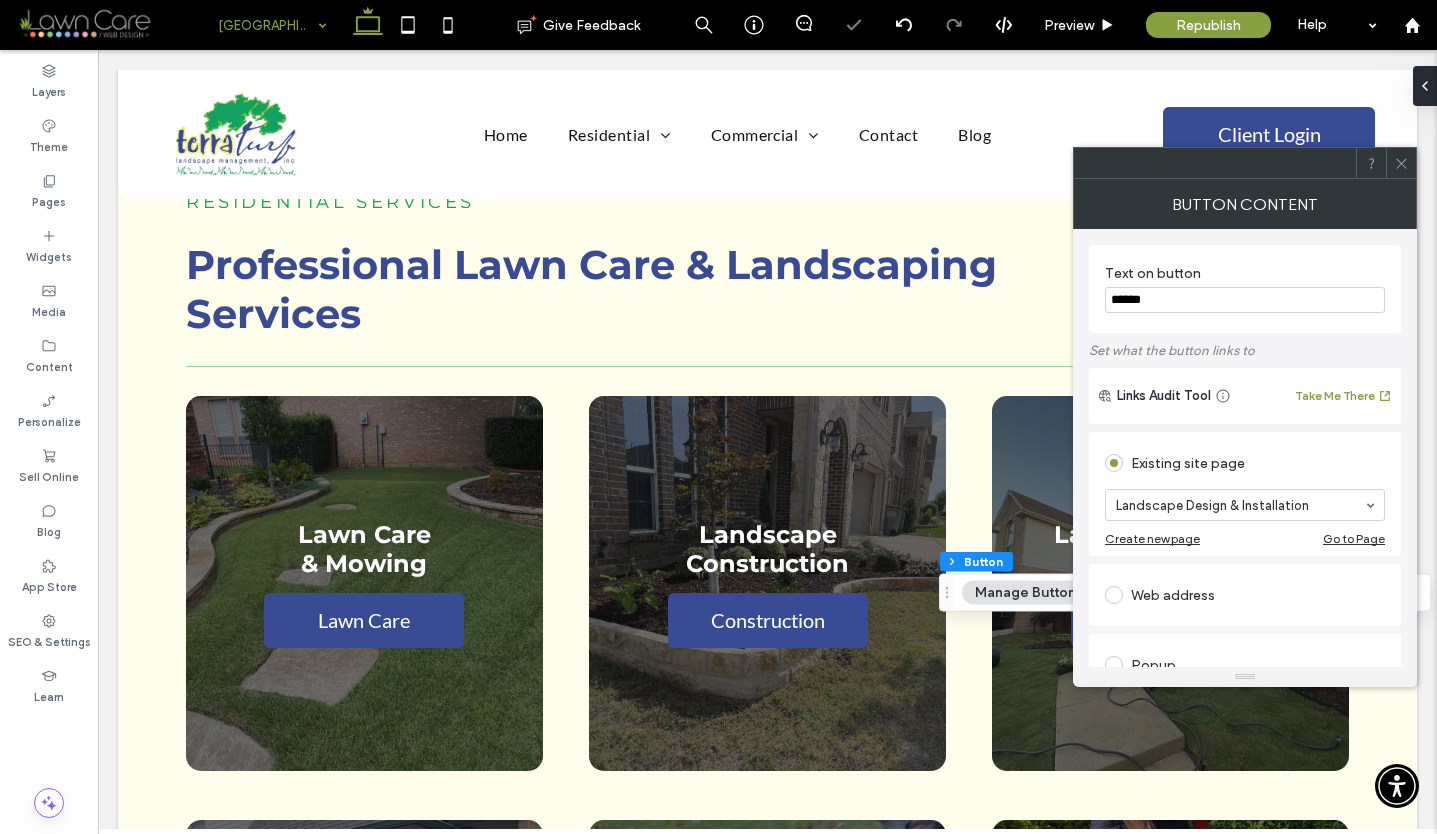 click 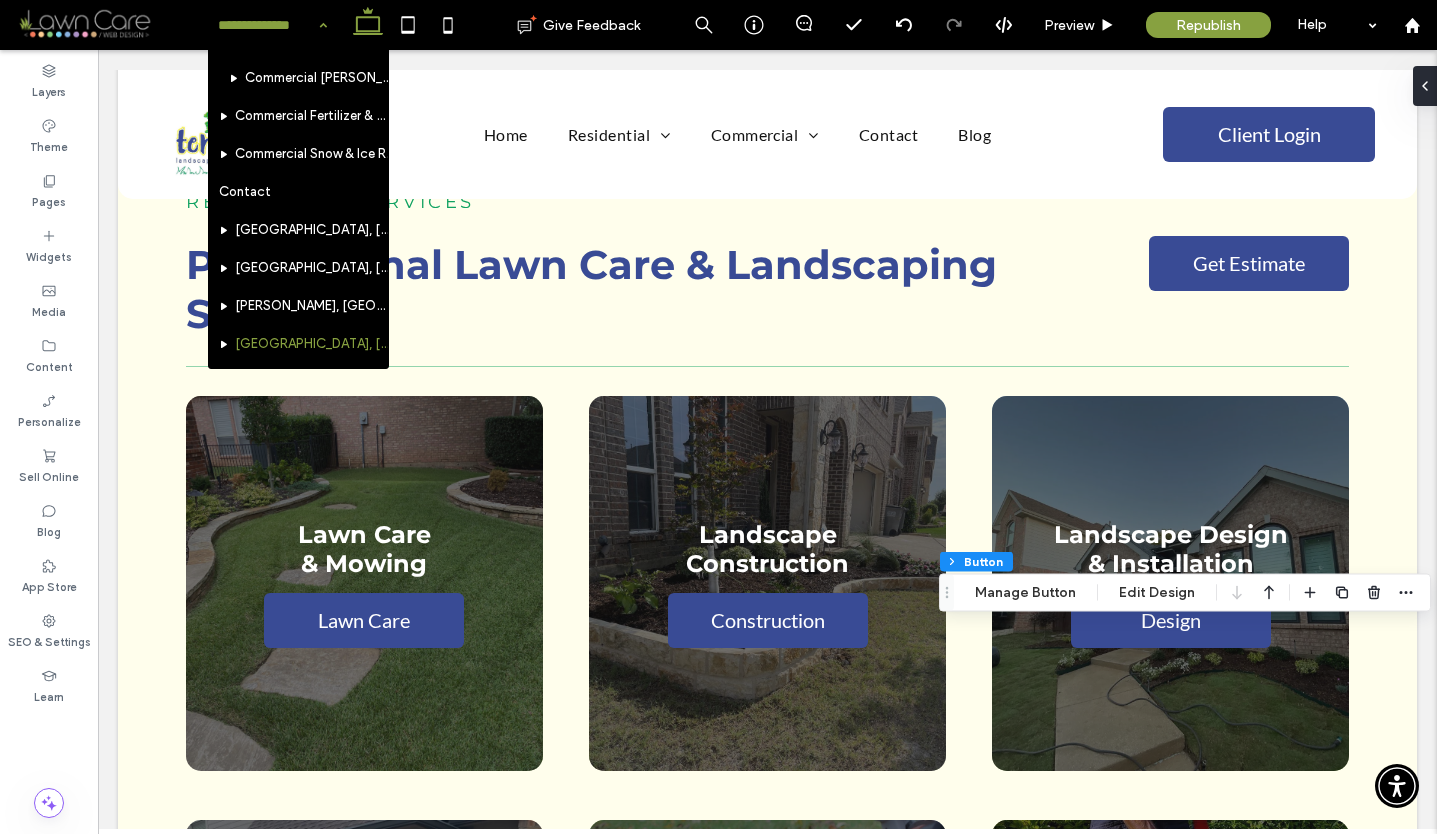 scroll, scrollTop: 971, scrollLeft: 0, axis: vertical 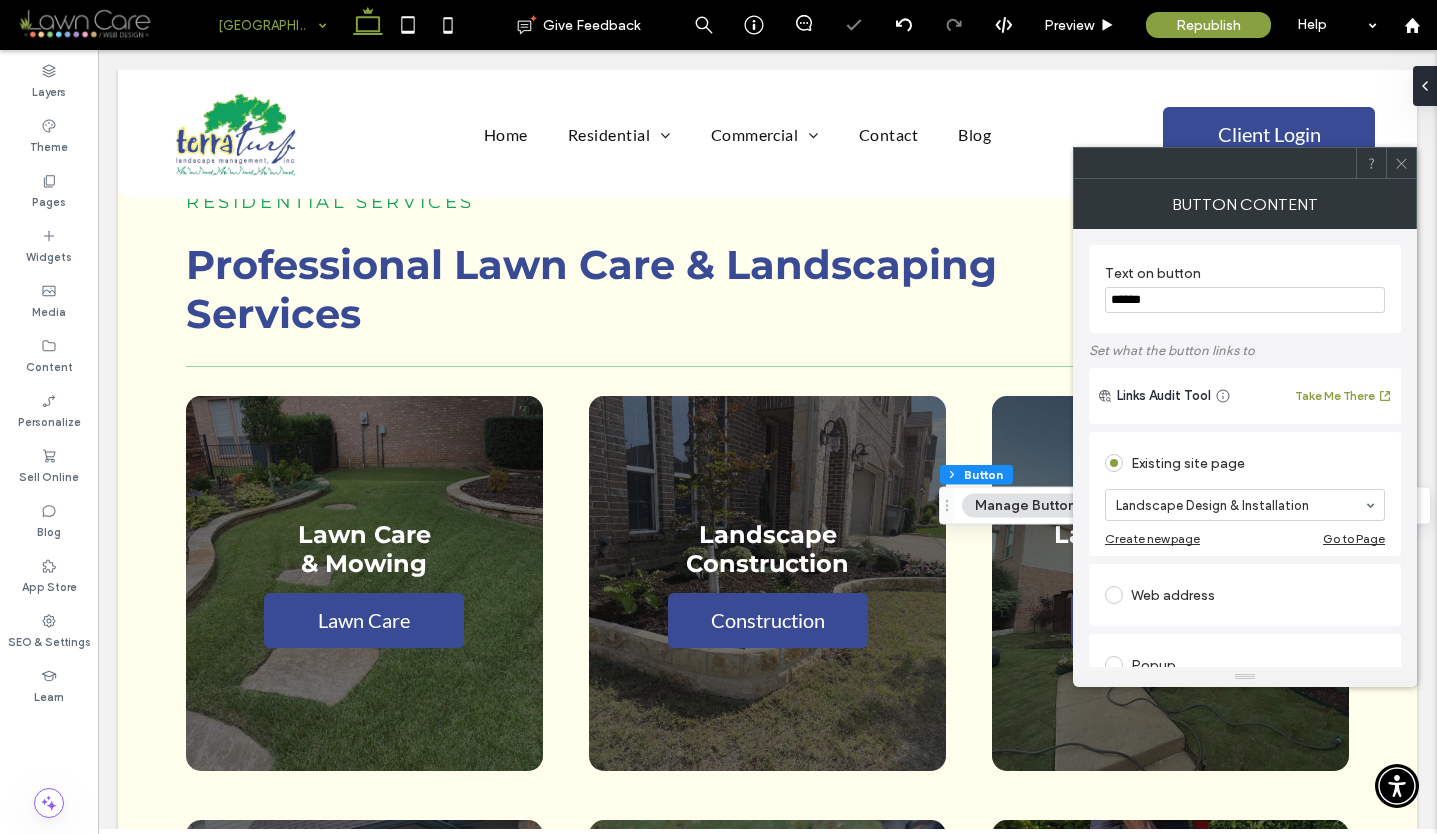 click 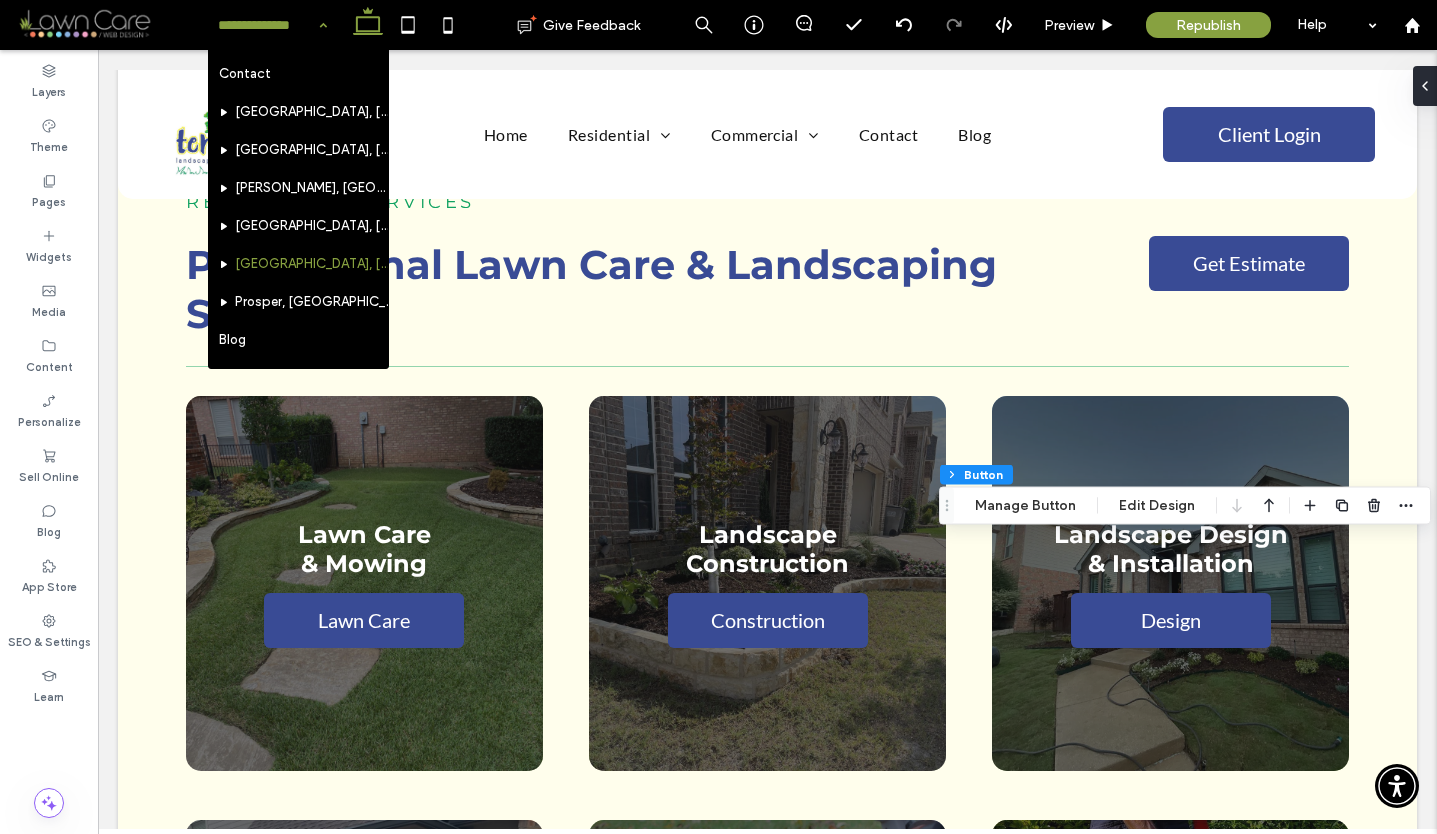scroll, scrollTop: 971, scrollLeft: 0, axis: vertical 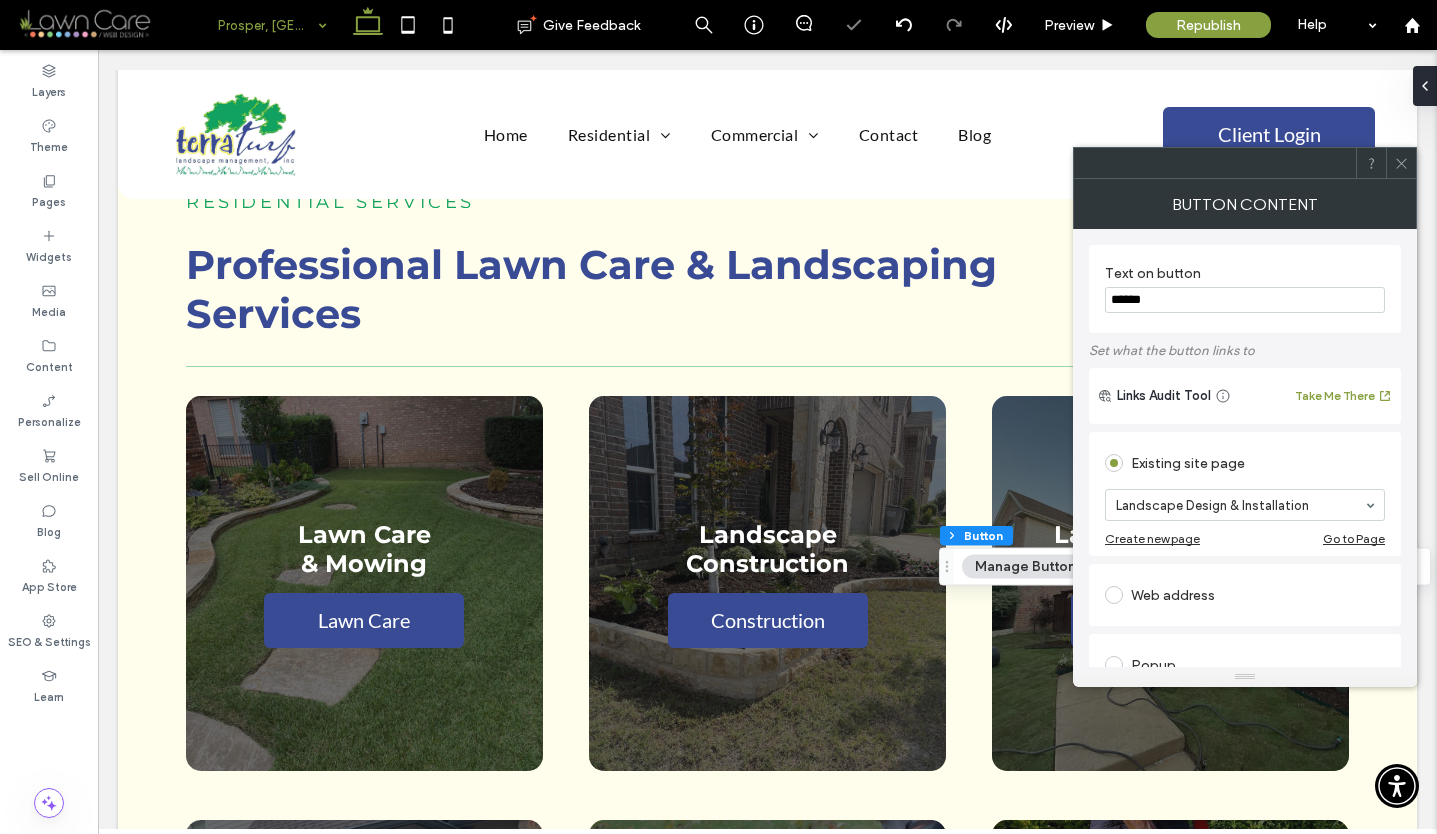 click 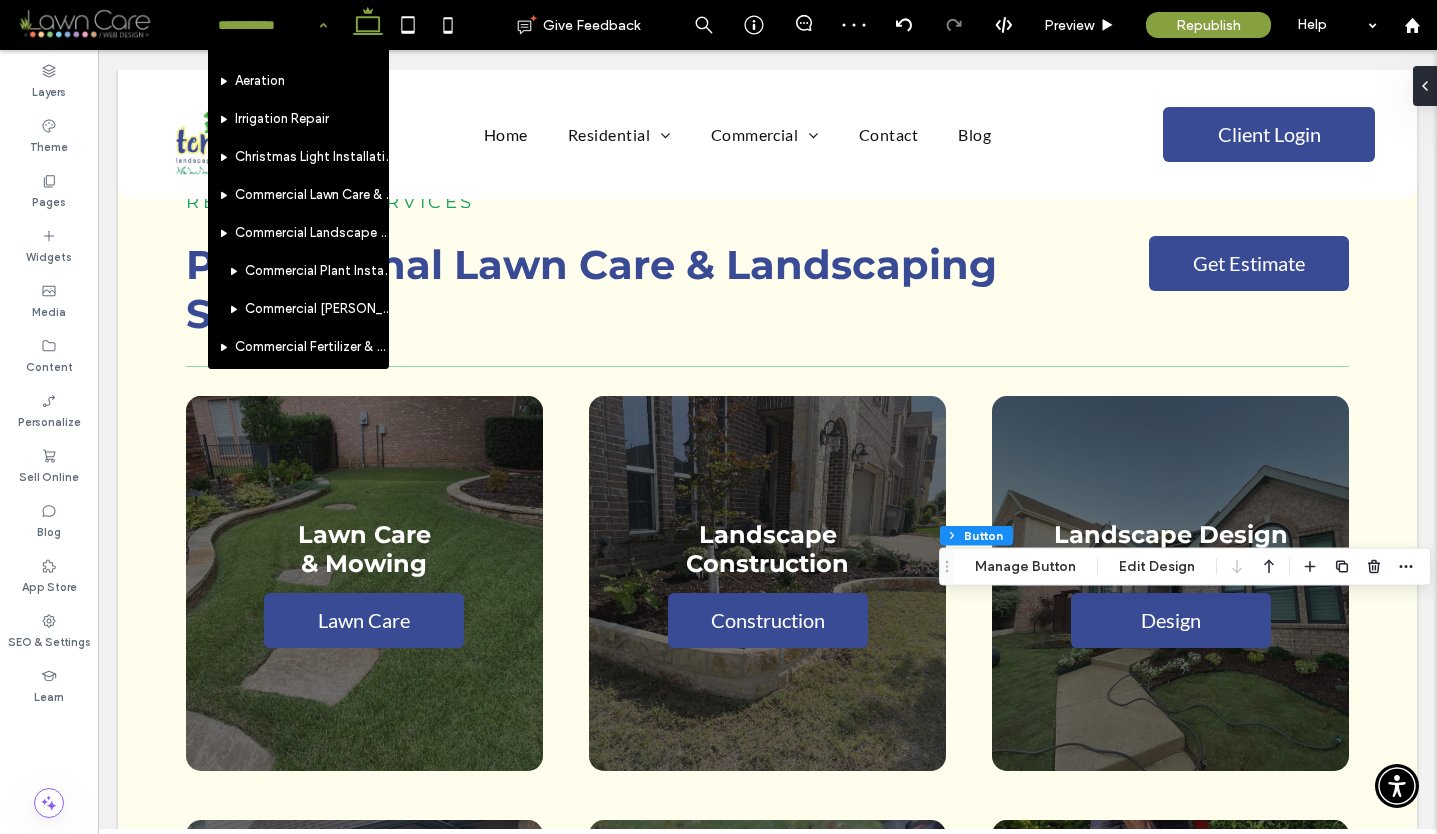 scroll, scrollTop: 971, scrollLeft: 0, axis: vertical 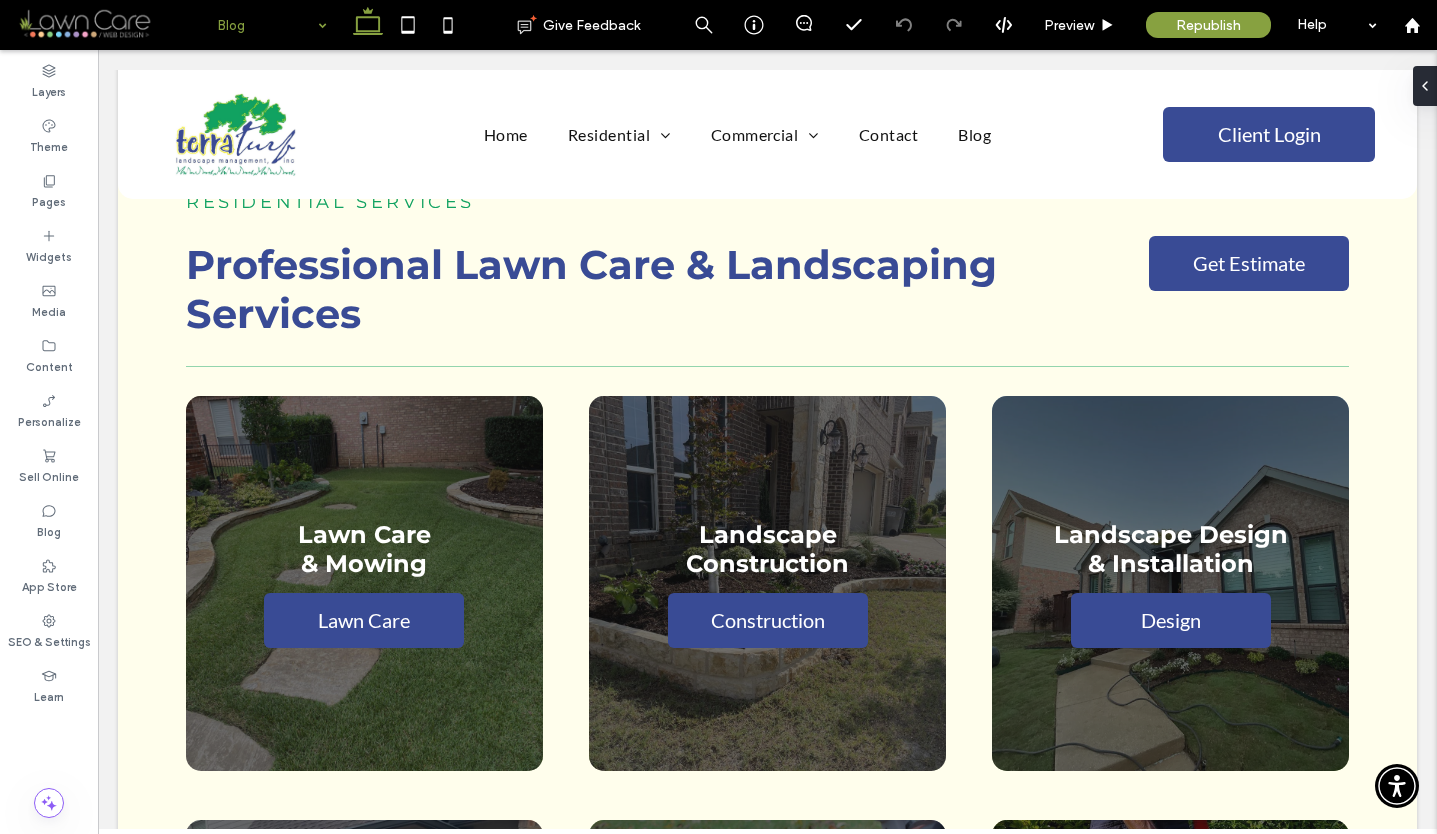 click at bounding box center (267, 25) 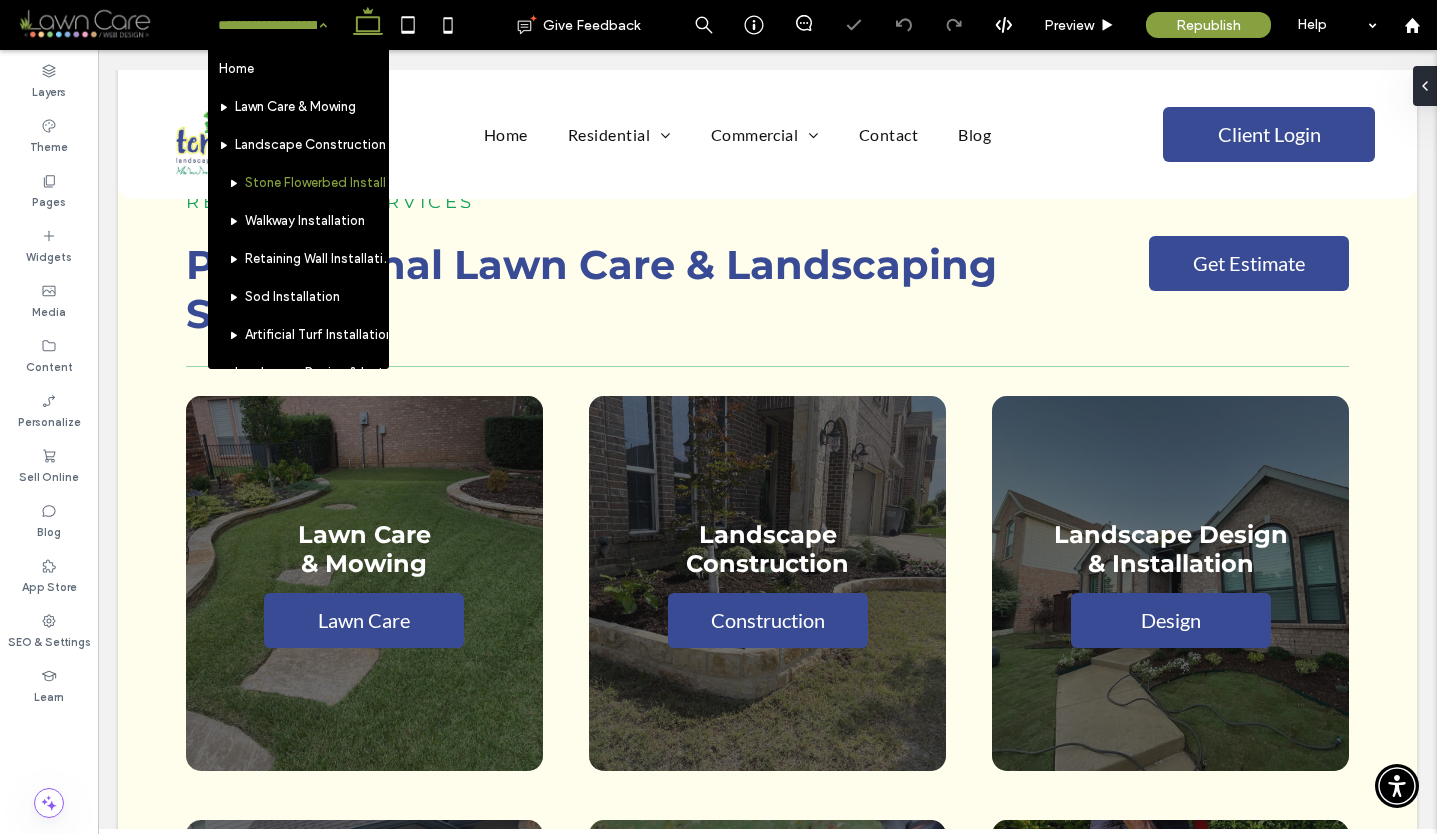 click at bounding box center [267, 25] 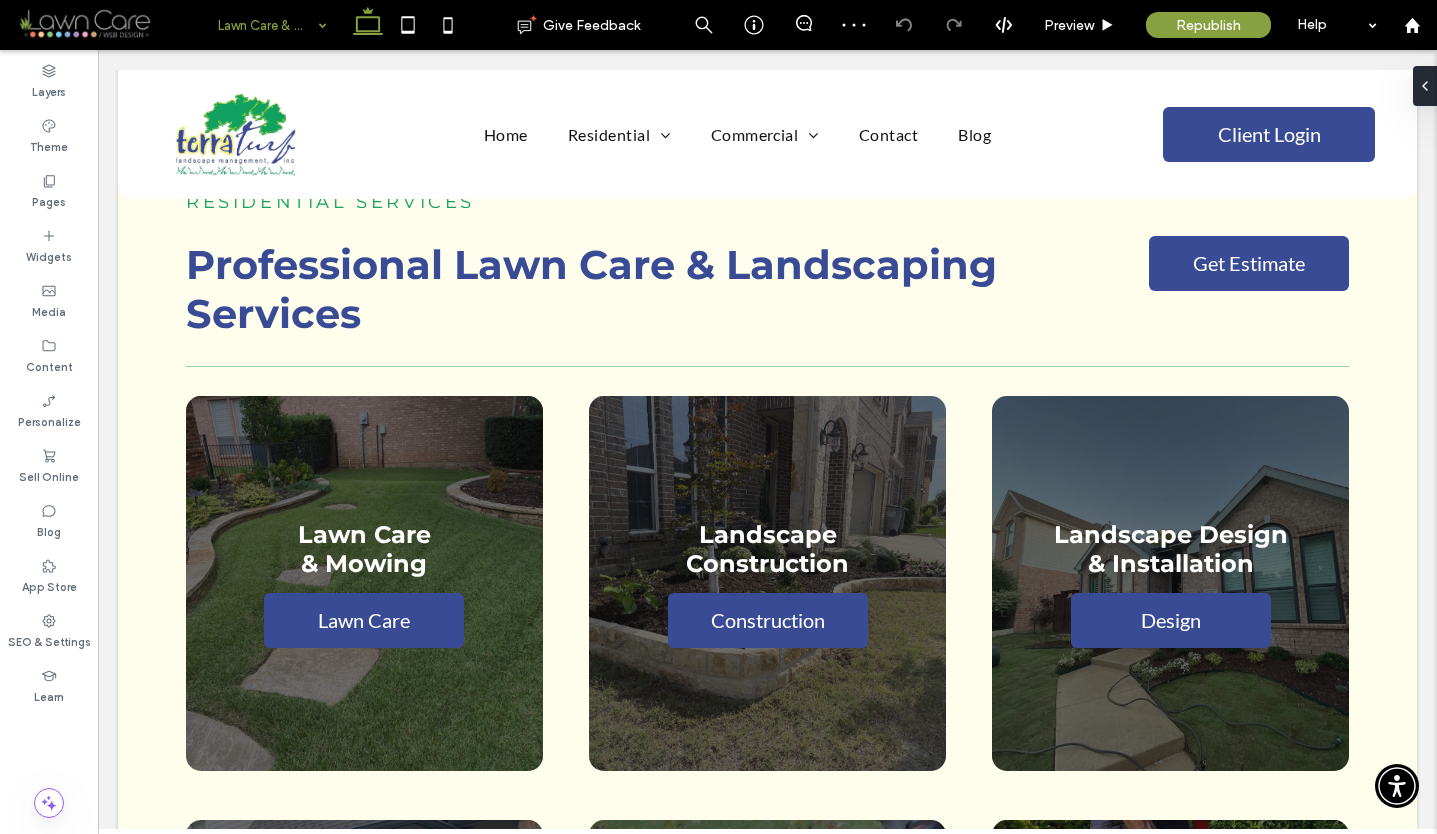 click at bounding box center (267, 25) 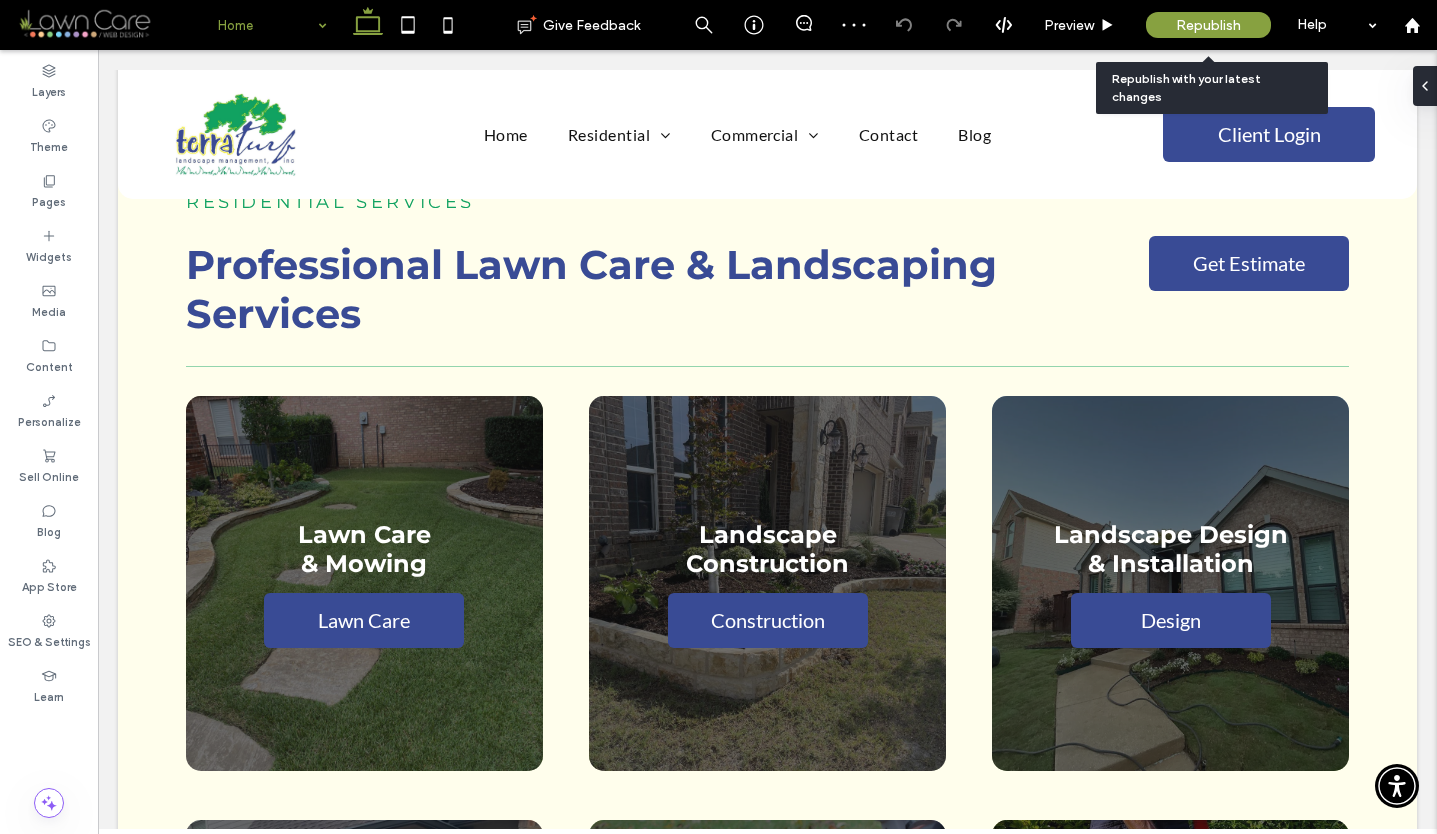 click on "Republish" at bounding box center [1208, 25] 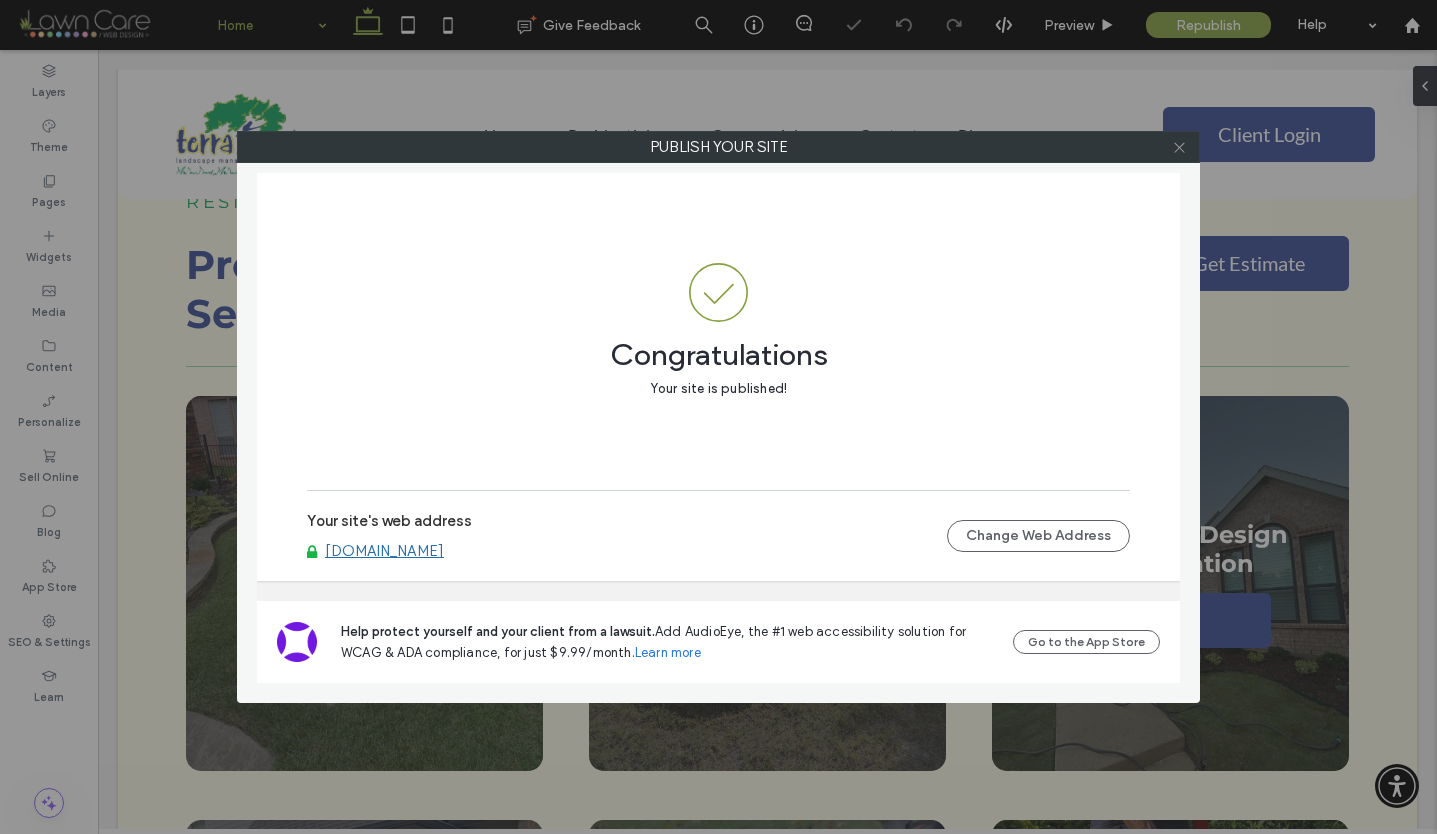 click 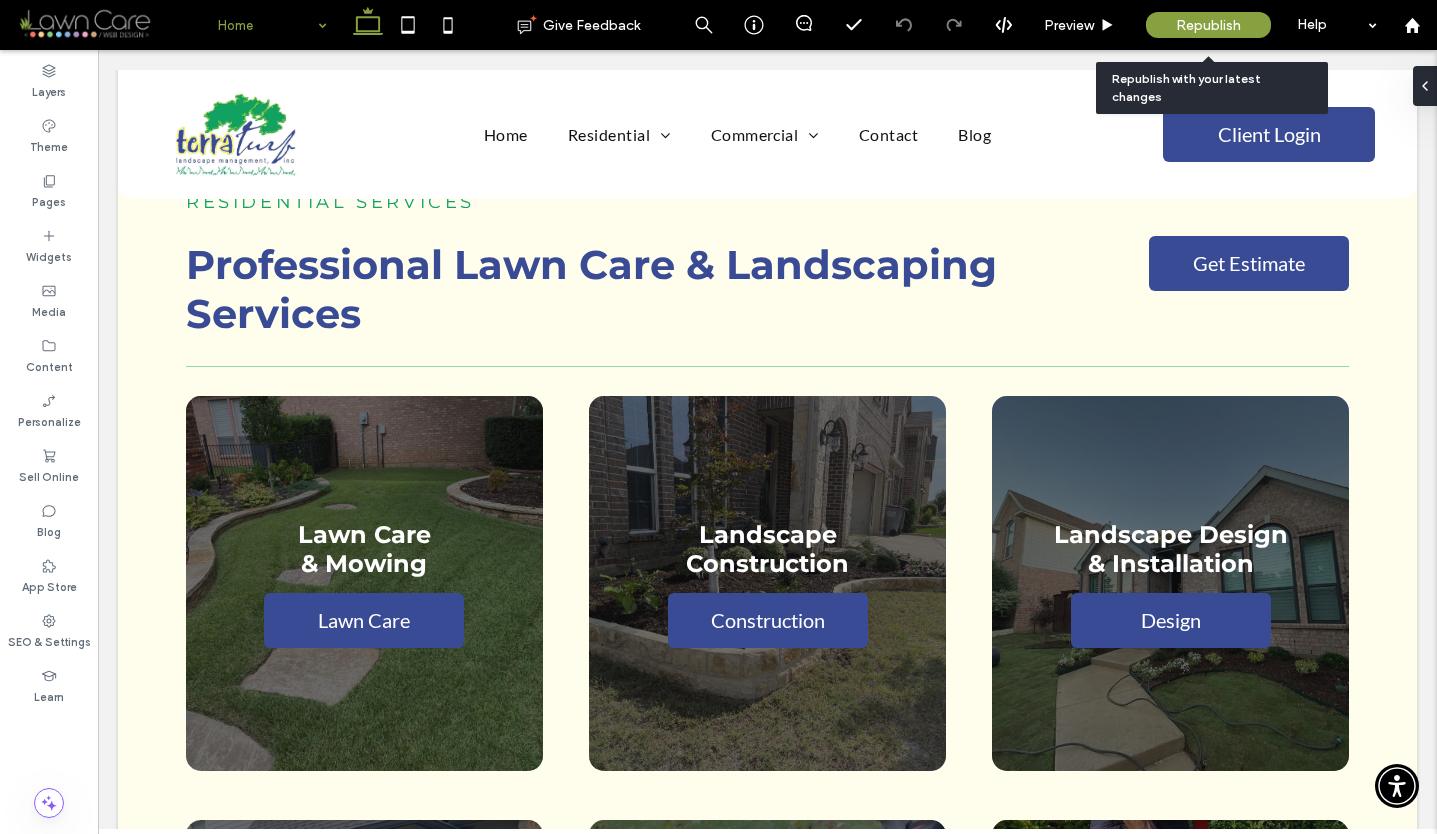 click on "Republish" at bounding box center [1208, 25] 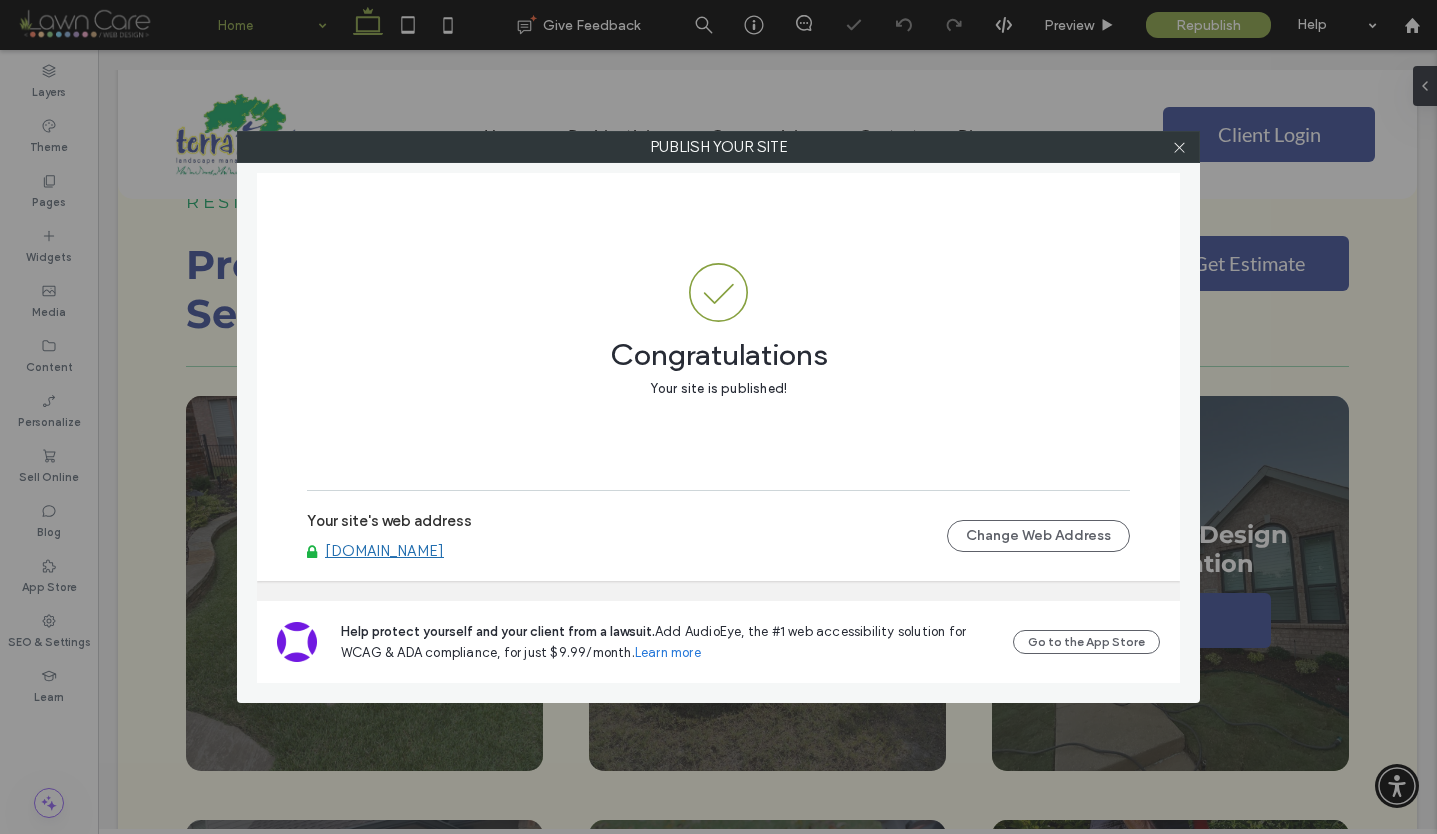 click on "[DOMAIN_NAME]" at bounding box center (384, 551) 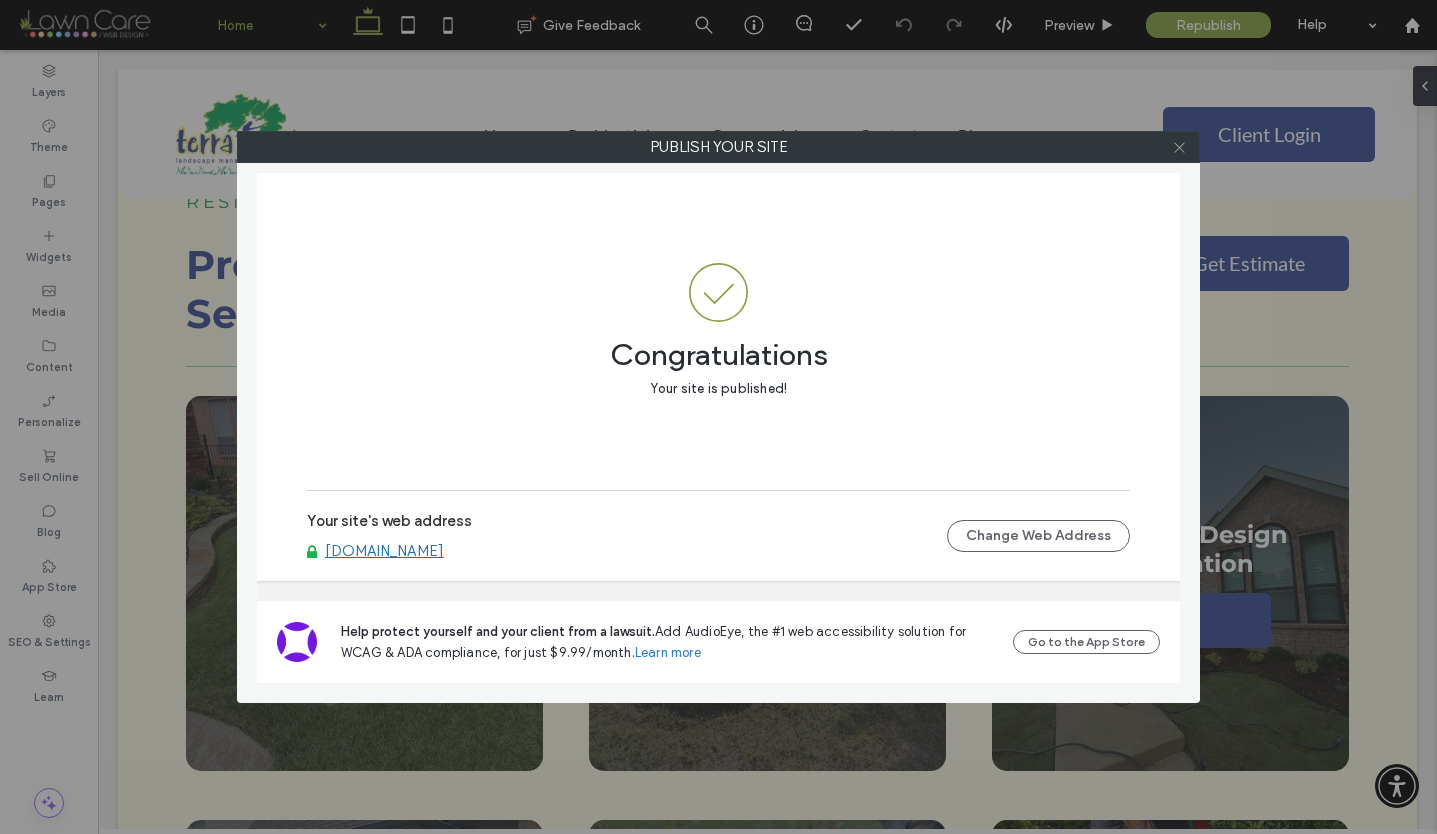 click 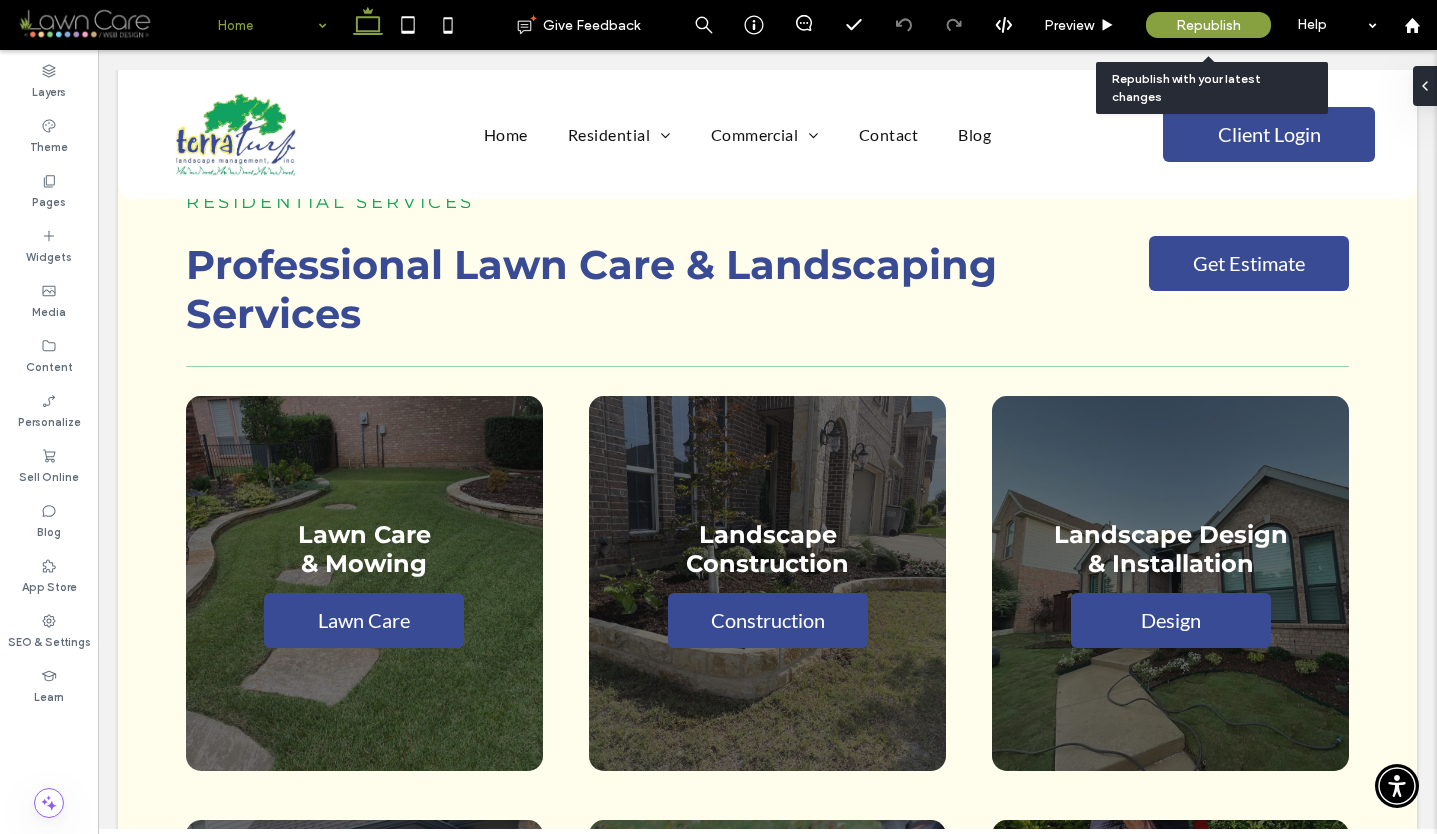 click on "Republish" at bounding box center (1208, 25) 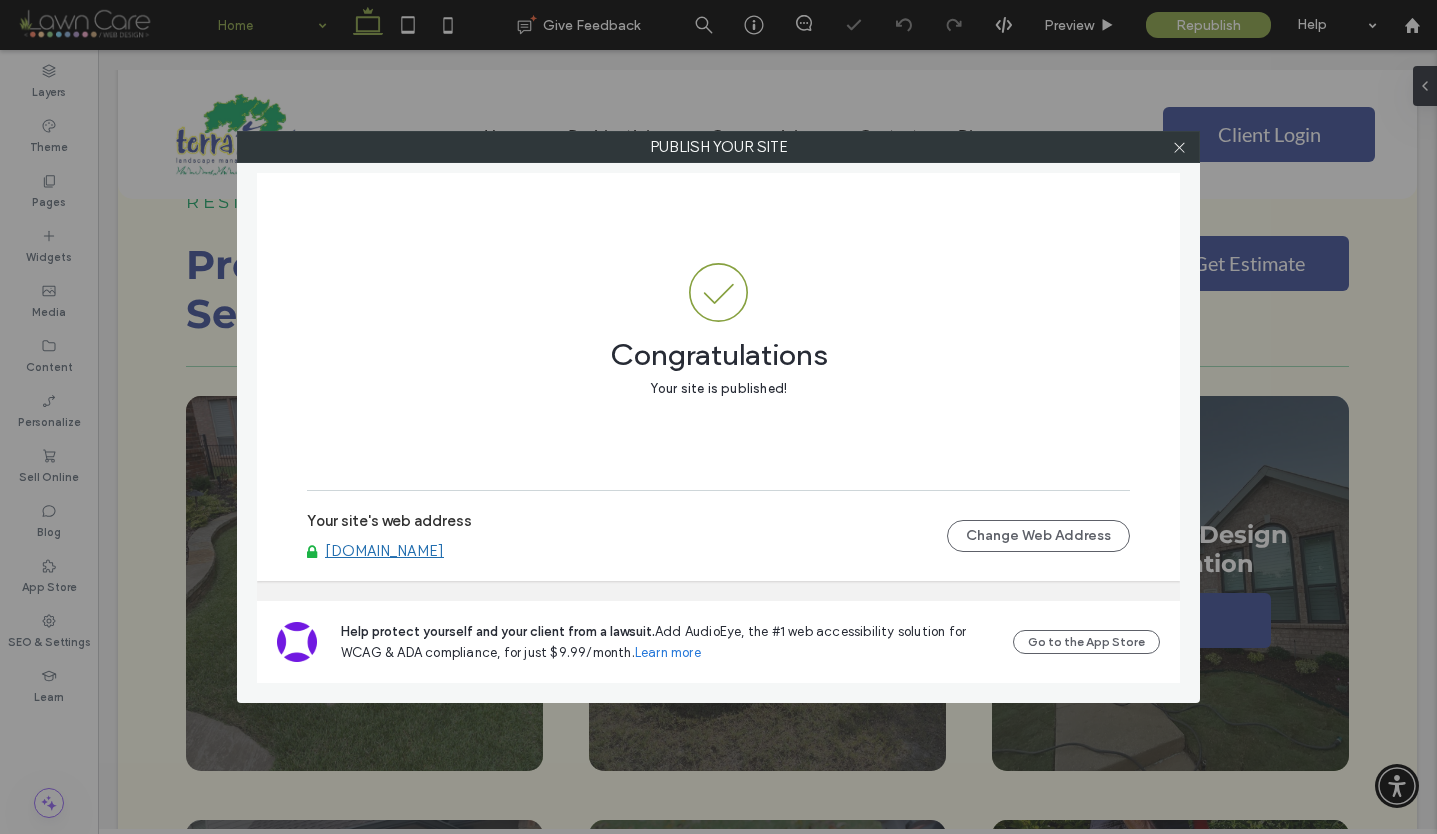 click on "[DOMAIN_NAME]" at bounding box center (384, 551) 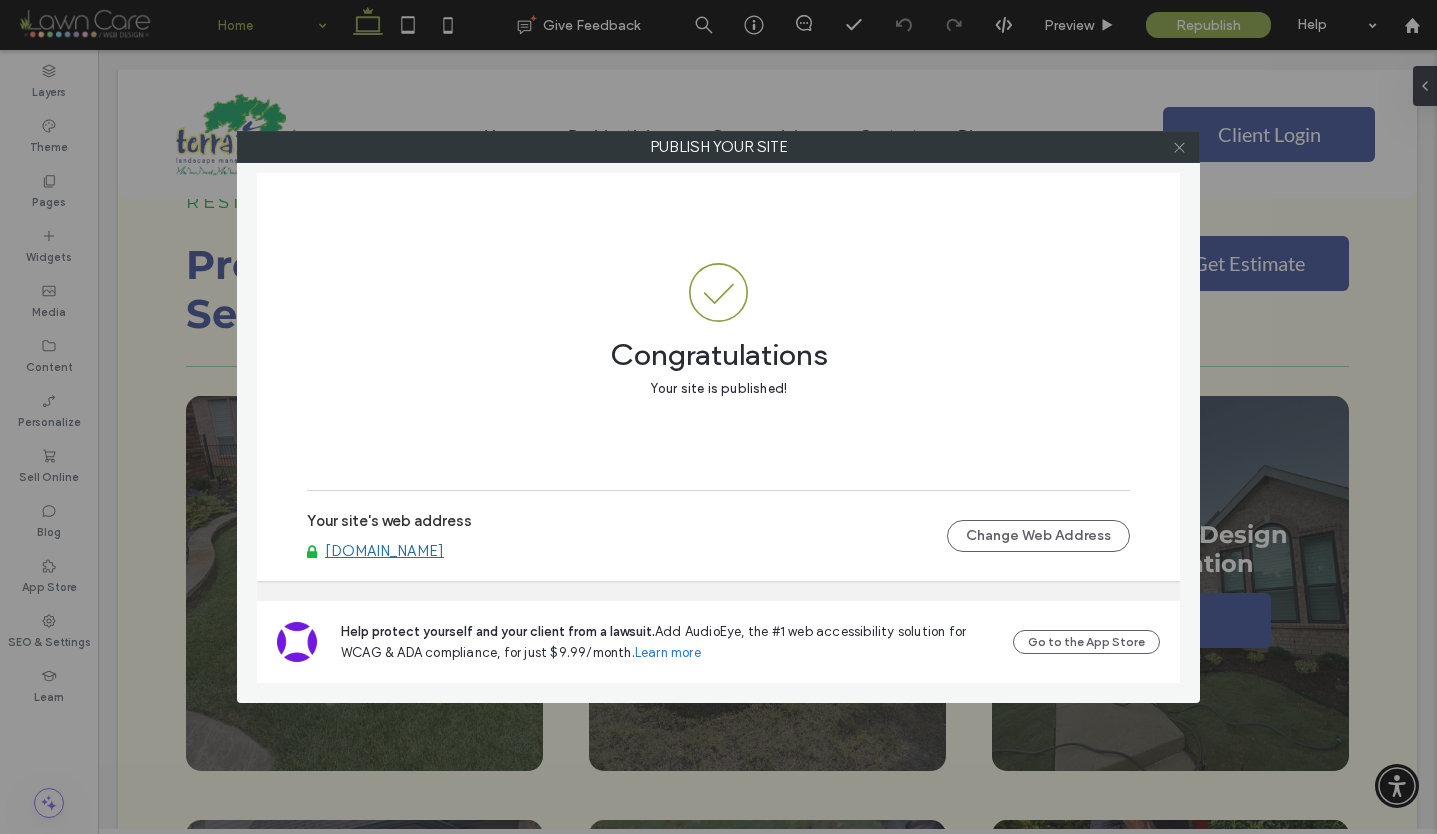 click 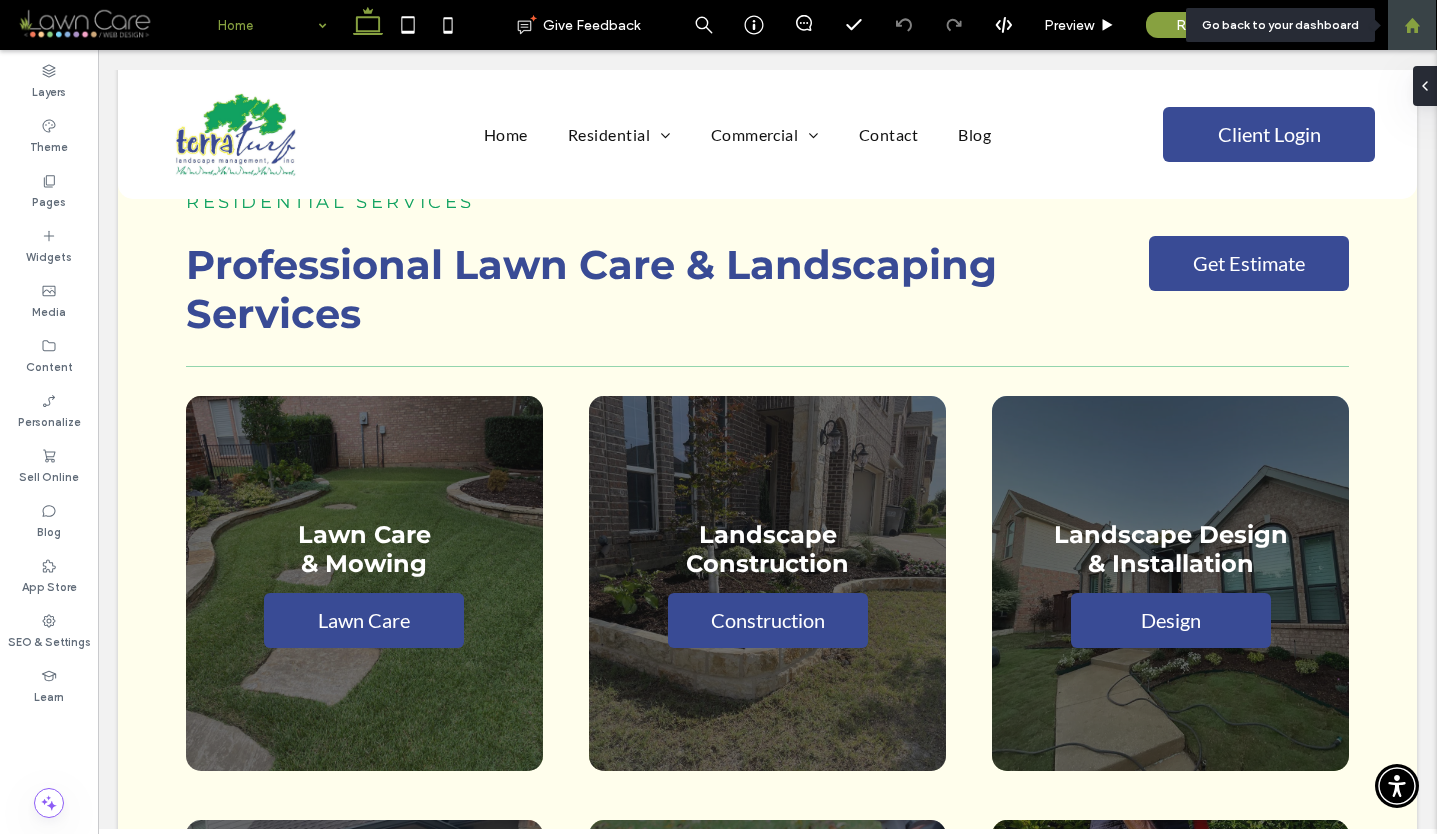 click 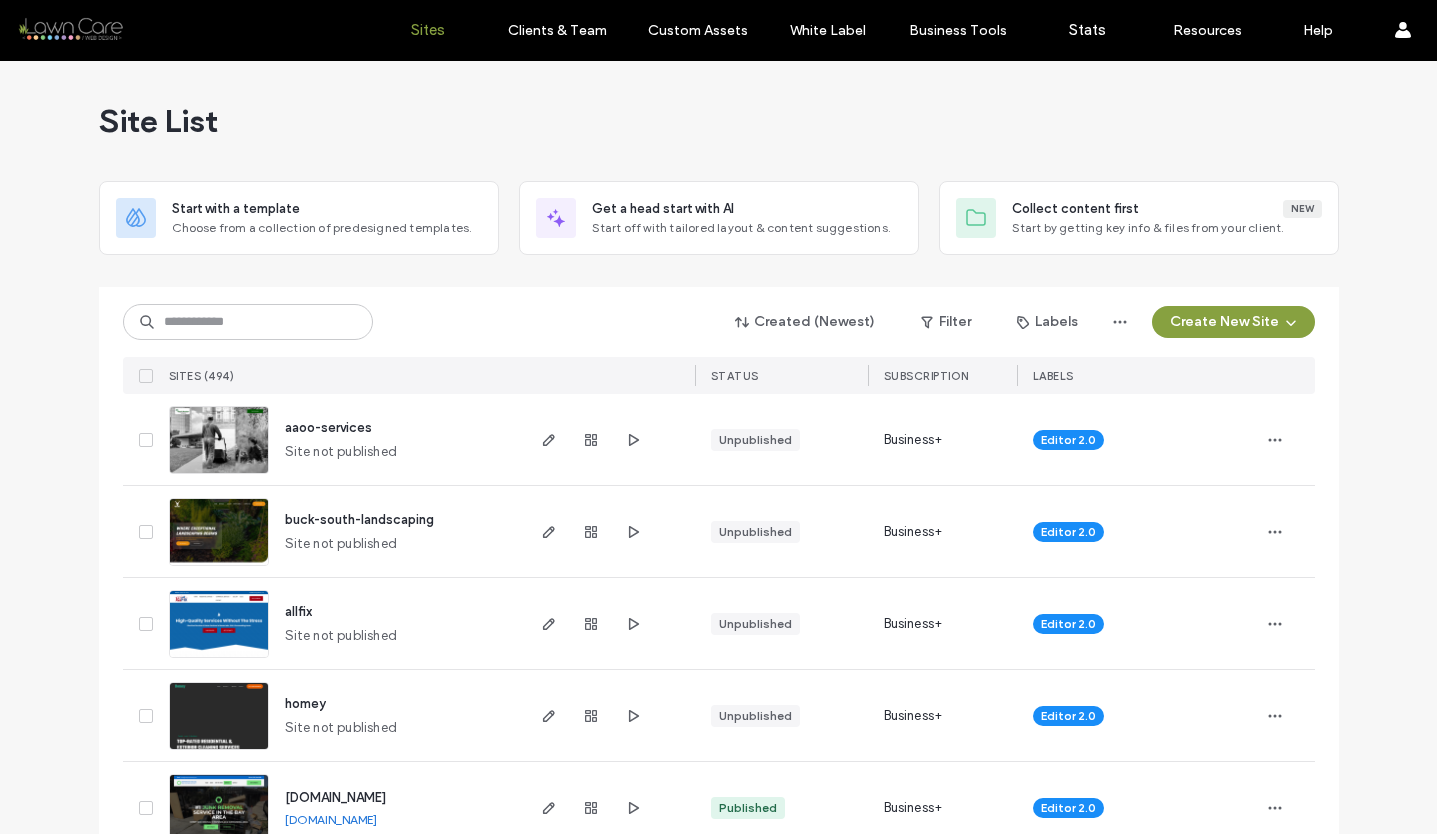 scroll, scrollTop: 0, scrollLeft: 0, axis: both 